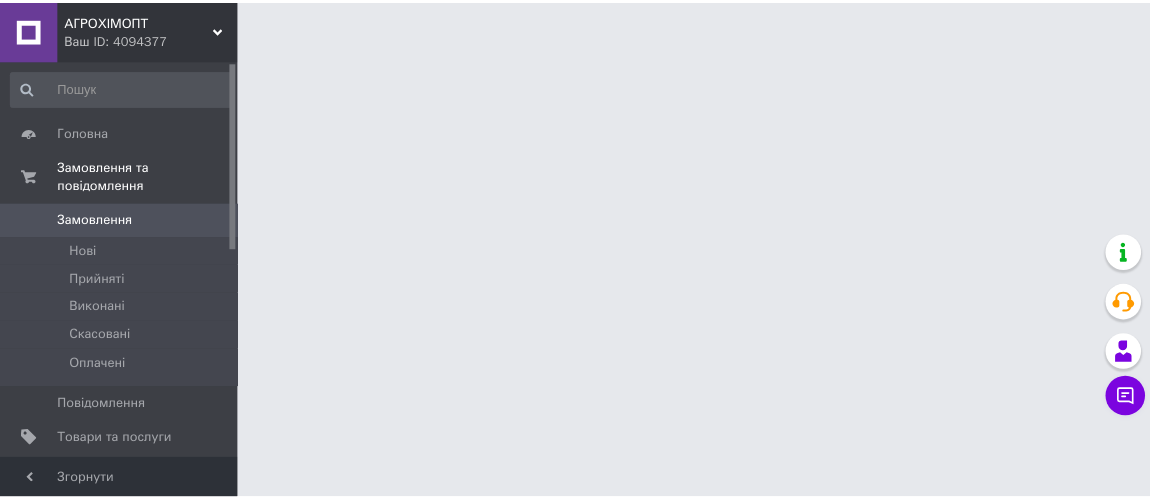 scroll, scrollTop: 0, scrollLeft: 0, axis: both 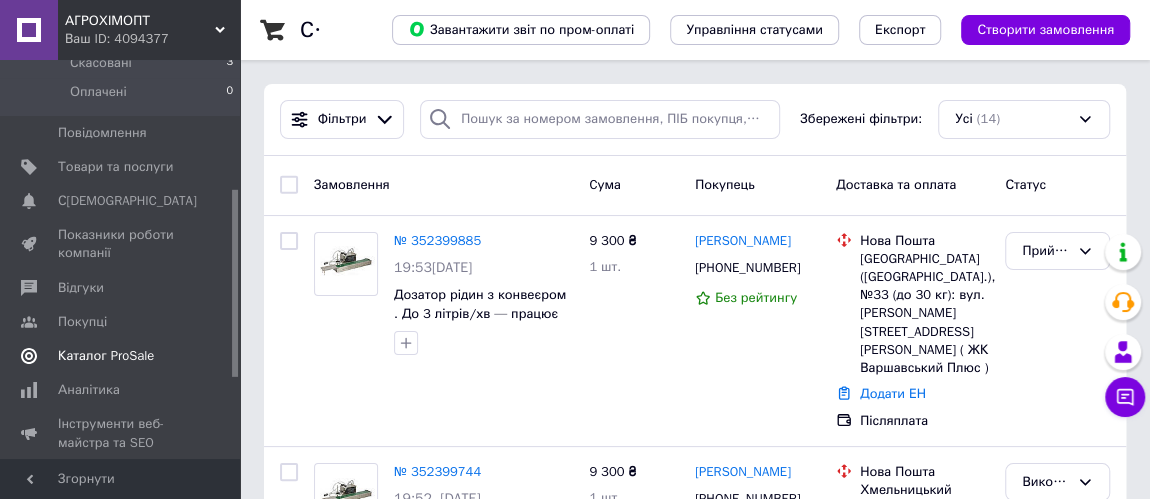 click on "Каталог ProSale" at bounding box center (106, 356) 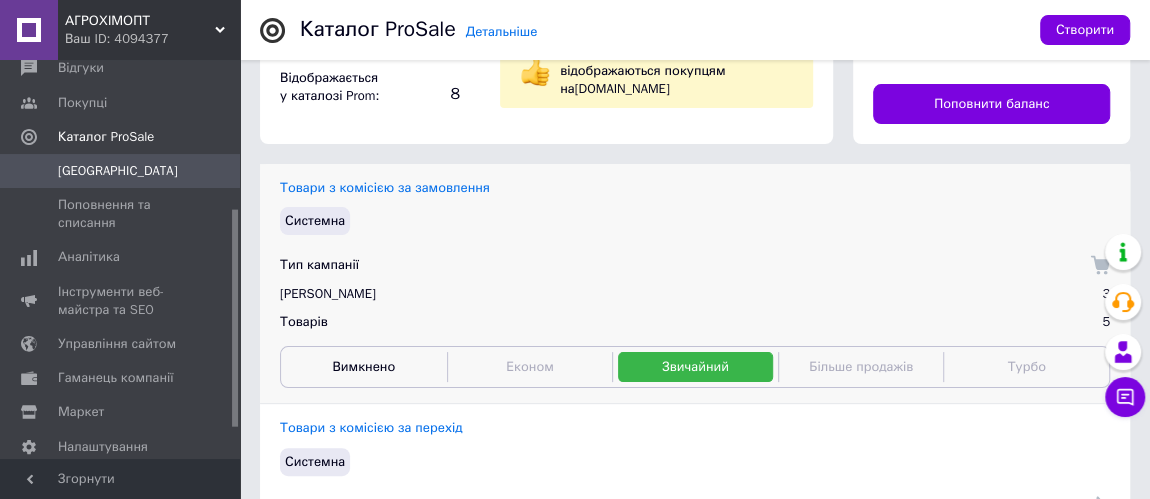 scroll, scrollTop: 181, scrollLeft: 0, axis: vertical 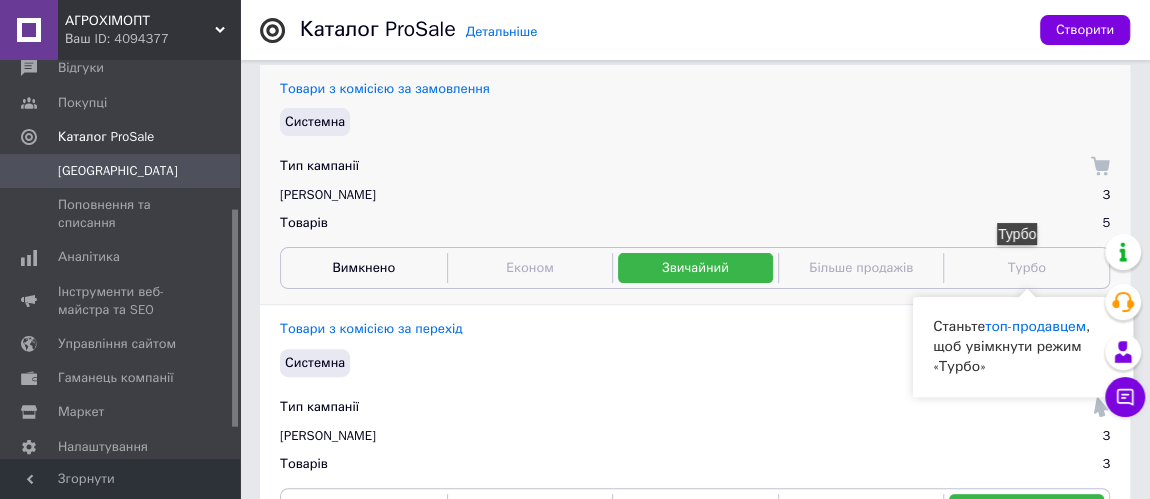 click on "Турбо" at bounding box center [1026, 267] 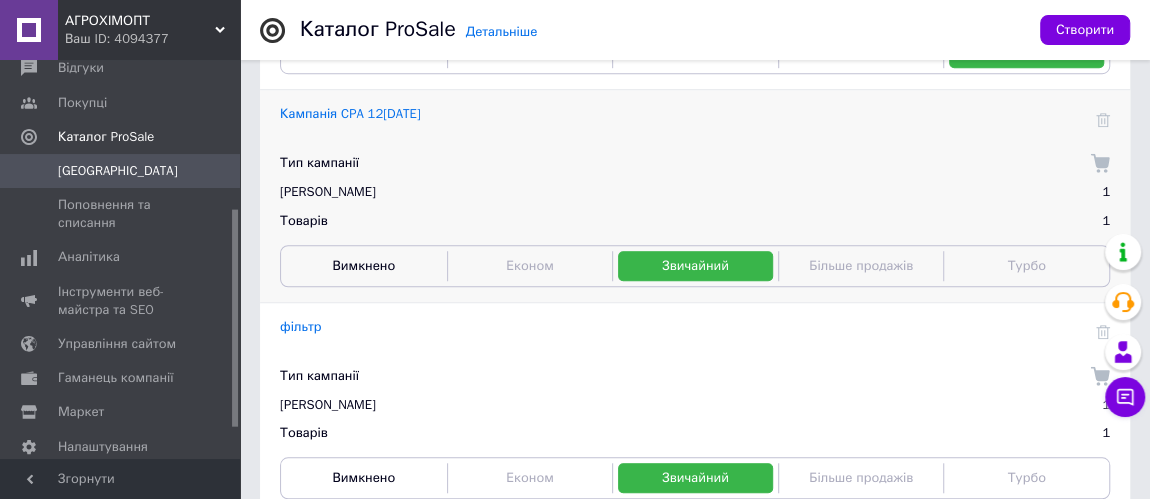 scroll, scrollTop: 636, scrollLeft: 0, axis: vertical 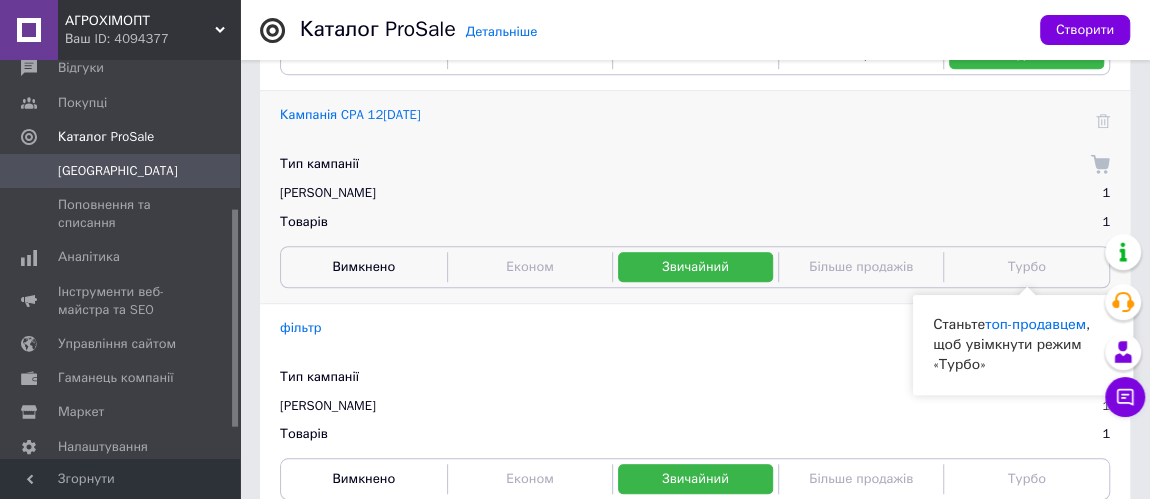 click on "Турбо" at bounding box center [1026, 267] 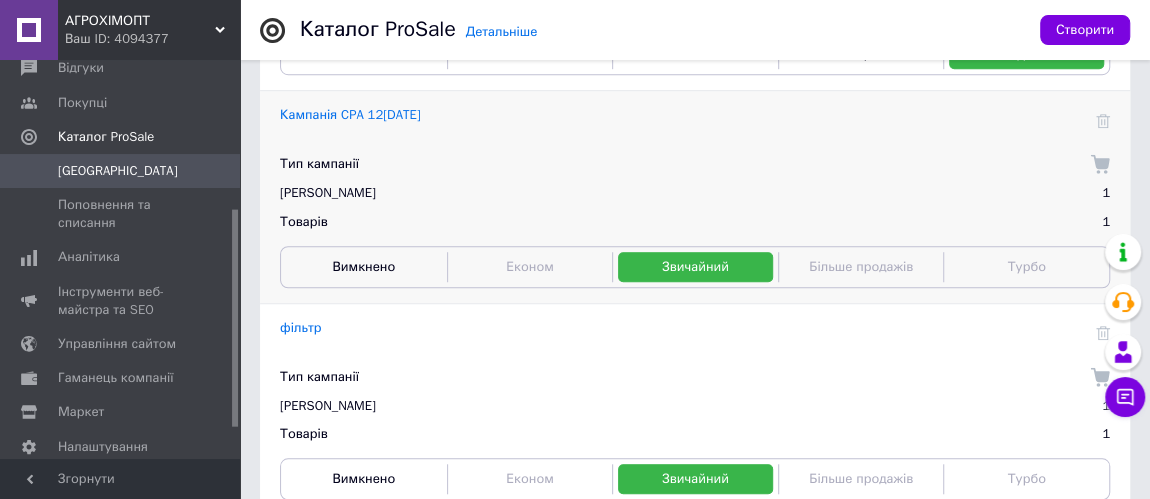 click on "Турбо" at bounding box center [1026, 266] 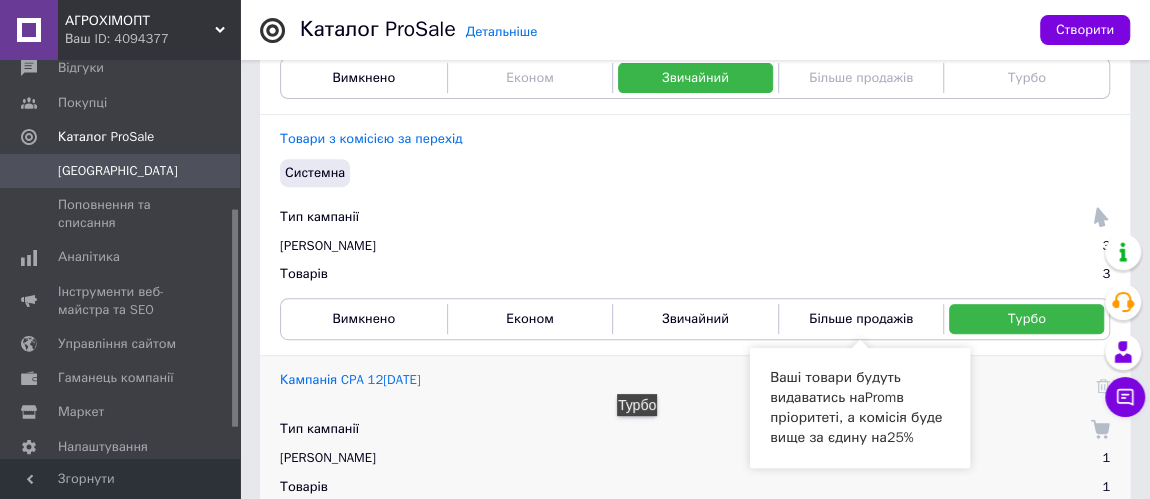 scroll, scrollTop: 363, scrollLeft: 0, axis: vertical 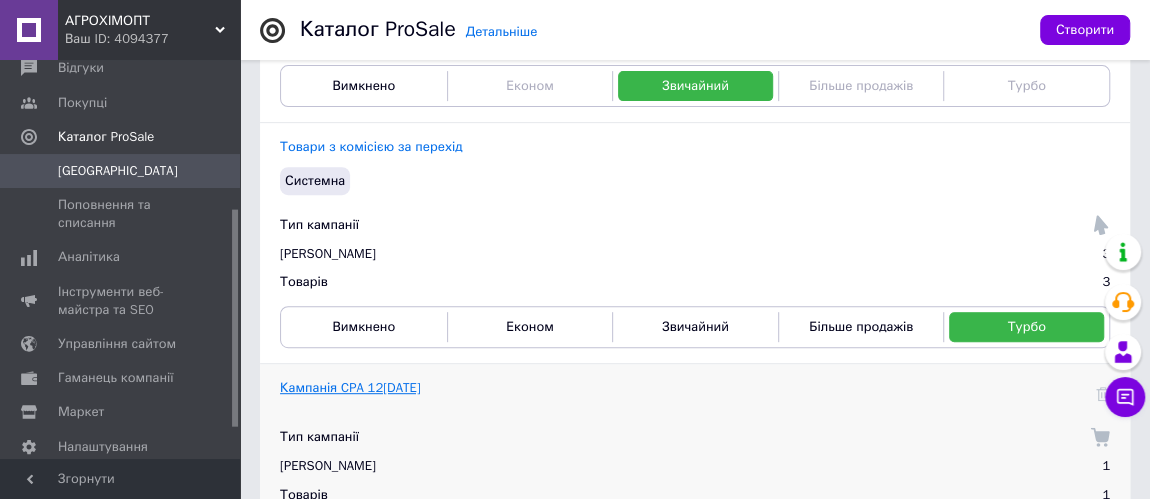 click on "Кампанія CPA 12[DATE]" at bounding box center (350, 387) 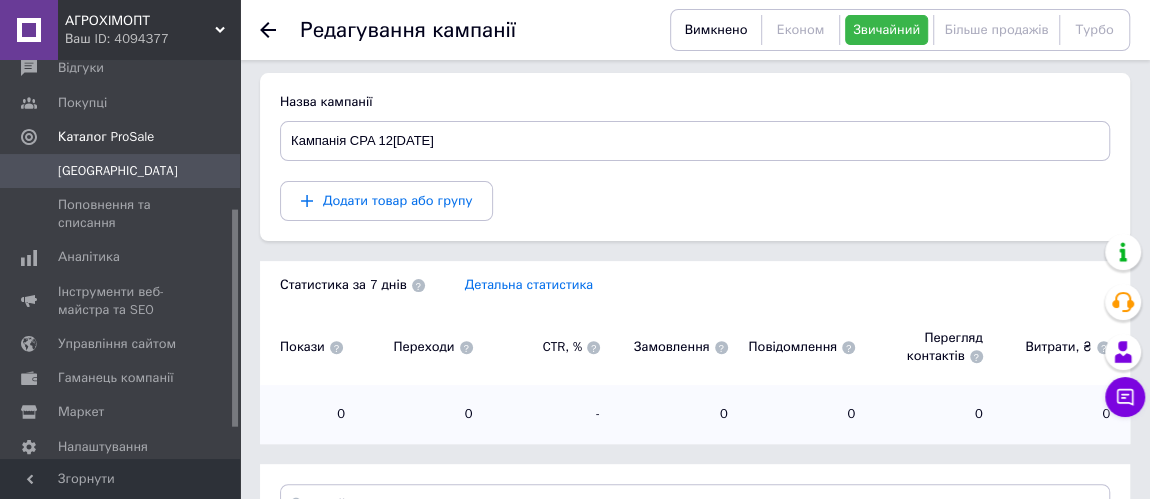 scroll, scrollTop: 0, scrollLeft: 0, axis: both 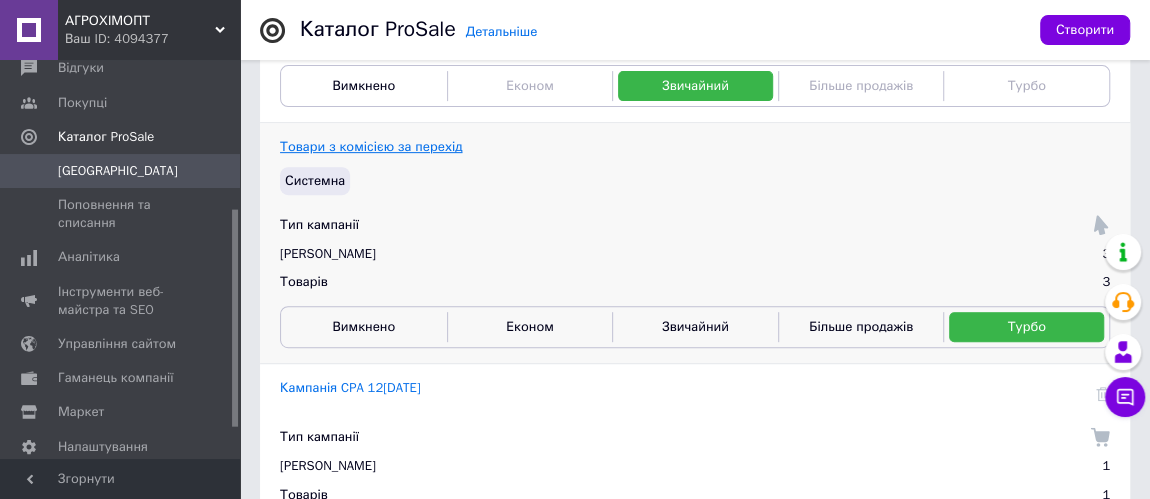 click on "Товари з комісією за перехід" at bounding box center (371, 146) 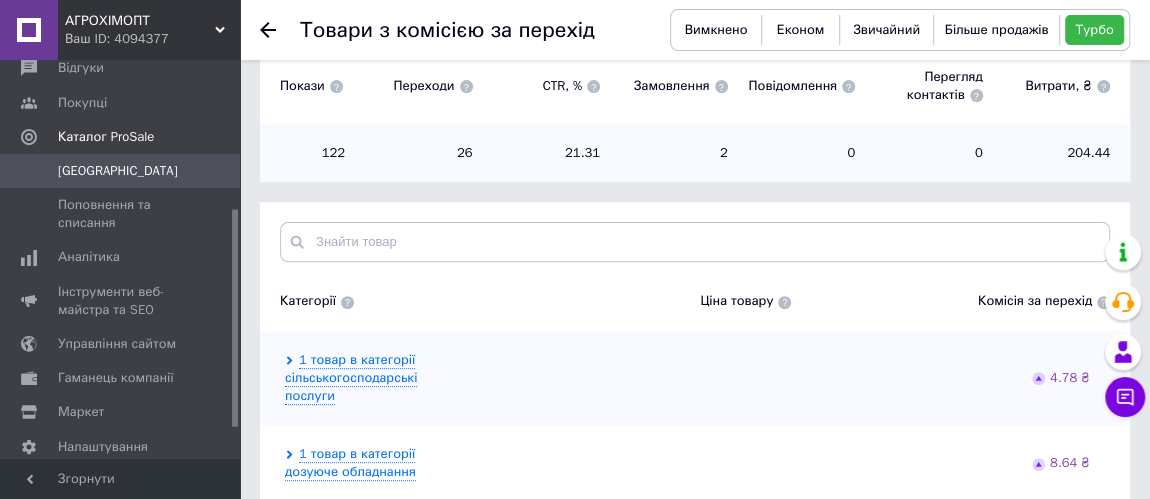 scroll, scrollTop: 325, scrollLeft: 0, axis: vertical 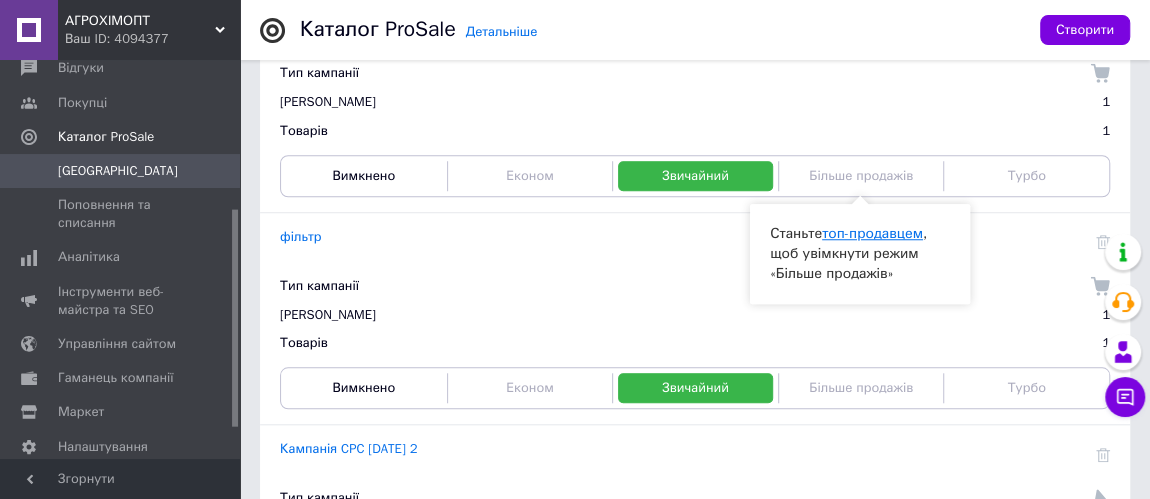 click on "топ-продавцем" at bounding box center (872, 233) 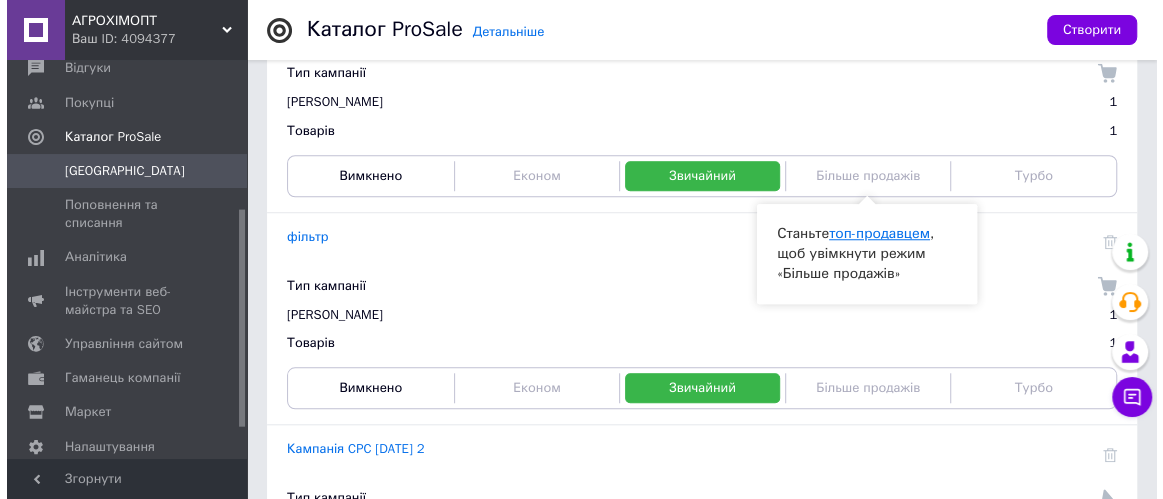 scroll, scrollTop: 0, scrollLeft: 0, axis: both 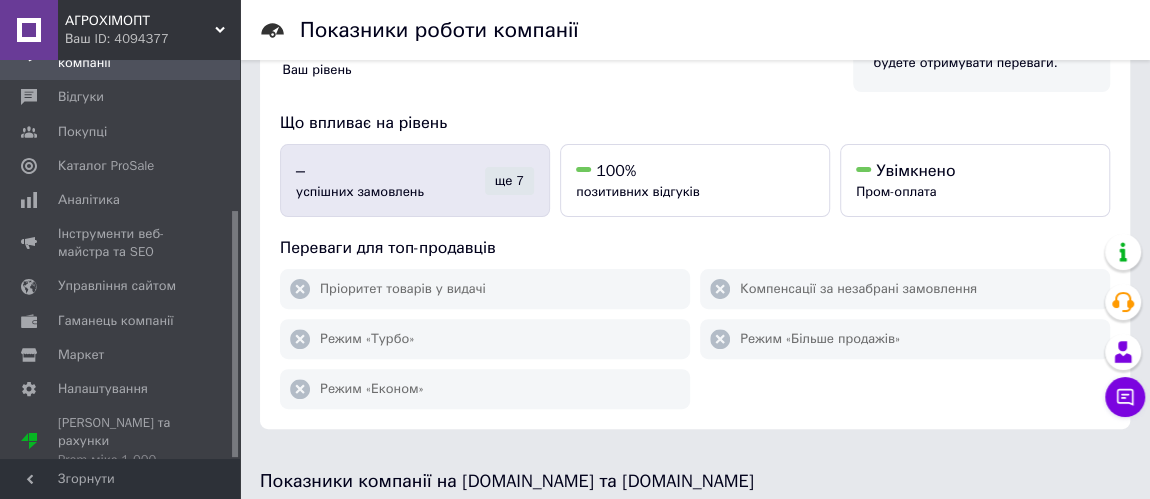 click on "ще 7" at bounding box center [509, 181] 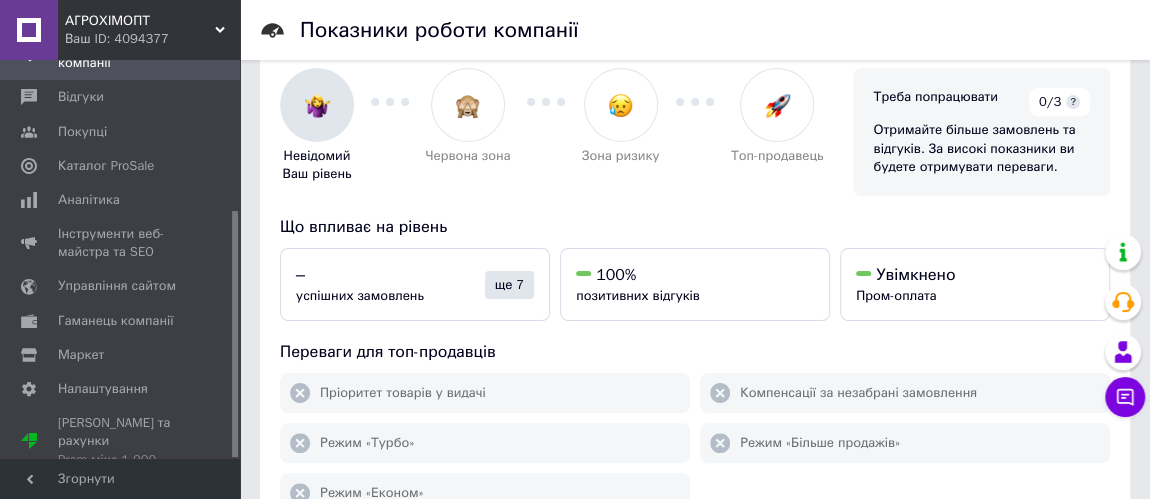 scroll, scrollTop: 50, scrollLeft: 0, axis: vertical 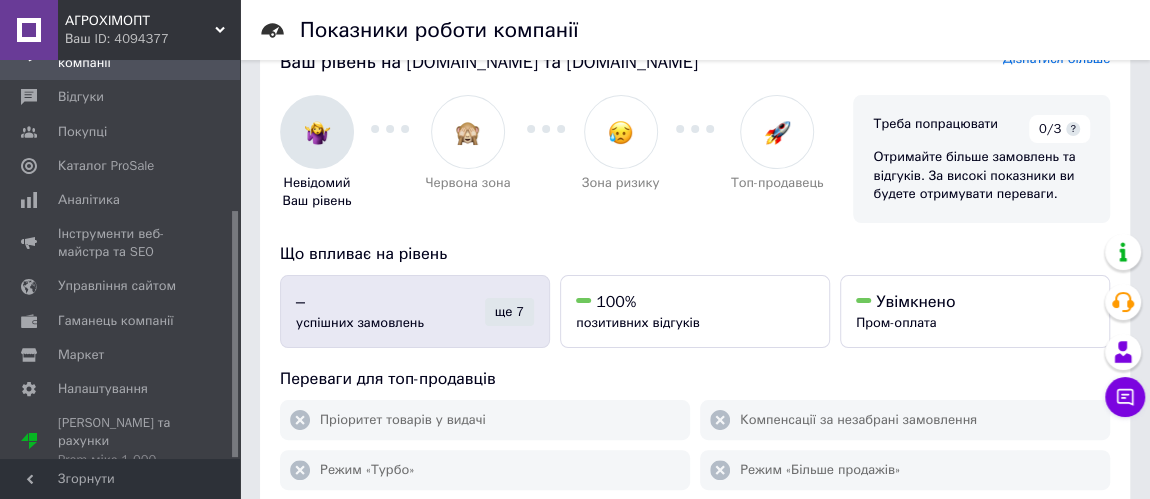 click on "успішних замовлень" at bounding box center [360, 322] 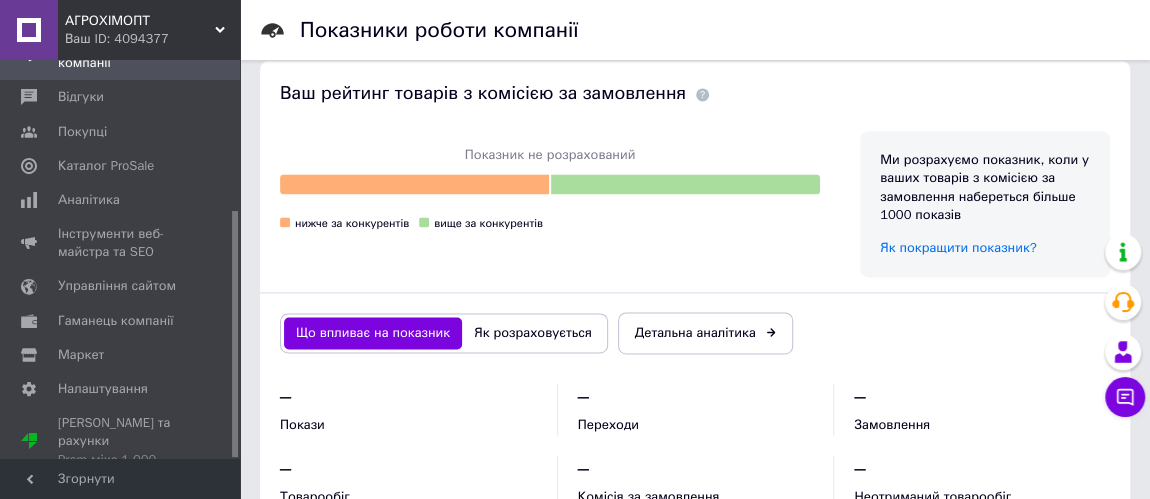 scroll, scrollTop: 1401, scrollLeft: 0, axis: vertical 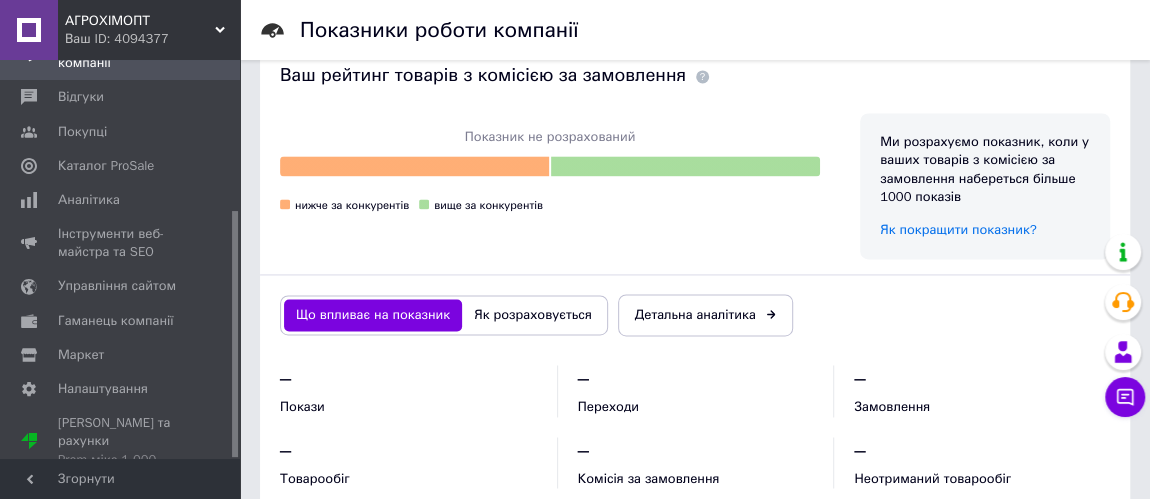 click on "Як розраховується" at bounding box center (533, 315) 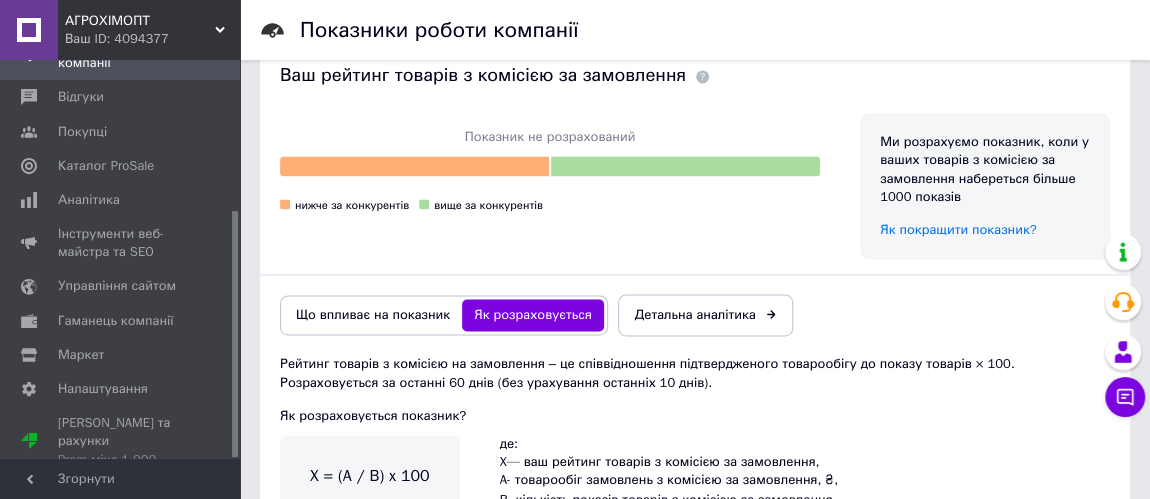 click on "Що впливає на показник" at bounding box center [373, 315] 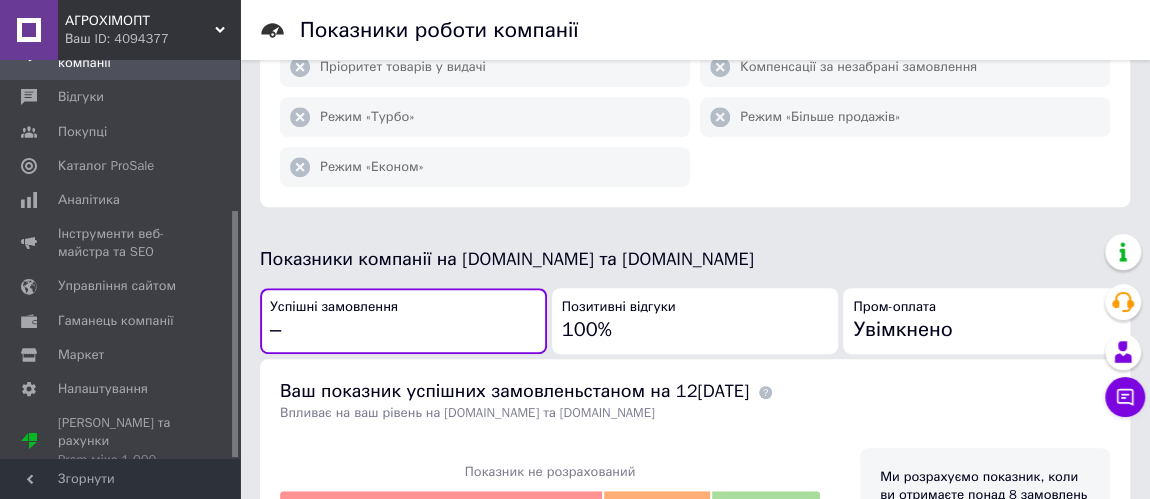 scroll, scrollTop: 219, scrollLeft: 0, axis: vertical 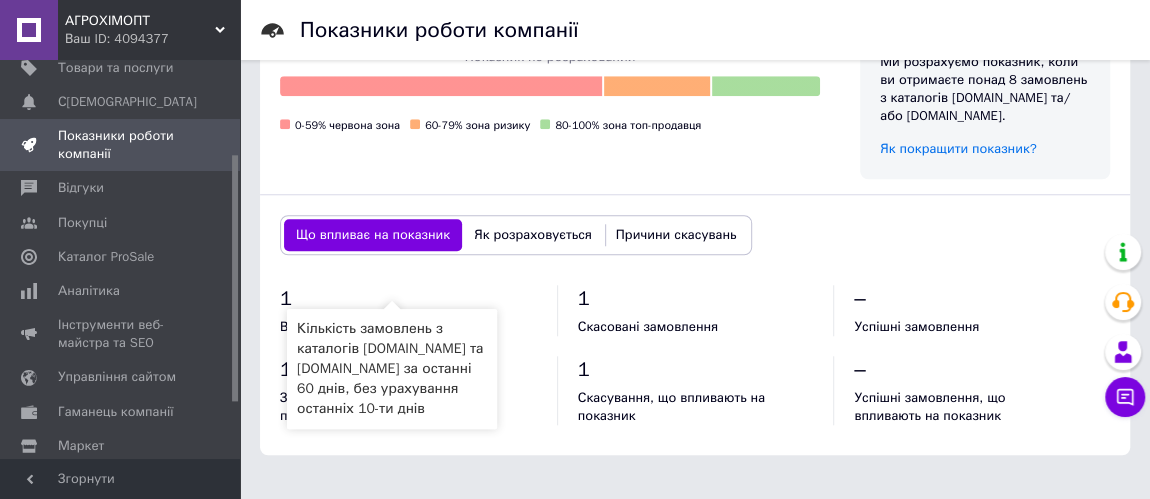 click at bounding box center (398, 327) 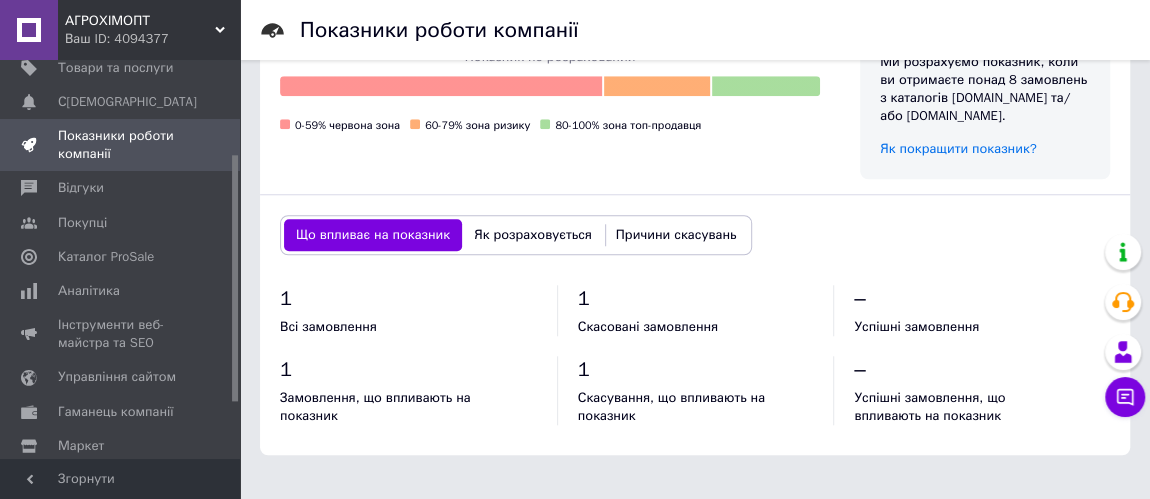 click on "Як розраховується" at bounding box center (533, 235) 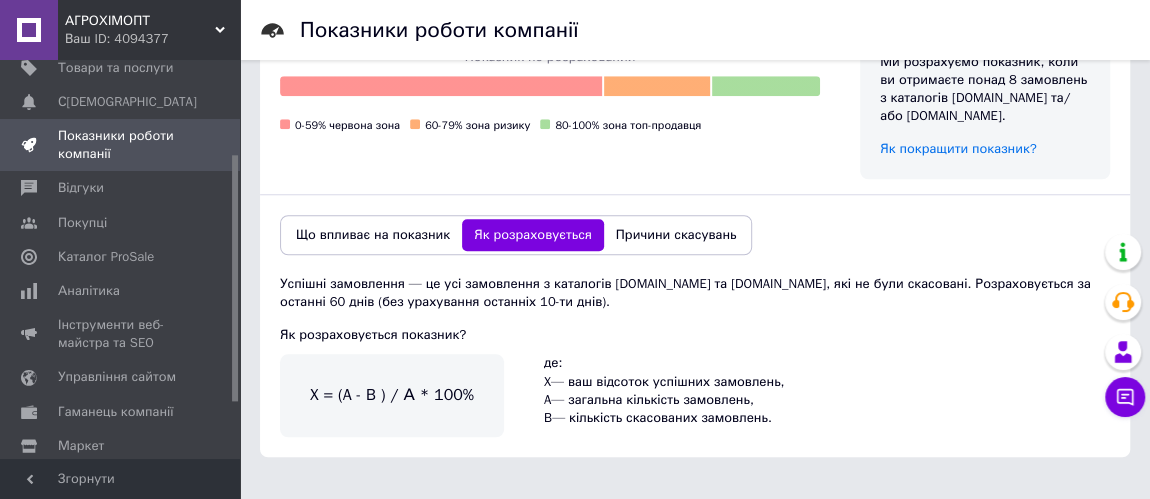 click on "Що впливає на показник" at bounding box center (373, 235) 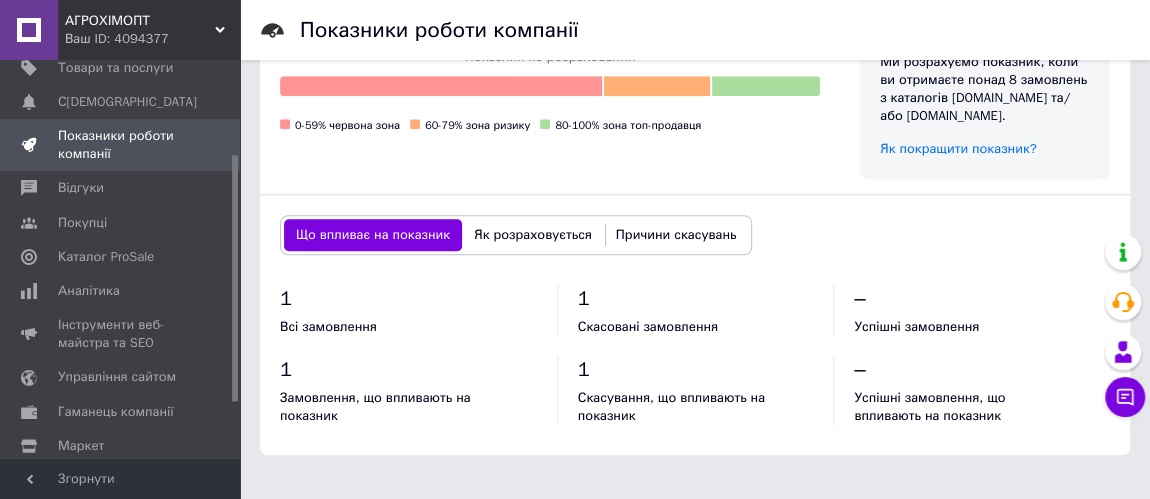 click on "Як розраховується" at bounding box center (533, 235) 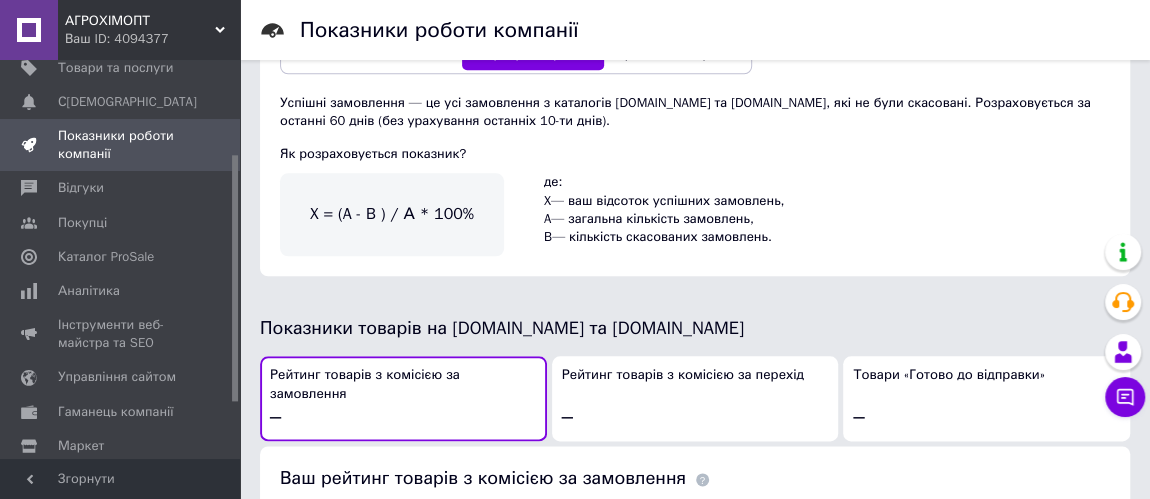 scroll, scrollTop: 1181, scrollLeft: 0, axis: vertical 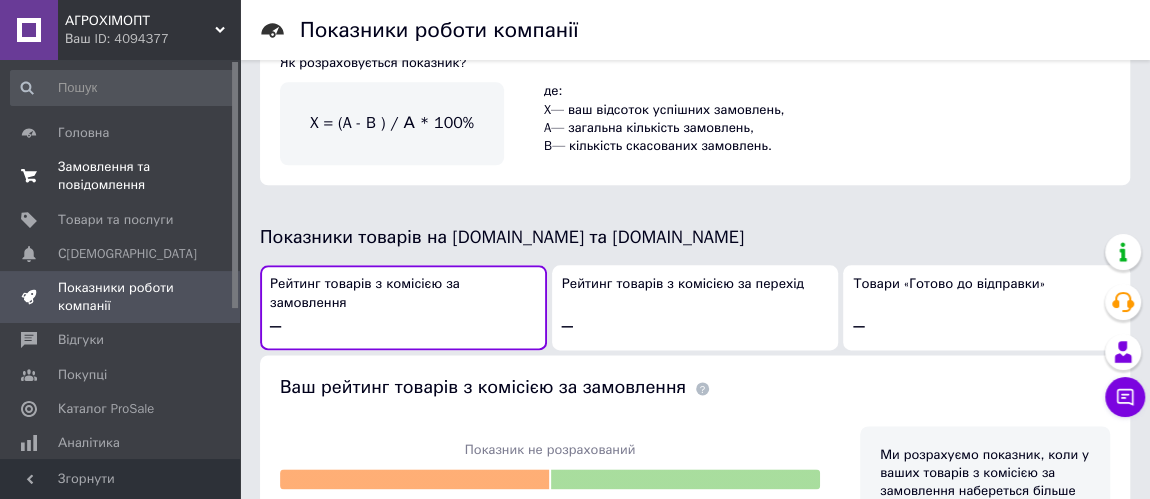 click on "Замовлення та повідомлення" at bounding box center (121, 176) 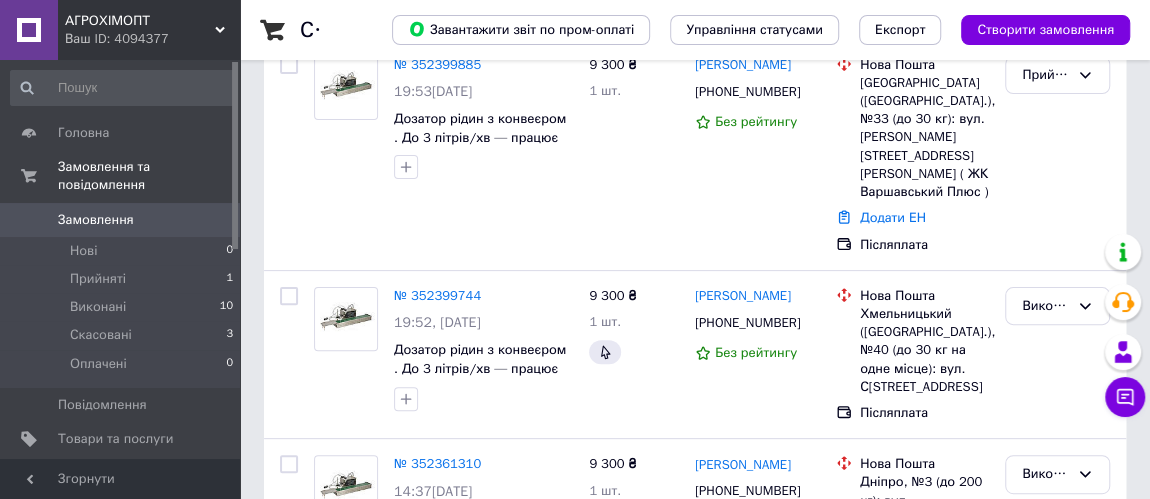 scroll, scrollTop: 181, scrollLeft: 0, axis: vertical 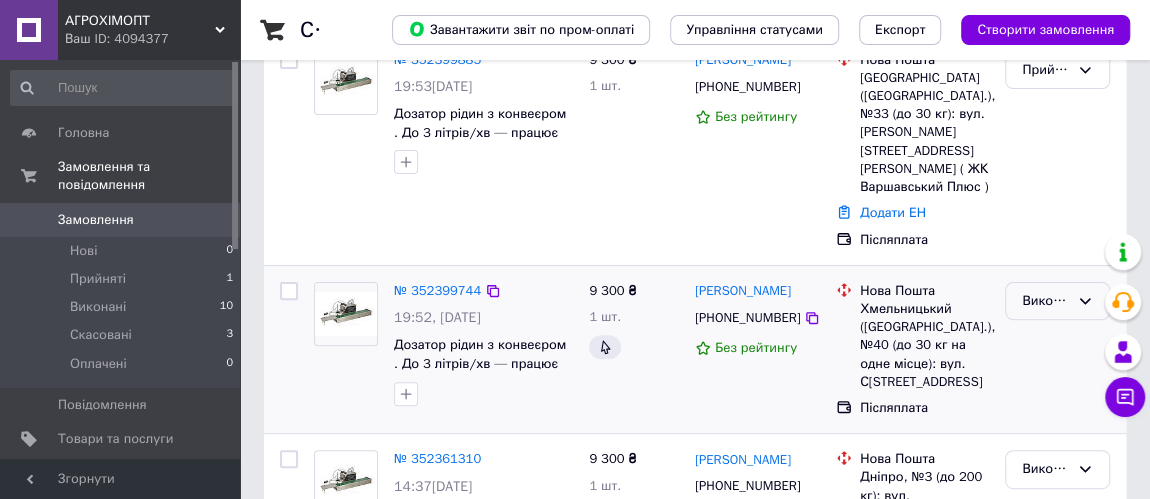 click on "Виконано" at bounding box center (1045, 301) 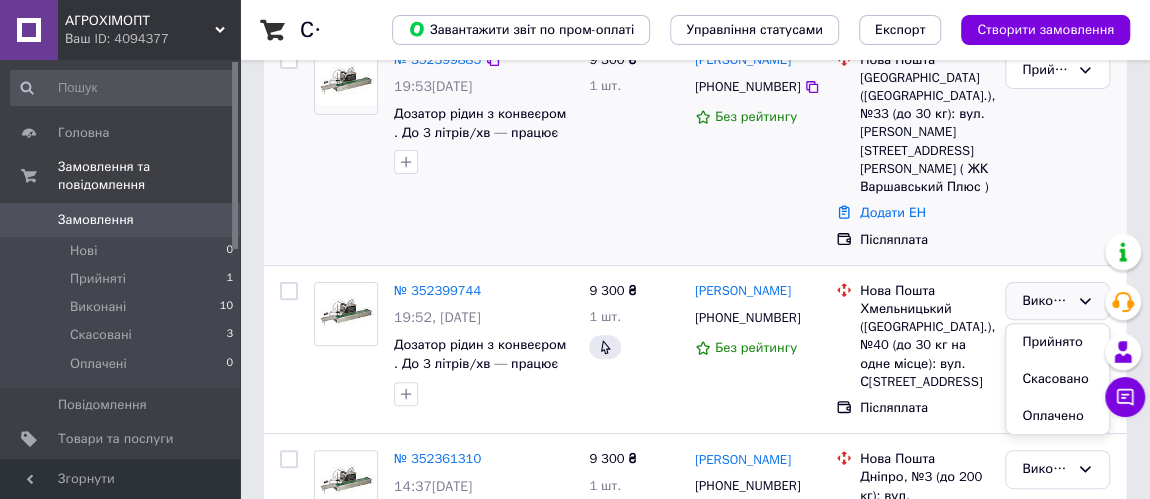 click on "9 300 ₴ 1 шт." at bounding box center (634, 150) 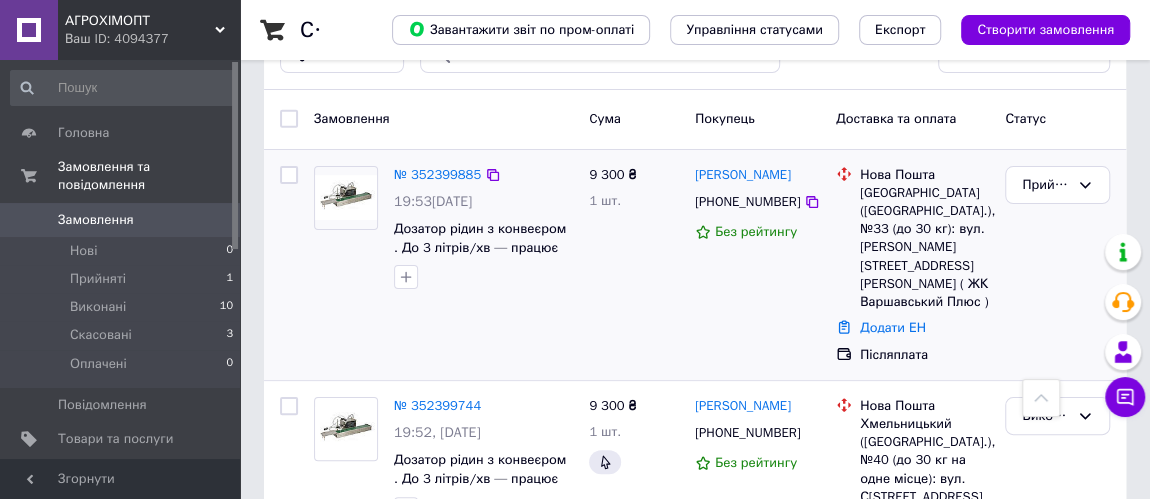 scroll, scrollTop: 0, scrollLeft: 0, axis: both 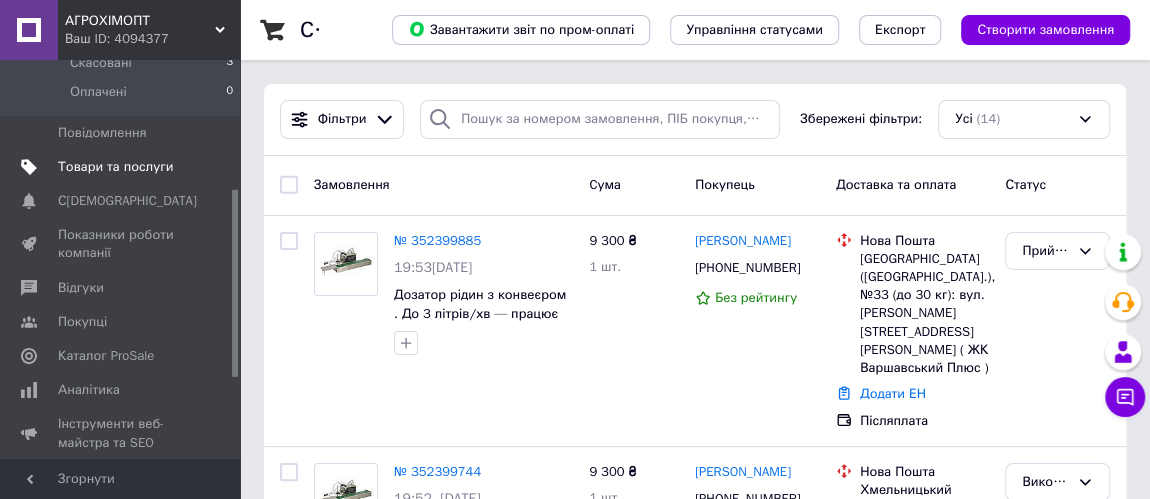 click on "Товари та послуги" at bounding box center [115, 167] 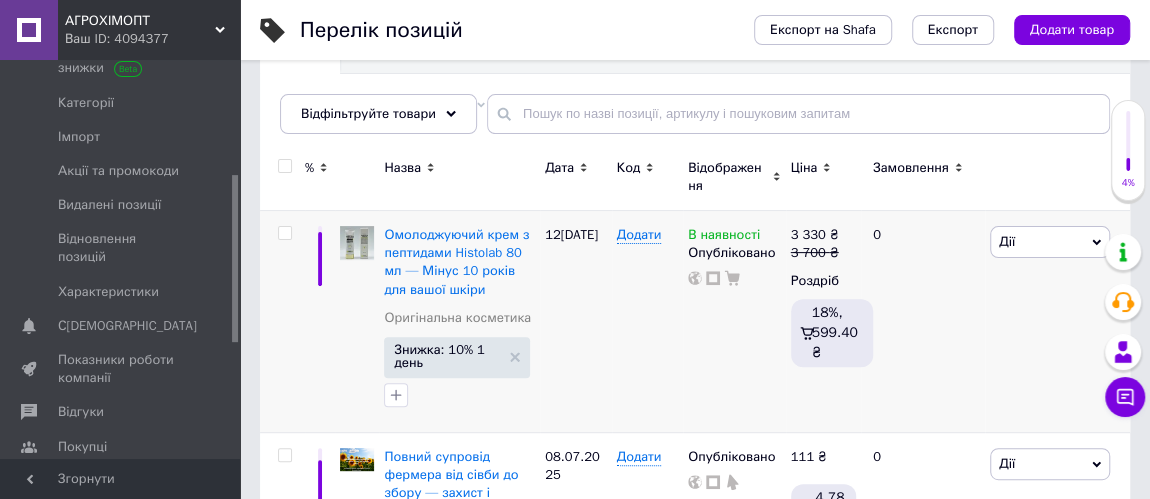 scroll, scrollTop: 363, scrollLeft: 0, axis: vertical 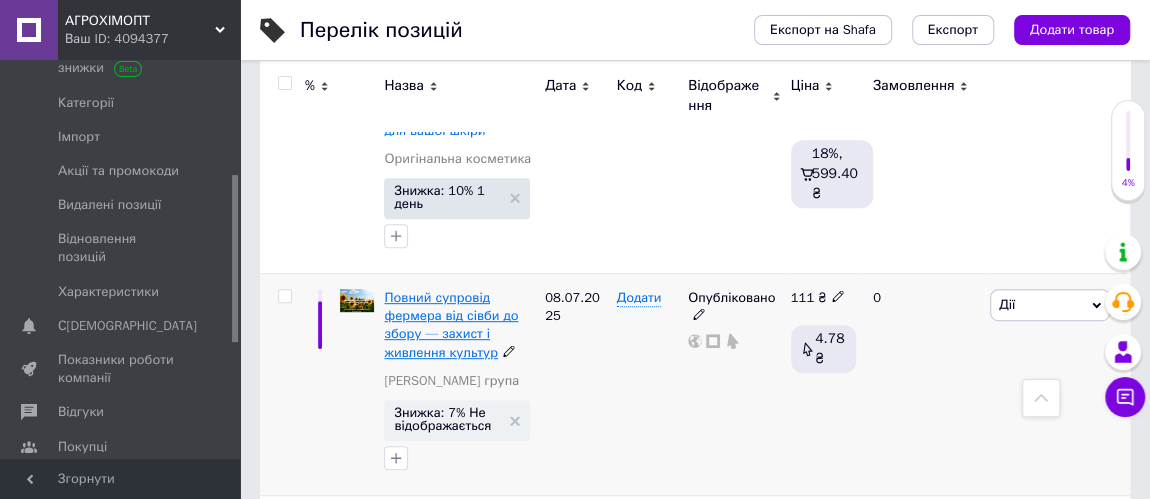 click on "Повний супровід фермера від сівби до збору — захист і живлення культур" at bounding box center [451, 325] 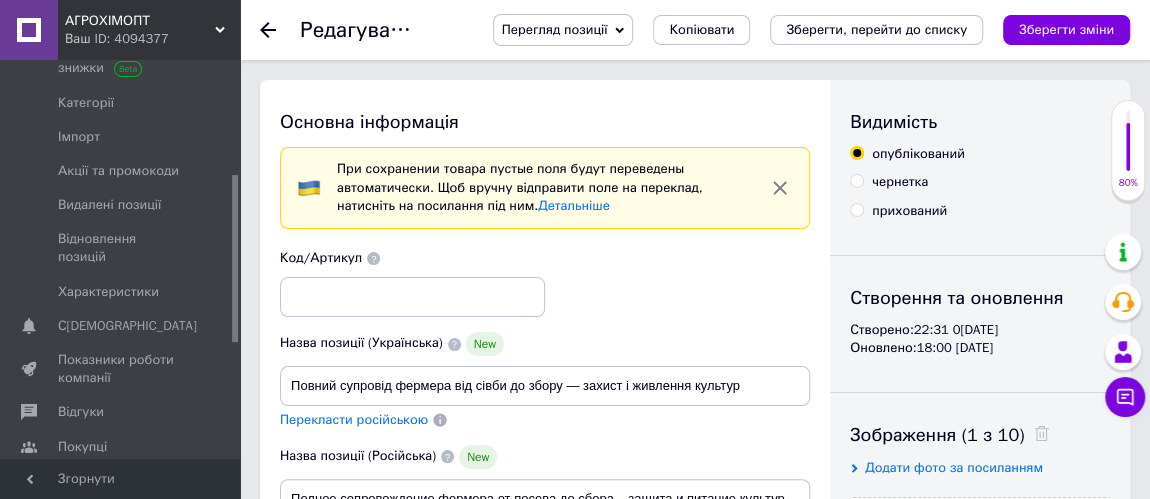 scroll, scrollTop: 0, scrollLeft: 0, axis: both 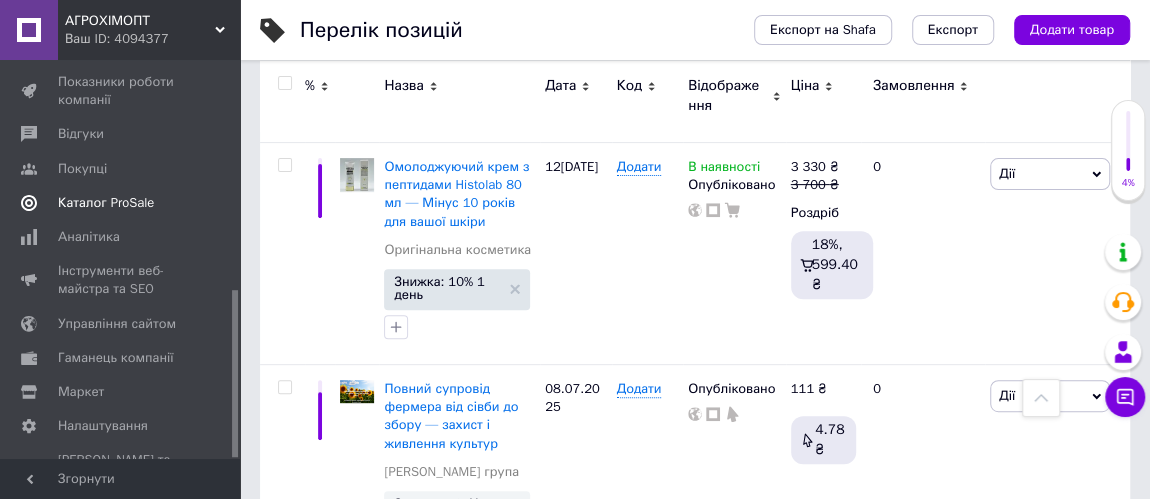click on "Каталог ProSale" at bounding box center [106, 203] 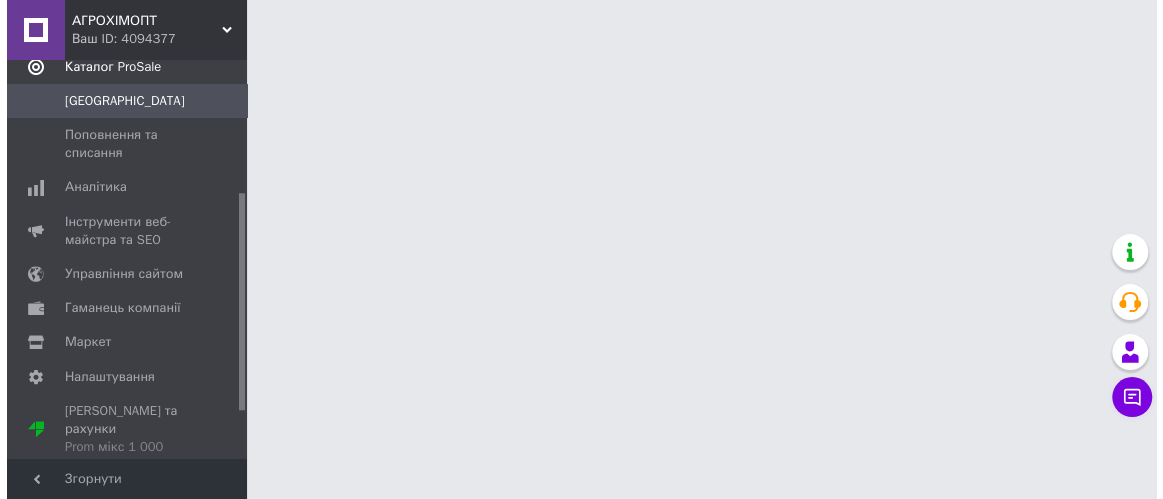 scroll, scrollTop: 0, scrollLeft: 0, axis: both 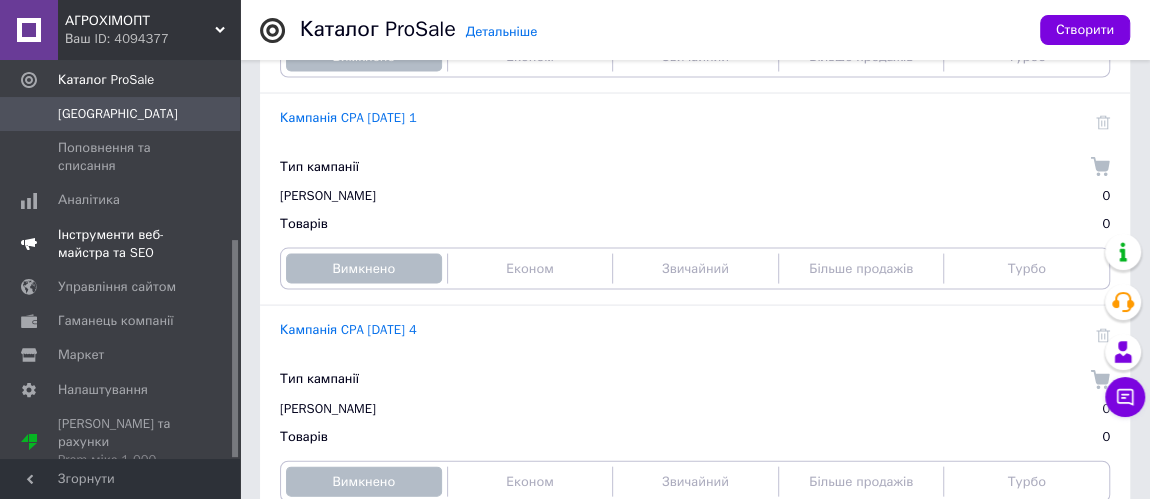 click on "Інструменти веб-майстра та SEO" at bounding box center (121, 244) 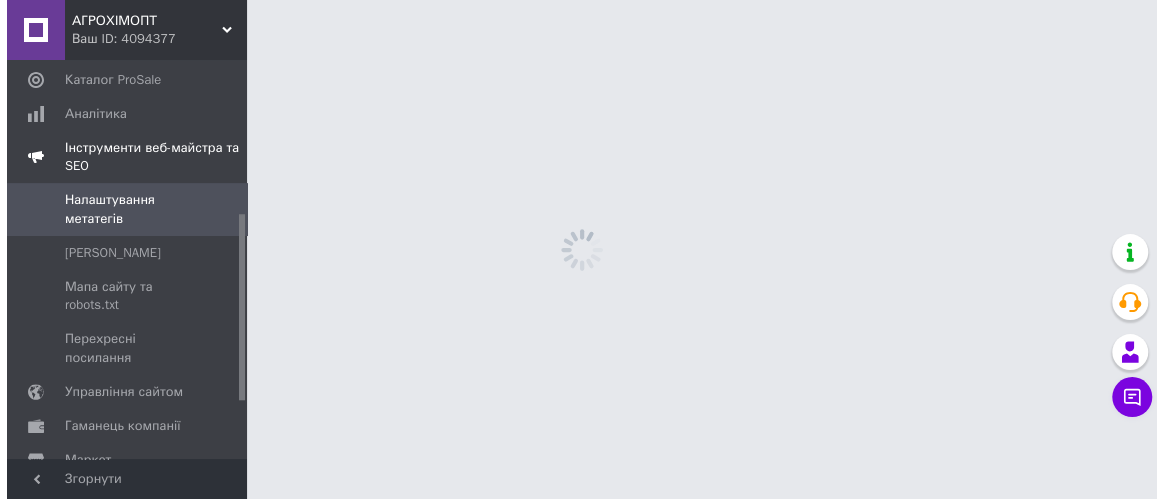 scroll, scrollTop: 0, scrollLeft: 0, axis: both 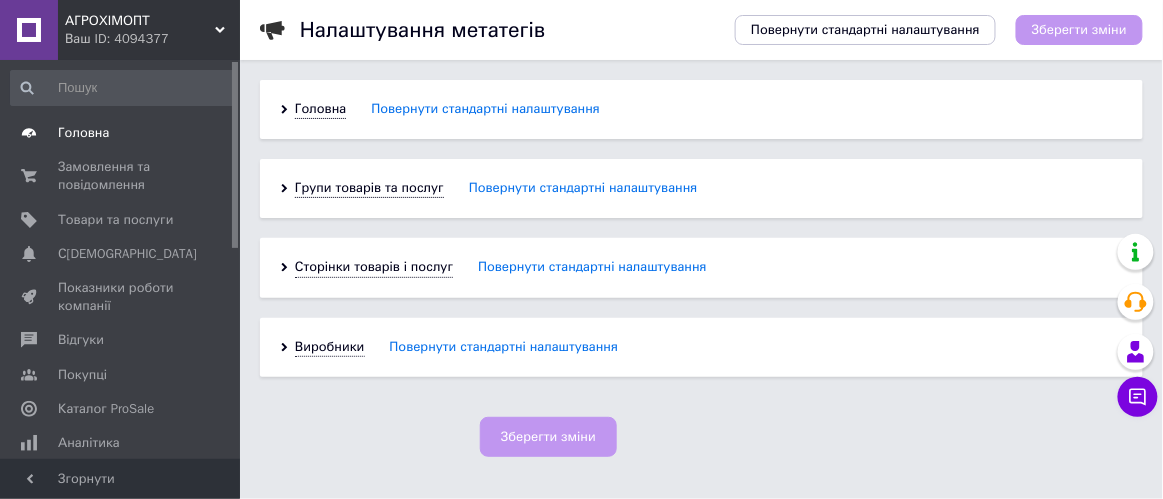 click on "Головна" at bounding box center (83, 133) 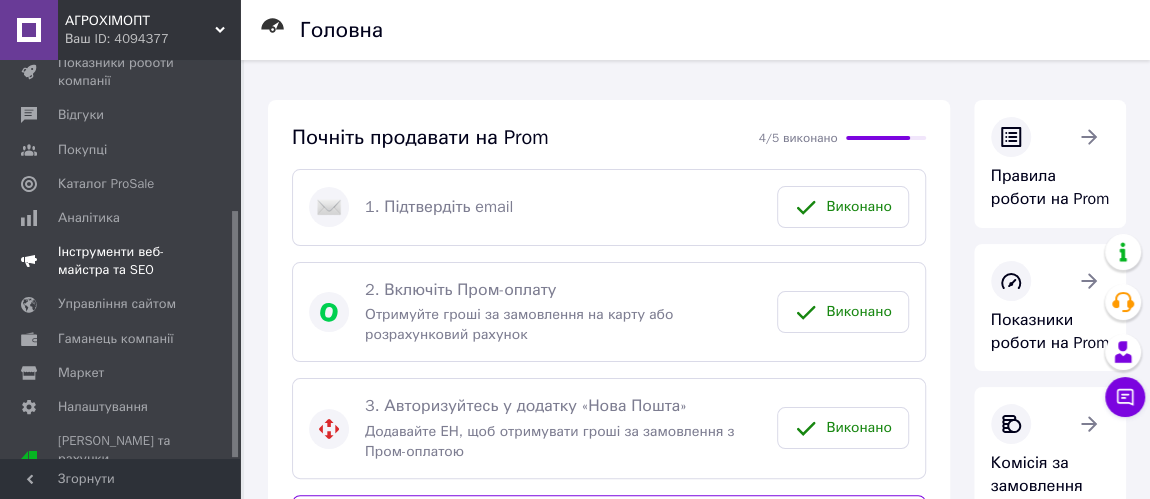 scroll, scrollTop: 243, scrollLeft: 0, axis: vertical 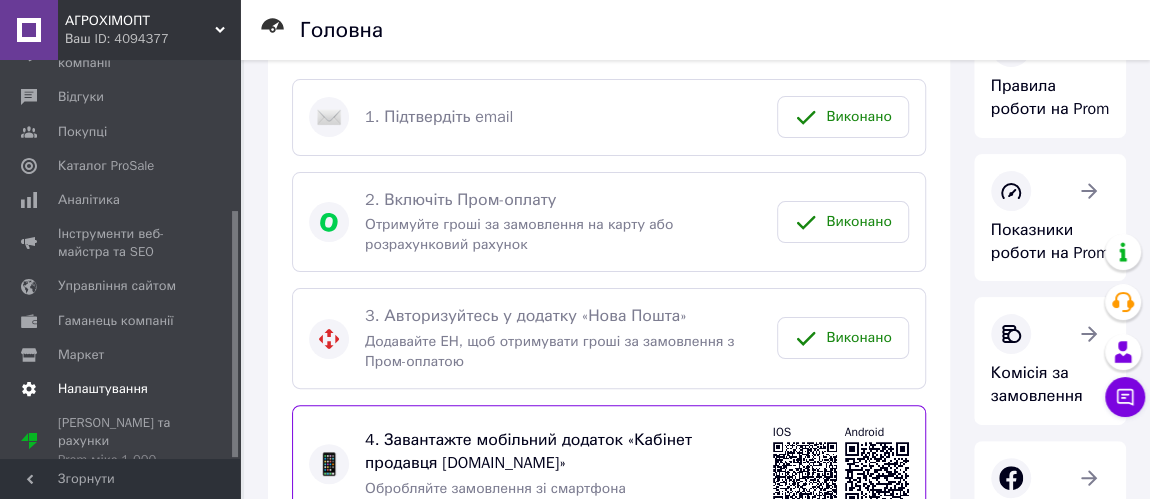 click at bounding box center [29, 389] 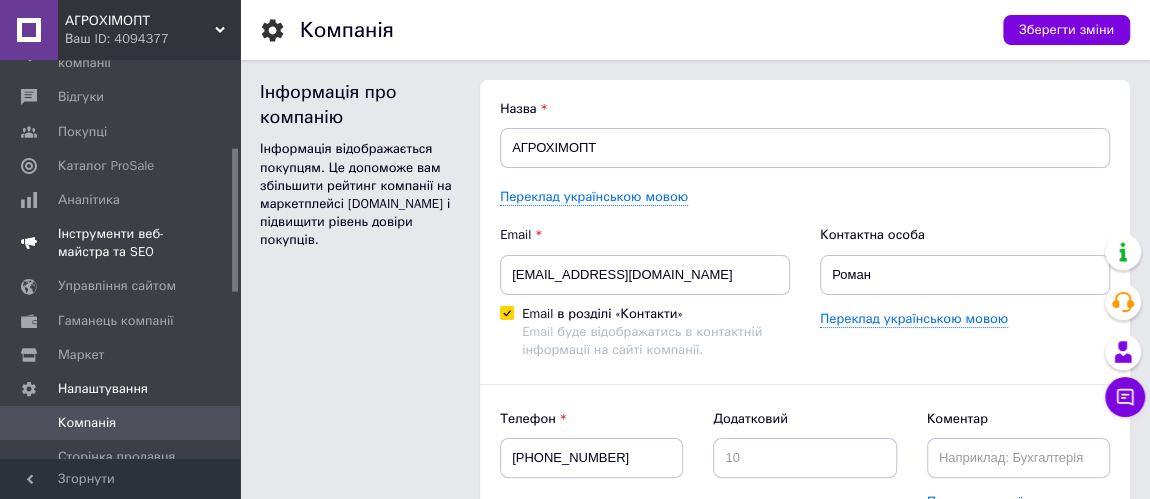 scroll, scrollTop: 0, scrollLeft: 0, axis: both 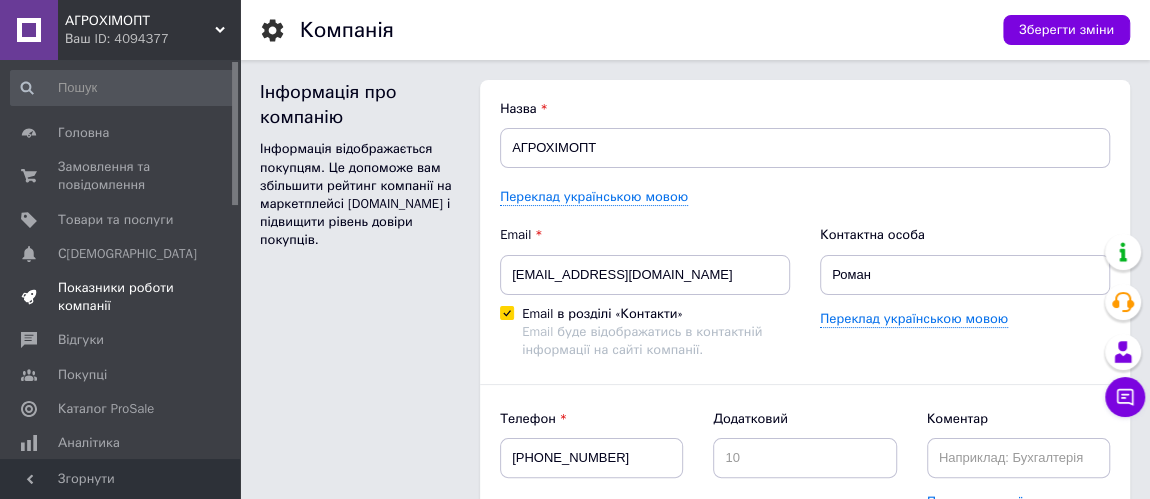 click on "Показники роботи компанії" at bounding box center (121, 297) 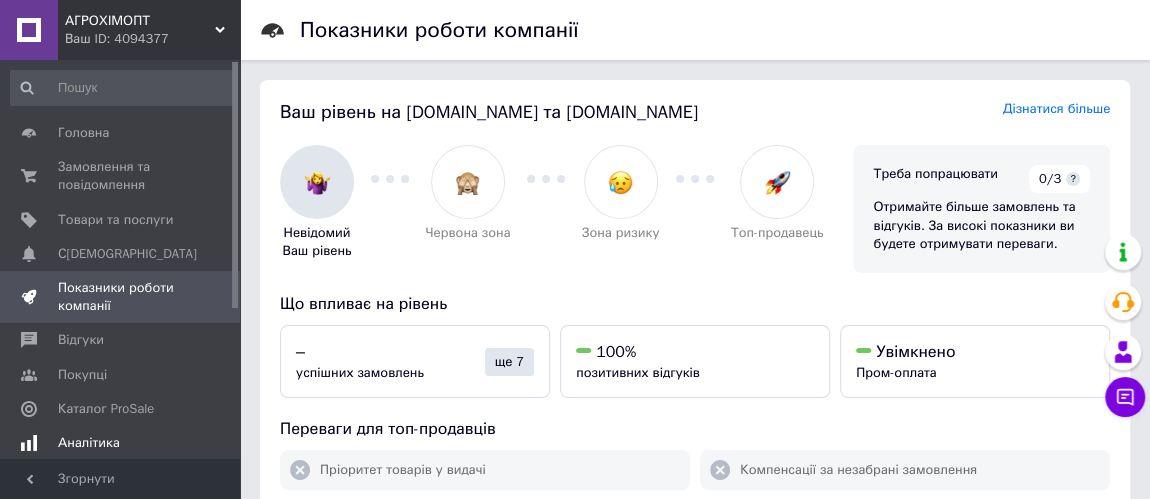 click on "Аналітика" at bounding box center [89, 443] 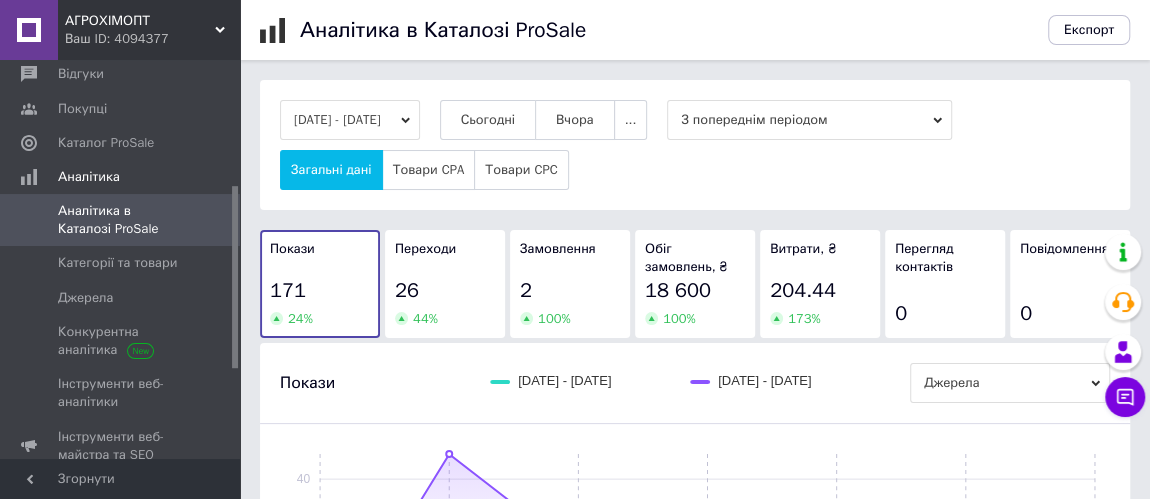 scroll, scrollTop: 272, scrollLeft: 0, axis: vertical 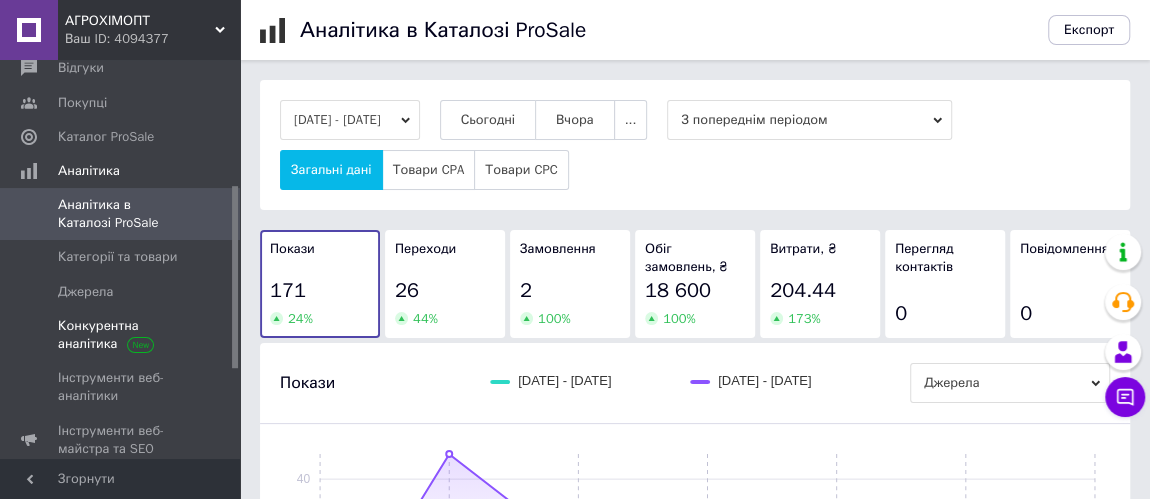 click on "Конкурентна аналітика" at bounding box center [121, 335] 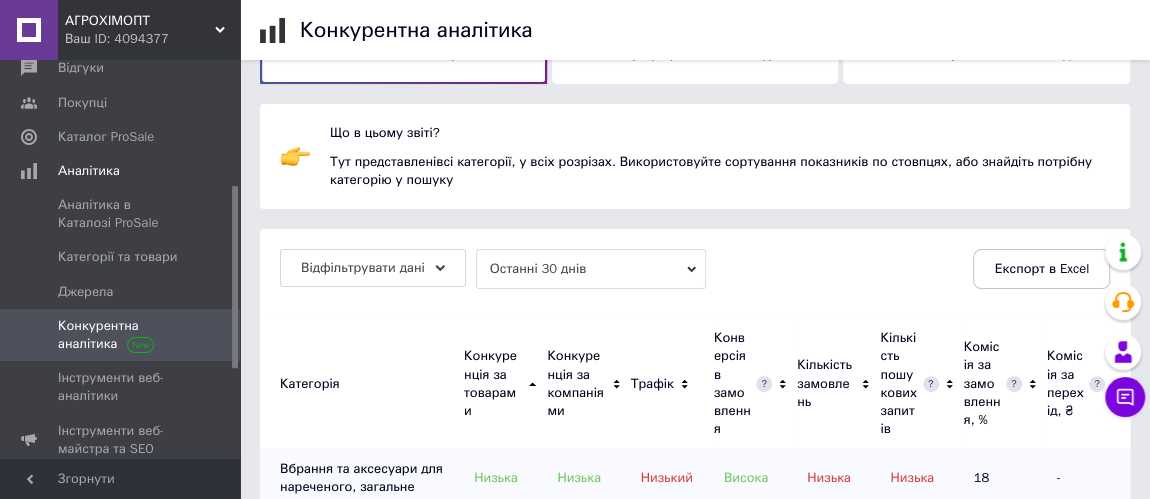 scroll, scrollTop: 181, scrollLeft: 0, axis: vertical 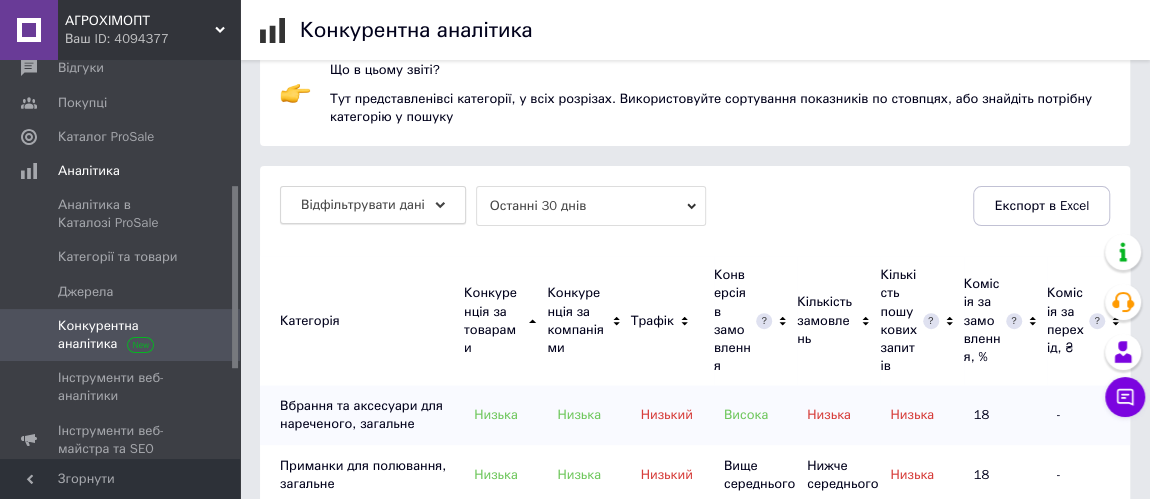 click on "Відфільтрувати дані" at bounding box center [363, 204] 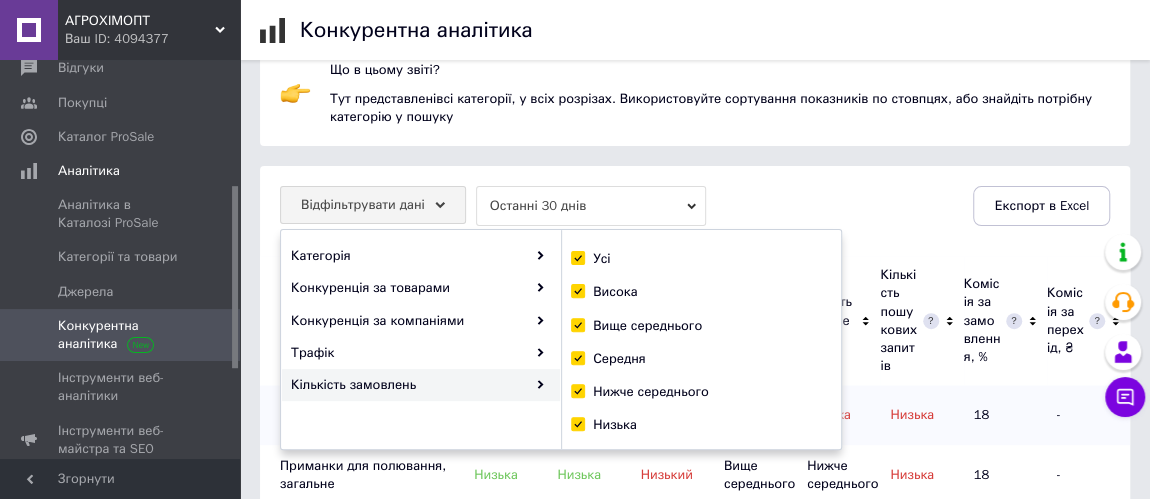 click on "Усі" at bounding box center [577, 257] 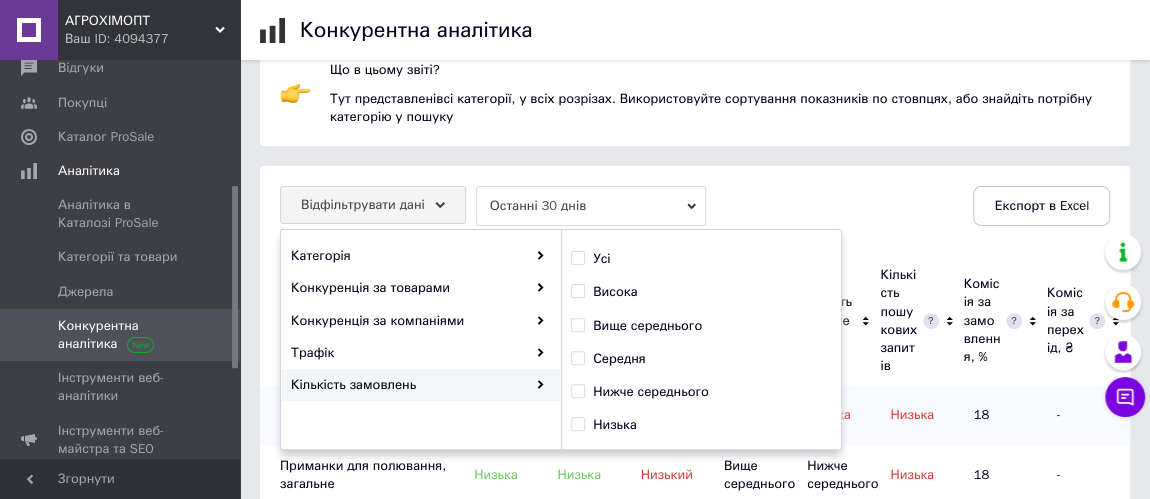 checkbox on "false" 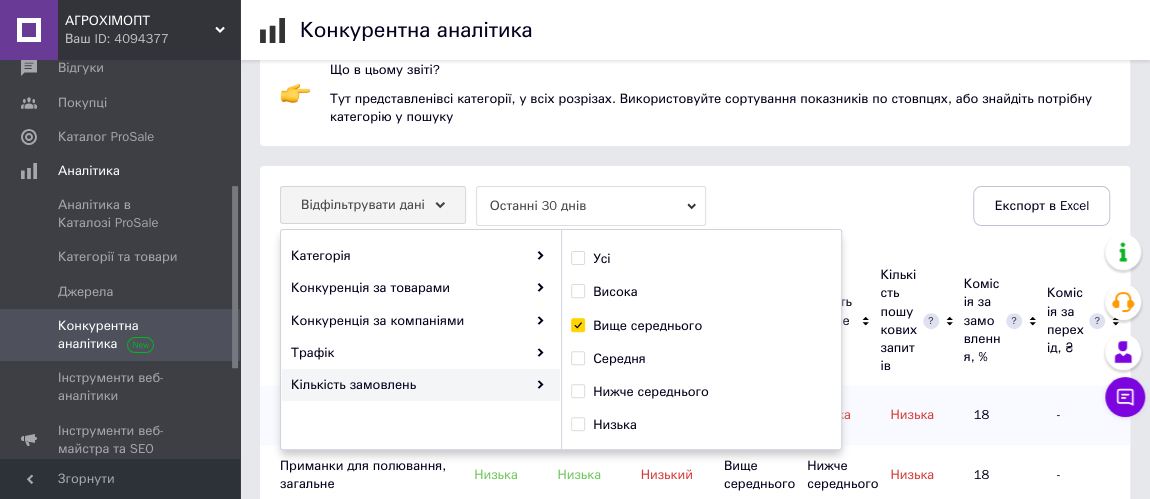 checkbox on "true" 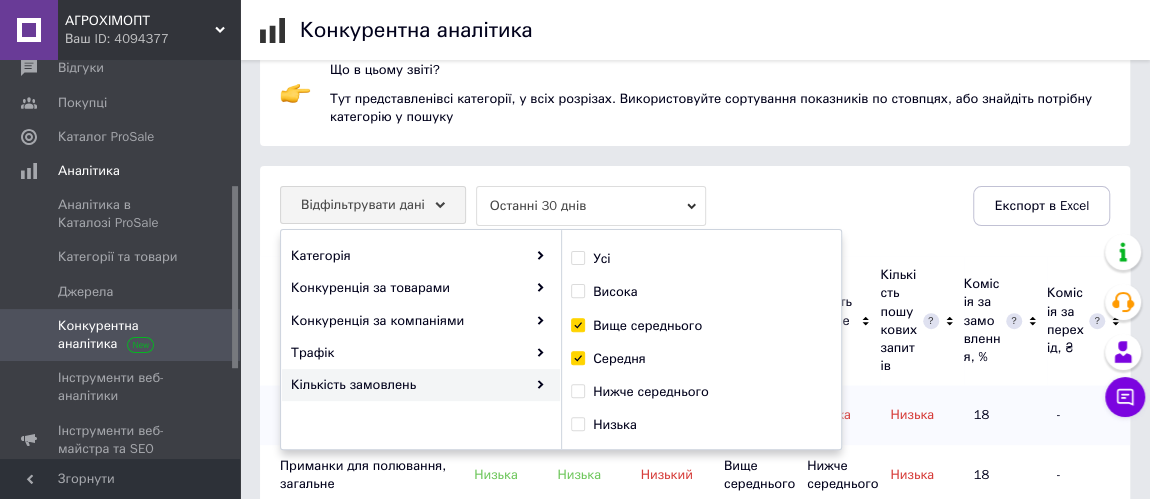 checkbox on "true" 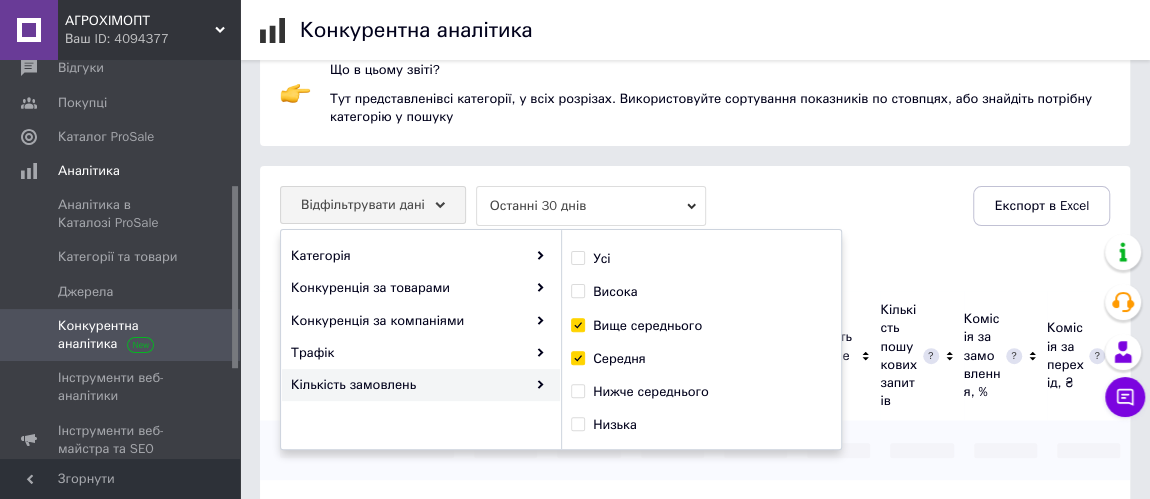 click on "Висока" at bounding box center [577, 290] 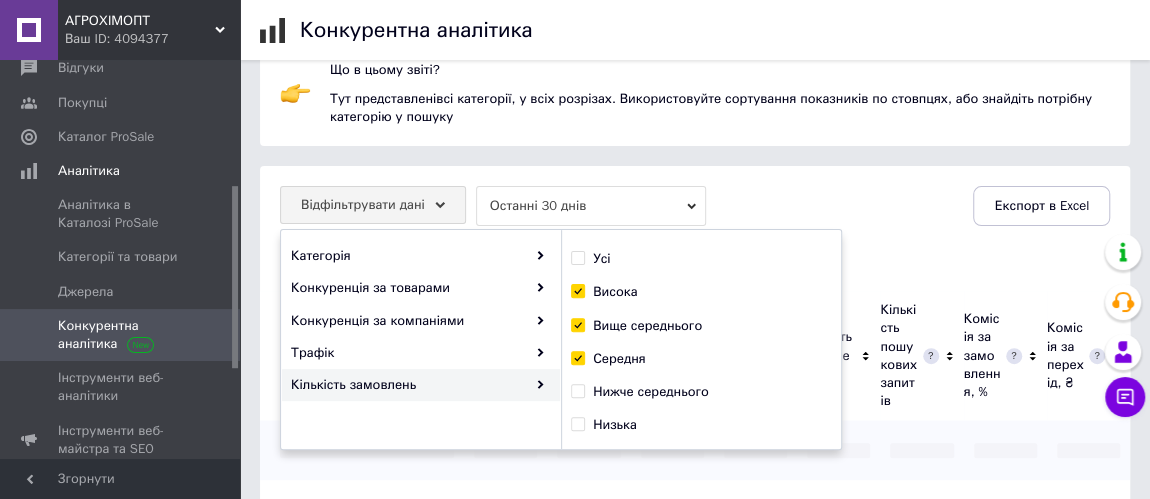 checkbox on "true" 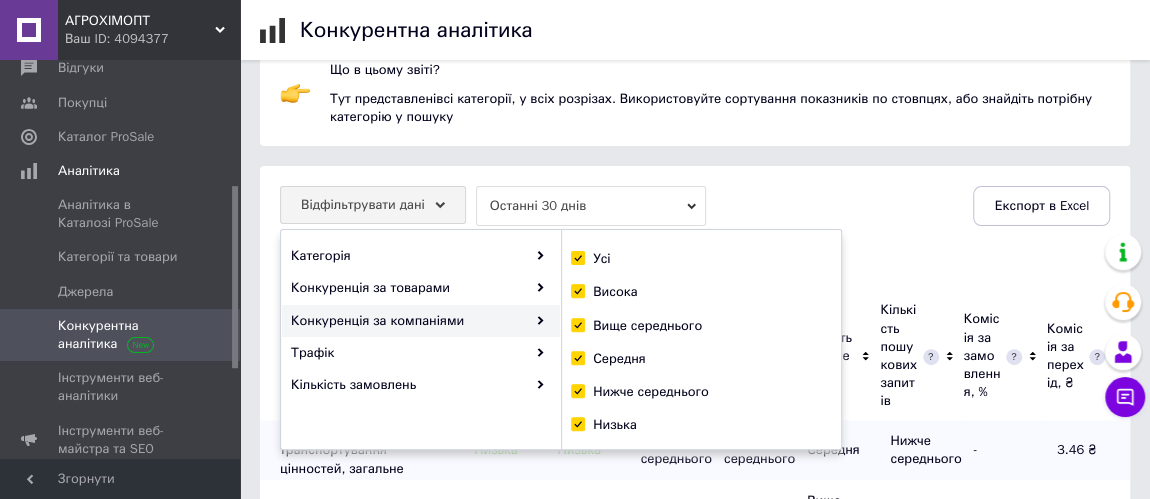 click on "Відфільтрувати дані [PERSON_NAME] за товарами Конкуренція за компаніями Трафік Кількість замовлень Усі Висока Вище [GEOGRAPHIC_DATA] середнього Низька Останні 30 днів Експорт в Excel" at bounding box center (695, 206) 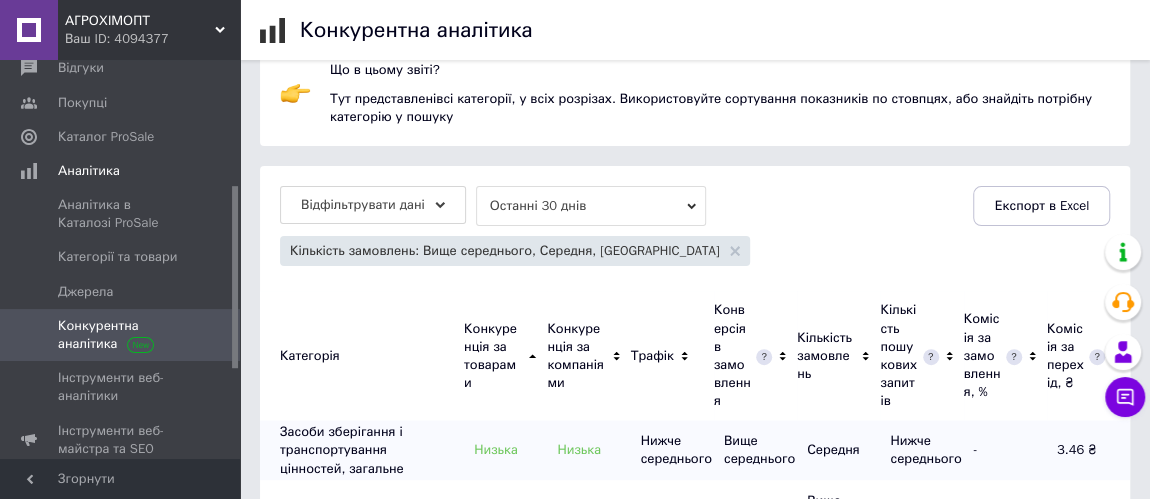 scroll, scrollTop: 363, scrollLeft: 0, axis: vertical 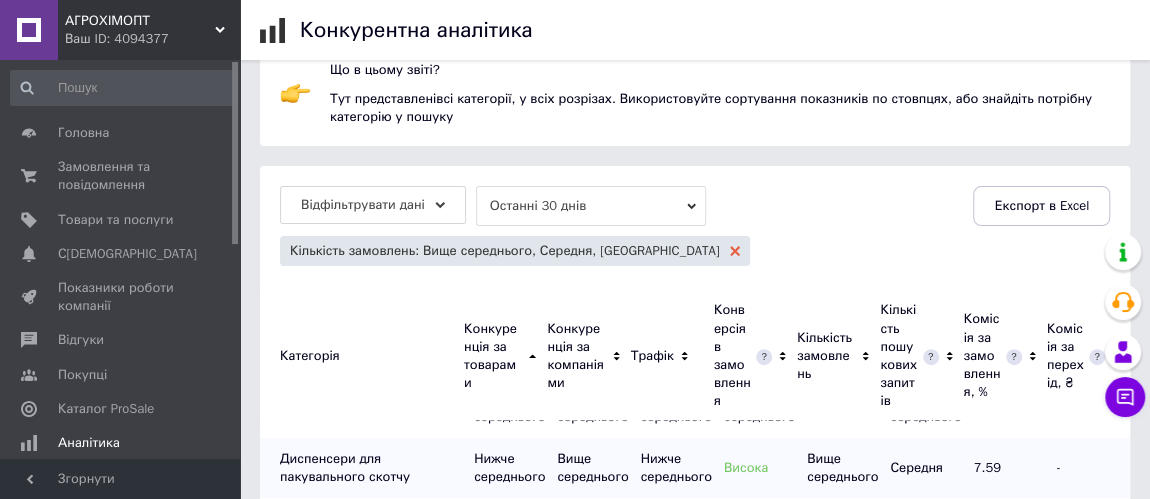 click 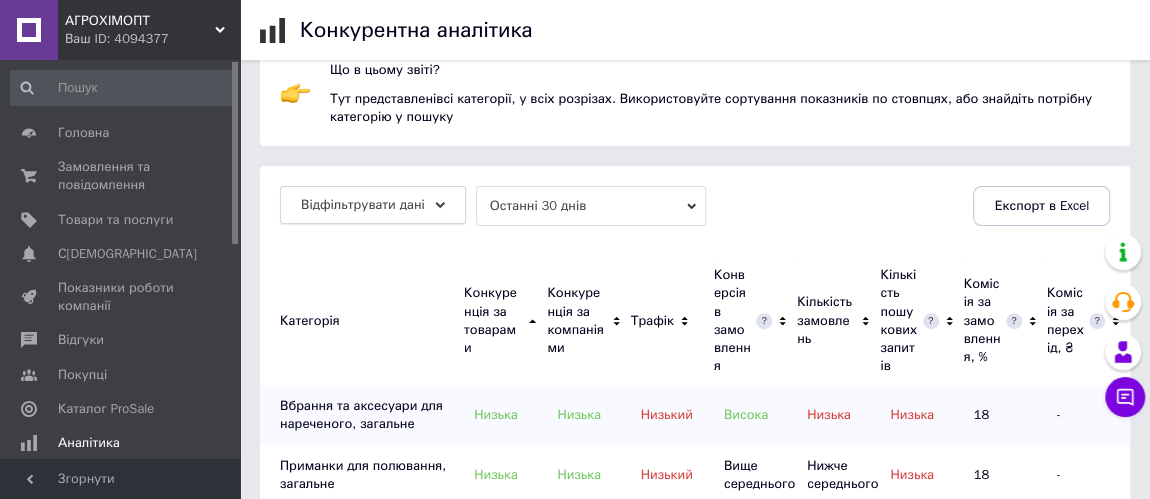 click on "Відфільтрувати дані" at bounding box center (373, 205) 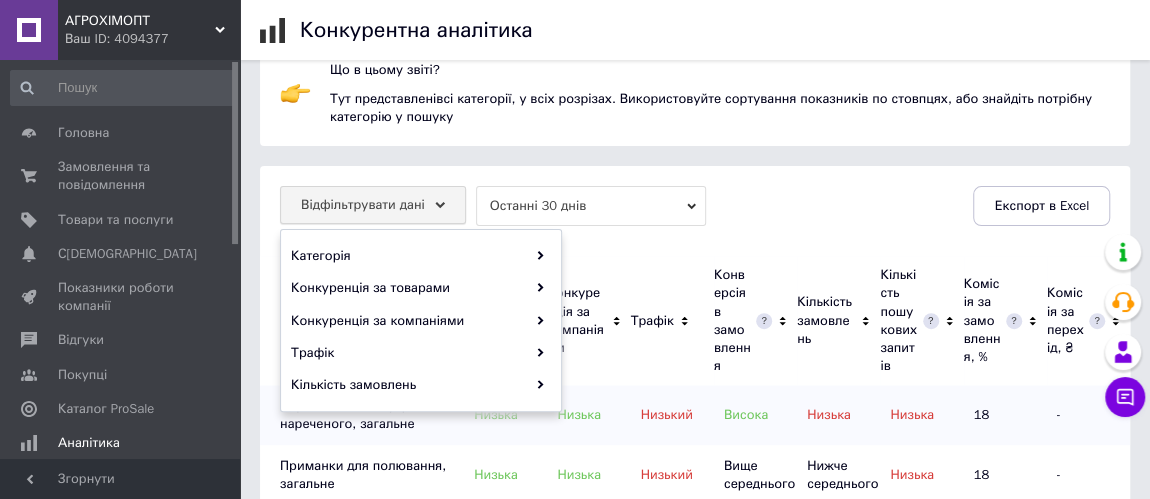 click on "Відфільтрувати дані" at bounding box center (373, 205) 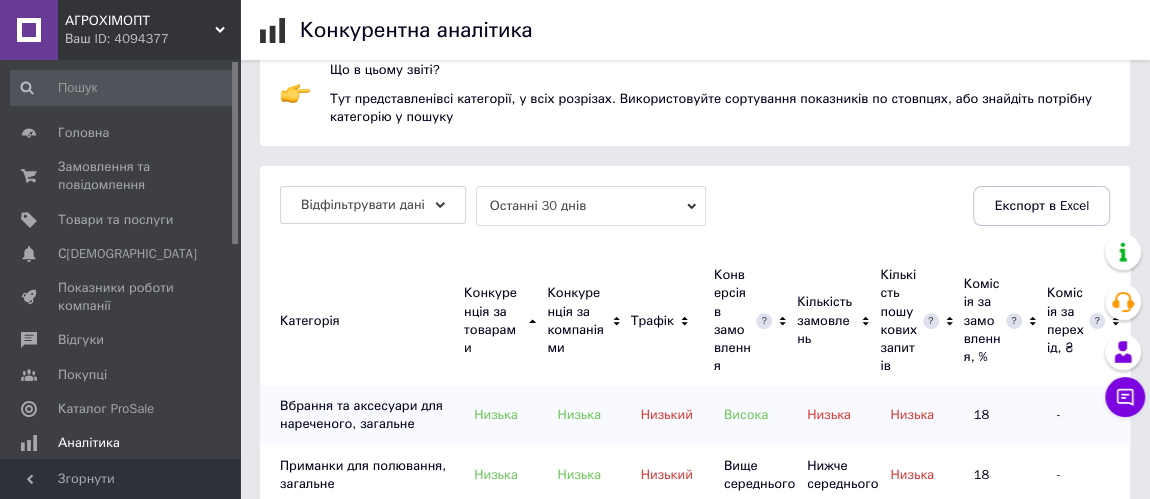 click on "Останні 30 днів" at bounding box center (591, 206) 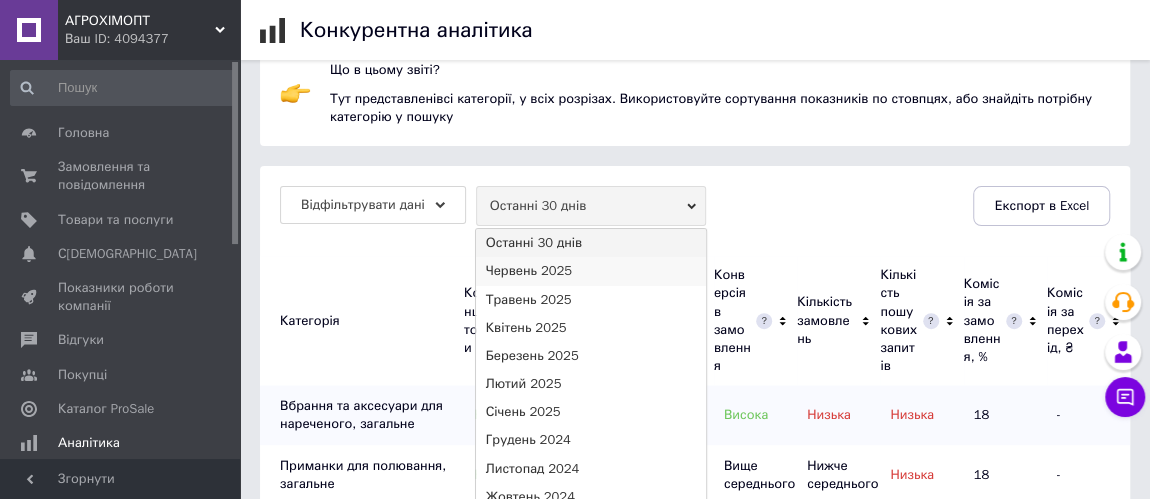 click on "Червень 2025" at bounding box center (591, 271) 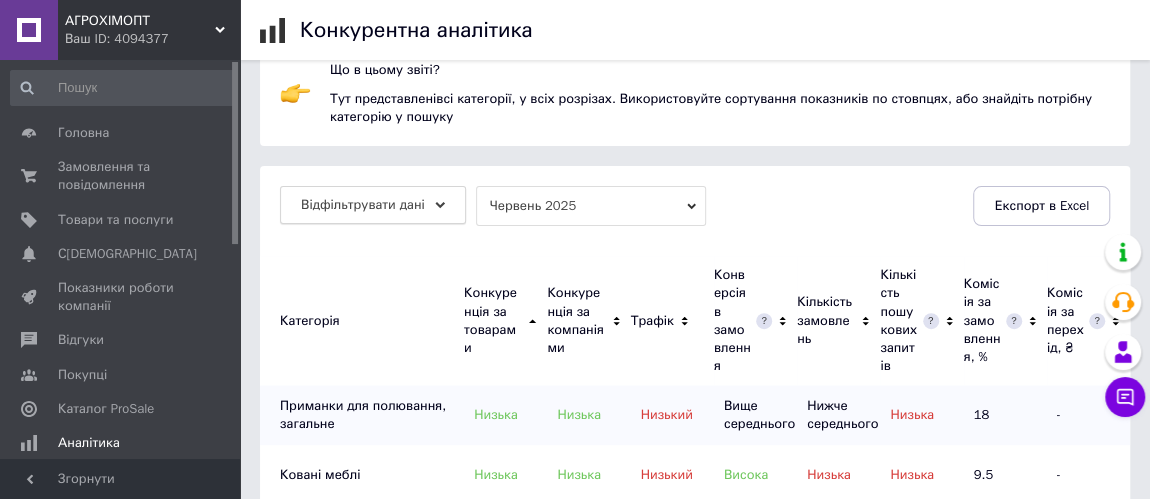 click on "Відфільтрувати дані" at bounding box center [373, 205] 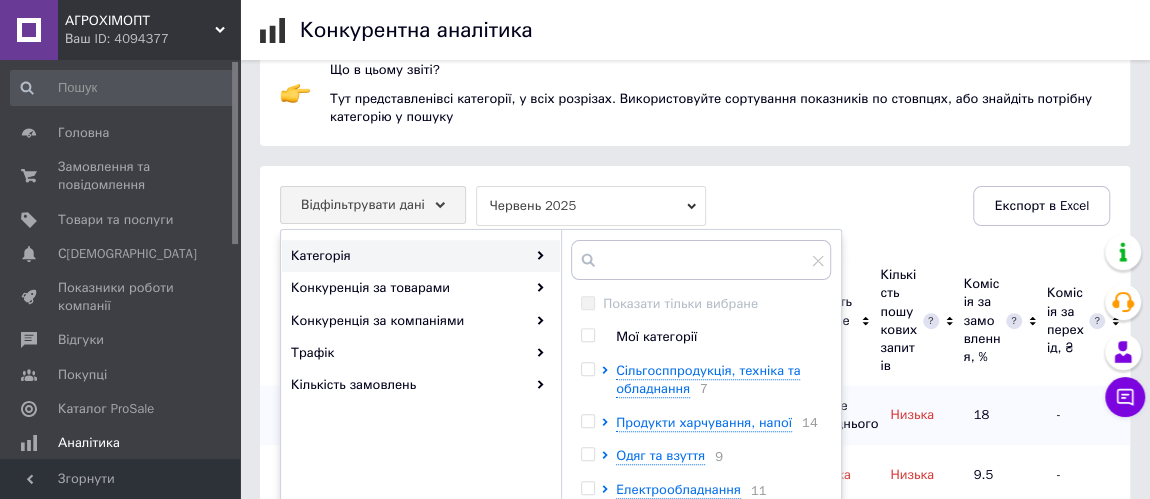 click on "Червень 2025" at bounding box center [591, 206] 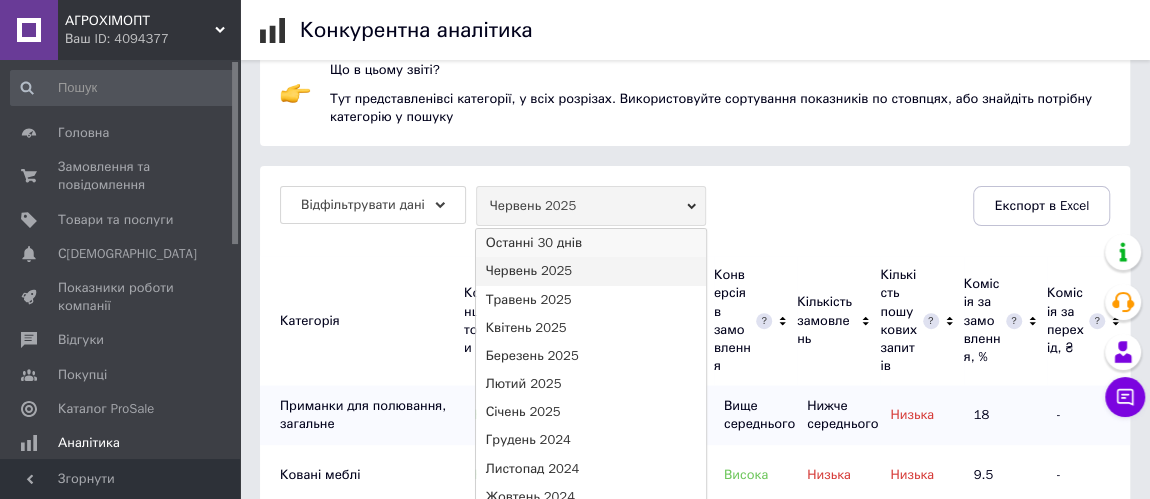 click on "Останні 30 днів" at bounding box center [591, 243] 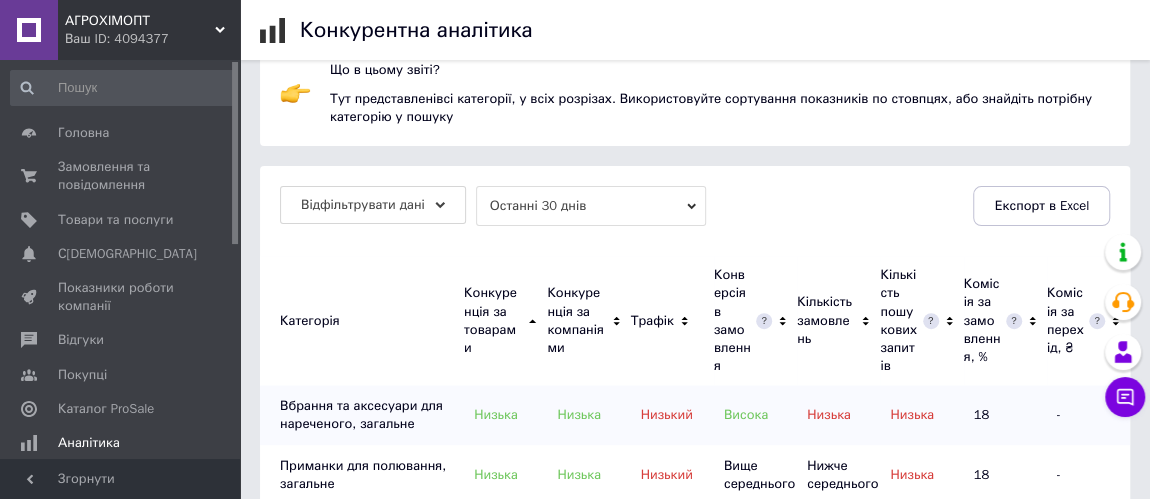 click on "Відфільтрувати дані" at bounding box center (378, 206) 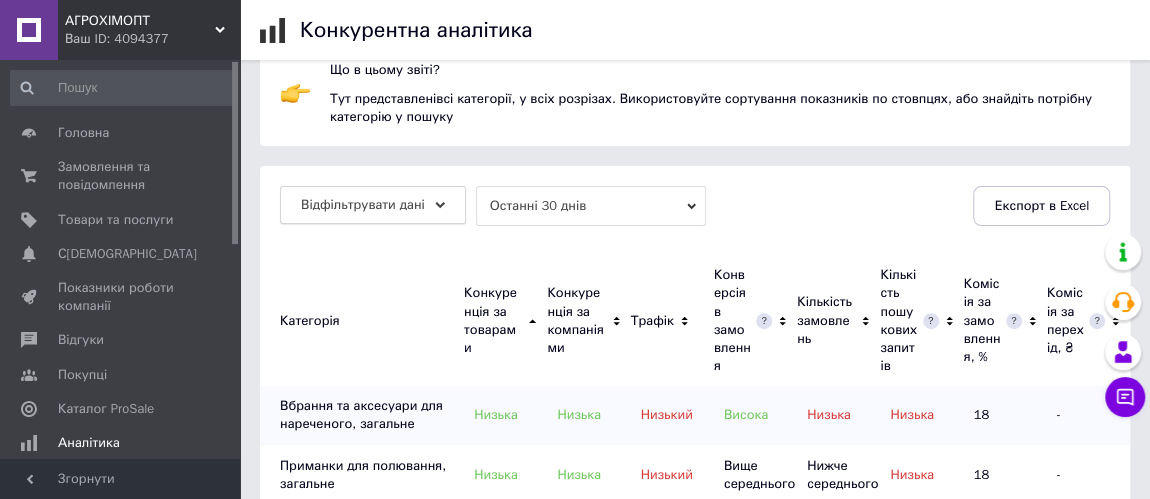 click on "Відфільтрувати дані" at bounding box center [363, 204] 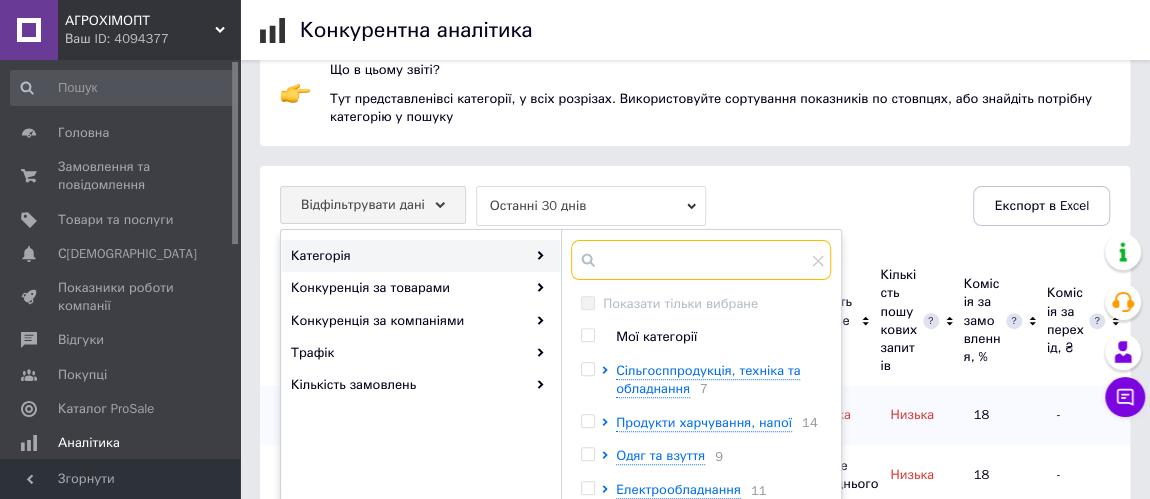 click at bounding box center [701, 260] 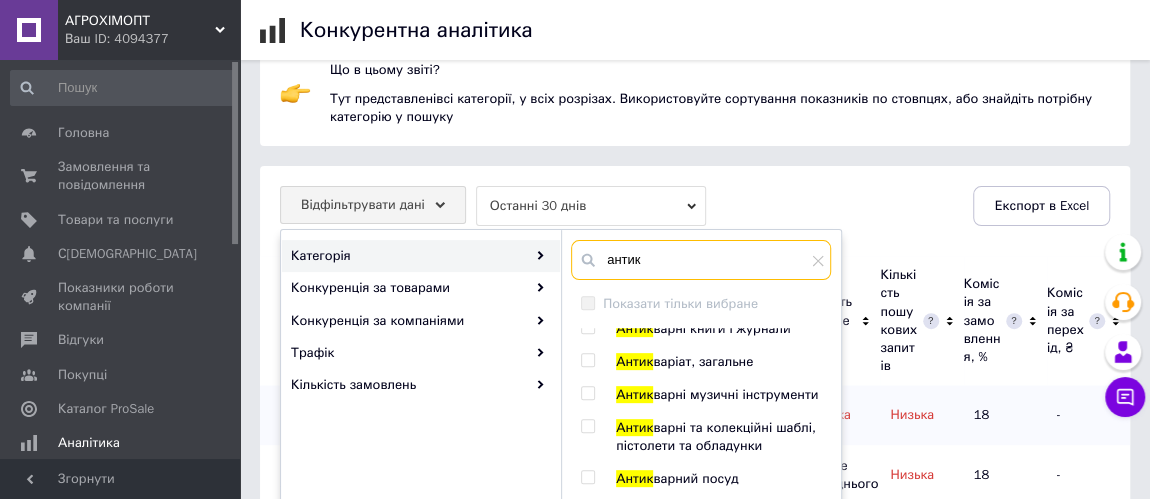 scroll, scrollTop: 64, scrollLeft: 0, axis: vertical 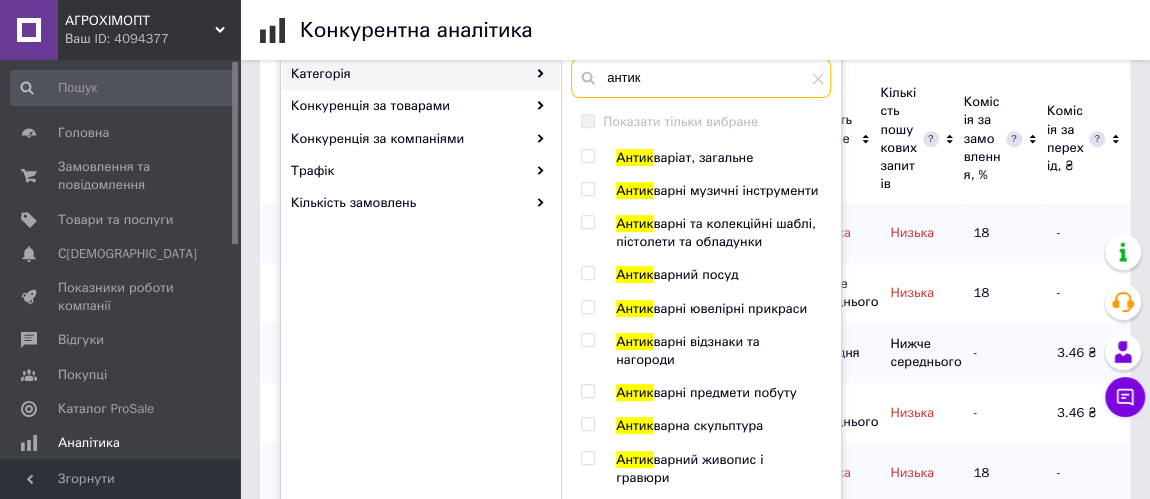 type on "антик" 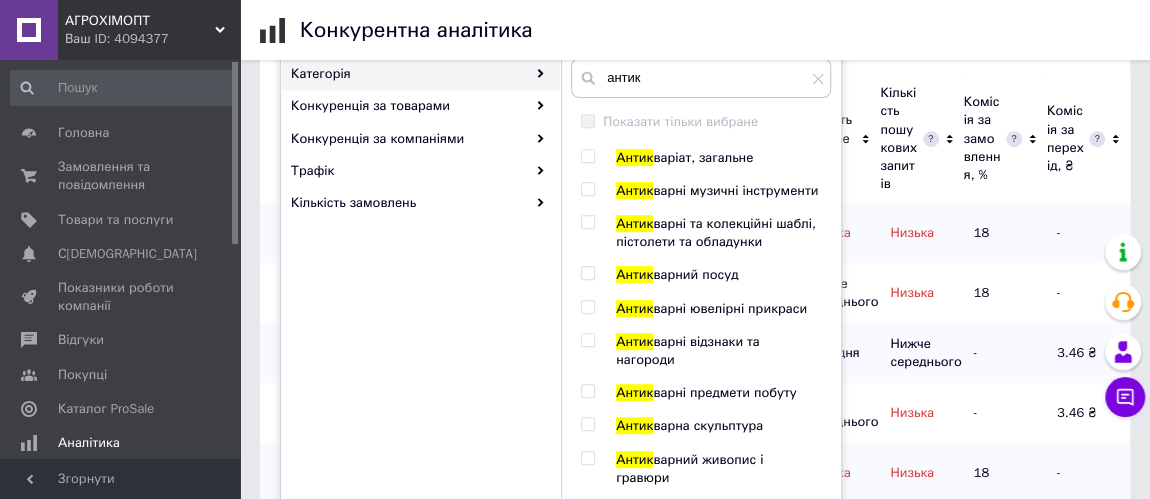 click at bounding box center [587, 458] 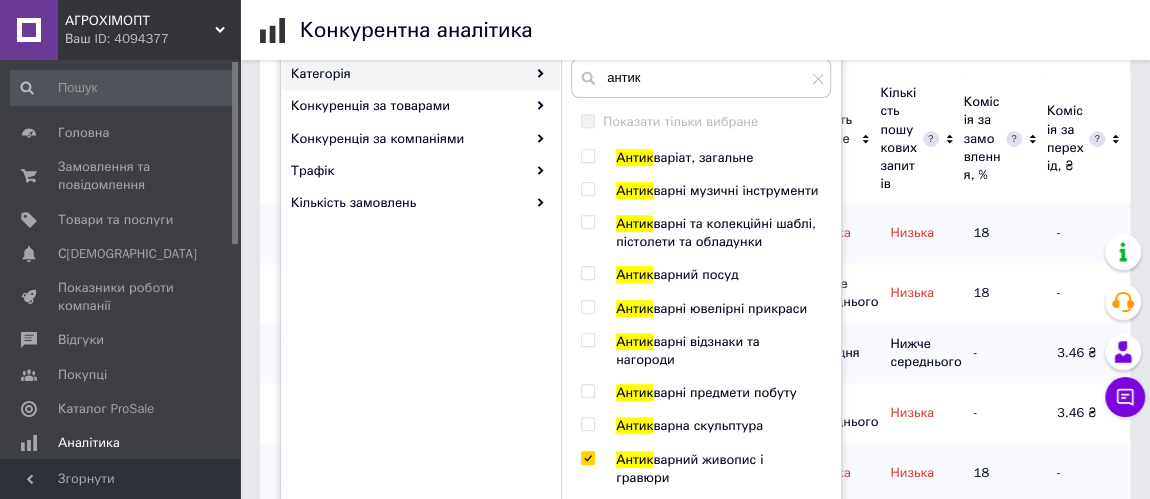 checkbox on "true" 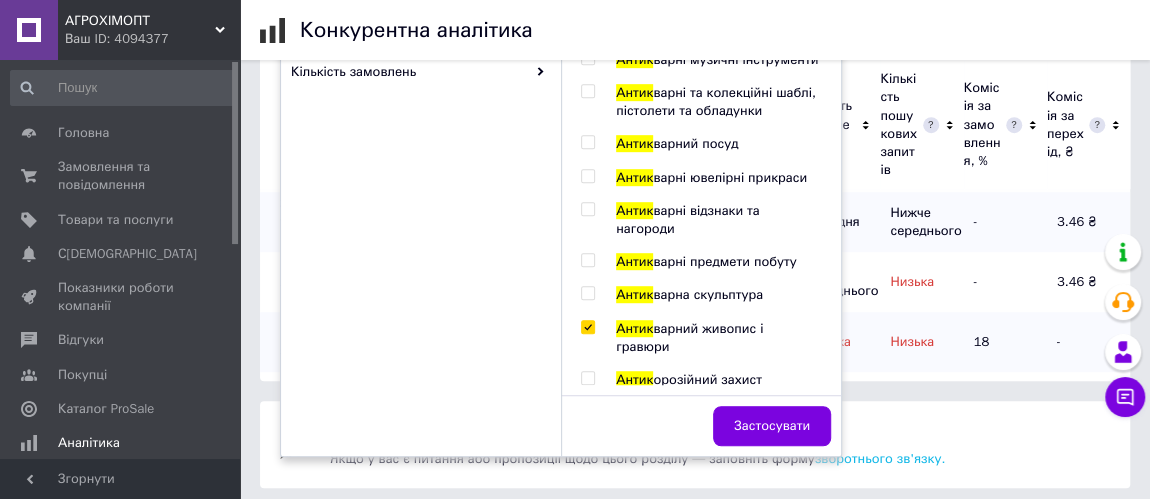 scroll, scrollTop: 502, scrollLeft: 0, axis: vertical 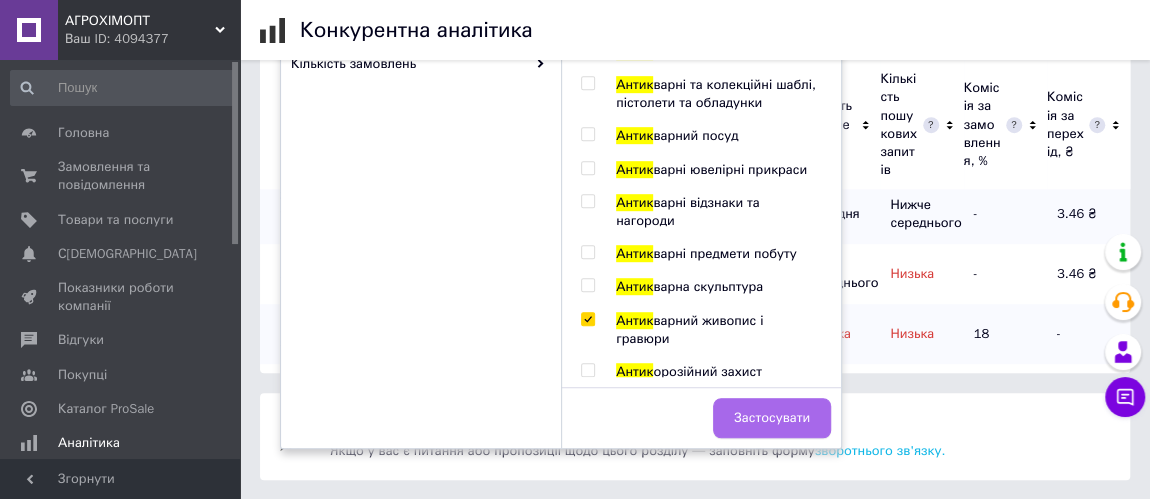 click on "Застосувати" at bounding box center [772, 418] 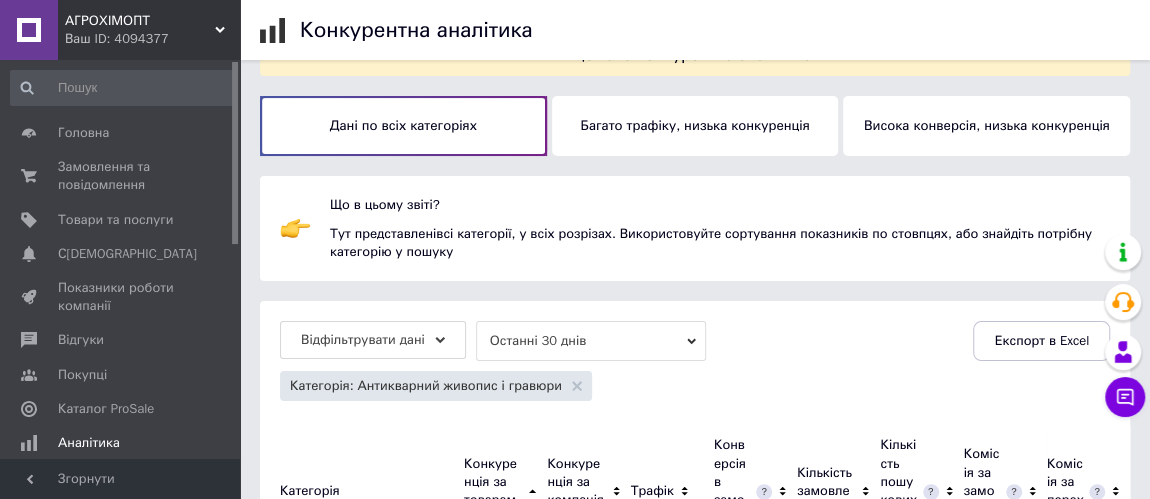 scroll, scrollTop: 228, scrollLeft: 0, axis: vertical 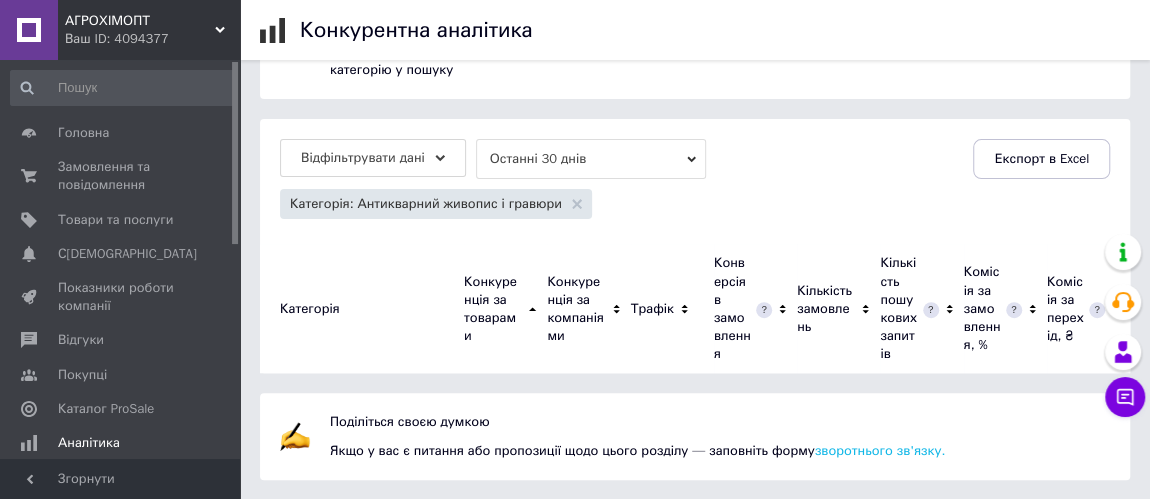 click on "Категорія: Антикварний живопис і гравюри" at bounding box center [426, 204] 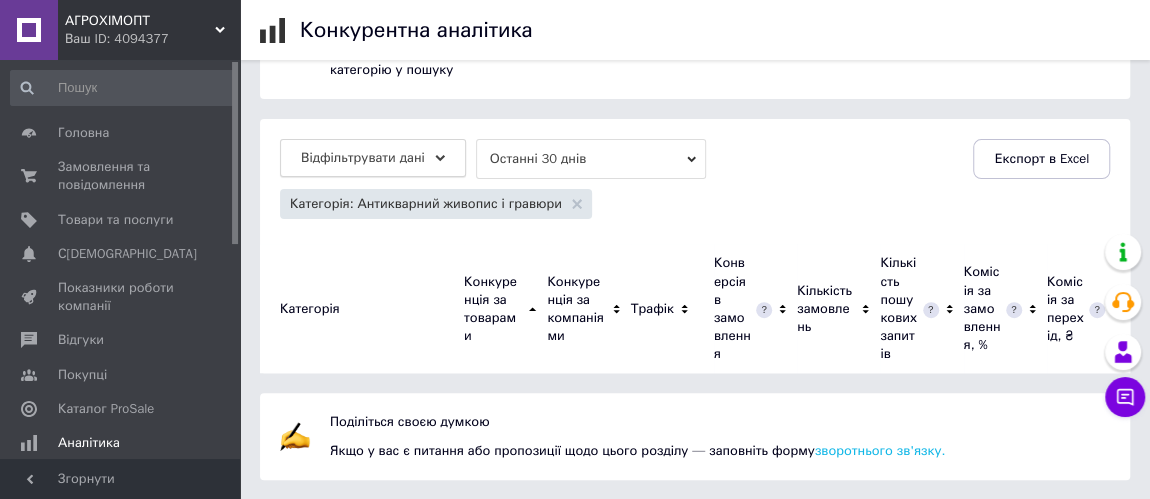 click on "Відфільтрувати дані" at bounding box center [373, 158] 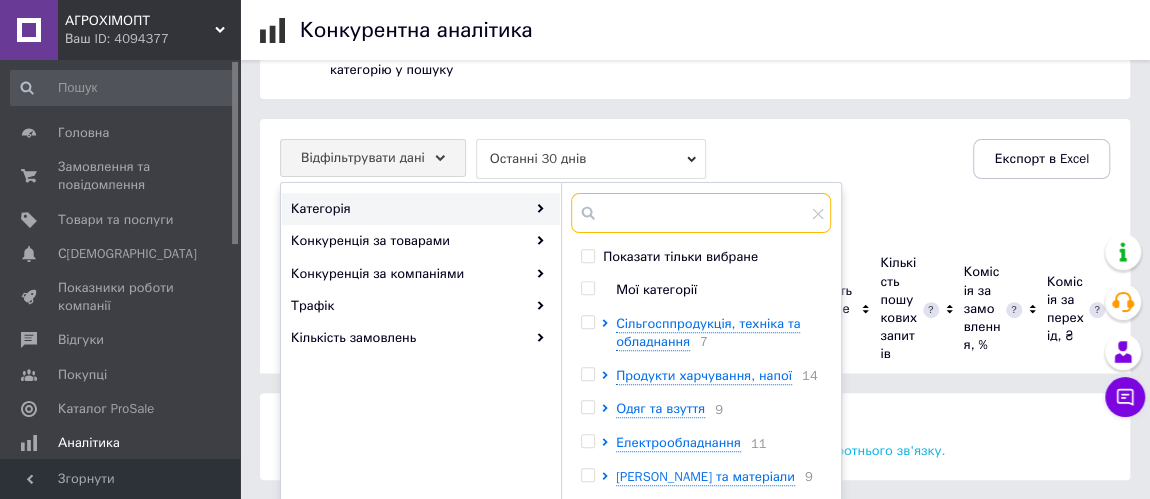 click at bounding box center [701, 213] 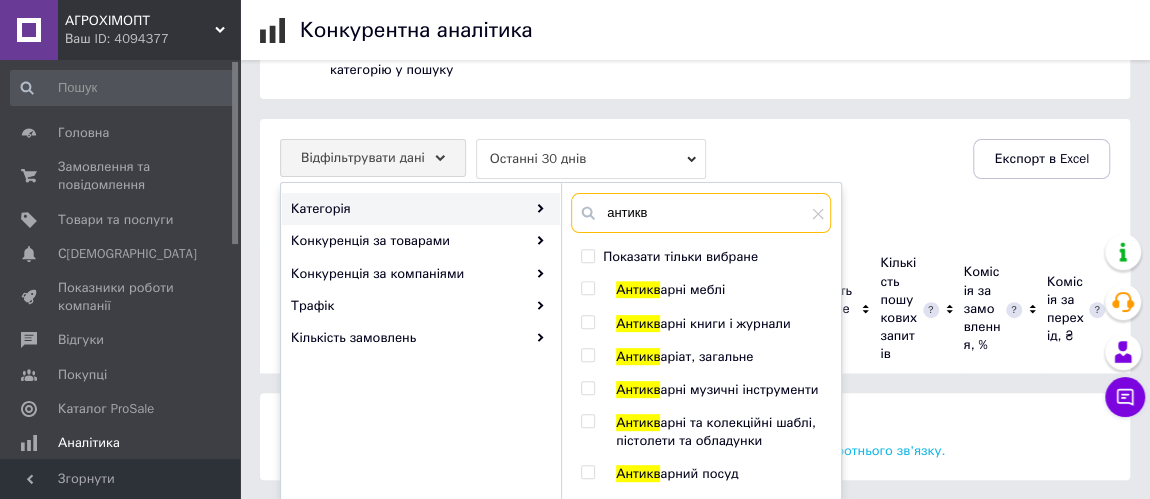 scroll, scrollTop: 31, scrollLeft: 0, axis: vertical 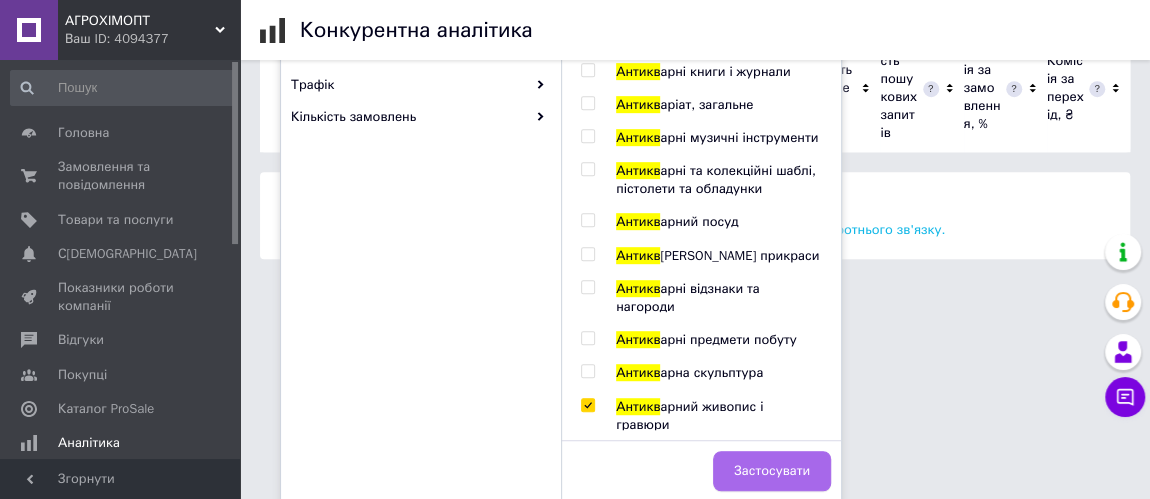type on "антикв" 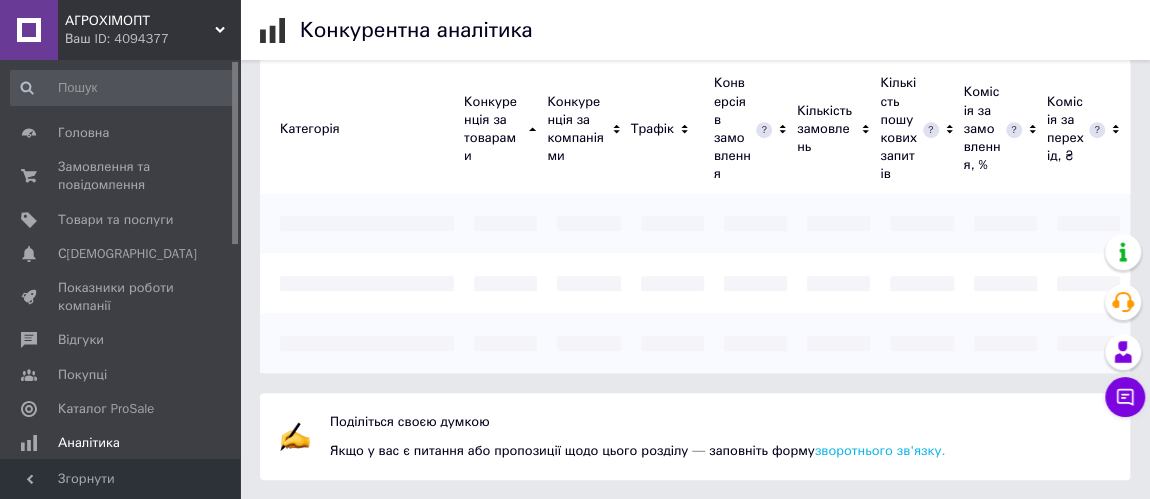 scroll, scrollTop: 228, scrollLeft: 0, axis: vertical 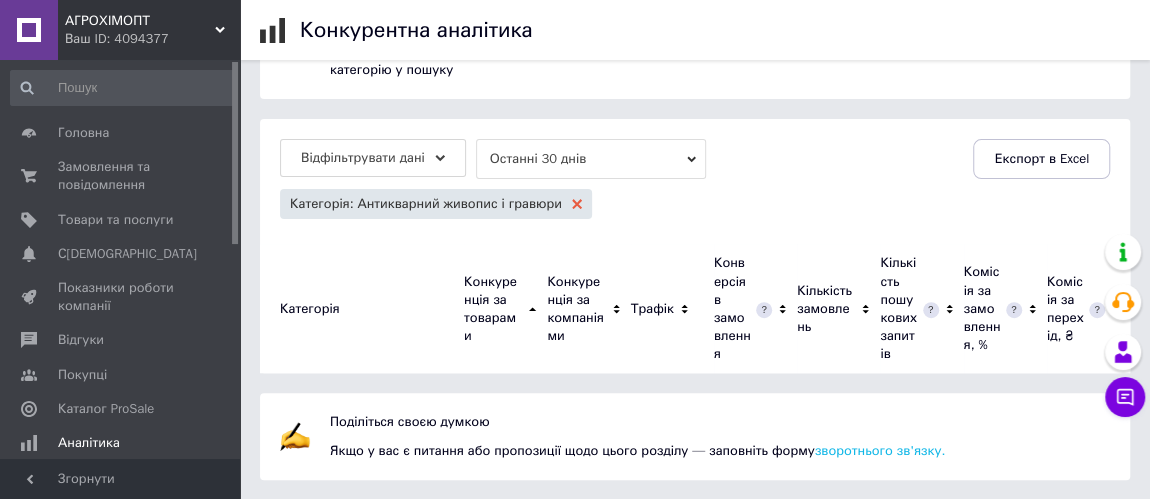 click 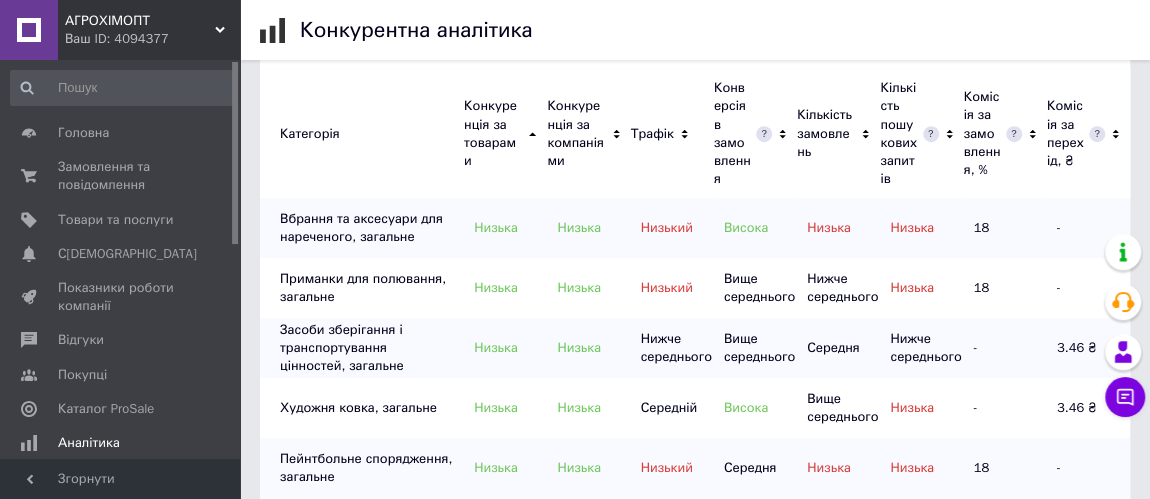 scroll, scrollTop: 85, scrollLeft: 0, axis: vertical 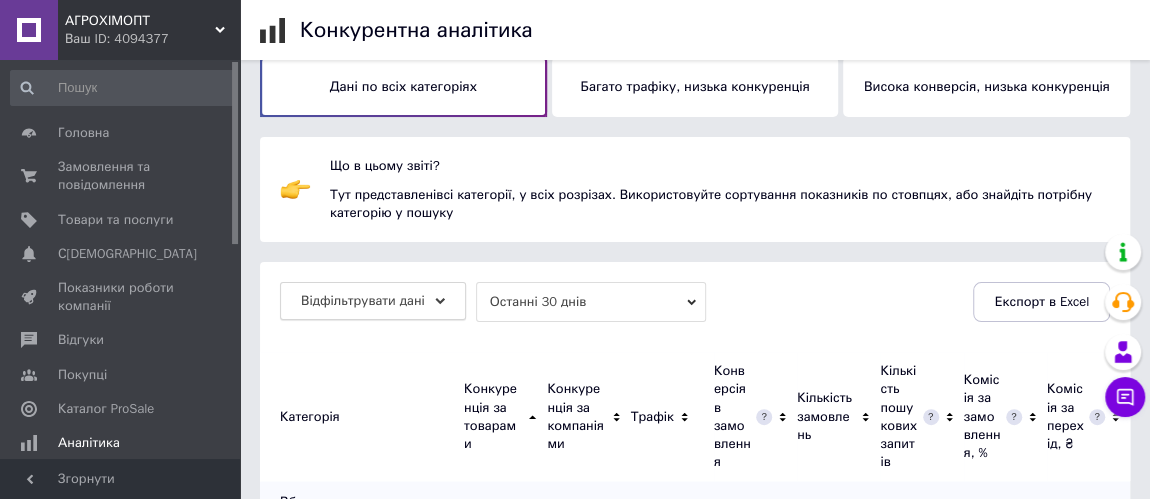 click on "Відфільтрувати дані" at bounding box center (363, 300) 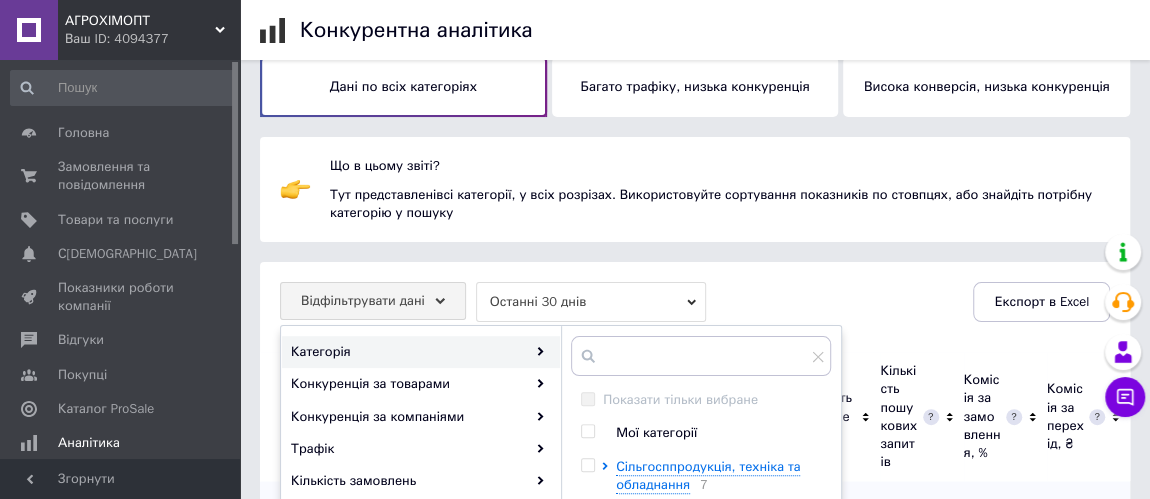 scroll, scrollTop: 176, scrollLeft: 0, axis: vertical 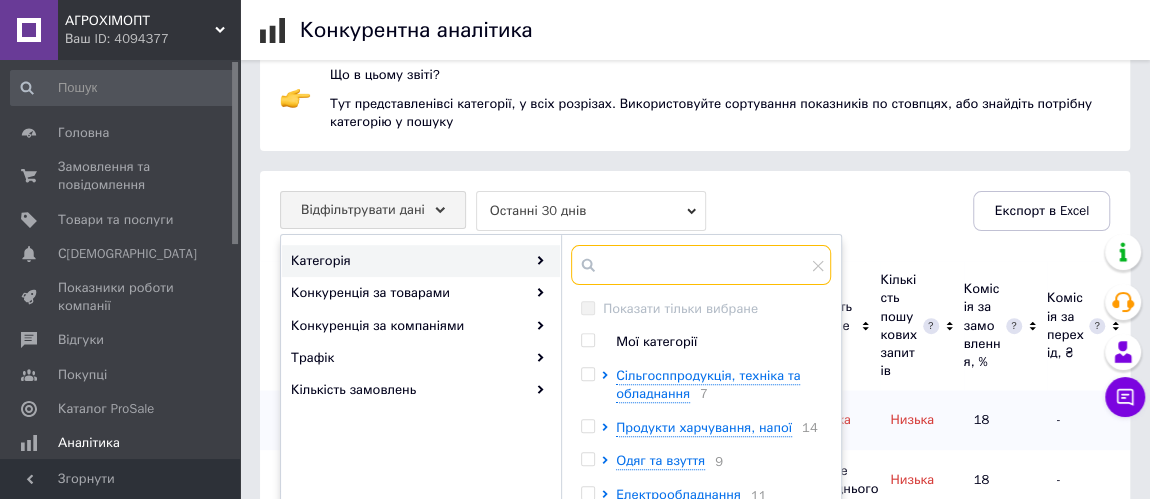 click at bounding box center (701, 265) 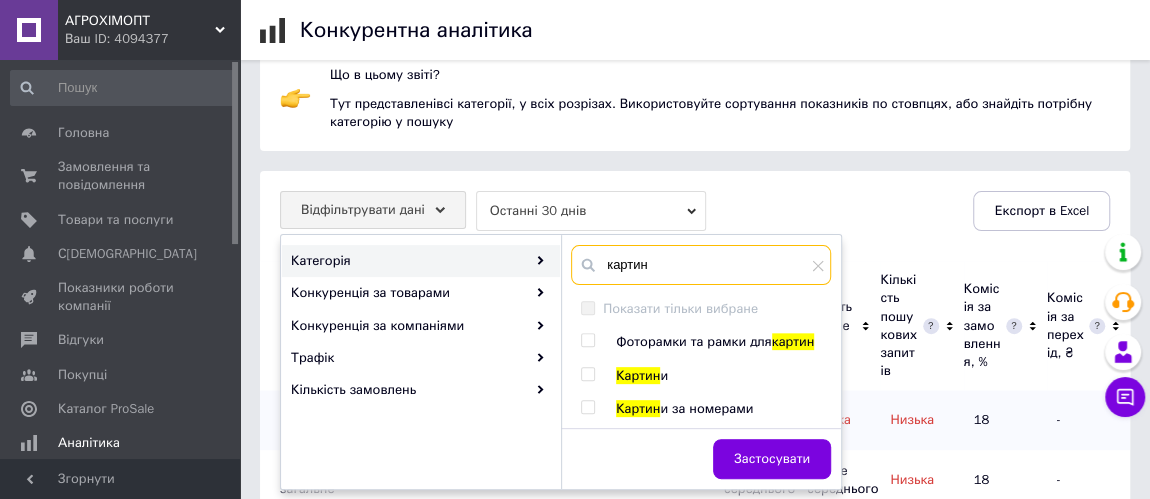 type on "картин" 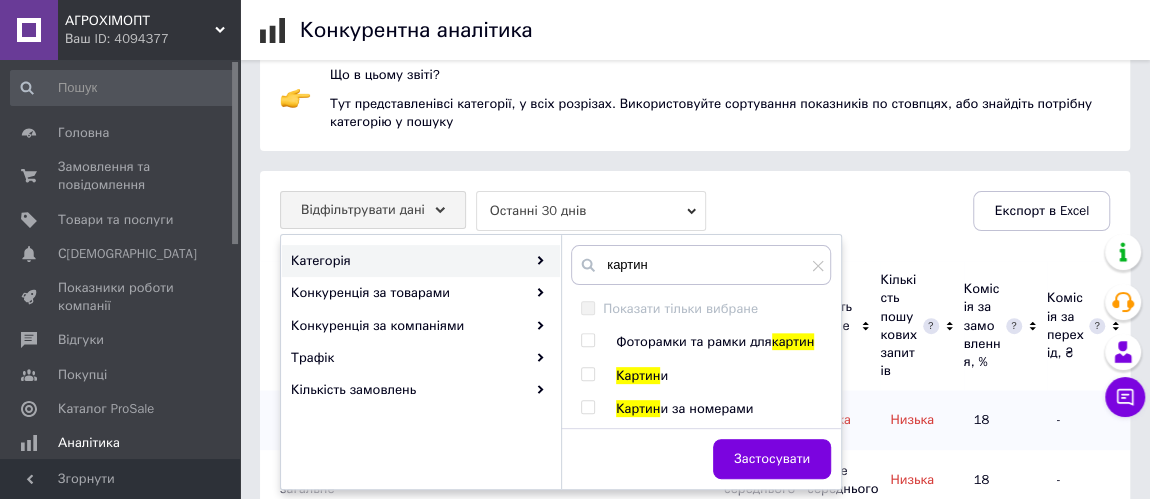 click at bounding box center (587, 374) 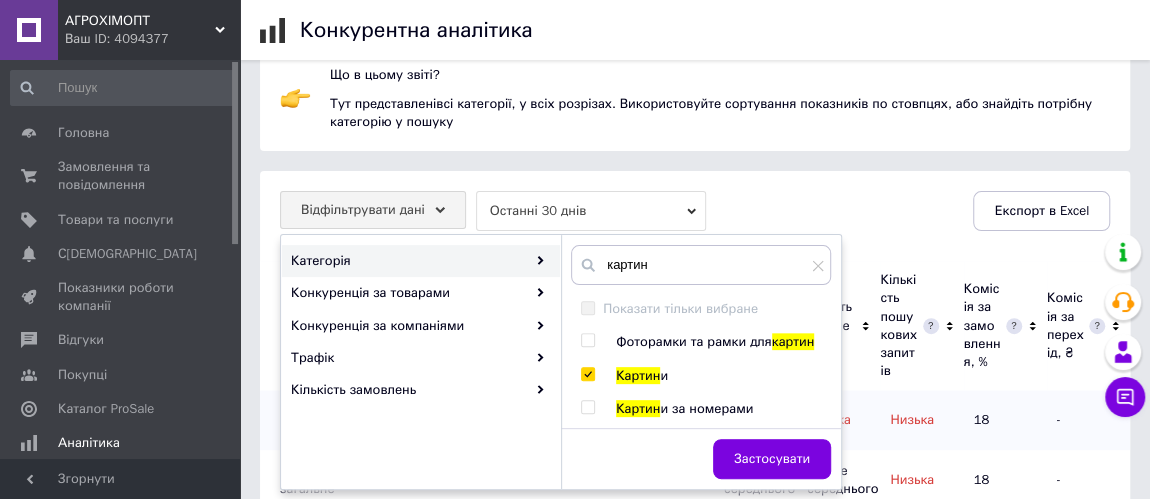 checkbox on "true" 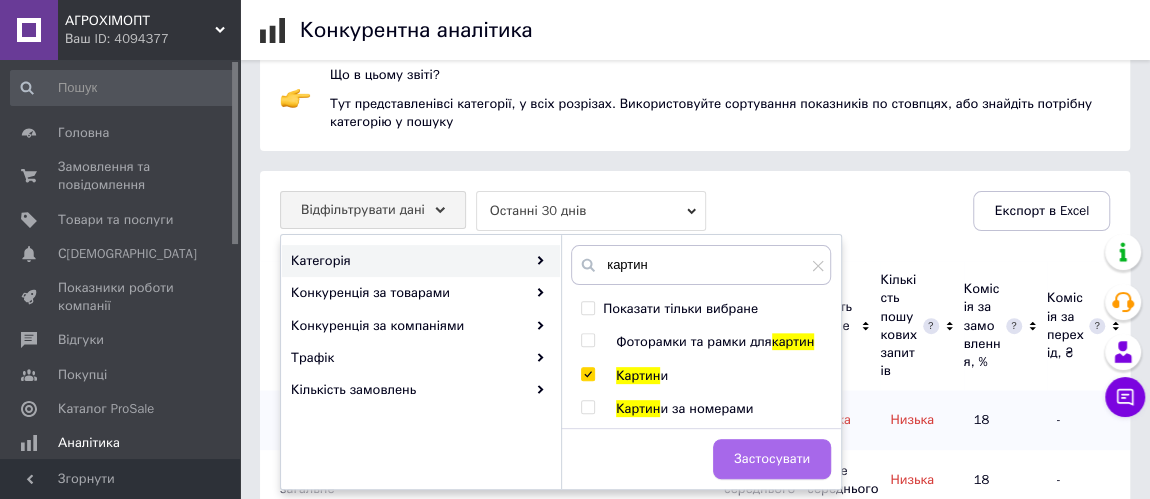 click on "Застосувати" at bounding box center [772, 459] 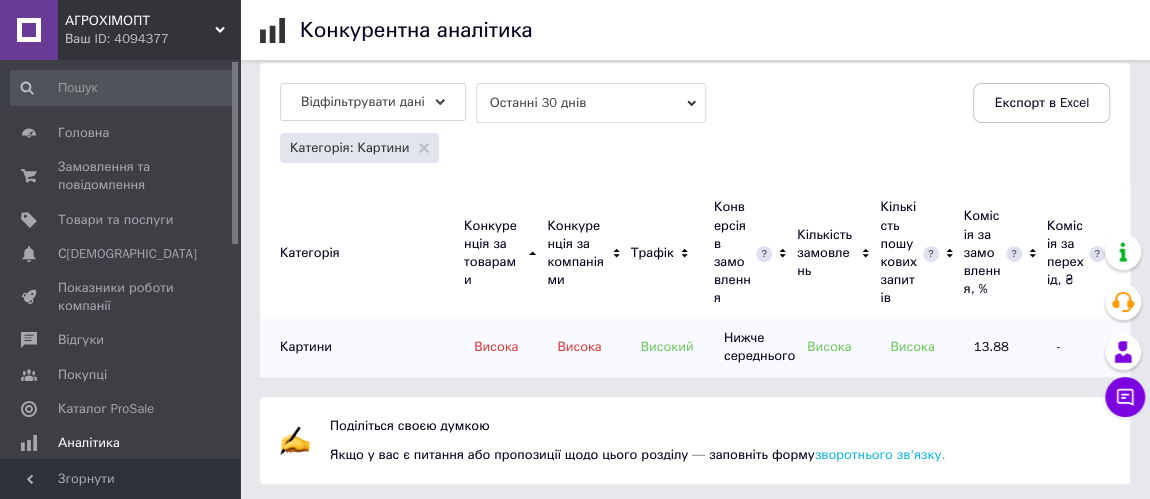 scroll, scrollTop: 288, scrollLeft: 0, axis: vertical 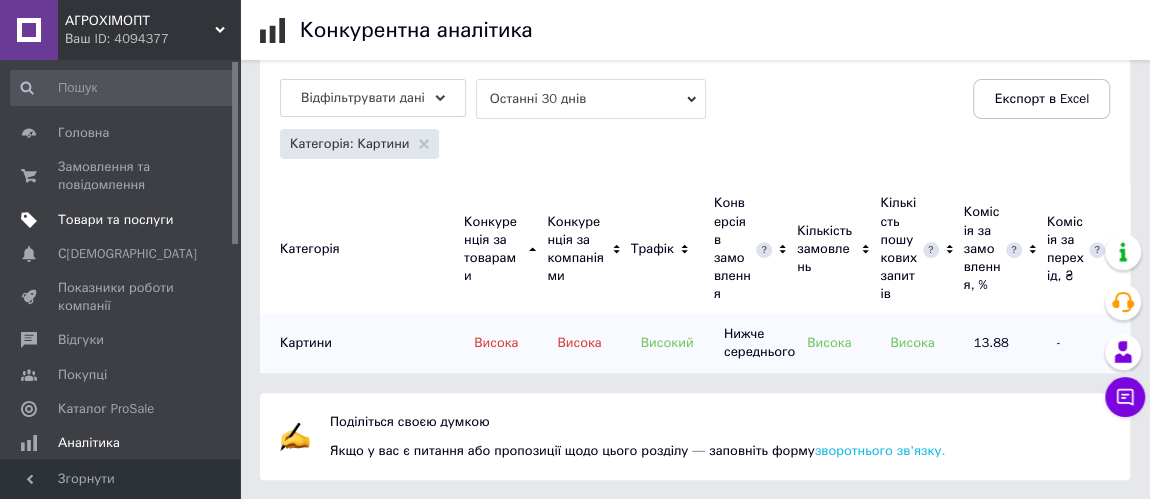 click on "Товари та послуги" at bounding box center [115, 220] 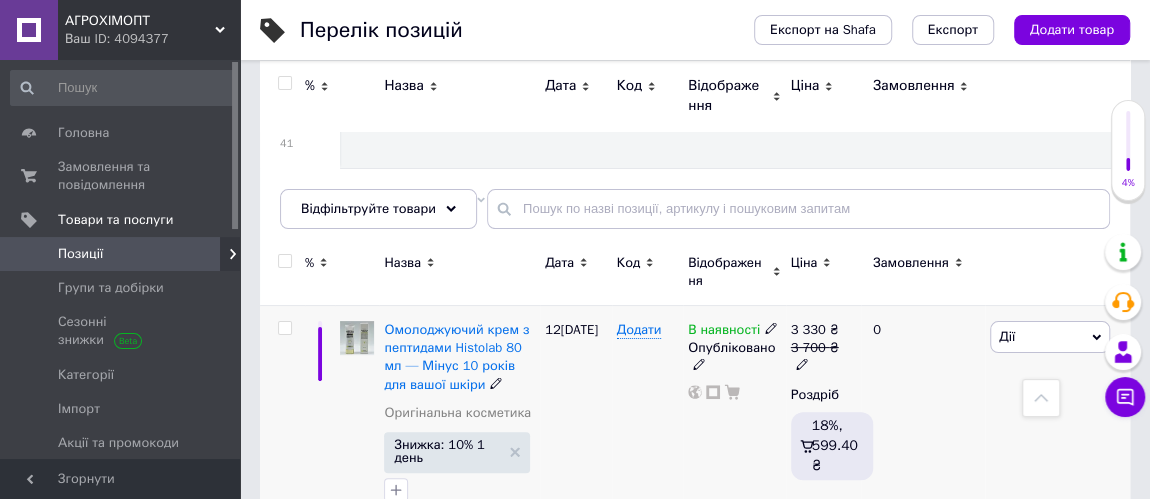 scroll, scrollTop: 0, scrollLeft: 0, axis: both 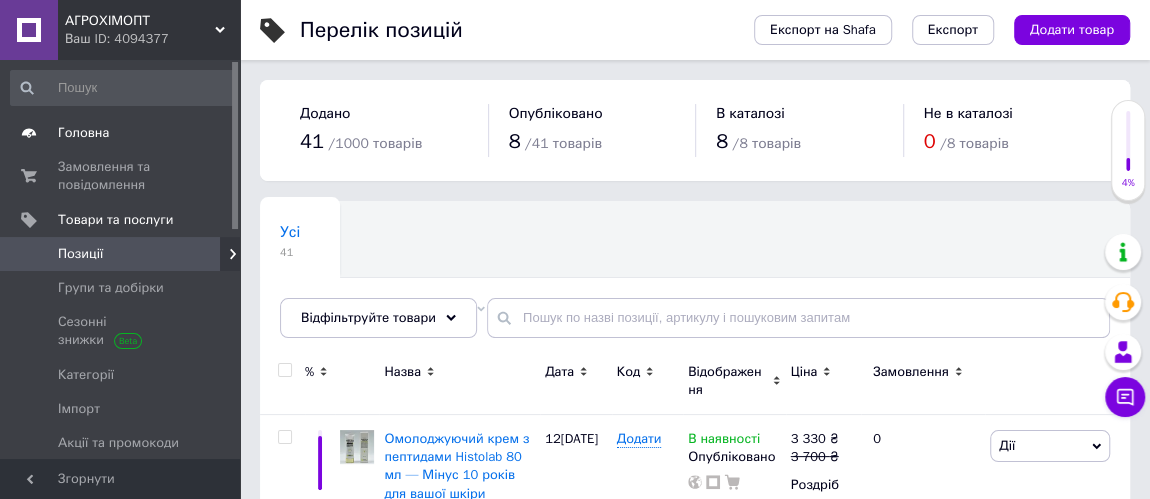click on "Головна" at bounding box center [83, 133] 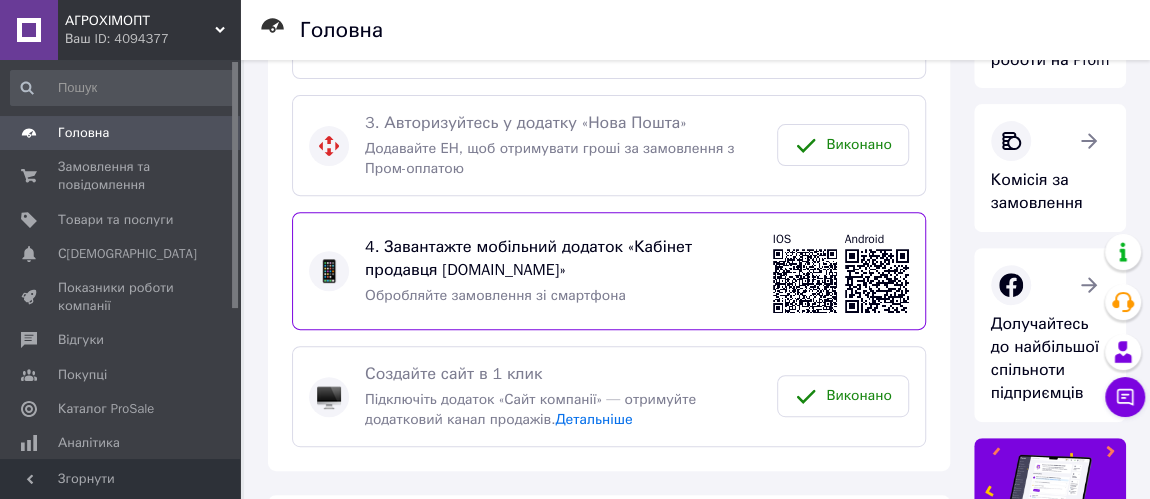 scroll, scrollTop: 272, scrollLeft: 0, axis: vertical 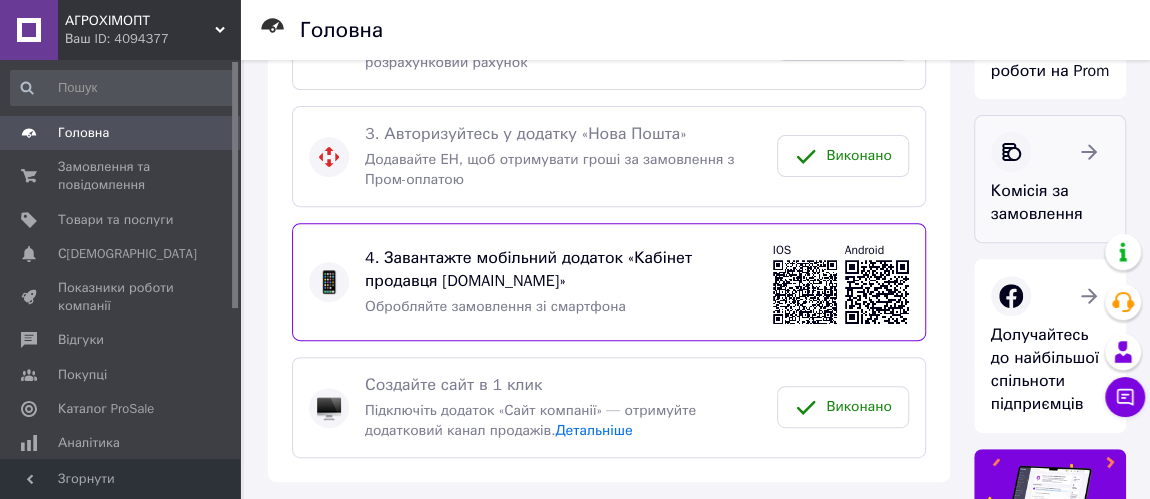 click at bounding box center [1011, 152] 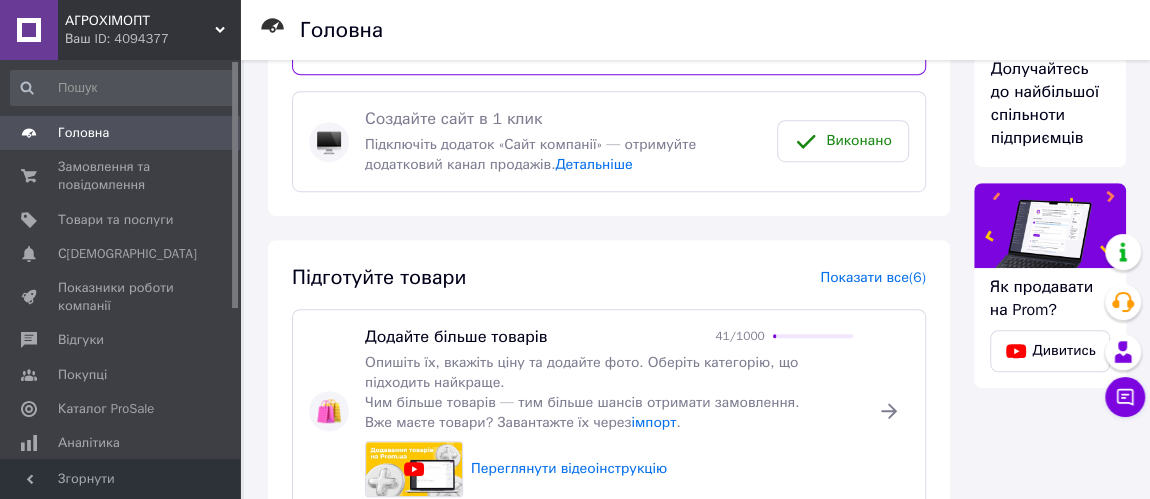 scroll, scrollTop: 636, scrollLeft: 0, axis: vertical 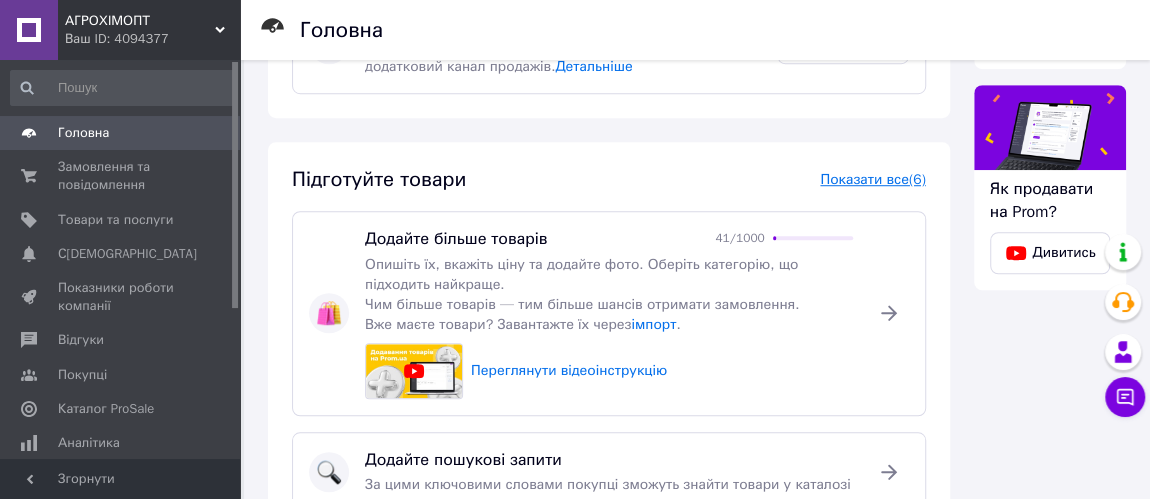 click on "Показати все  (6)" at bounding box center [872, 179] 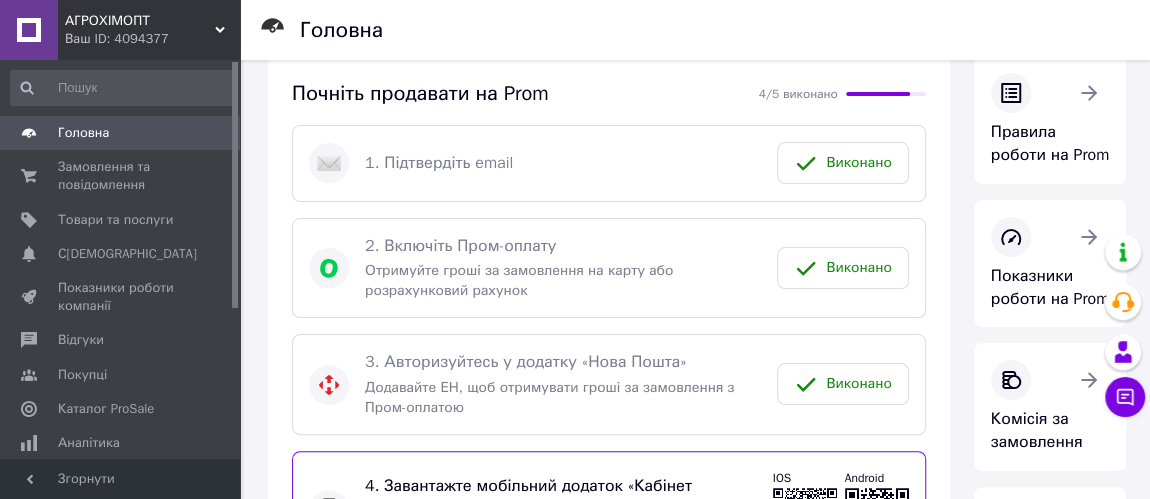 scroll, scrollTop: 0, scrollLeft: 0, axis: both 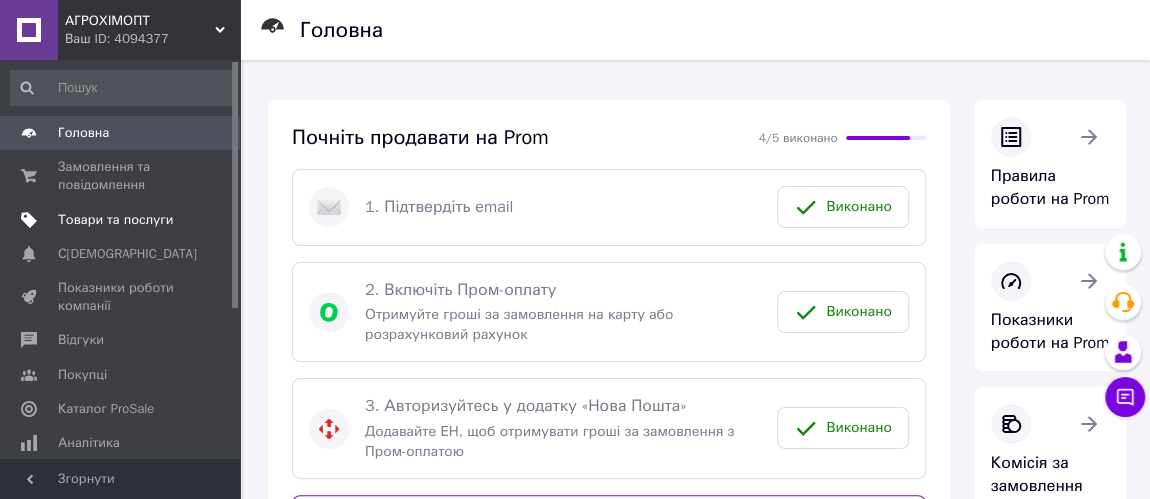 click on "Товари та послуги" at bounding box center (115, 220) 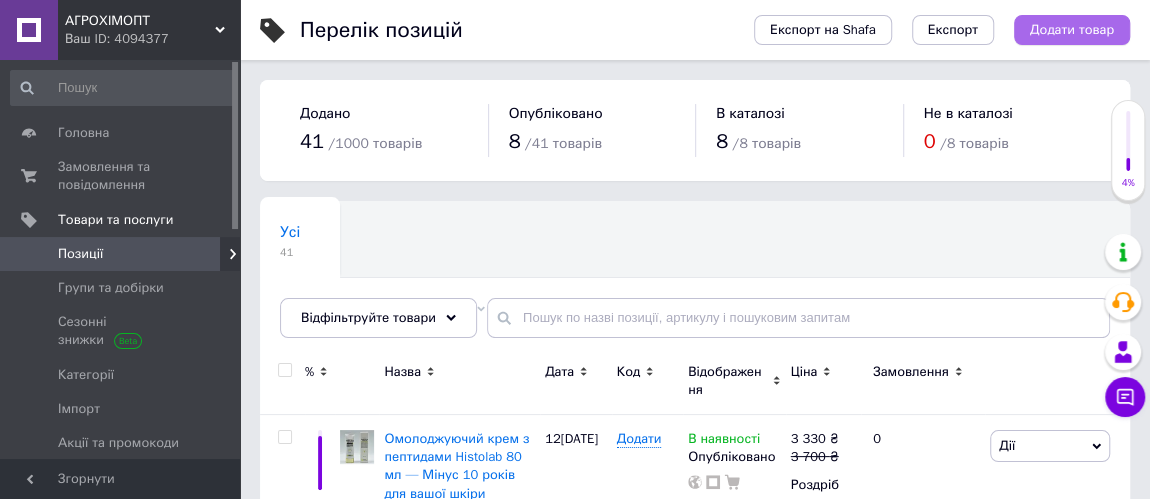 click on "Додати товар" at bounding box center (1072, 30) 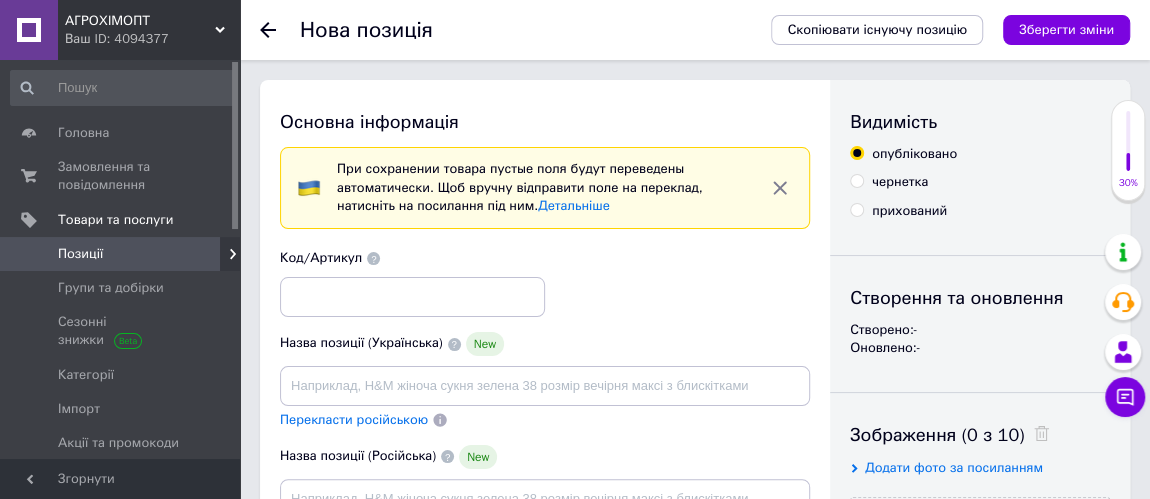 scroll, scrollTop: 0, scrollLeft: 0, axis: both 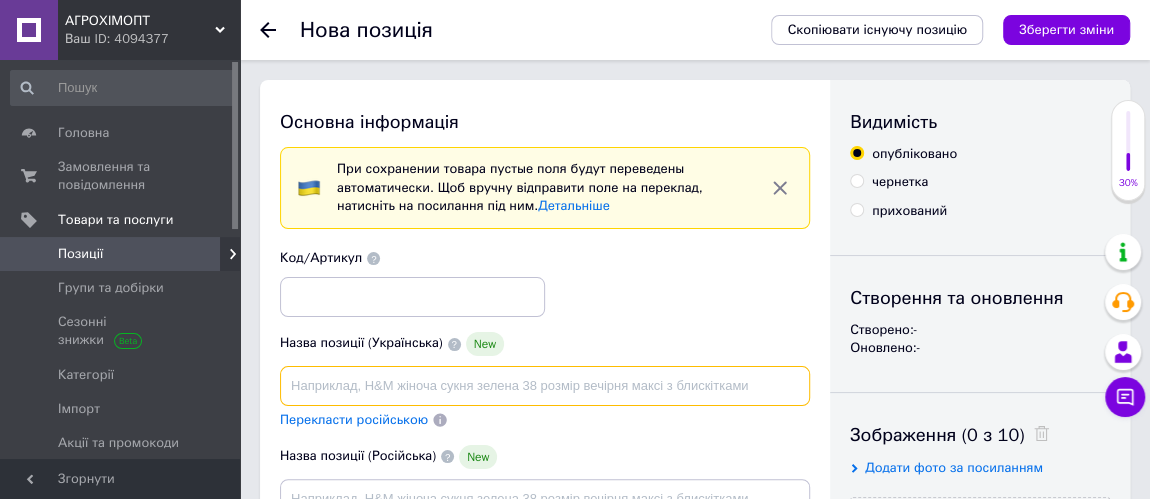 click at bounding box center (545, 386) 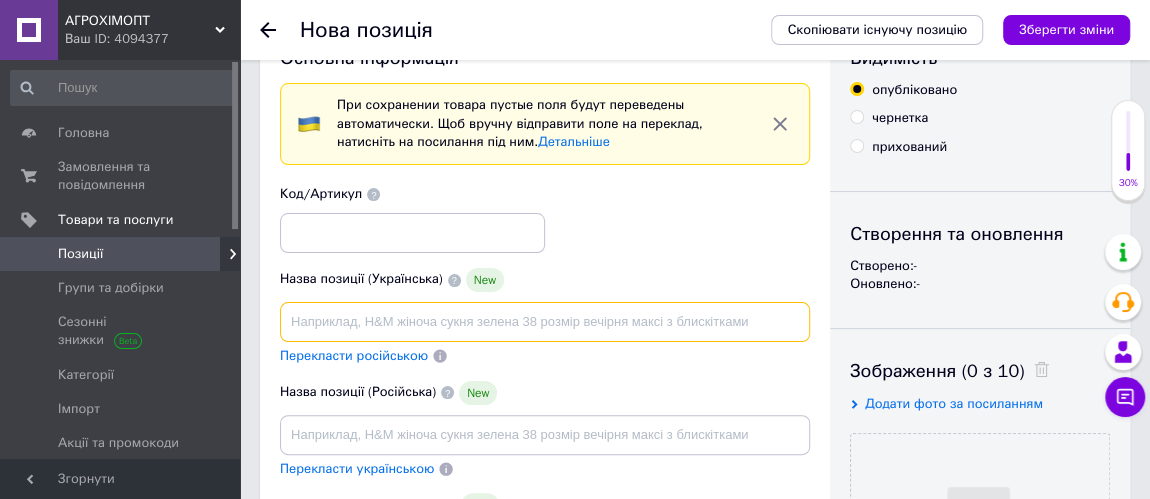 scroll, scrollTop: 90, scrollLeft: 0, axis: vertical 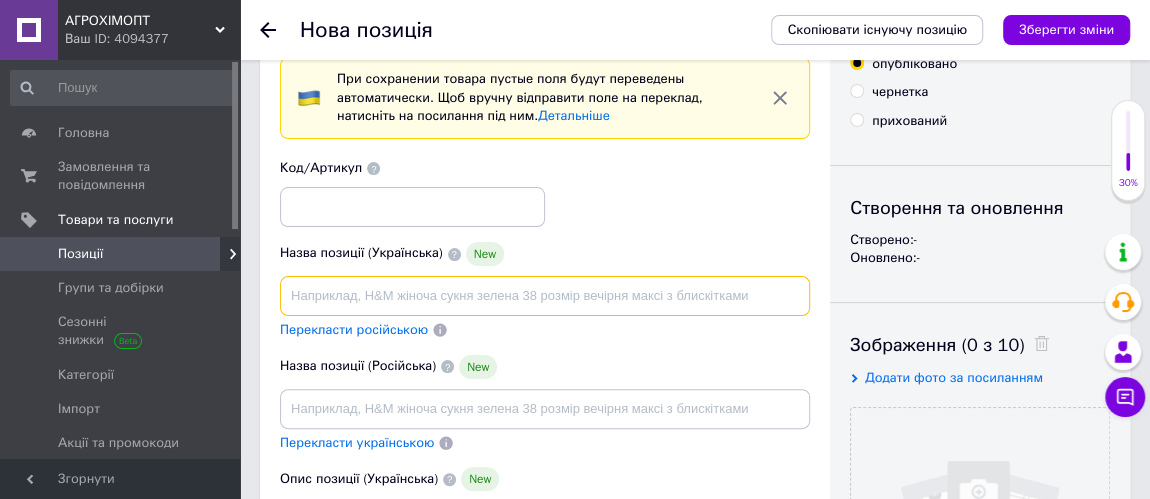 click at bounding box center [545, 296] 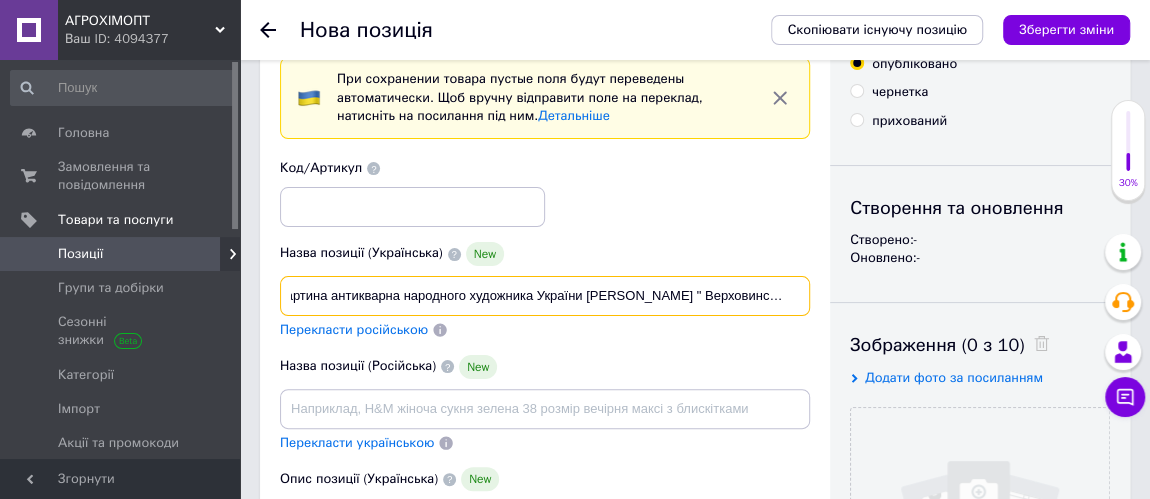 scroll, scrollTop: 0, scrollLeft: 18, axis: horizontal 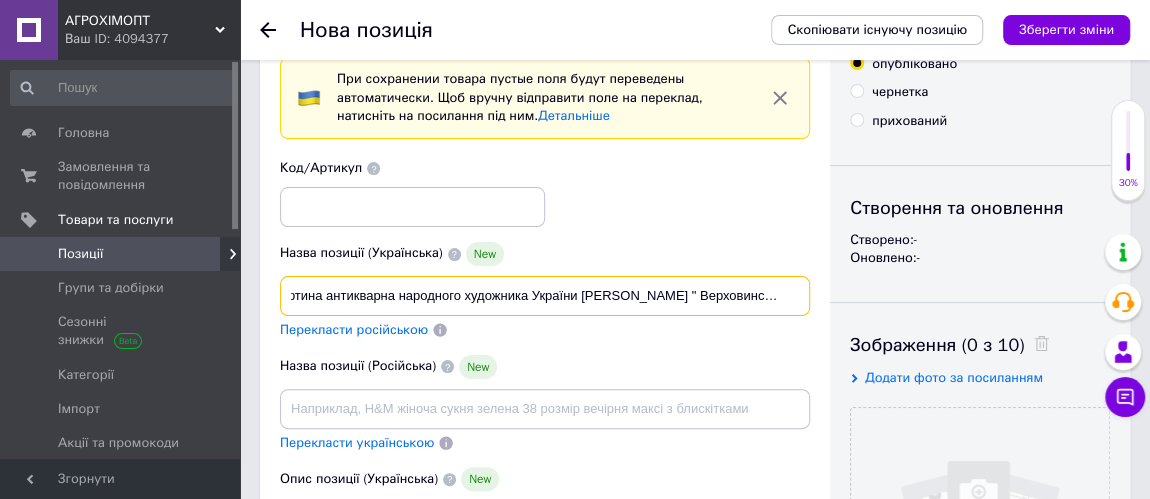 type on "Картина антикварна народного художника України [PERSON_NAME] " Верховинський мотив"" 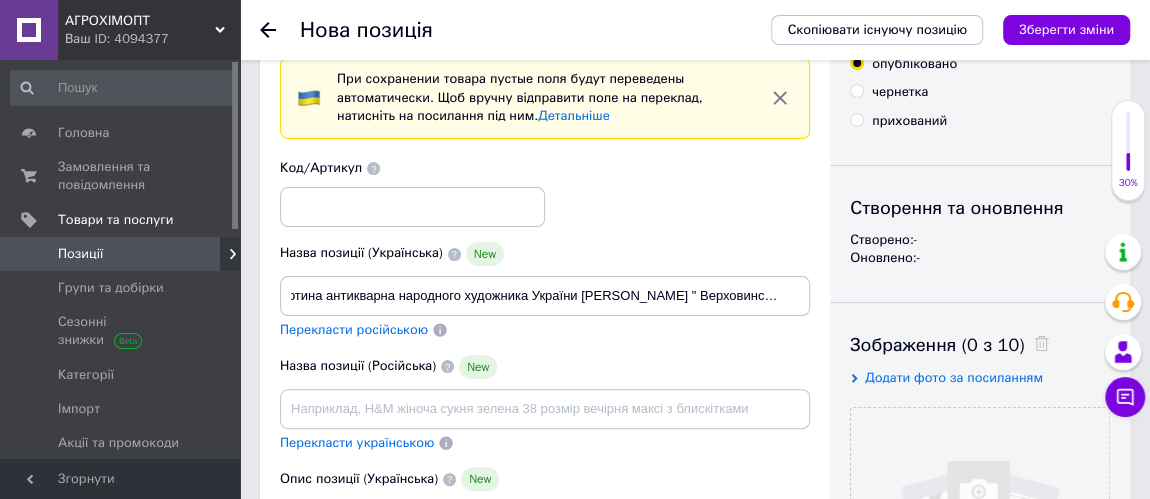 click on "Перекласти російською" at bounding box center (354, 329) 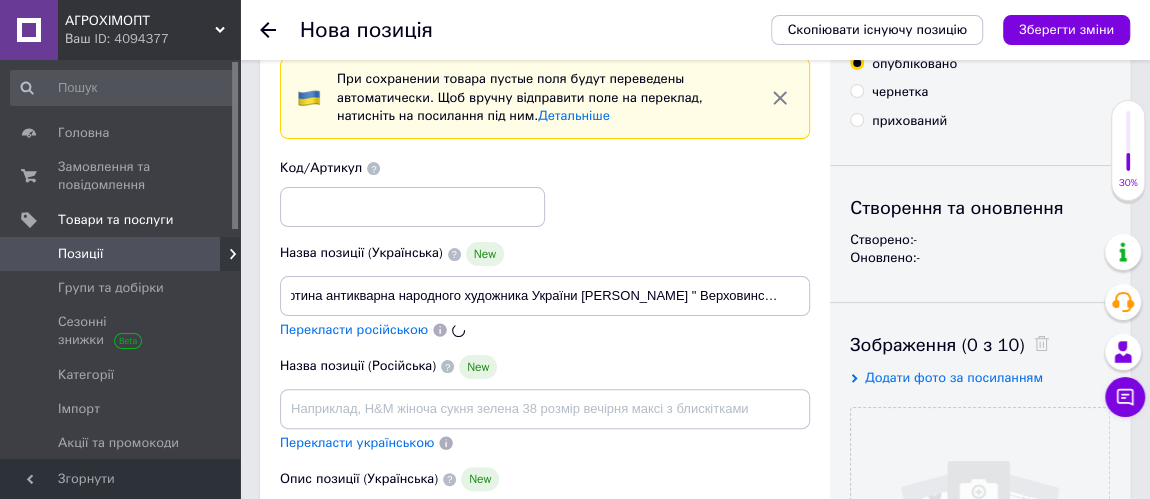 scroll, scrollTop: 0, scrollLeft: 0, axis: both 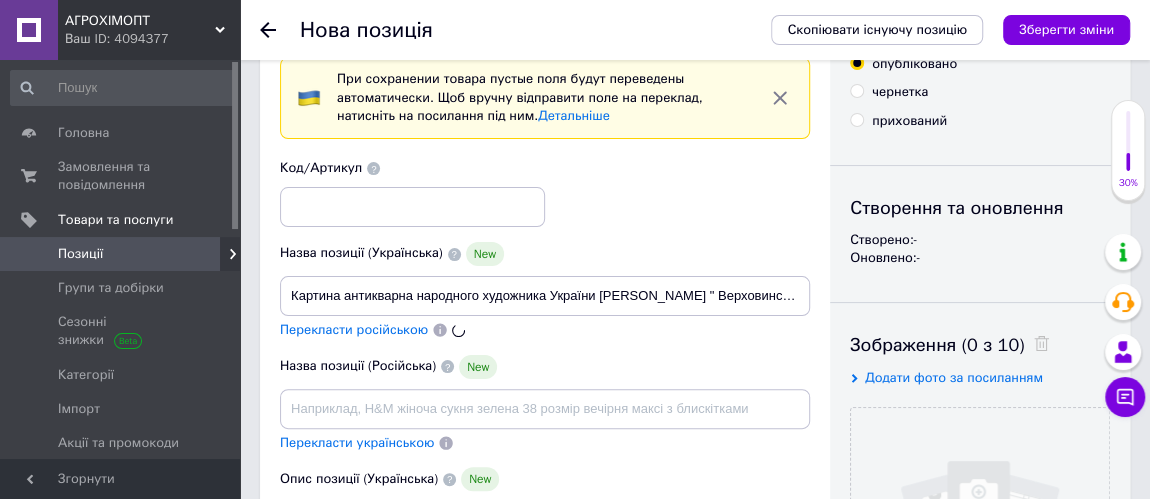 type on "Картина антикварная народного художника Украины [PERSON_NAME] "Верхинский мотив"" 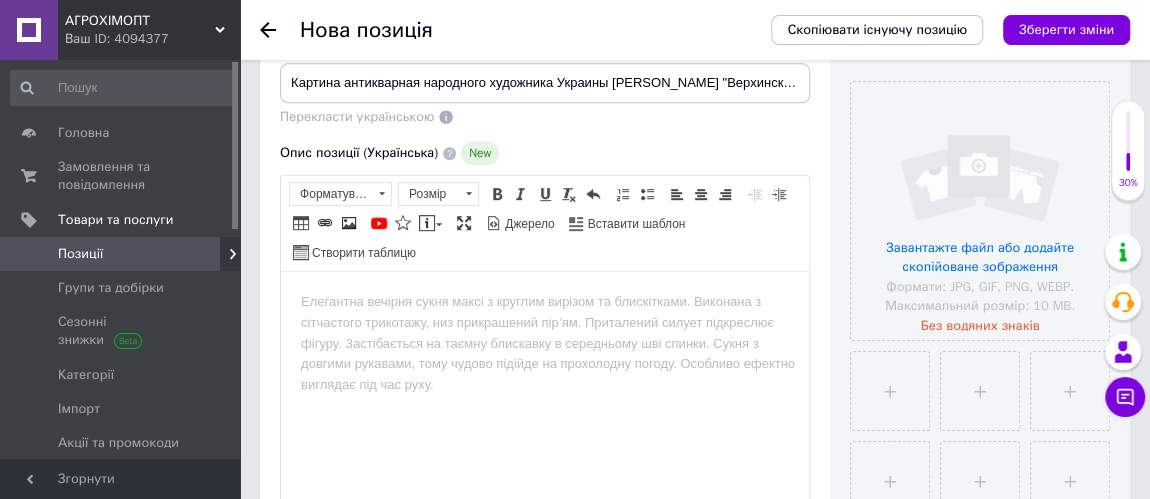 scroll, scrollTop: 454, scrollLeft: 0, axis: vertical 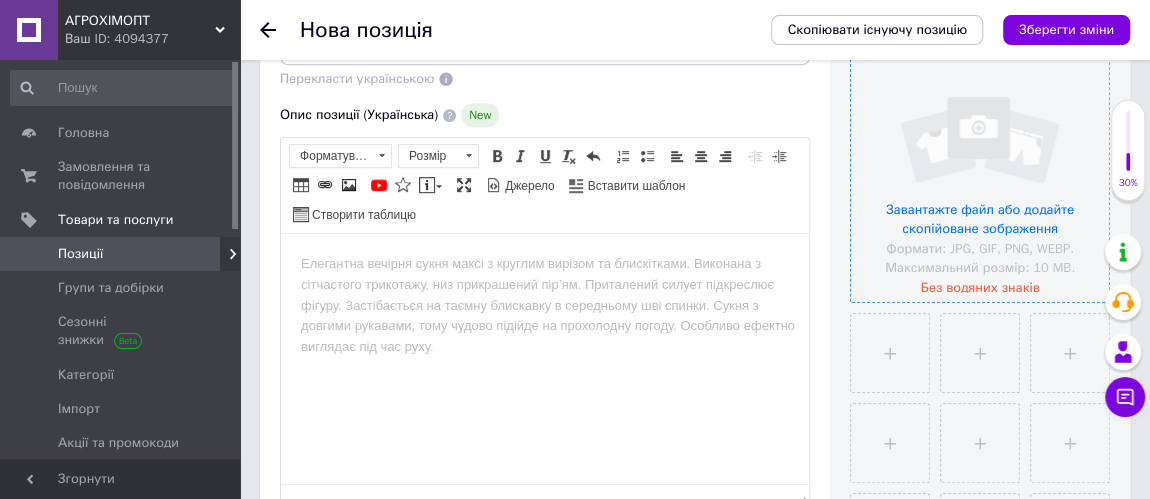 click at bounding box center [980, 173] 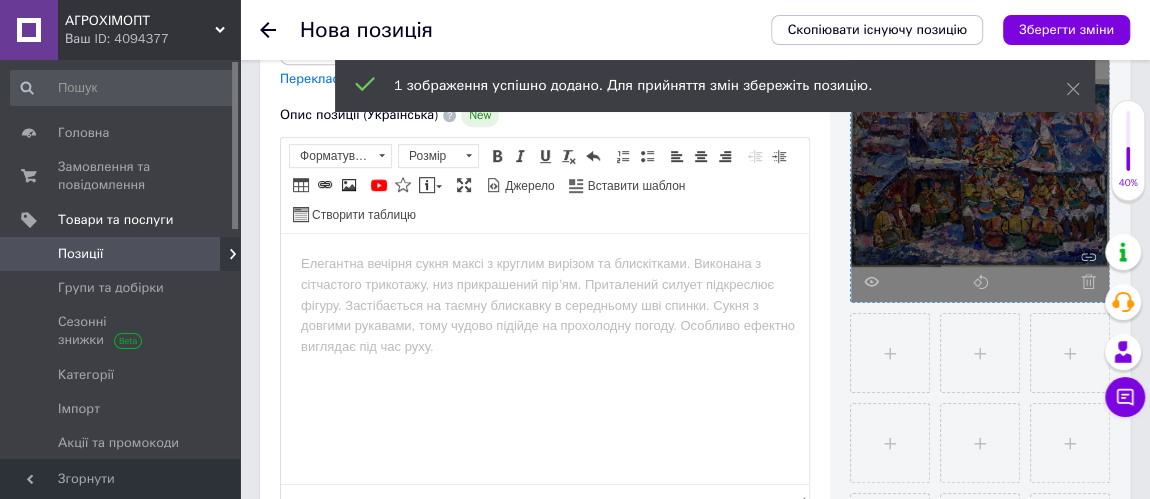 click at bounding box center (545, 264) 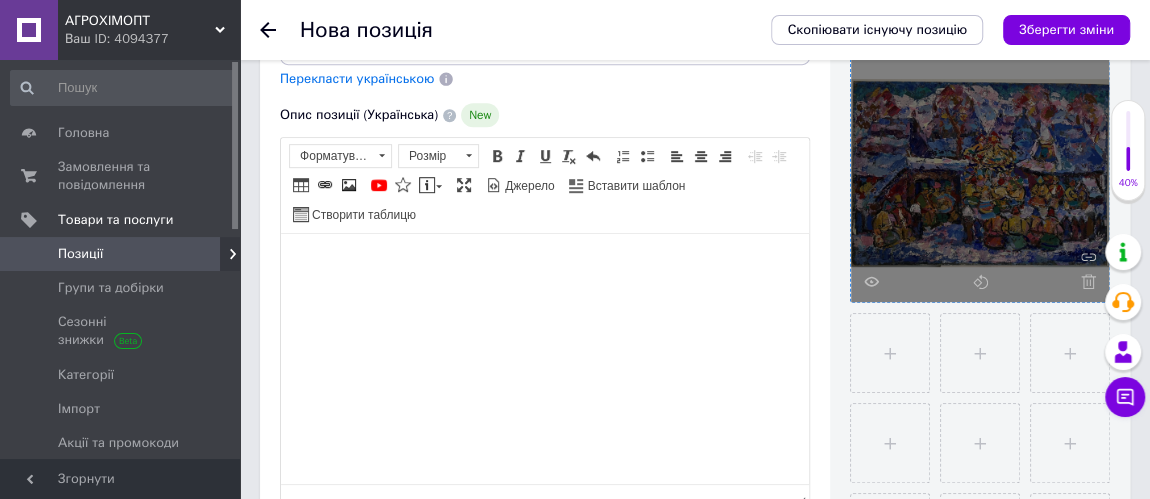 type 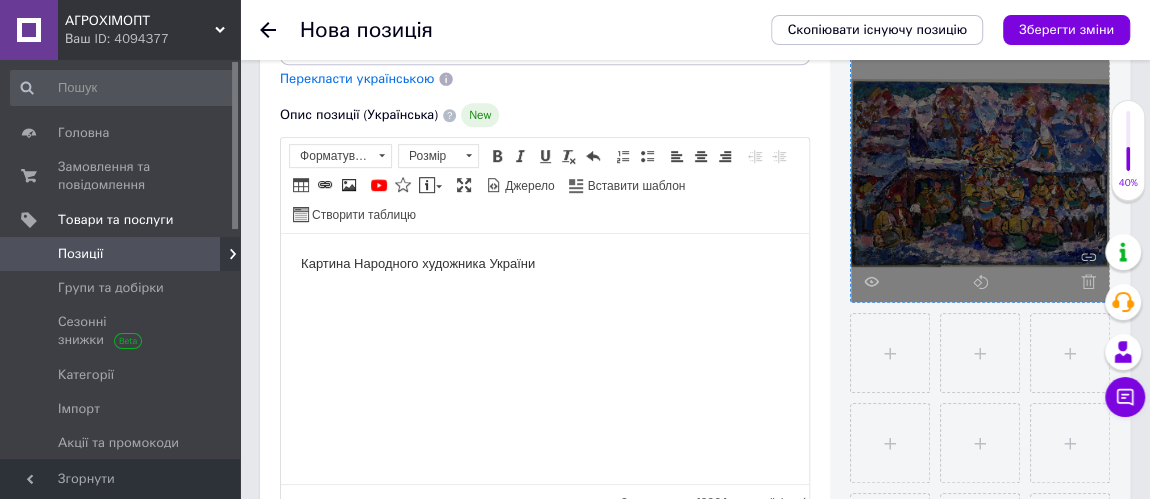 click on "Картина Народного художника України" at bounding box center [545, 264] 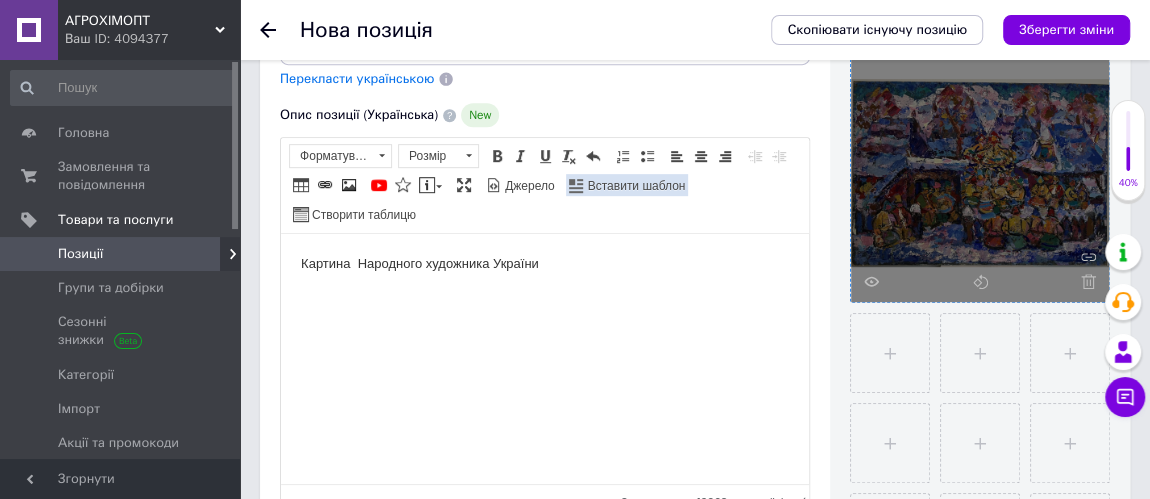 scroll, scrollTop: 363, scrollLeft: 0, axis: vertical 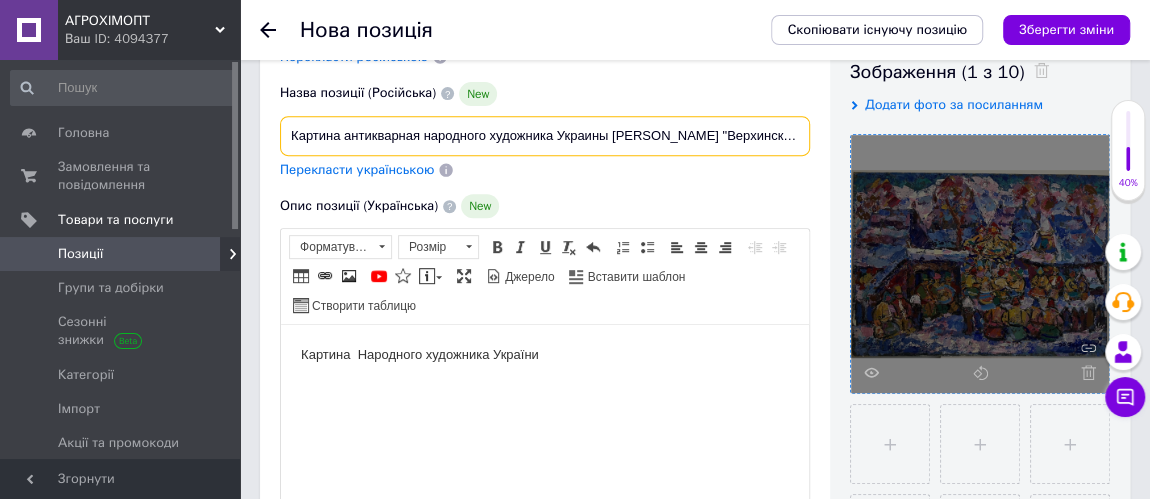 click on "Картина антикварная народного художника Украины [PERSON_NAME] "Верхинский мотив"" at bounding box center (545, 136) 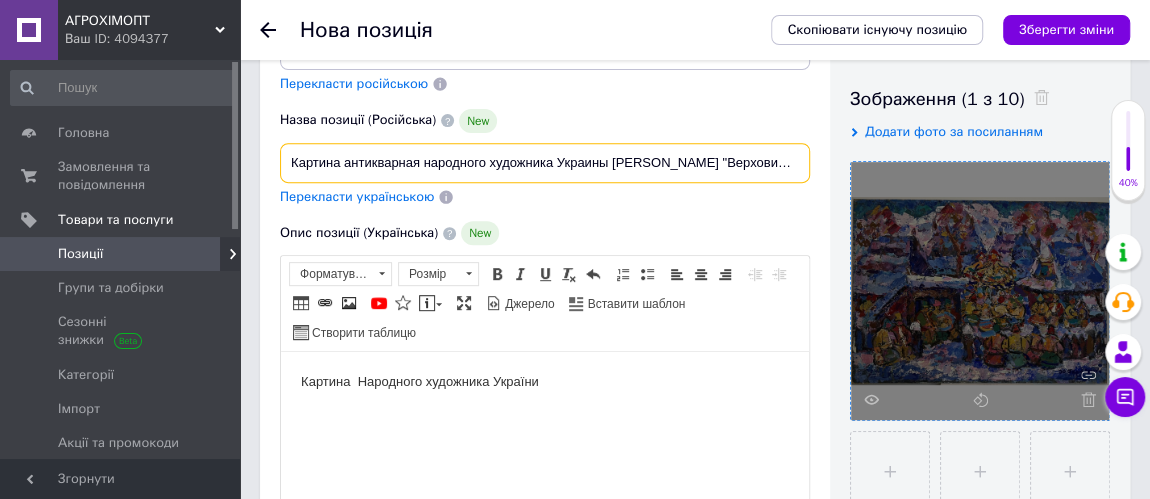 scroll, scrollTop: 363, scrollLeft: 0, axis: vertical 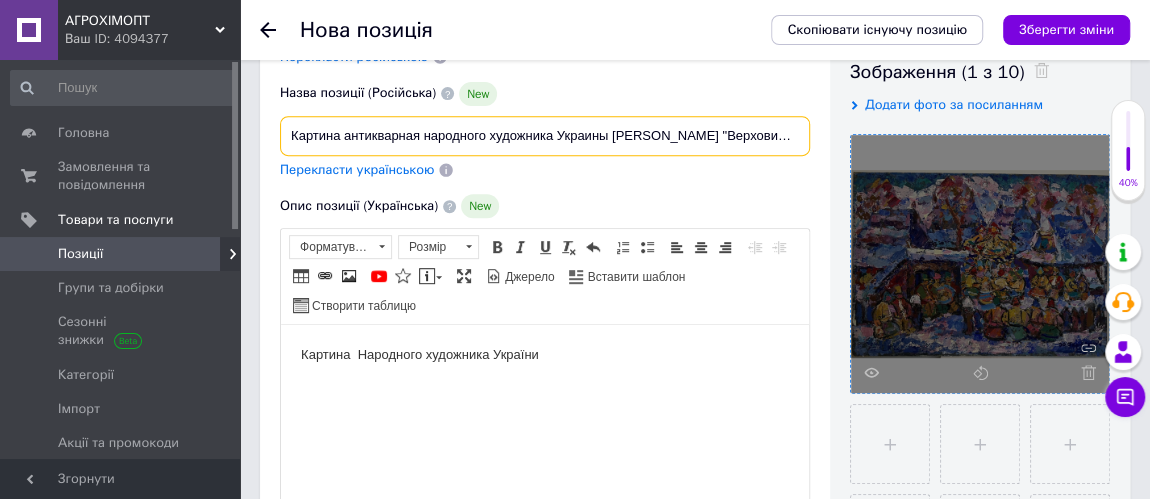 click on "Картина антикварная народного художника Украины [PERSON_NAME] "Верховинский мотив"" at bounding box center [545, 136] 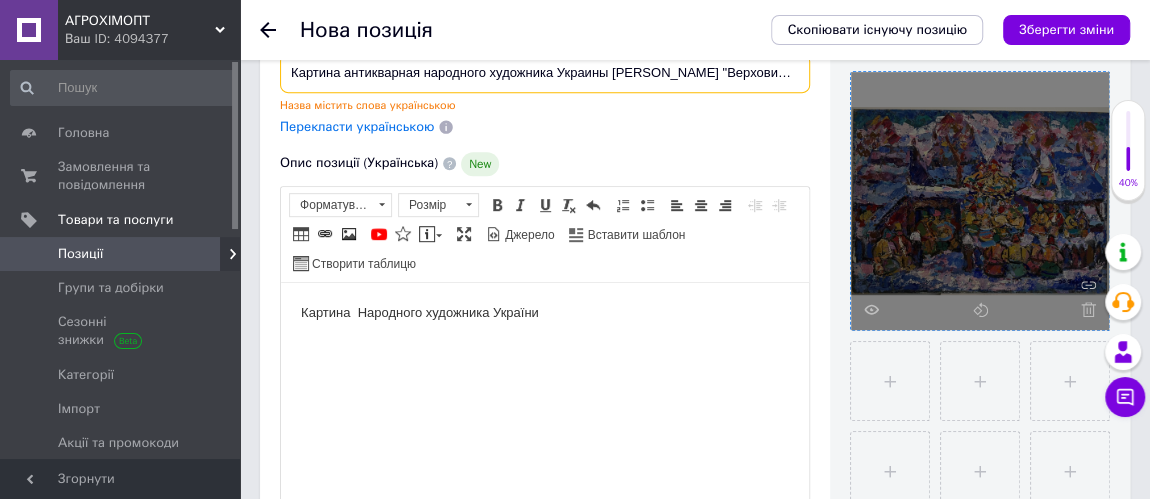 scroll, scrollTop: 454, scrollLeft: 0, axis: vertical 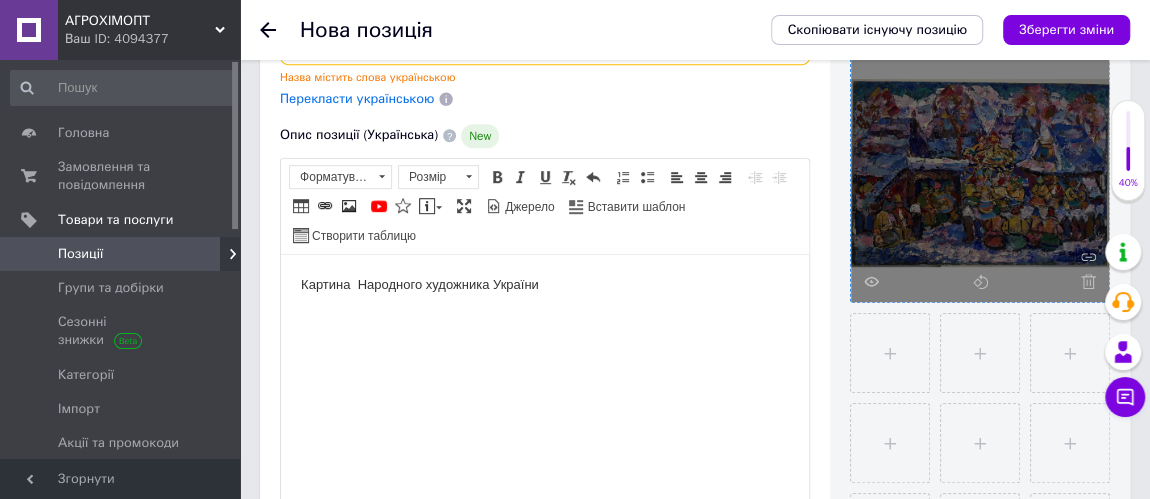 type on "Картина антикварная народного художника Украины [PERSON_NAME] "Верховинський мотив"" 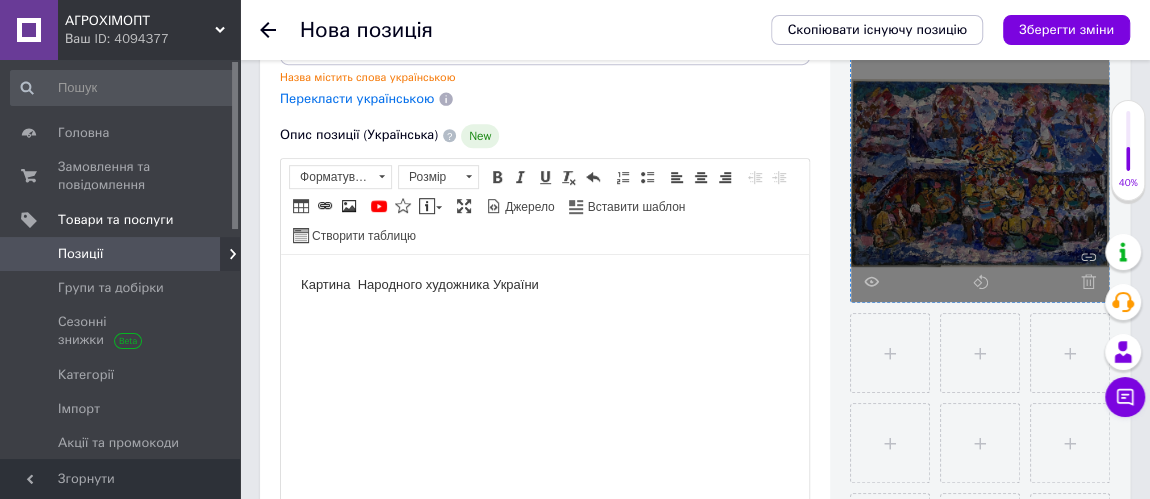 click on "Картина  Народного художника України" at bounding box center (545, 284) 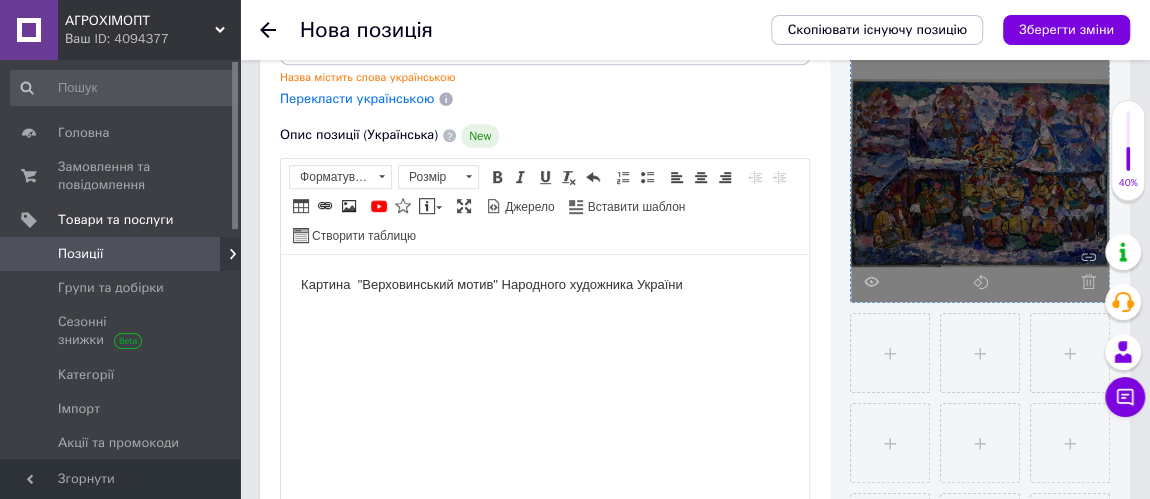 click on "Картина  "Верховинський мотив" Народного художника України" at bounding box center [545, 284] 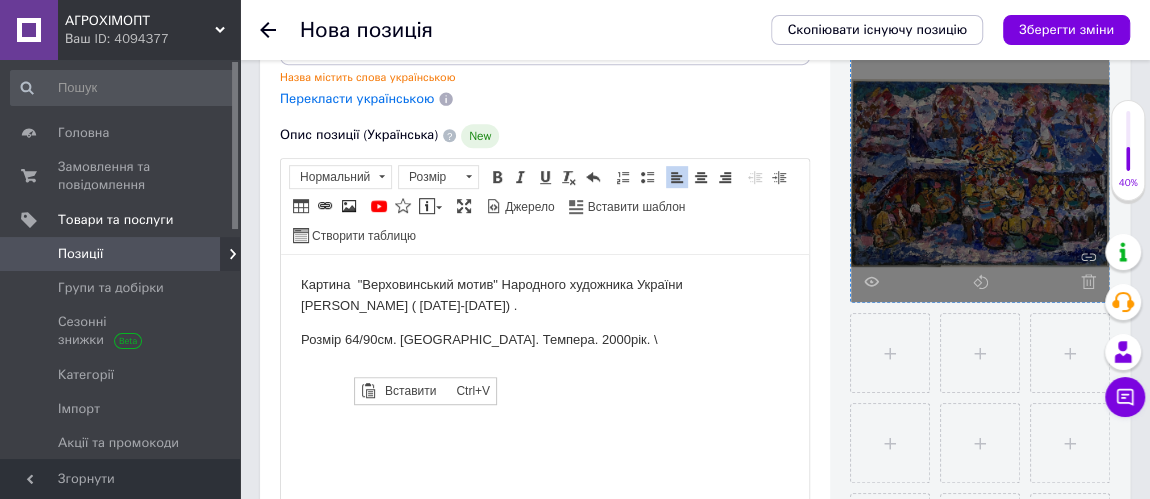 scroll, scrollTop: 0, scrollLeft: 0, axis: both 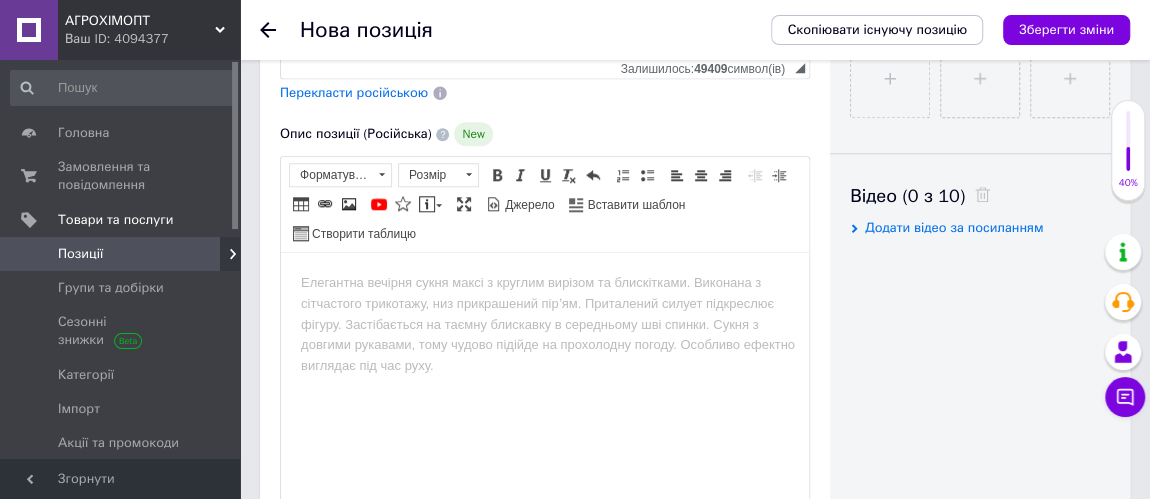 click on "Перекласти російською" at bounding box center [354, 92] 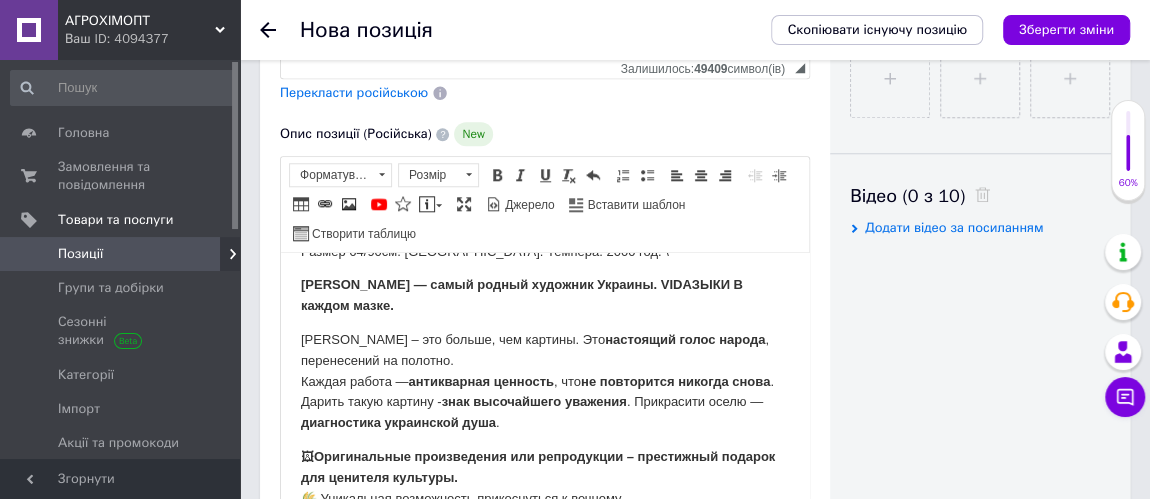 scroll, scrollTop: 132, scrollLeft: 0, axis: vertical 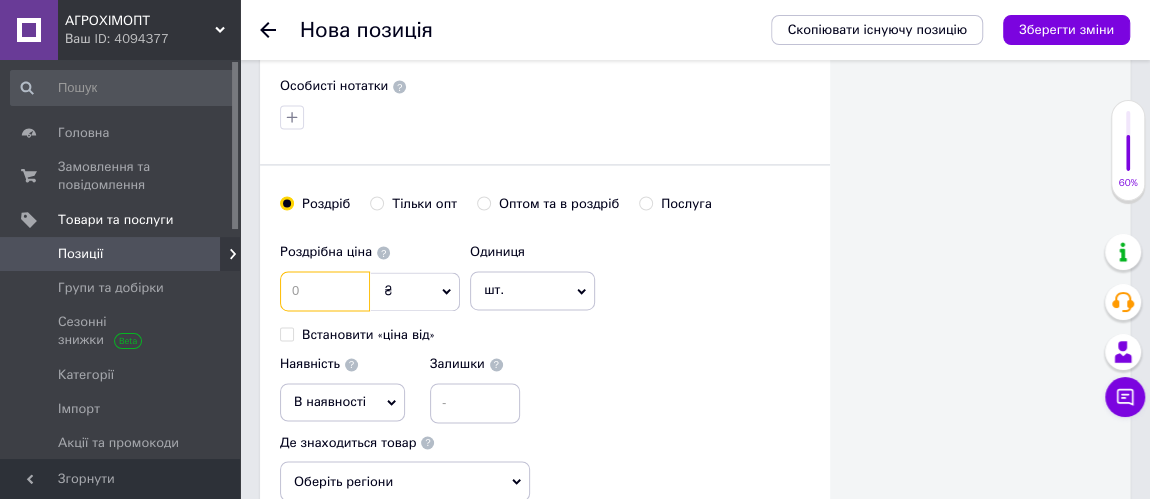 click at bounding box center (325, 291) 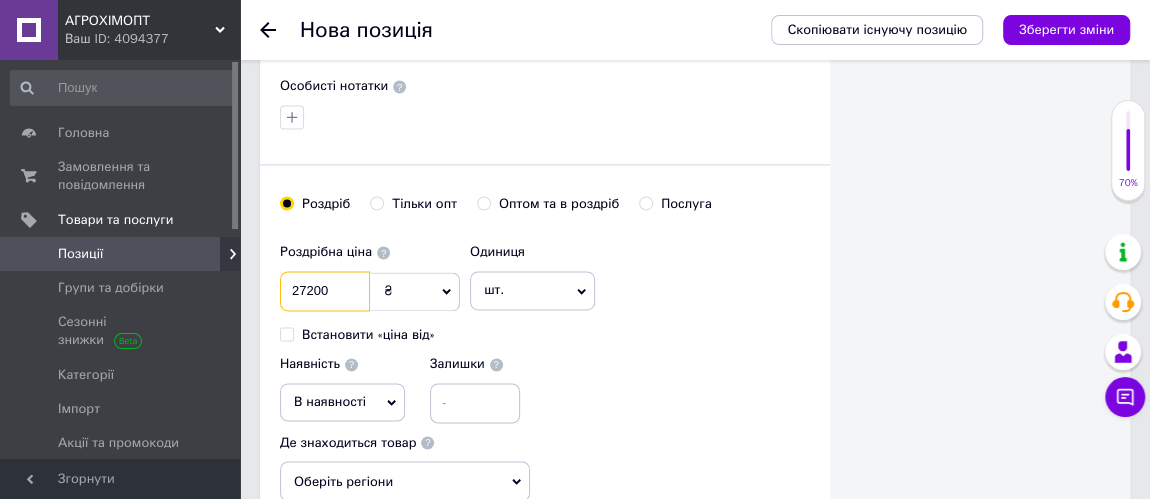 type on "27200" 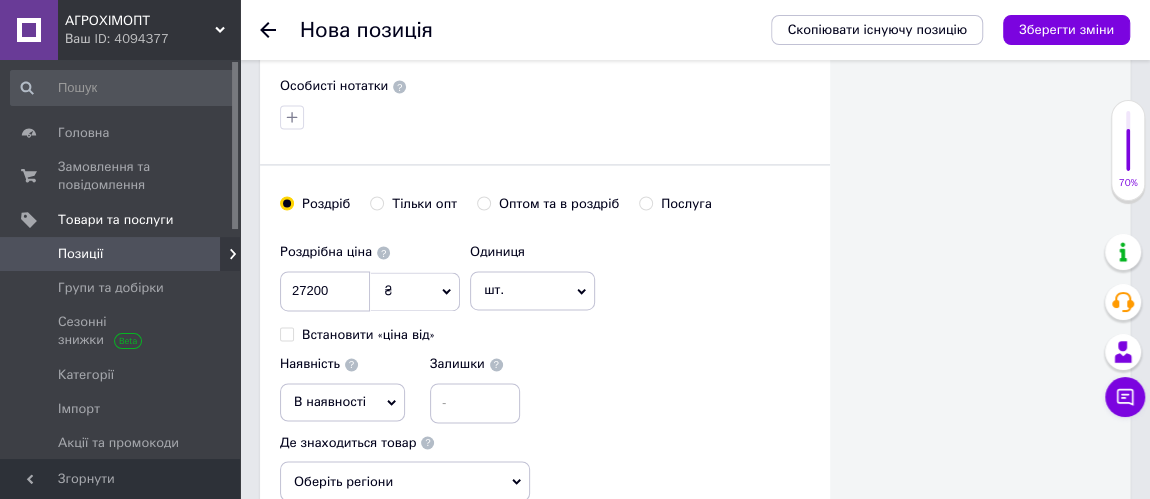 click on "шт." at bounding box center (532, 290) 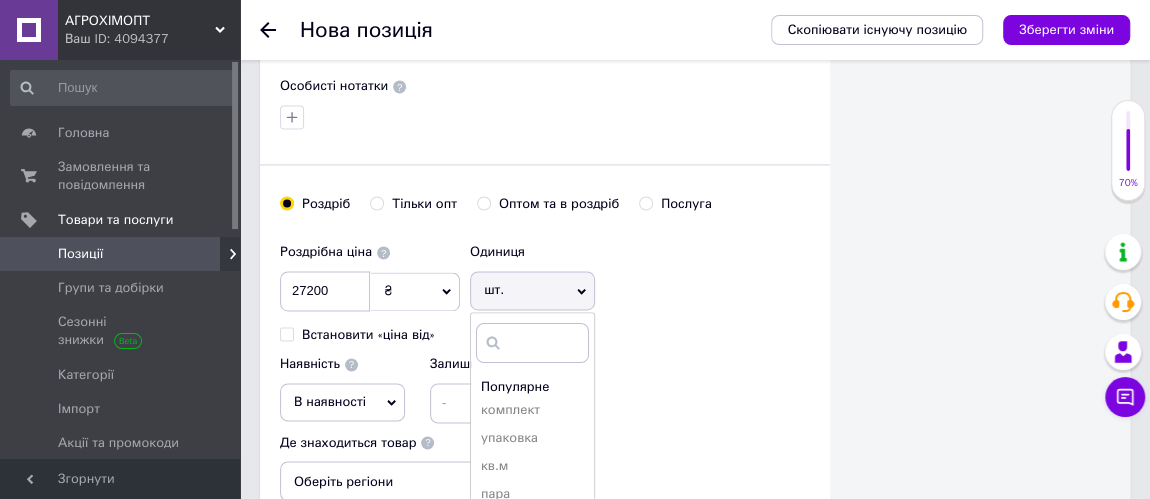 click on "шт." at bounding box center (532, 290) 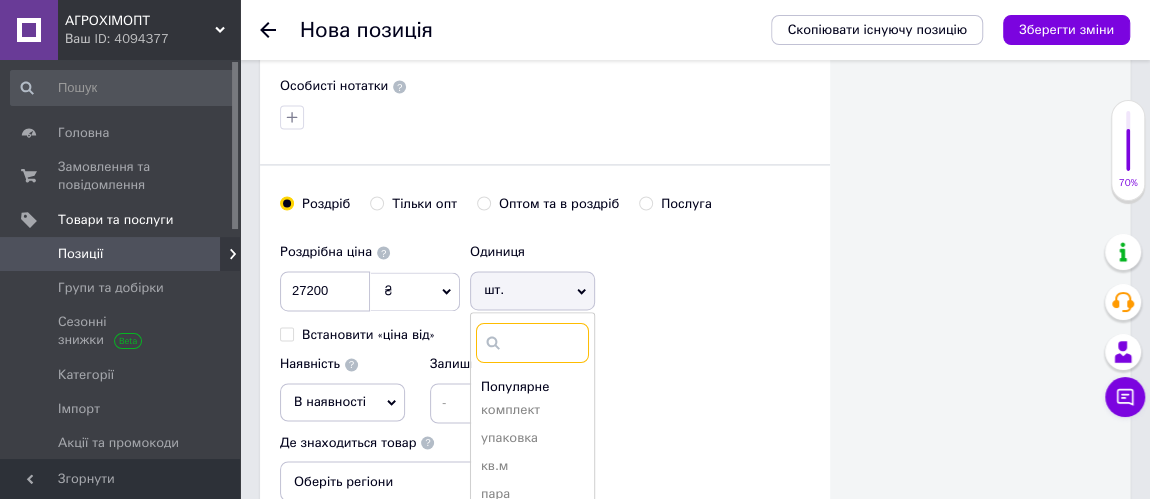 click at bounding box center [532, 343] 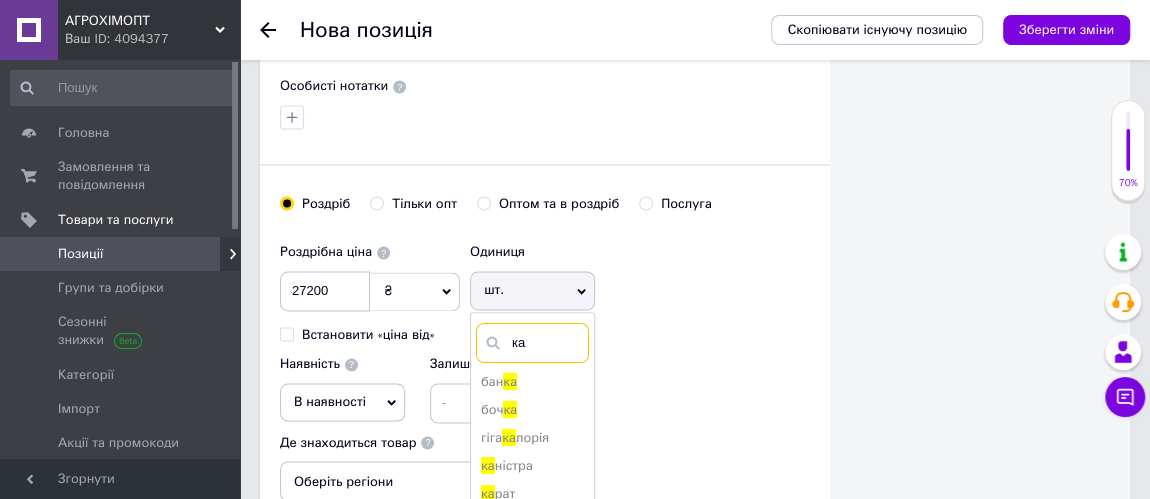type on "к" 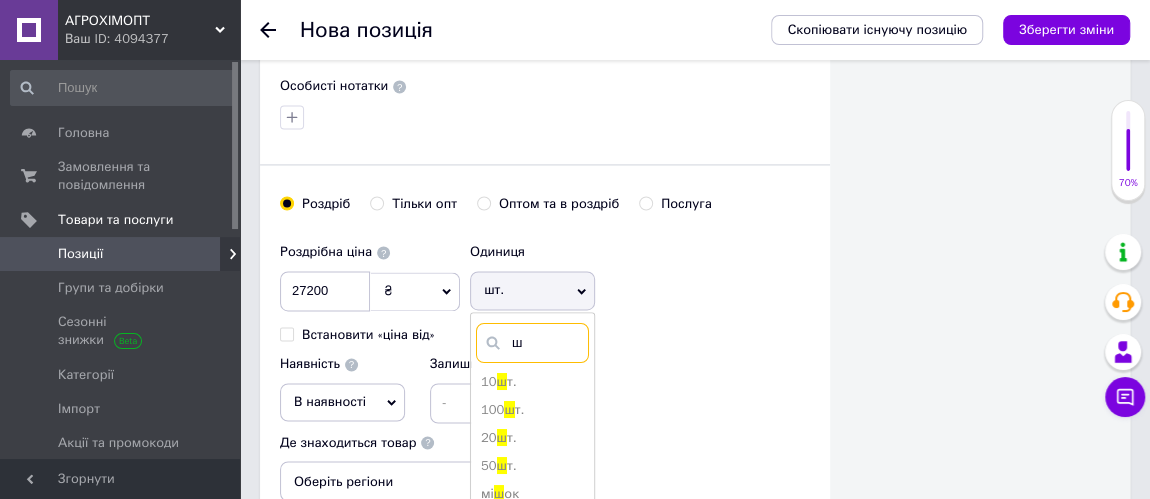 type on "шт" 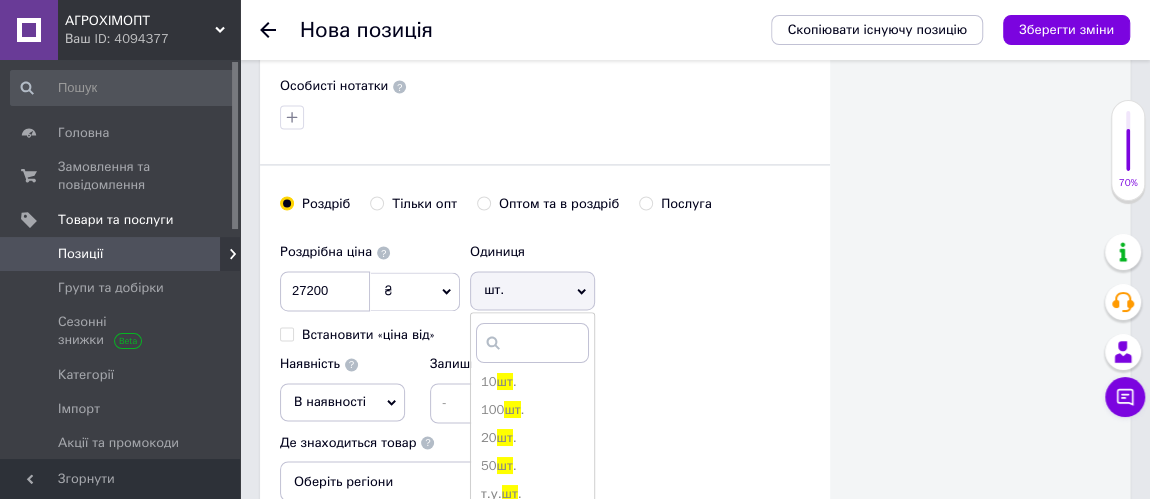 click on "Роздрібна ціна 27200 ₴ $ EUR CHF GBP ¥ PLN ₸ MDL HUF KGS CNY TRY KRW lei Встановити «ціна від» Одиниця шт. 10  шт . 100  шт . 20  шт . 50  шт . т.у. шт . тис.  шт . Наявність В наявності Немає в наявності Під замовлення Готово до відправки Залишки" at bounding box center [545, 328] 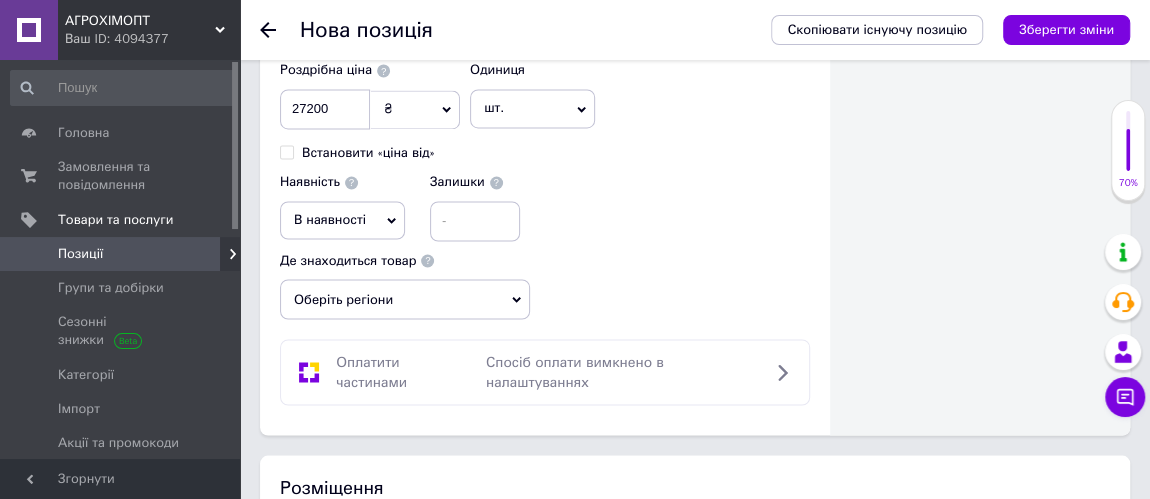 scroll, scrollTop: 1727, scrollLeft: 0, axis: vertical 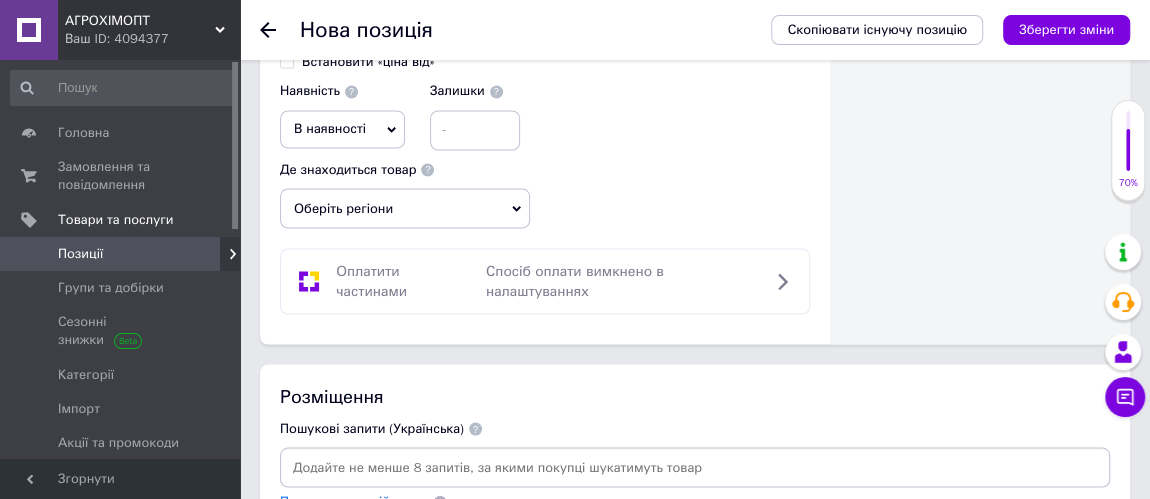 click on "Оберіть регіони" at bounding box center (405, 208) 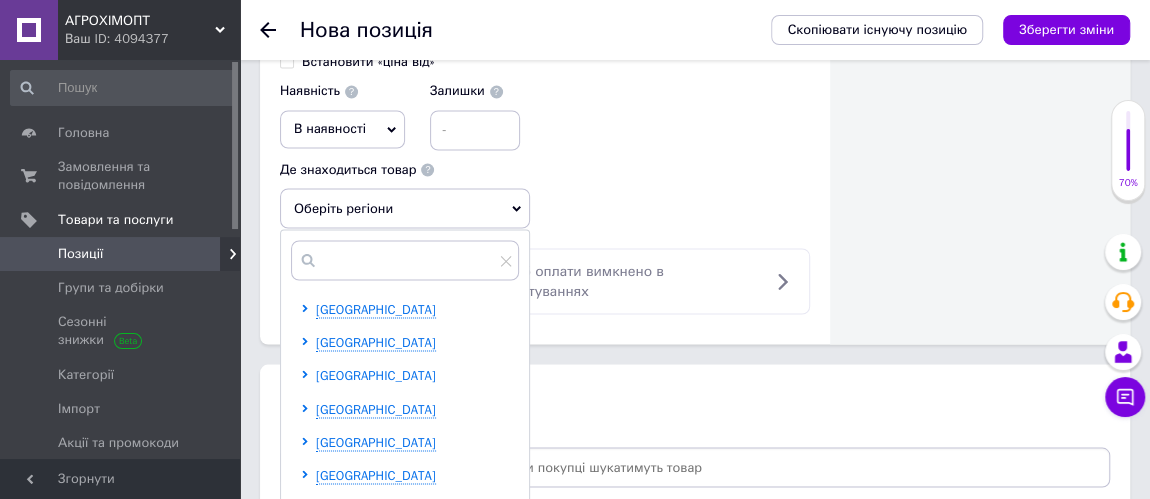click on "[GEOGRAPHIC_DATA]" at bounding box center [376, 374] 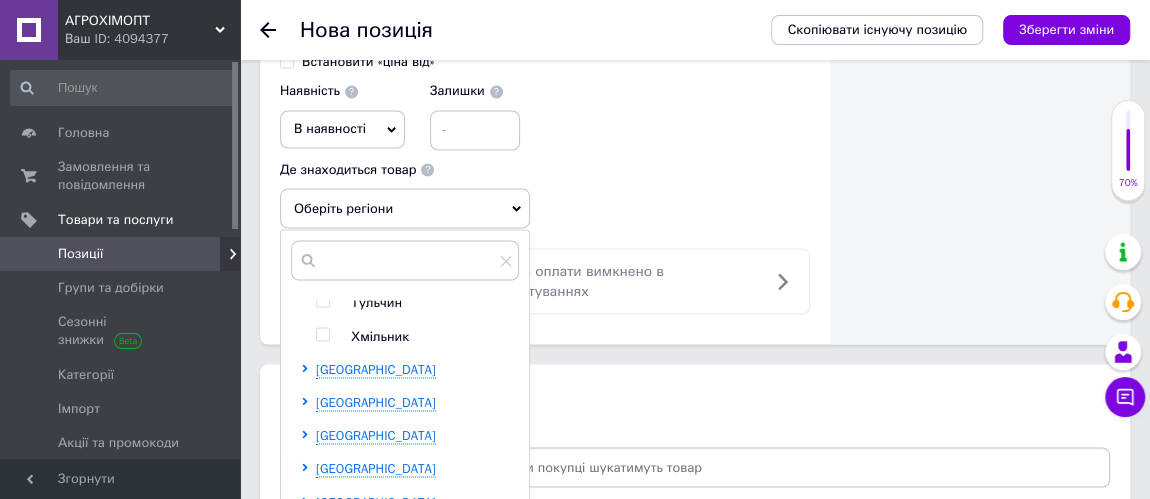 scroll, scrollTop: 90, scrollLeft: 0, axis: vertical 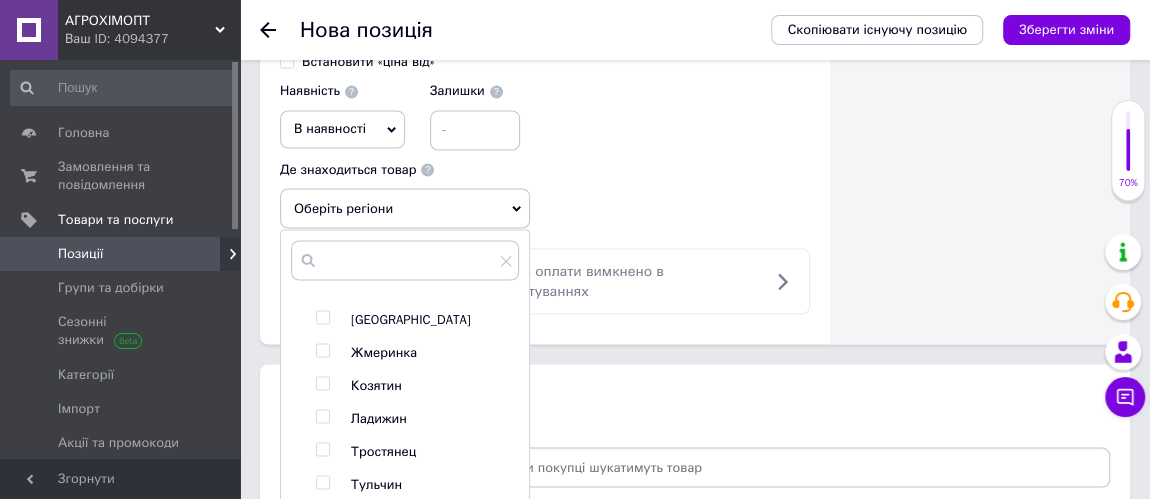 click on "[GEOGRAPHIC_DATA]" at bounding box center (411, 318) 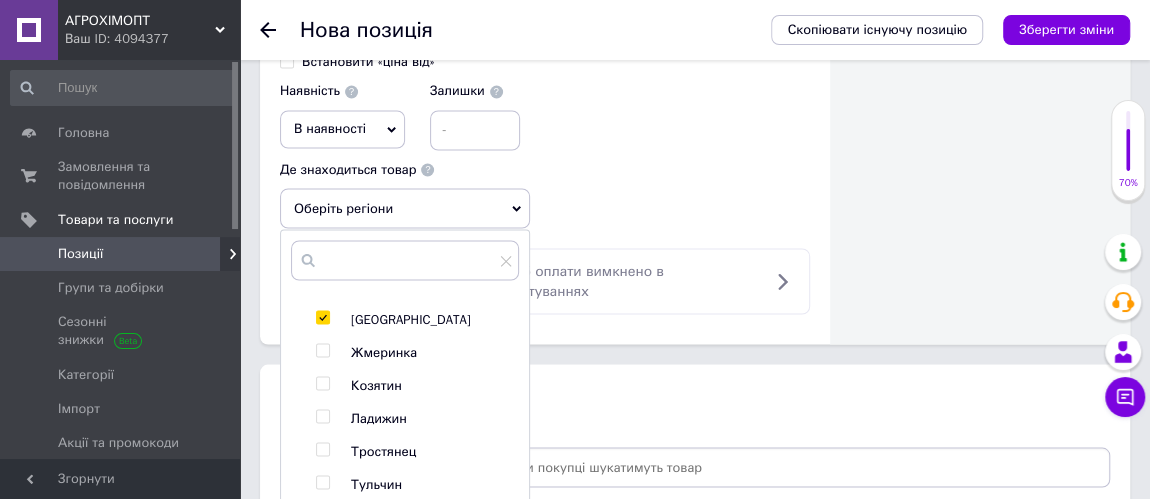 checkbox on "true" 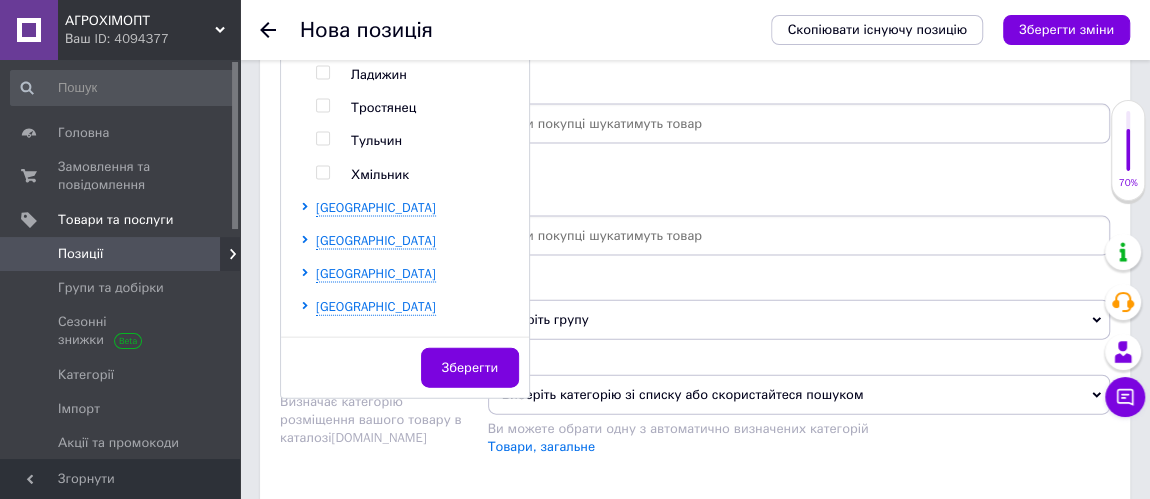 scroll, scrollTop: 2090, scrollLeft: 0, axis: vertical 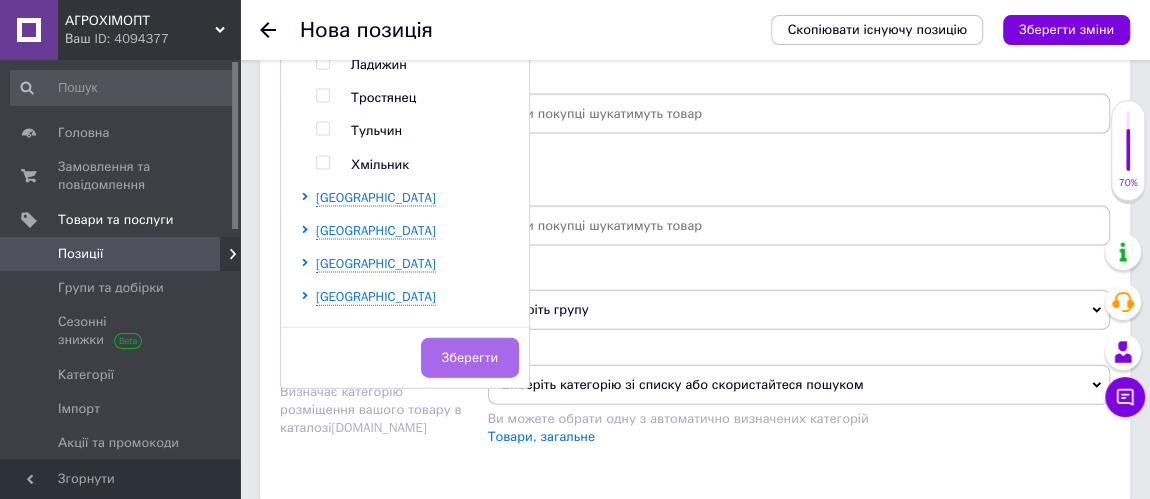 click on "Зберегти" at bounding box center (470, 358) 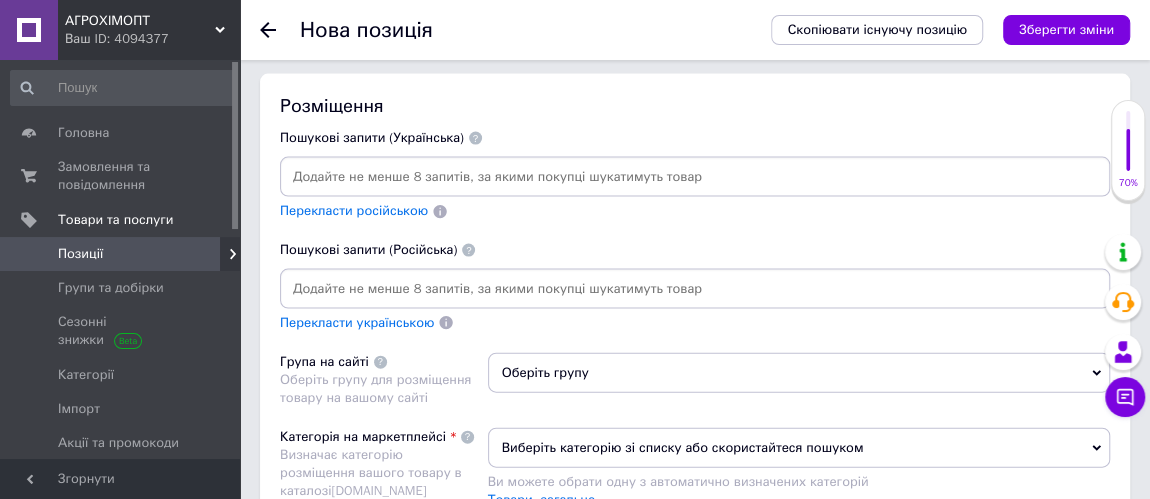 scroll, scrollTop: 1999, scrollLeft: 0, axis: vertical 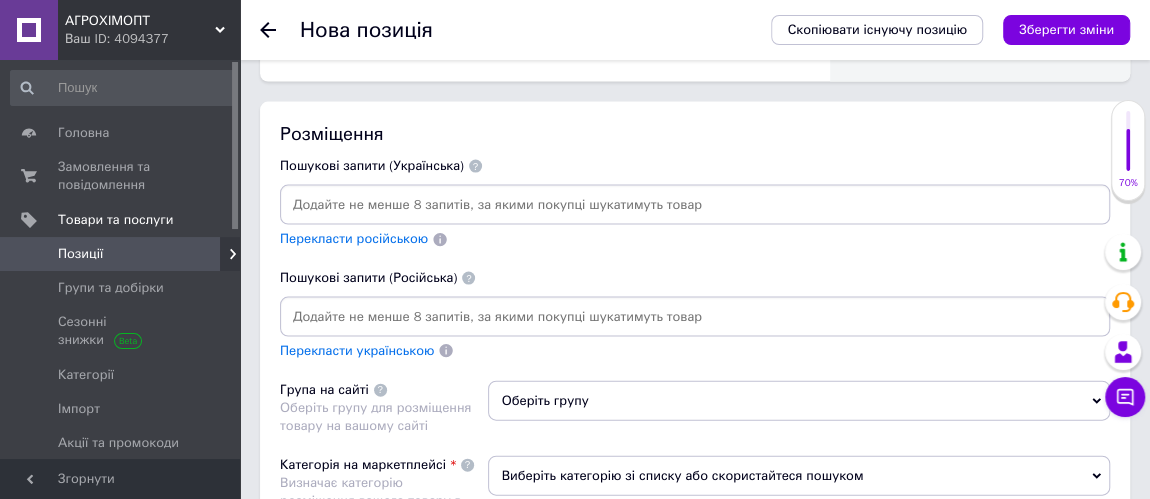 click at bounding box center [695, 205] 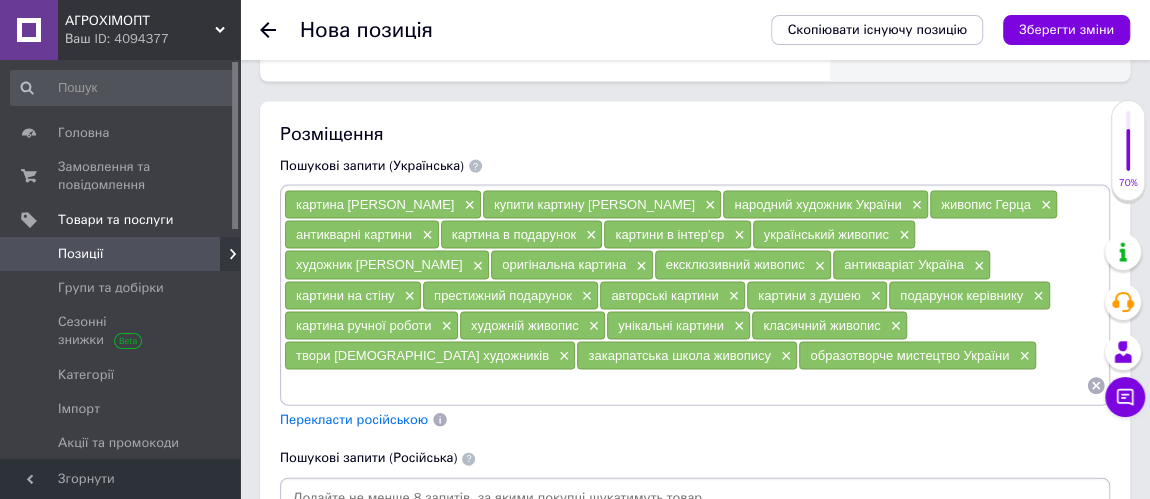 scroll, scrollTop: 2090, scrollLeft: 0, axis: vertical 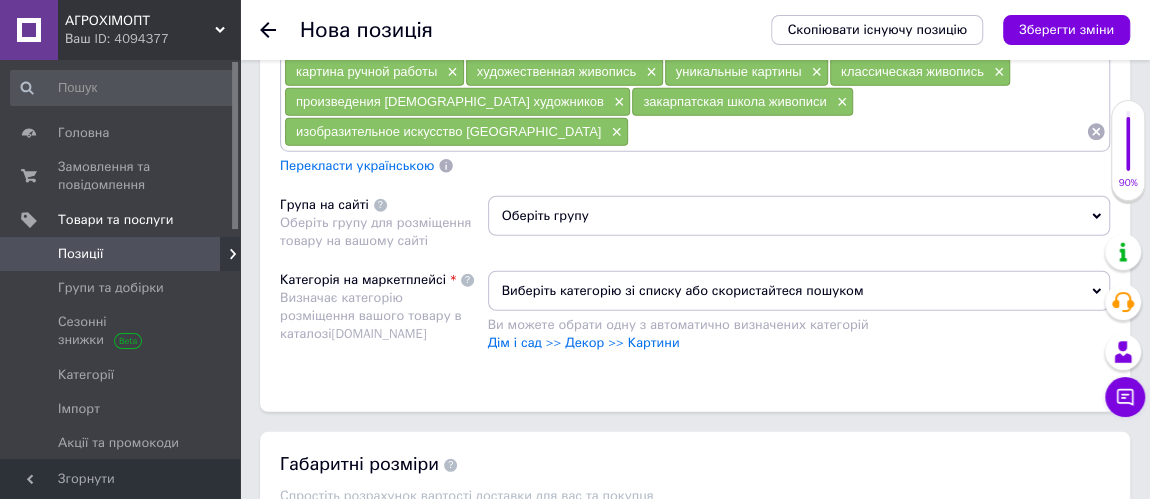 click on "Оберіть групу" at bounding box center (799, 216) 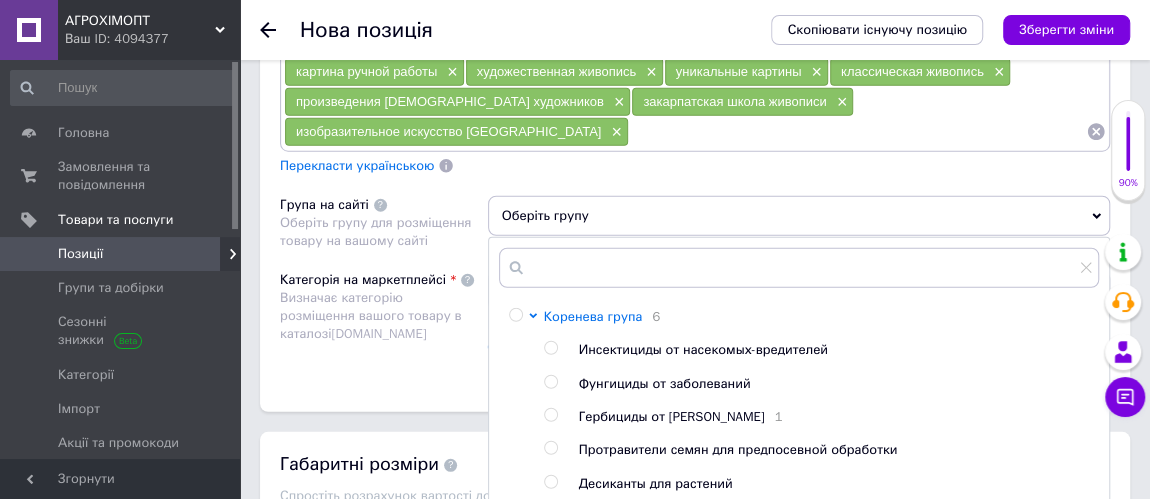 click on "Коренева група" at bounding box center [593, 316] 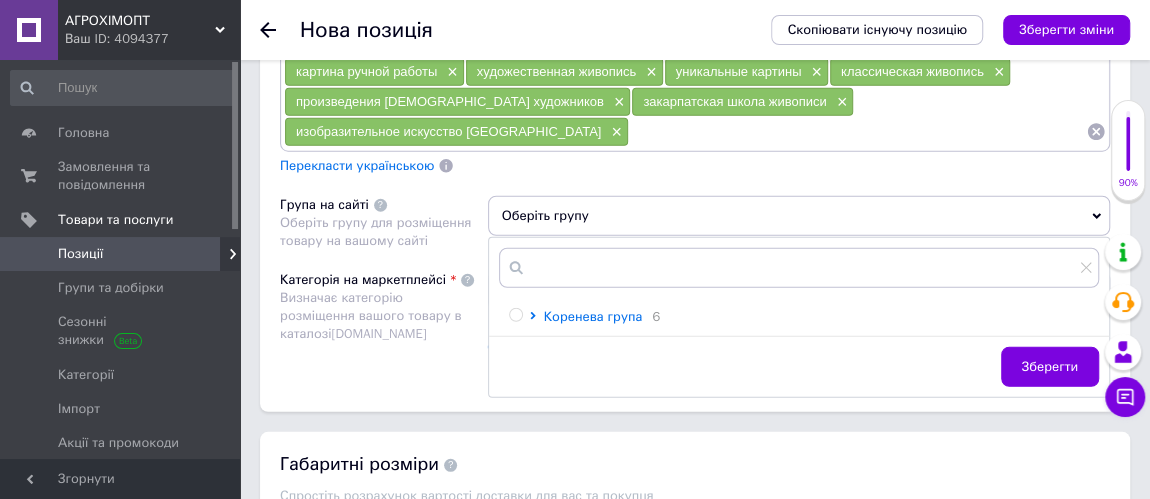 click on "Коренева група" at bounding box center (593, 316) 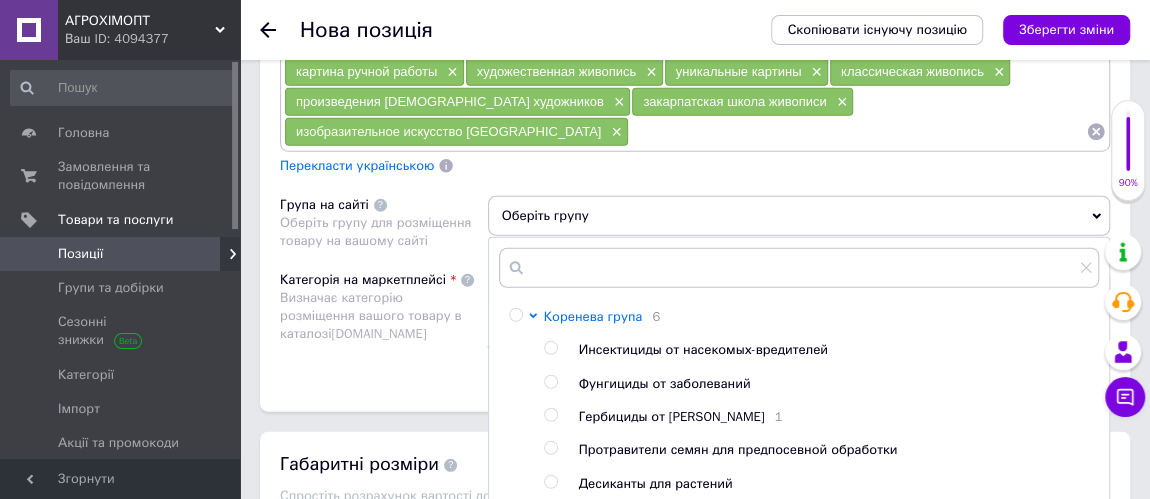 click on "Коренева група" at bounding box center [593, 316] 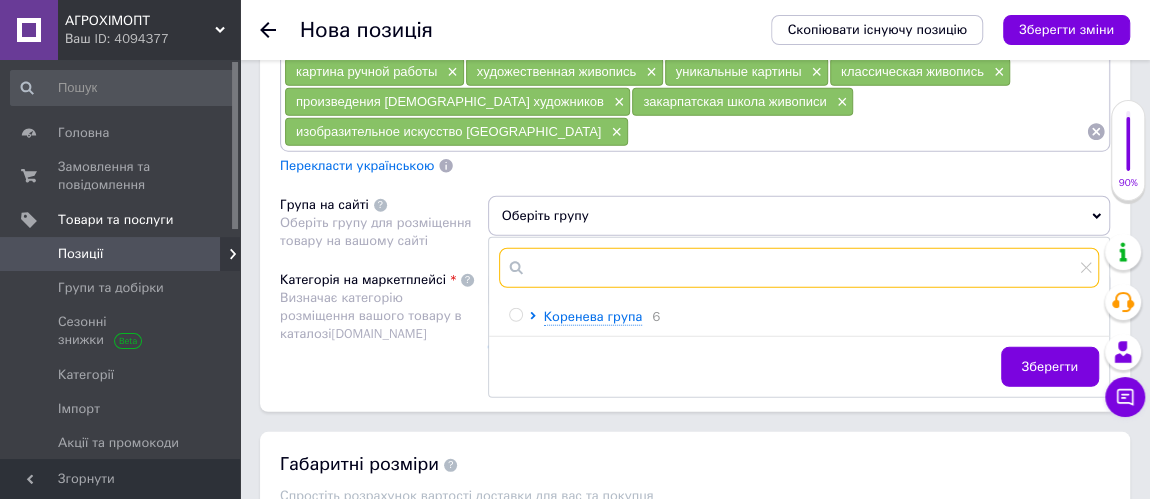 click at bounding box center [799, 268] 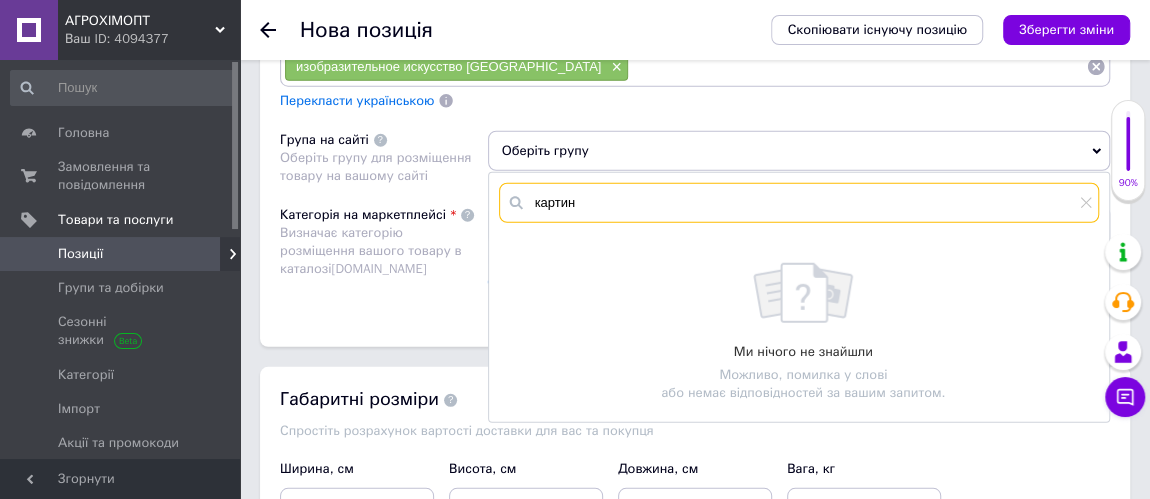 scroll, scrollTop: 2636, scrollLeft: 0, axis: vertical 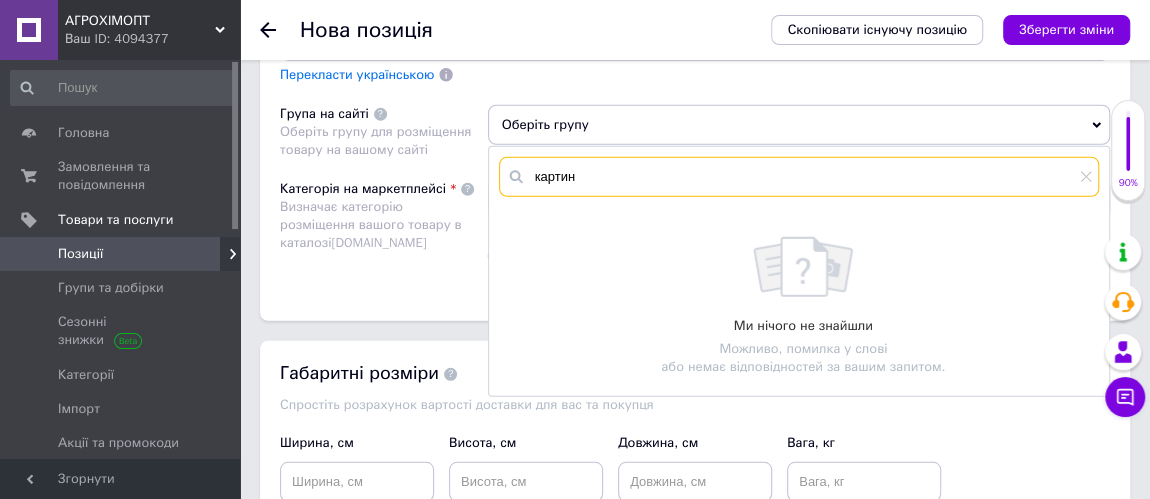 type on "картин" 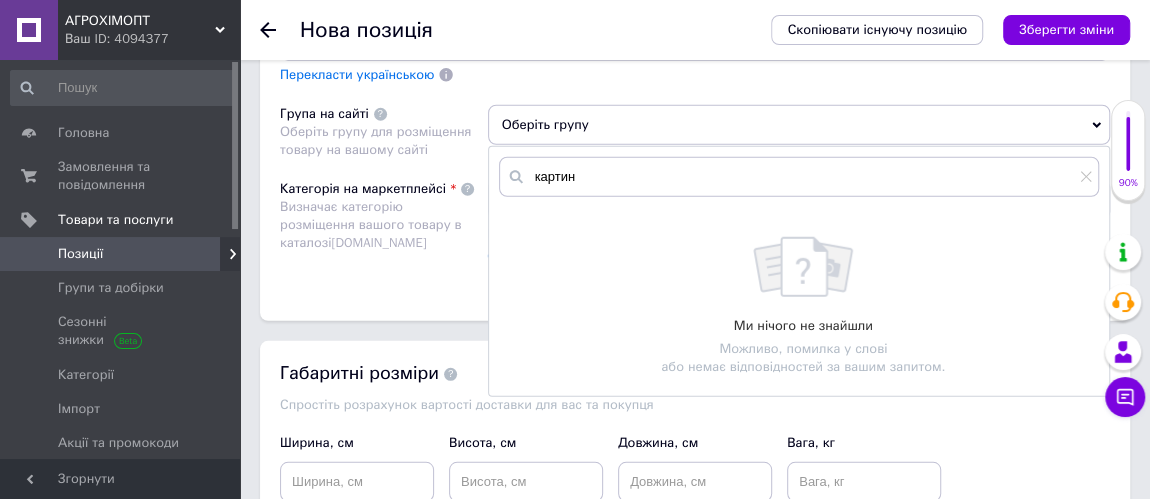 click on "Ми нічого не знайшли Можливо, помилка у слові  або немає відповідностей за вашим запитом." at bounding box center (804, 307) 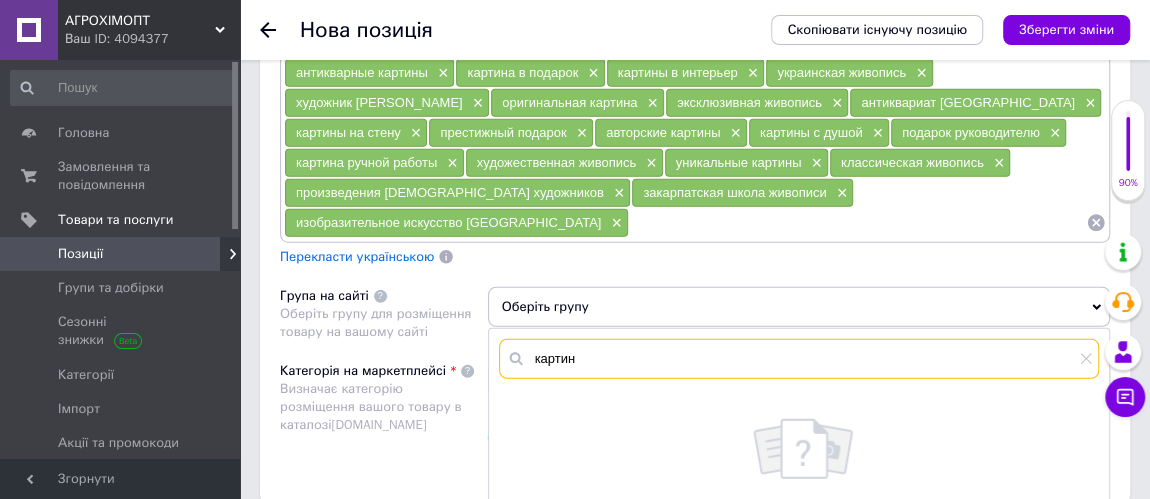 click on "картин" at bounding box center (799, 359) 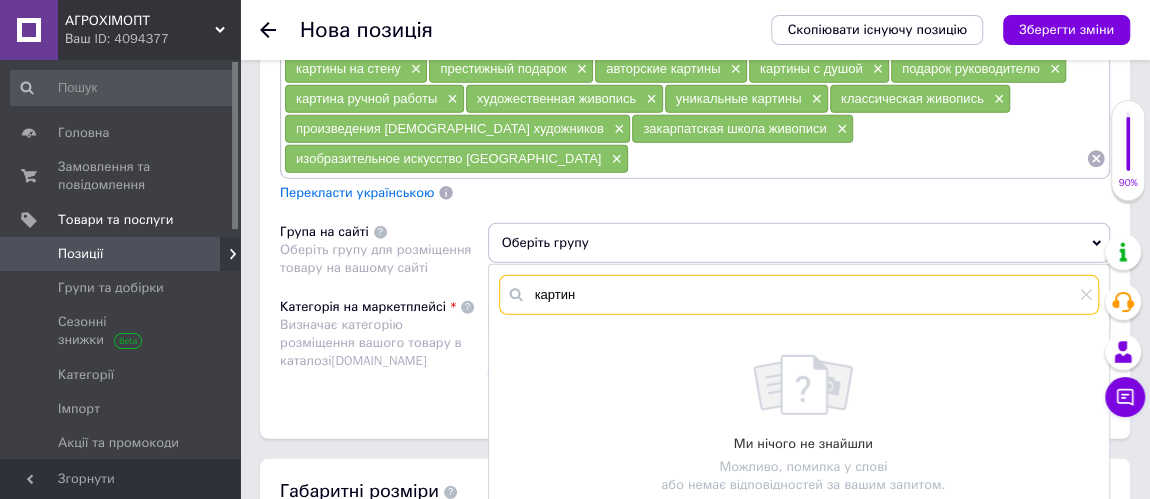 scroll, scrollTop: 2545, scrollLeft: 0, axis: vertical 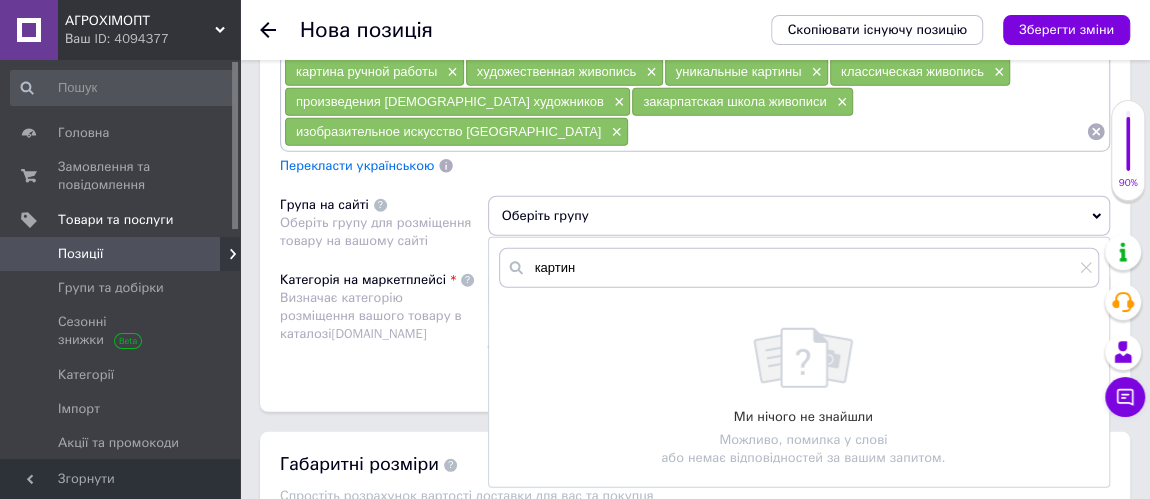 click on "Оберіть групу" at bounding box center (799, 216) 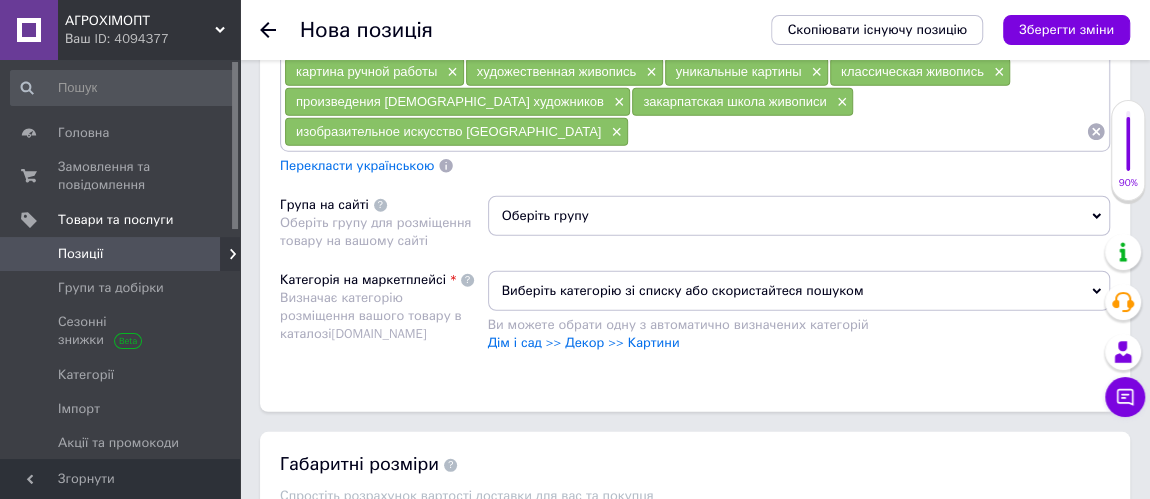 click on "Виберіть категорію зі списку або скористайтеся пошуком" at bounding box center (799, 291) 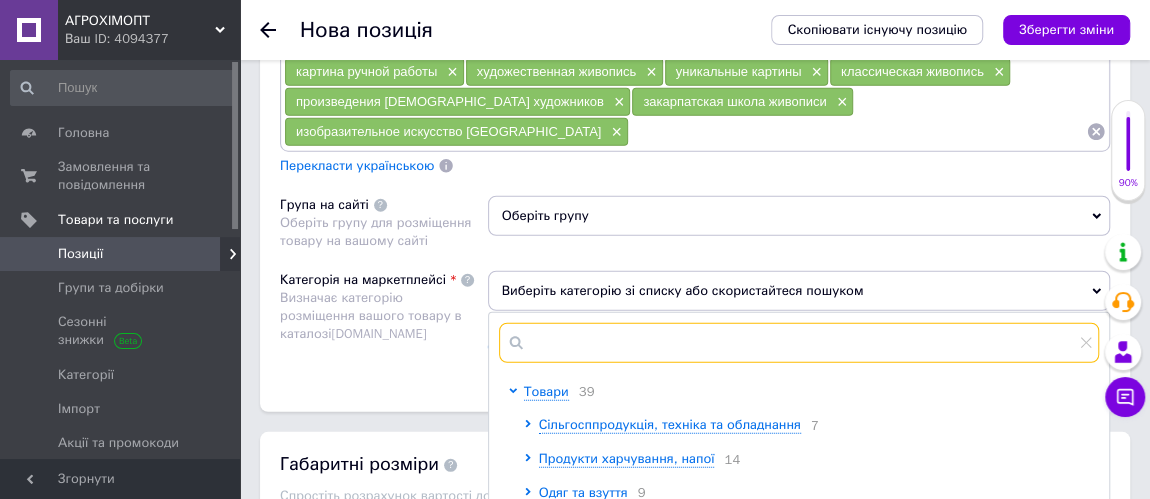 click at bounding box center (799, 343) 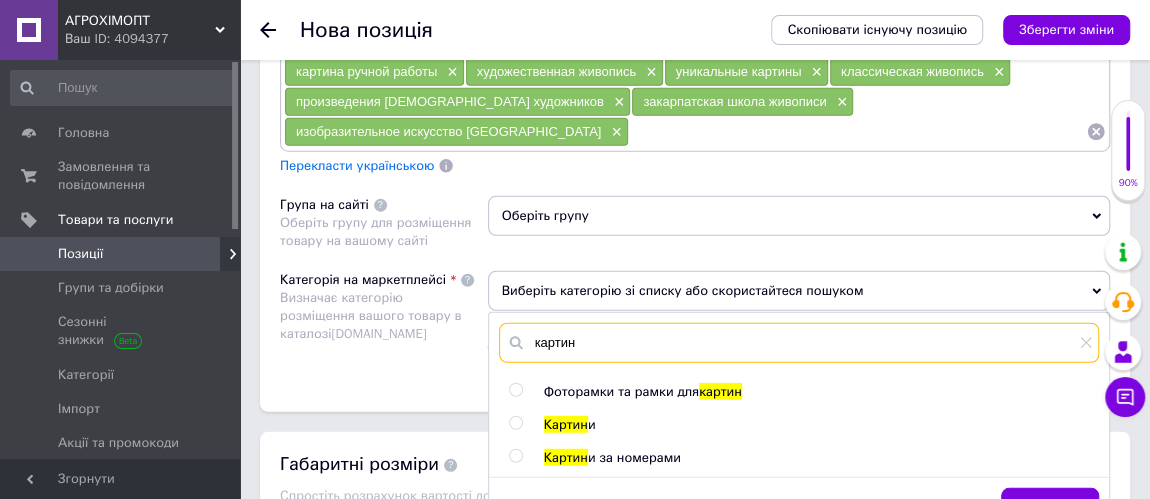 type on "картин" 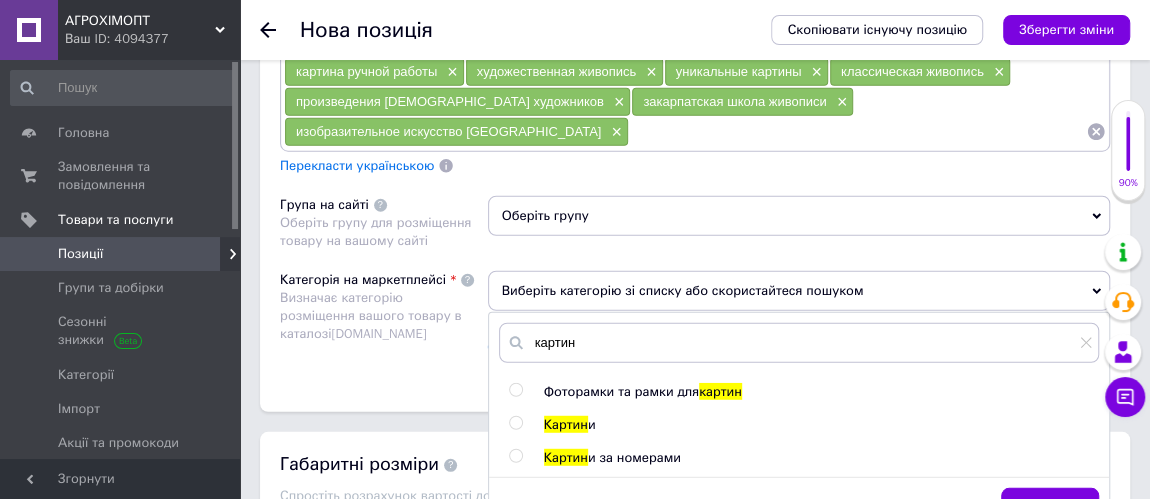 click at bounding box center (515, 423) 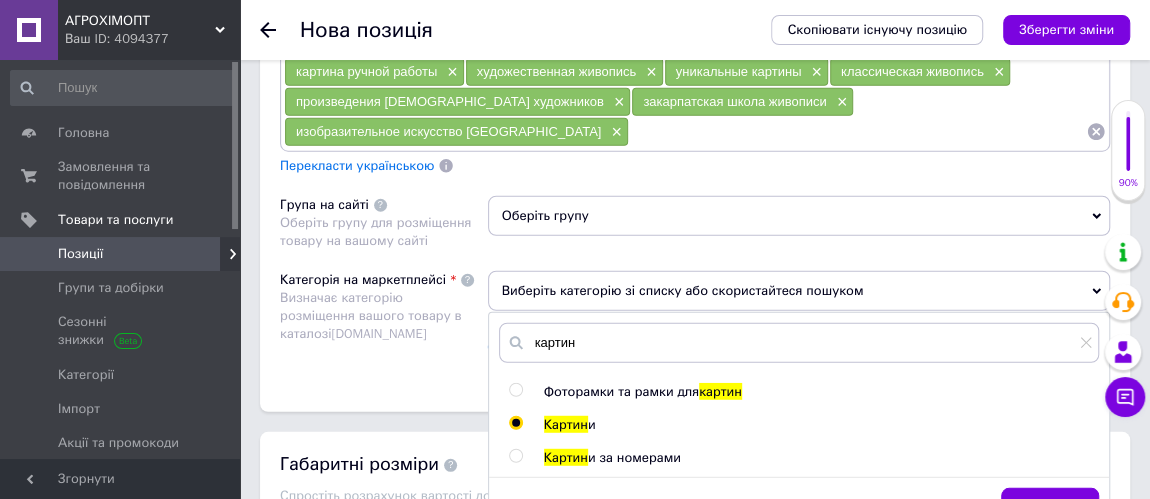 radio on "true" 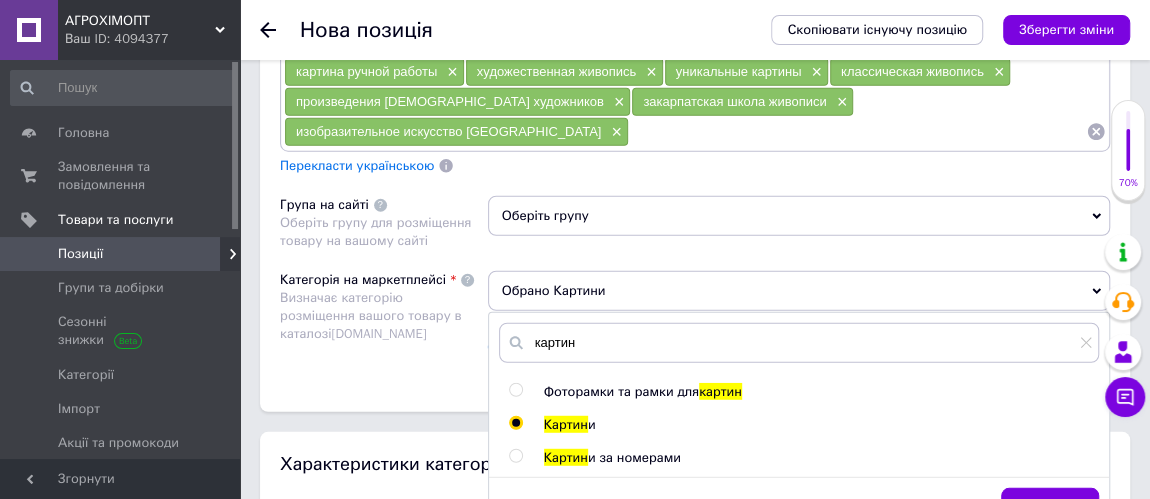 click at bounding box center (515, 456) 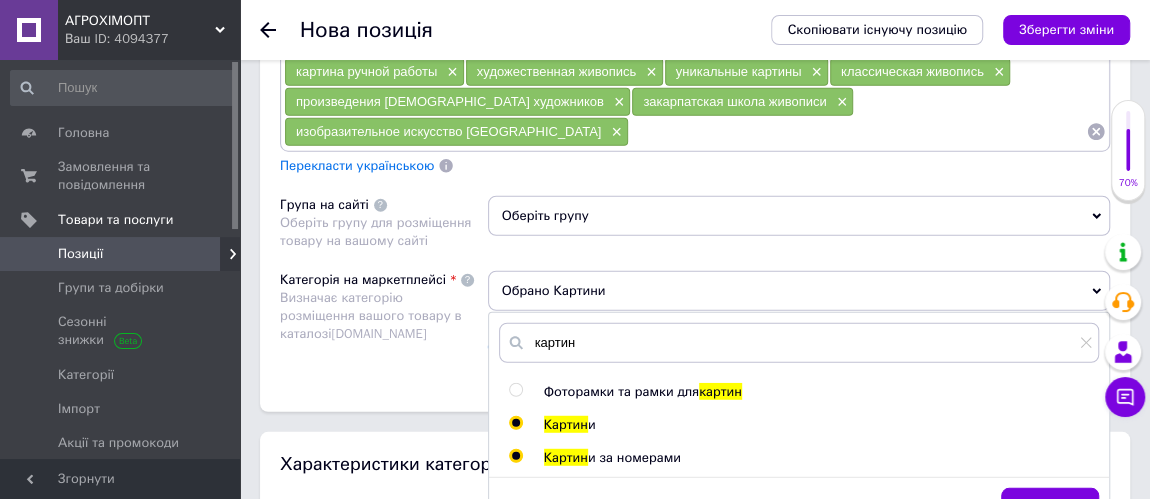 radio on "true" 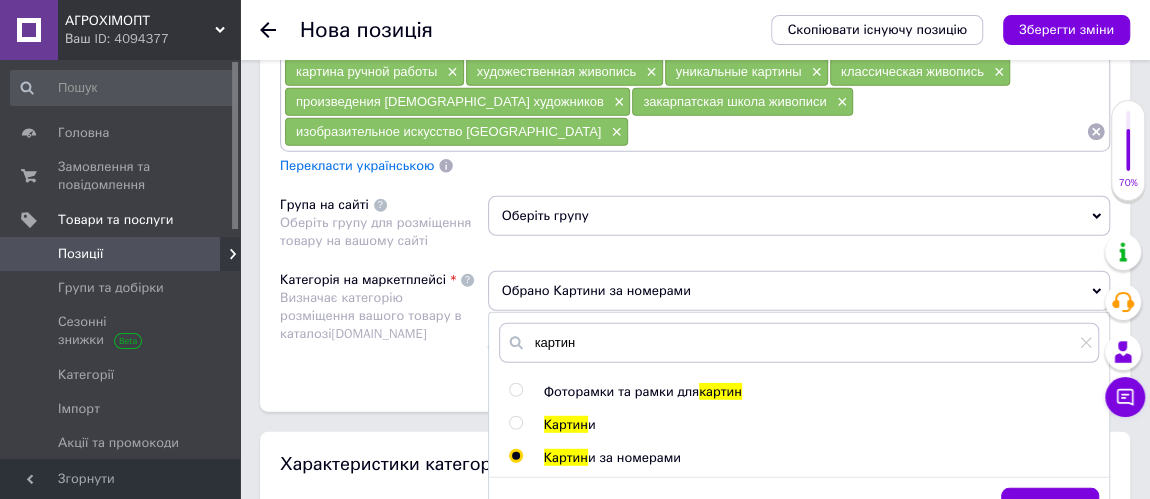 click at bounding box center (515, 423) 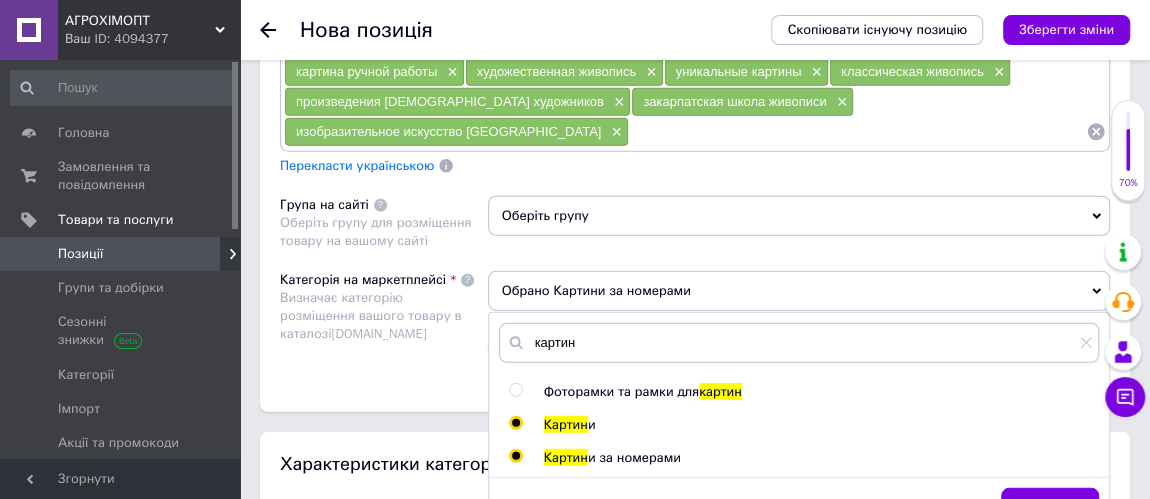 radio on "false" 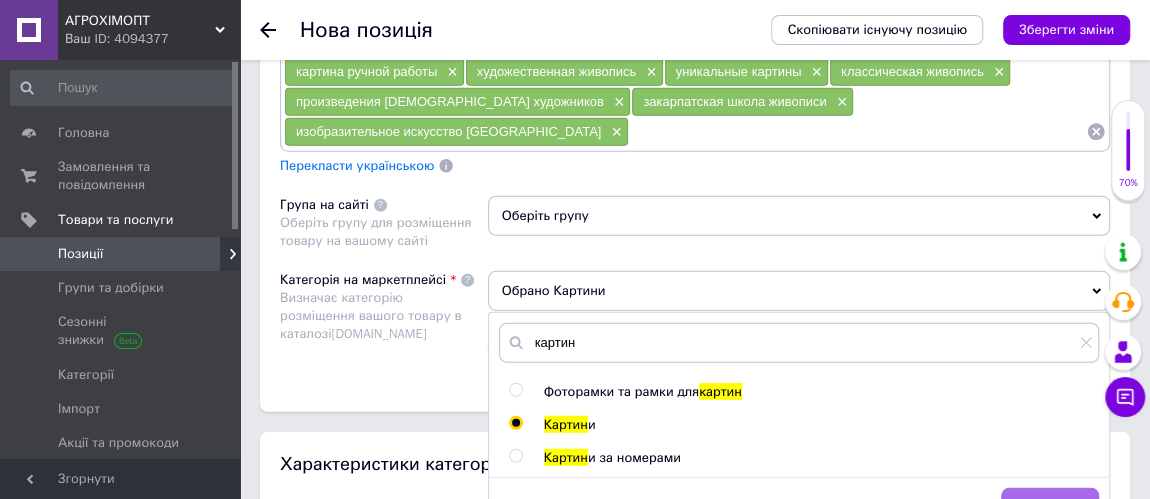click on "Зберегти" at bounding box center [1050, 508] 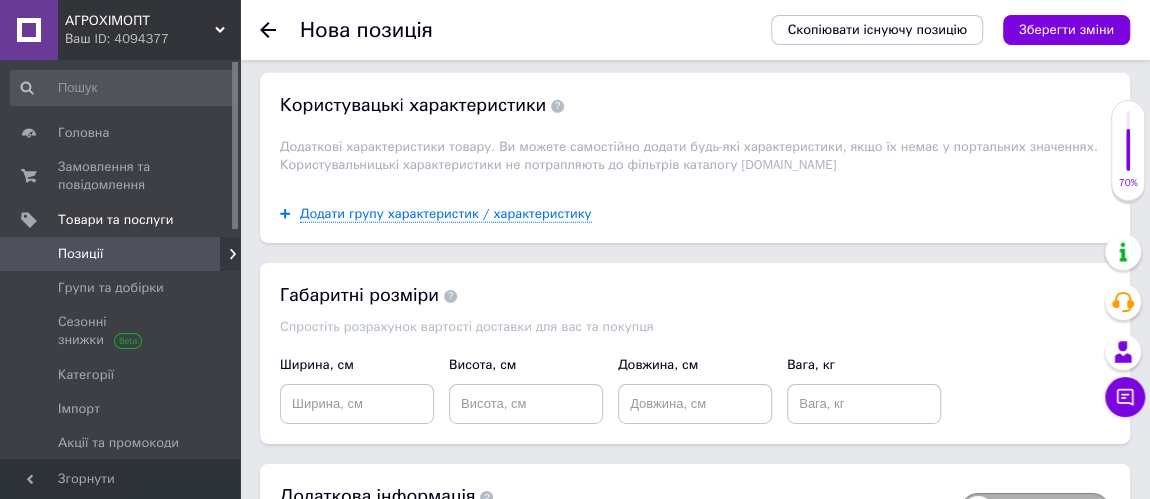 scroll, scrollTop: 3090, scrollLeft: 0, axis: vertical 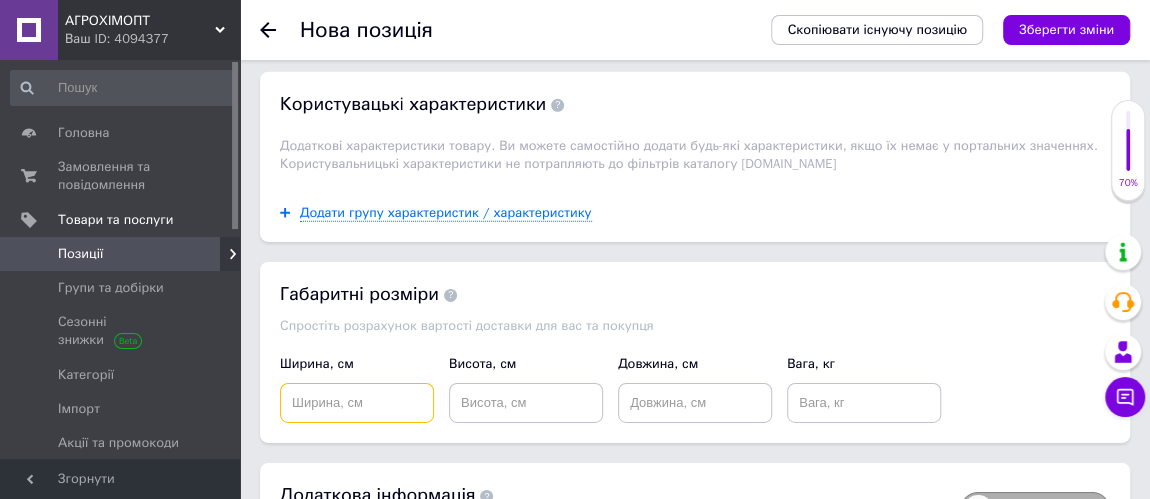 click at bounding box center [357, 403] 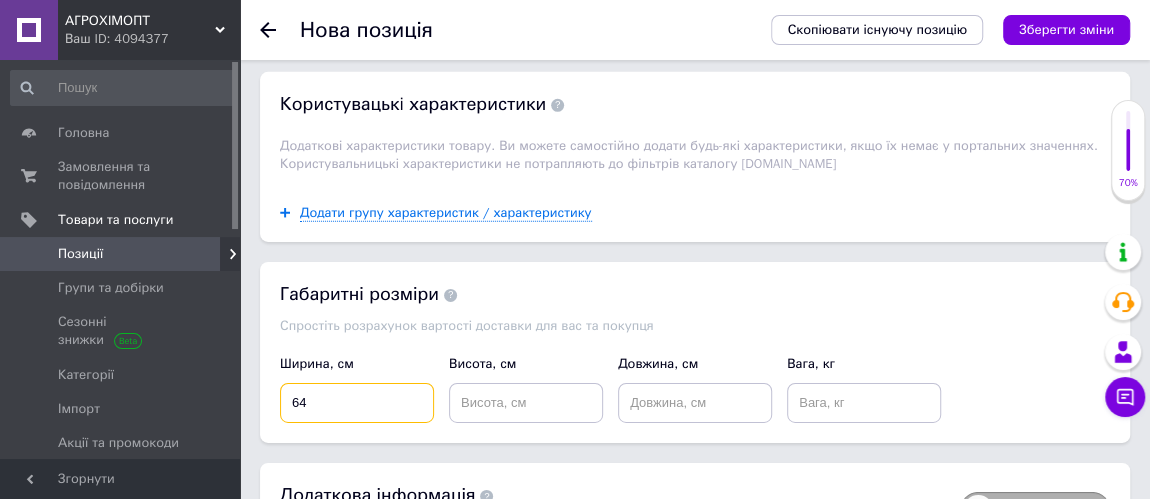 type on "64" 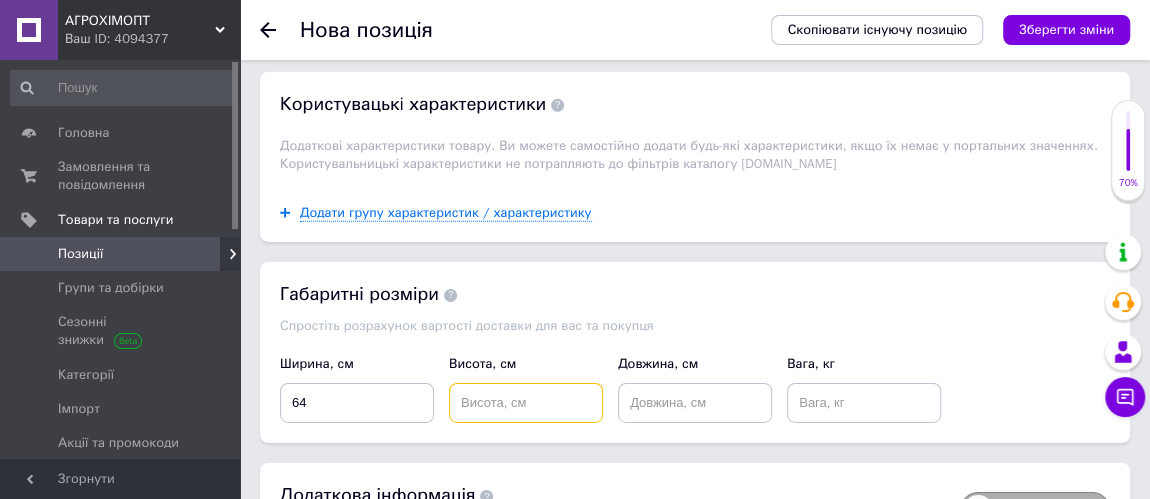 click at bounding box center [526, 403] 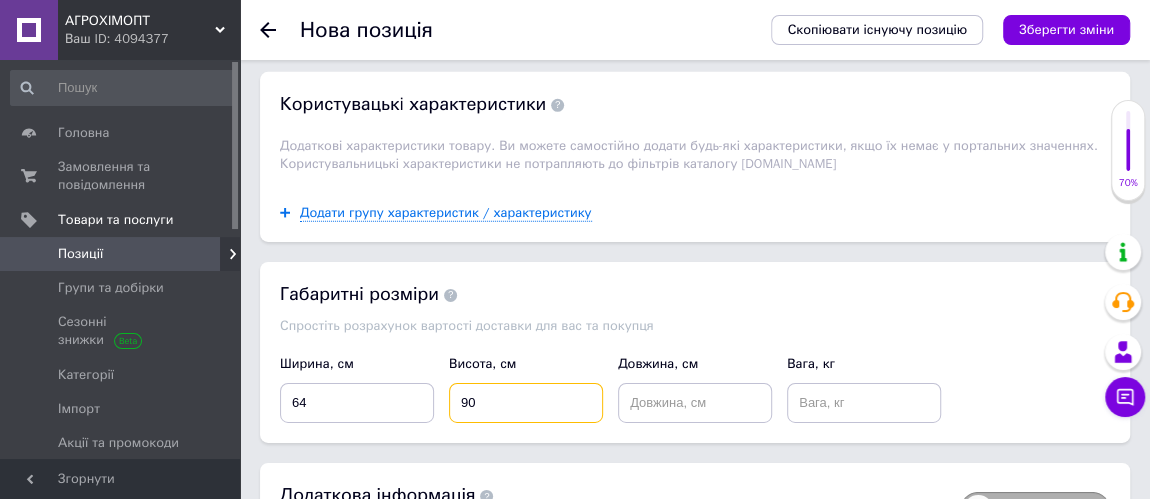 type on "9" 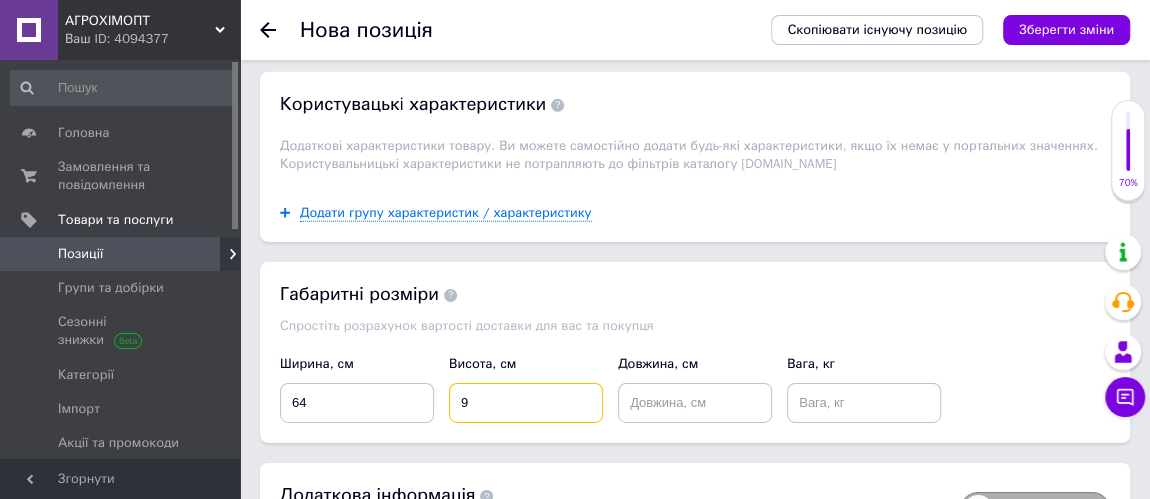 type 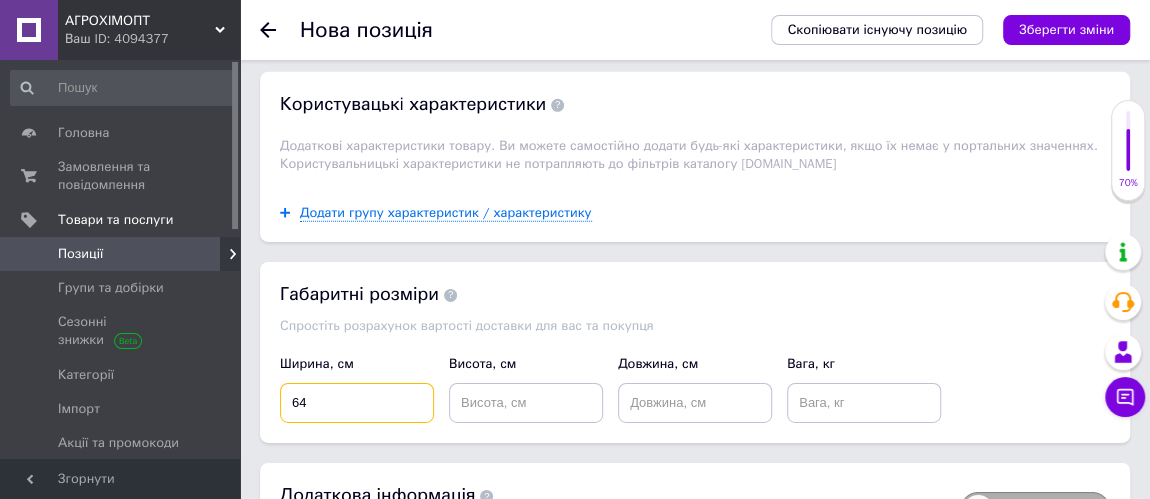 click on "64" at bounding box center [357, 403] 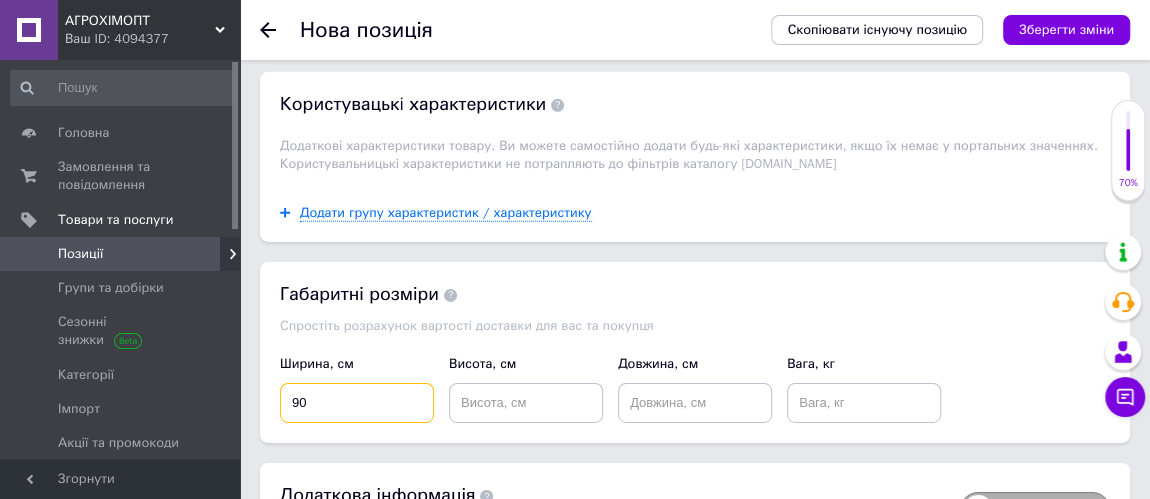 type on "90" 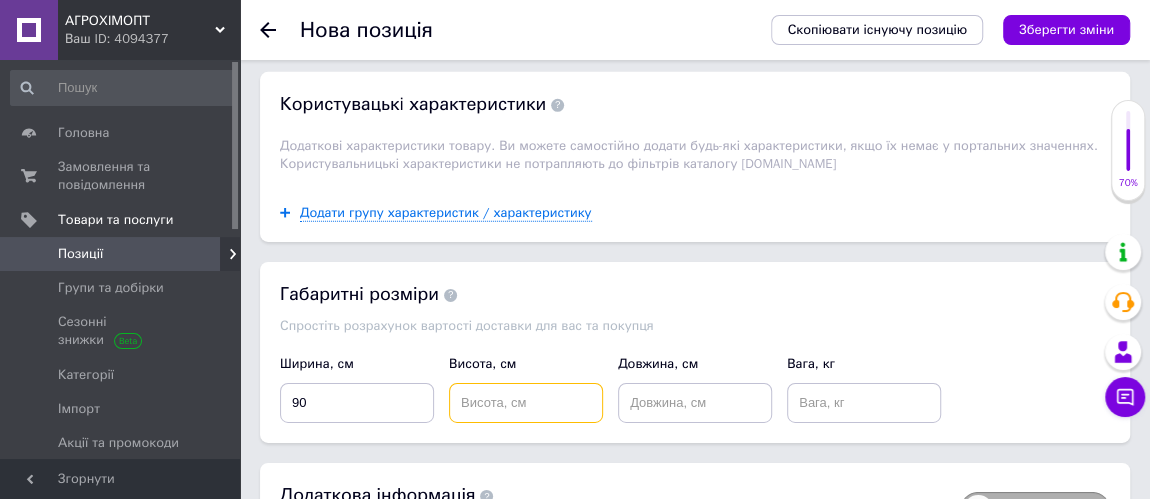 click at bounding box center [526, 403] 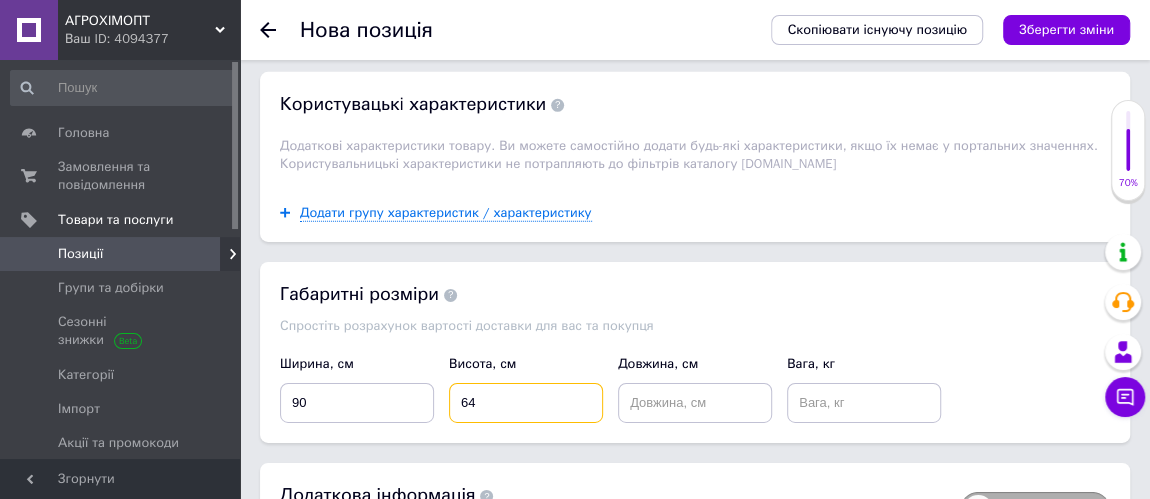 type on "64" 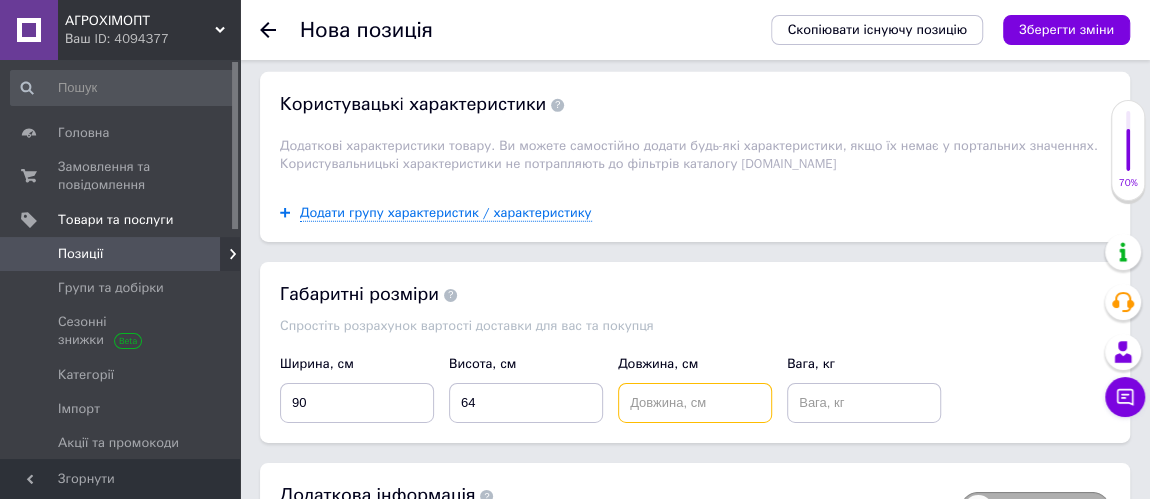 click at bounding box center (695, 403) 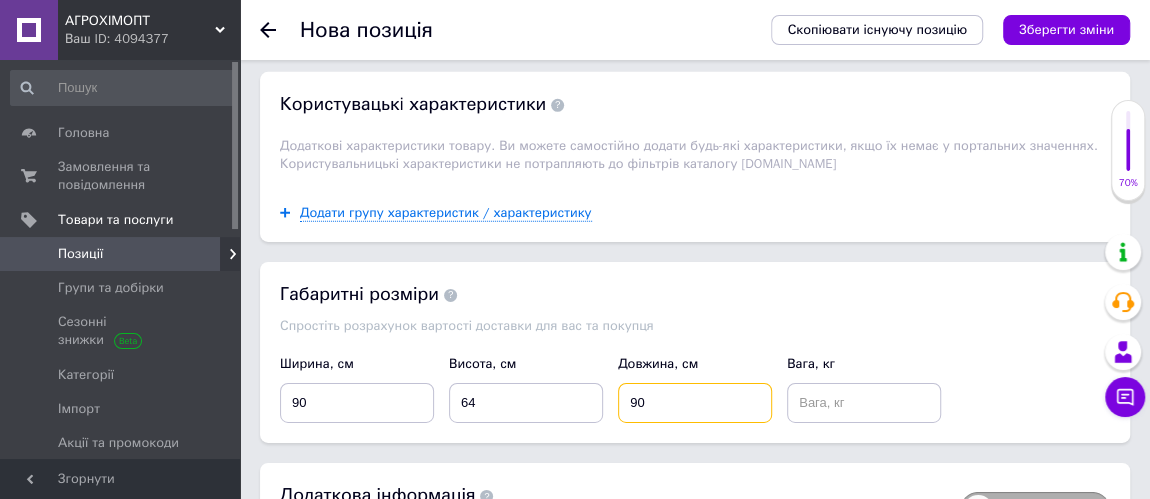 type on "90" 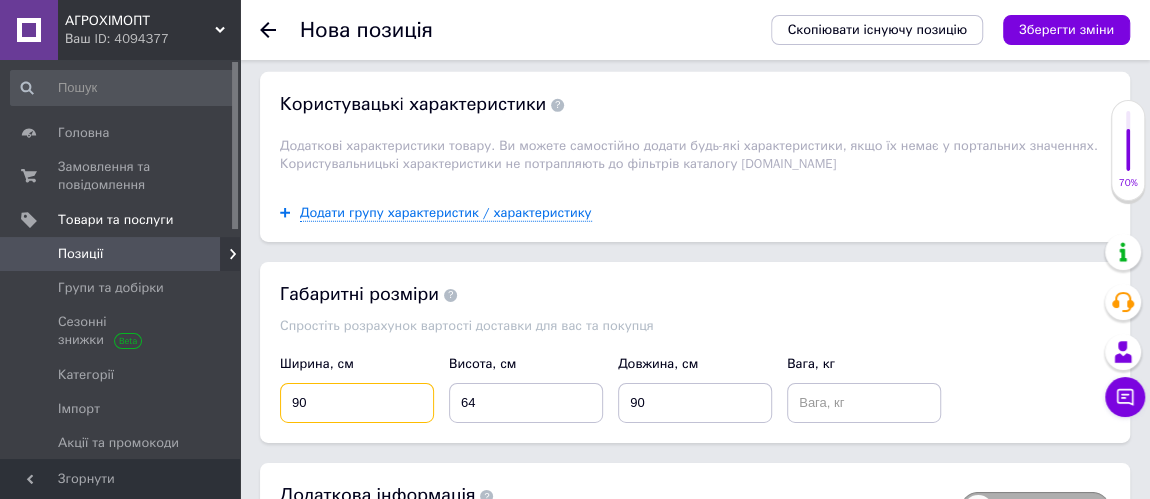 drag, startPoint x: 364, startPoint y: 294, endPoint x: 273, endPoint y: 314, distance: 93.17188 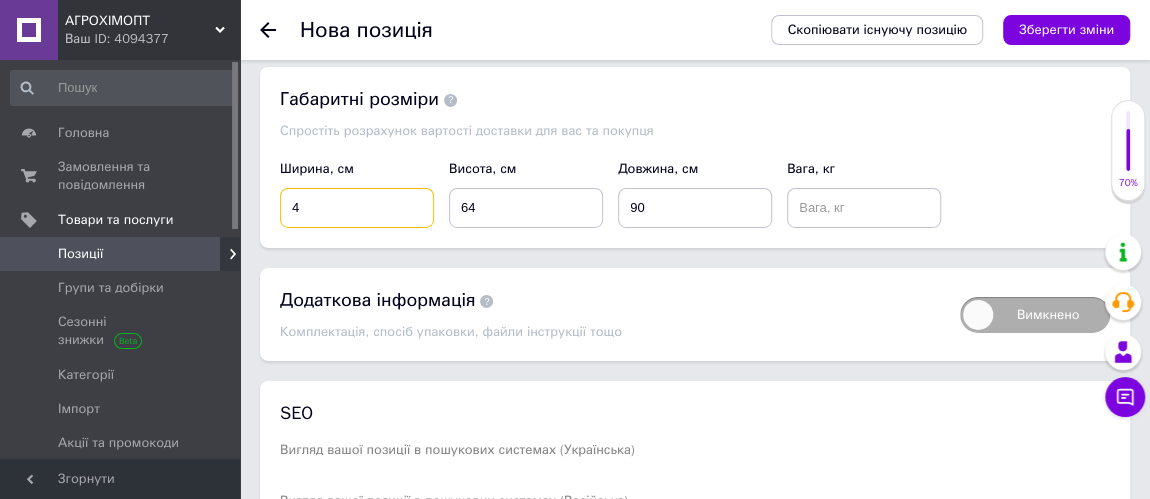 scroll, scrollTop: 3181, scrollLeft: 0, axis: vertical 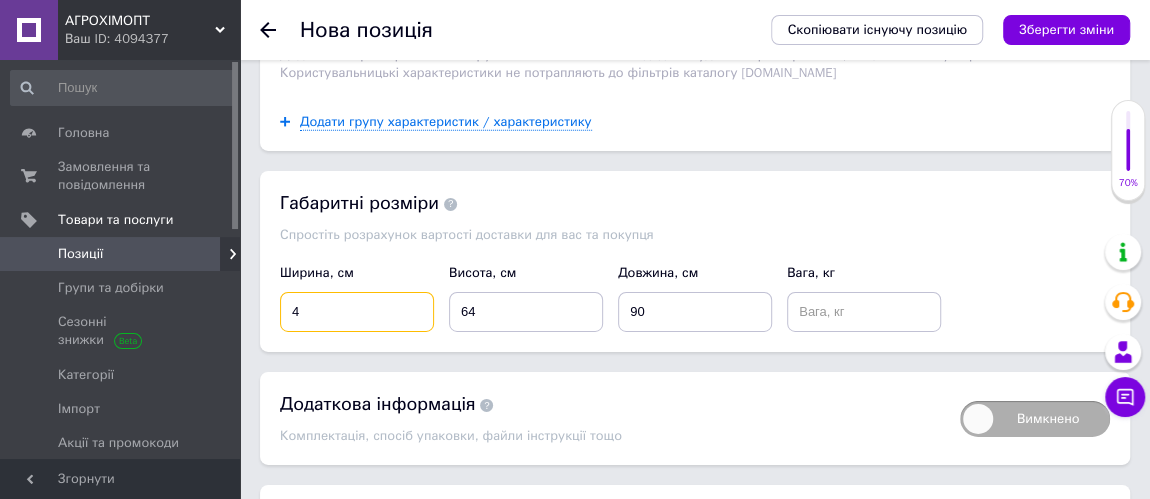 click on "4" at bounding box center [357, 312] 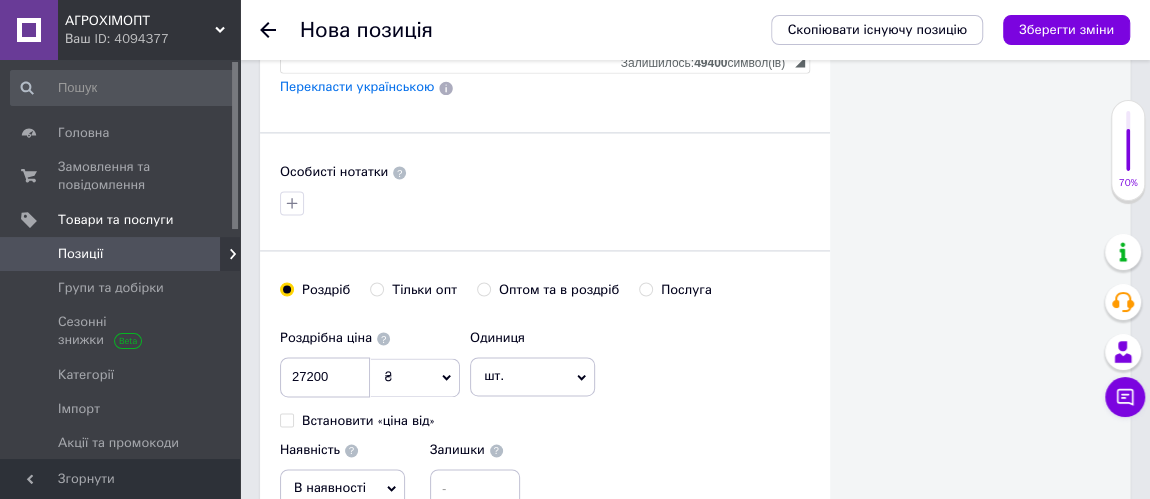 scroll, scrollTop: 1384, scrollLeft: 0, axis: vertical 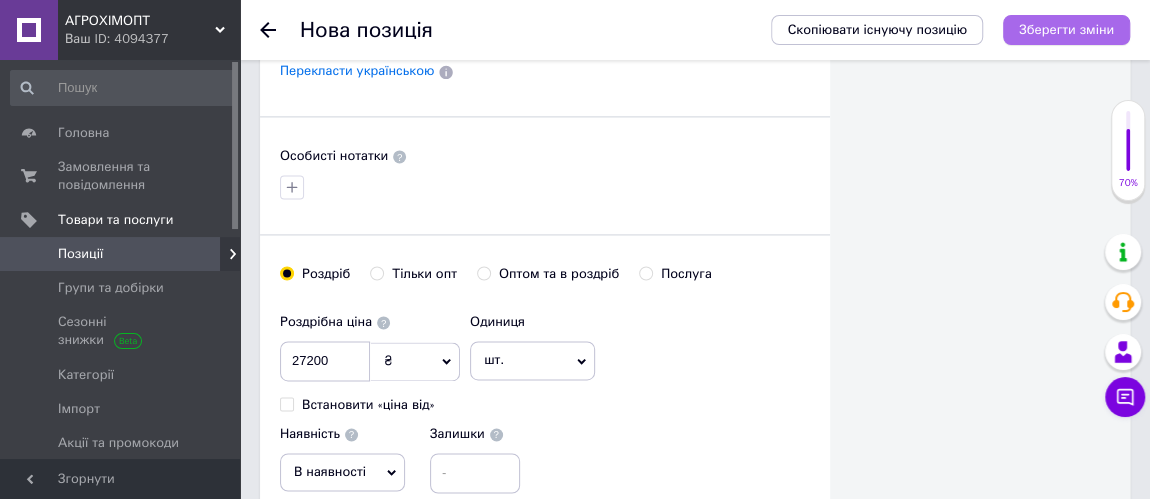 type 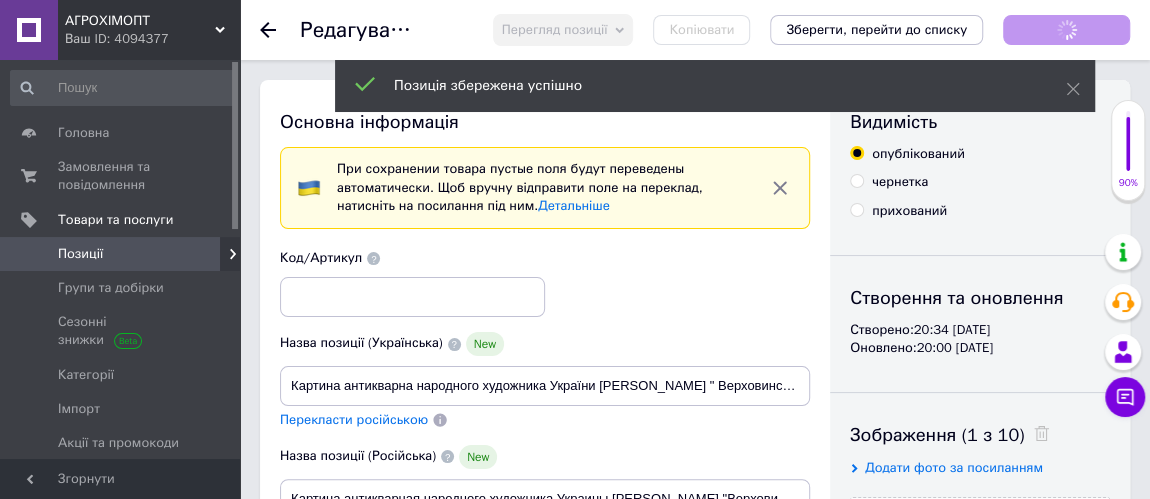 scroll, scrollTop: 0, scrollLeft: 0, axis: both 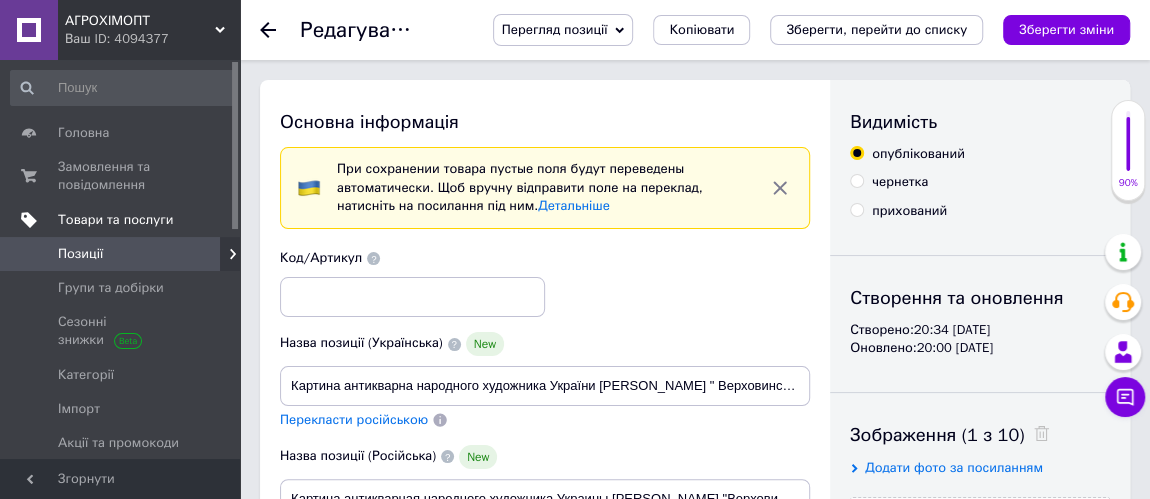 click on "Товари та послуги" at bounding box center [115, 220] 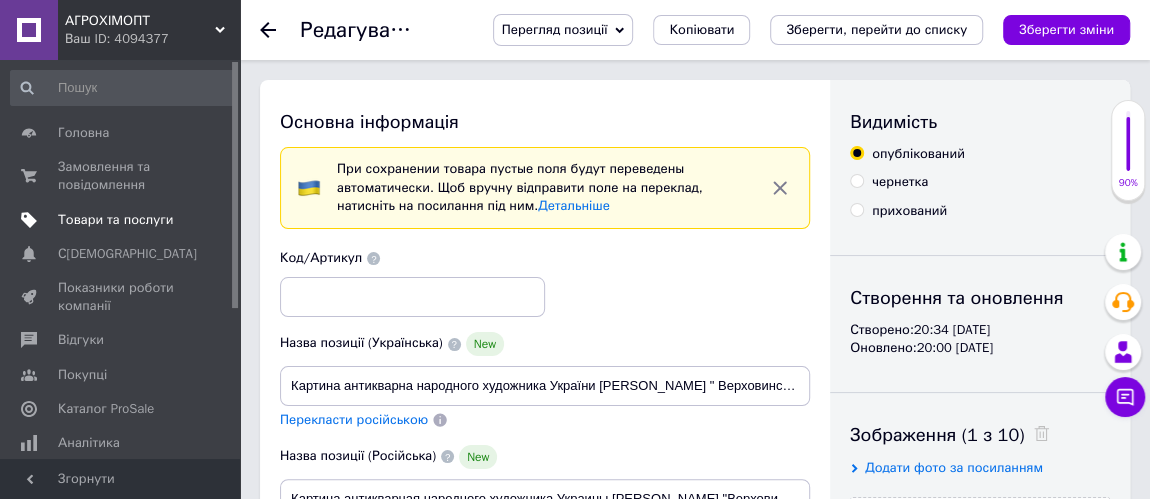 click on "Товари та послуги" at bounding box center [115, 220] 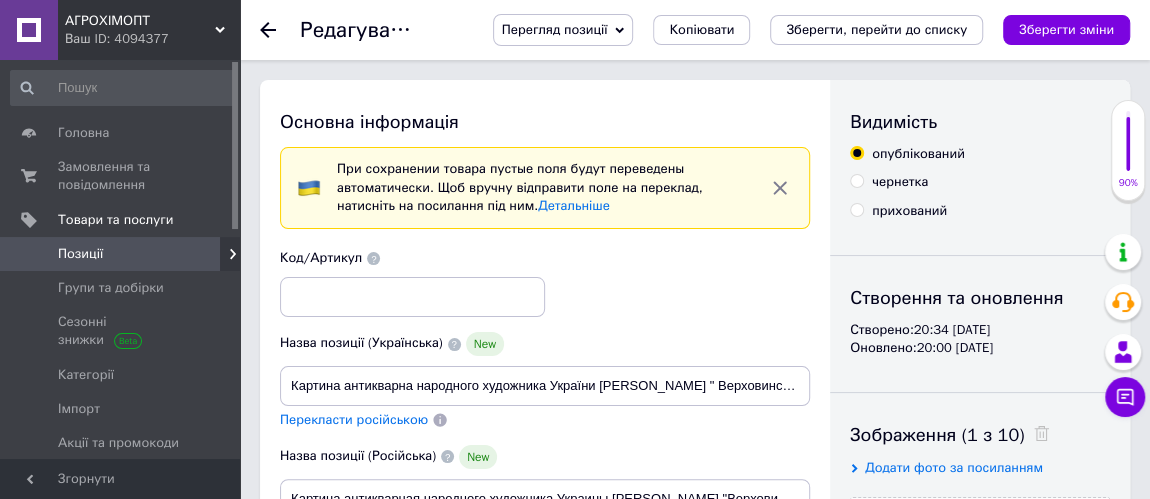 click on "Позиції" at bounding box center (121, 254) 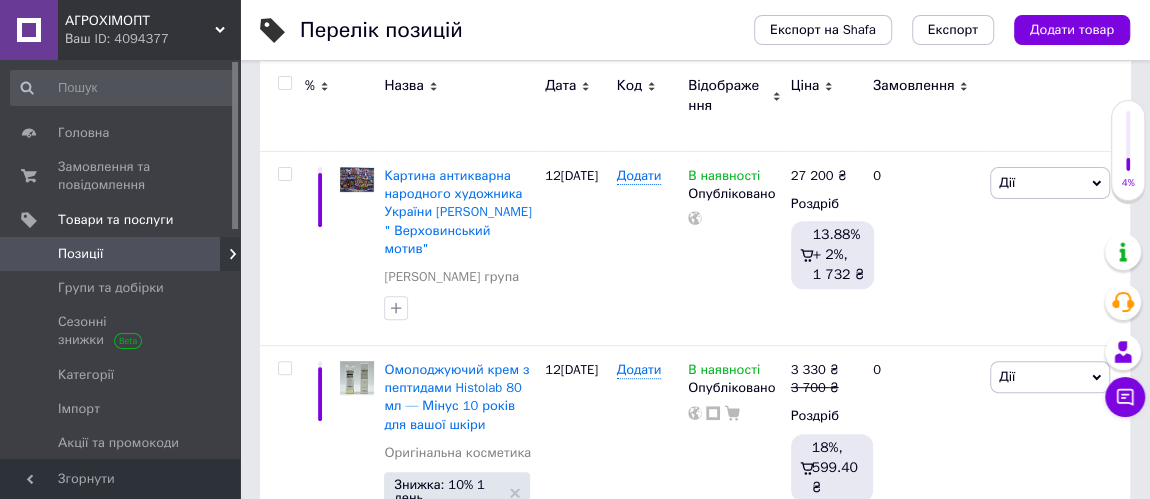 scroll, scrollTop: 363, scrollLeft: 0, axis: vertical 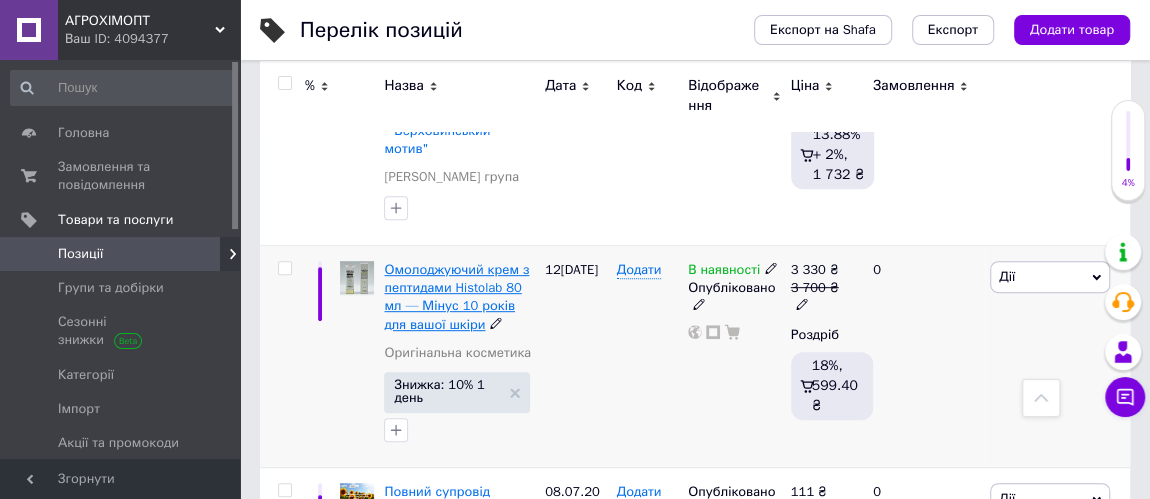 click on "Омолоджуючий крем з пептидами Histolab 80 мл — Мінус 10 років для вашої шкіри" at bounding box center (456, 297) 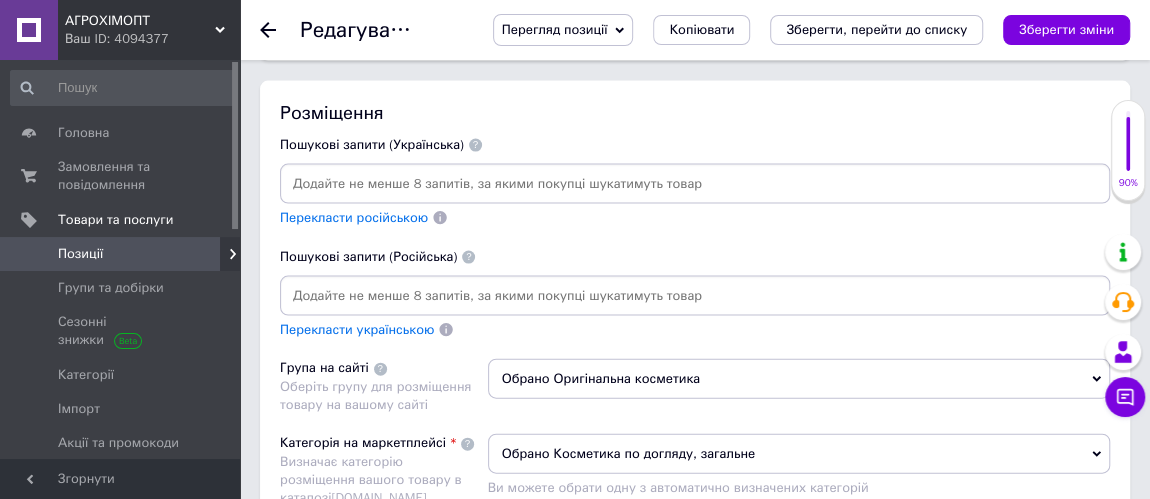 scroll, scrollTop: 1999, scrollLeft: 0, axis: vertical 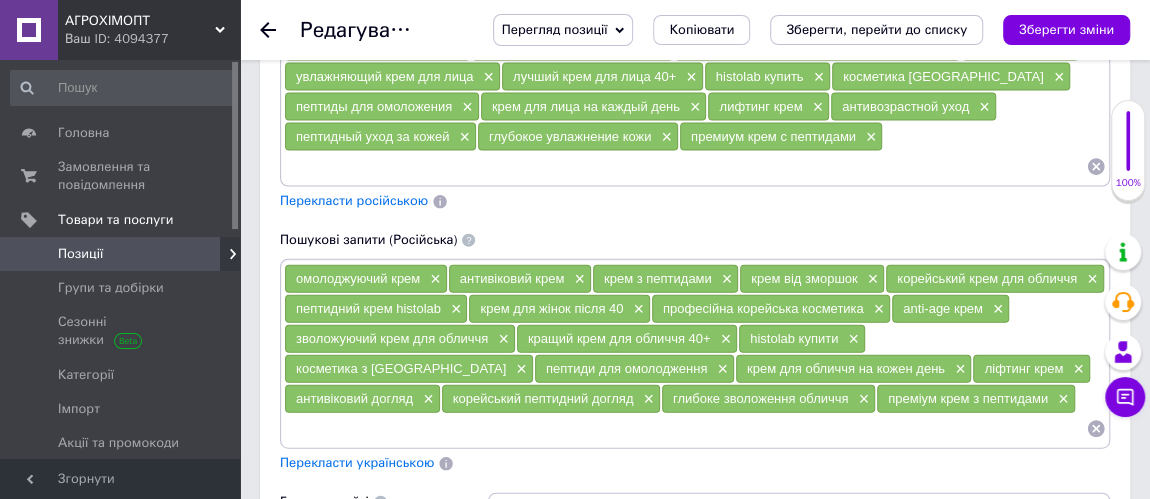click on "Перекласти українською" at bounding box center [357, 462] 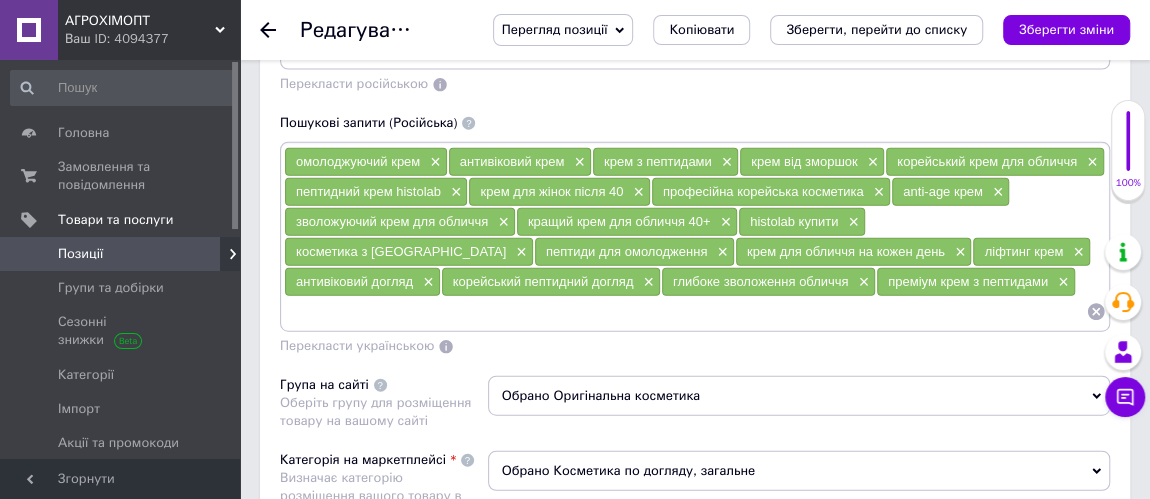 scroll, scrollTop: 2454, scrollLeft: 0, axis: vertical 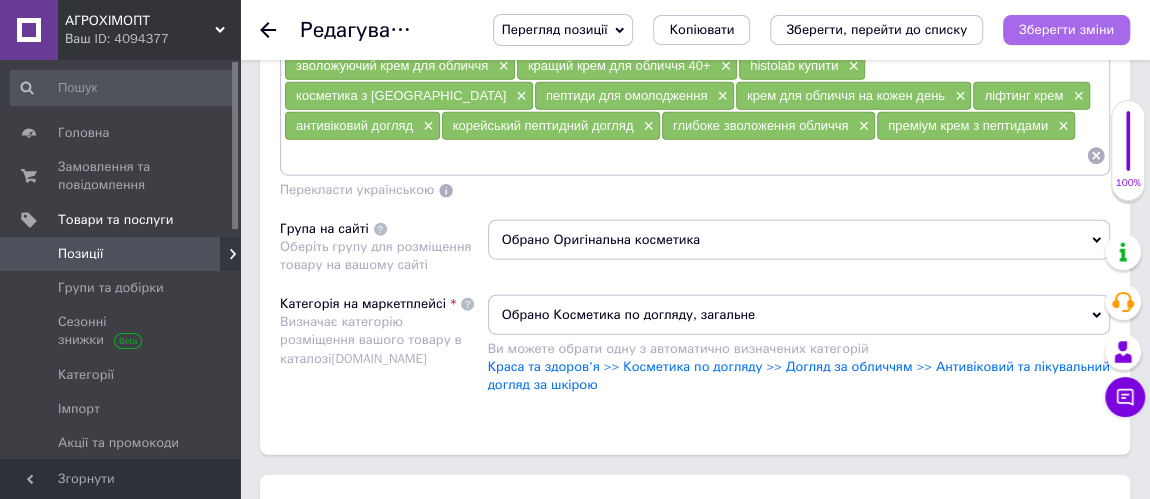 click on "Зберегти зміни" at bounding box center [1066, 29] 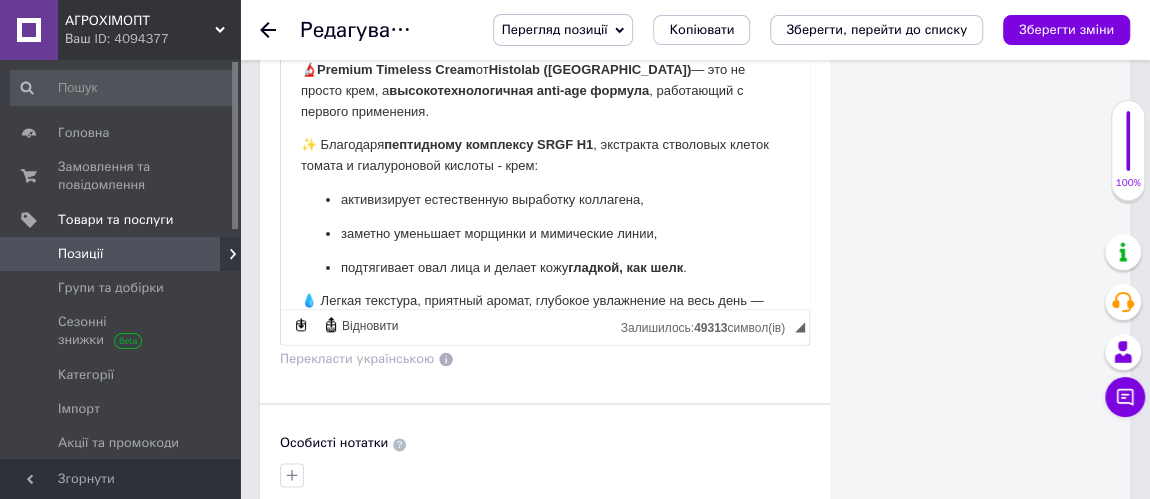 scroll, scrollTop: 0, scrollLeft: 0, axis: both 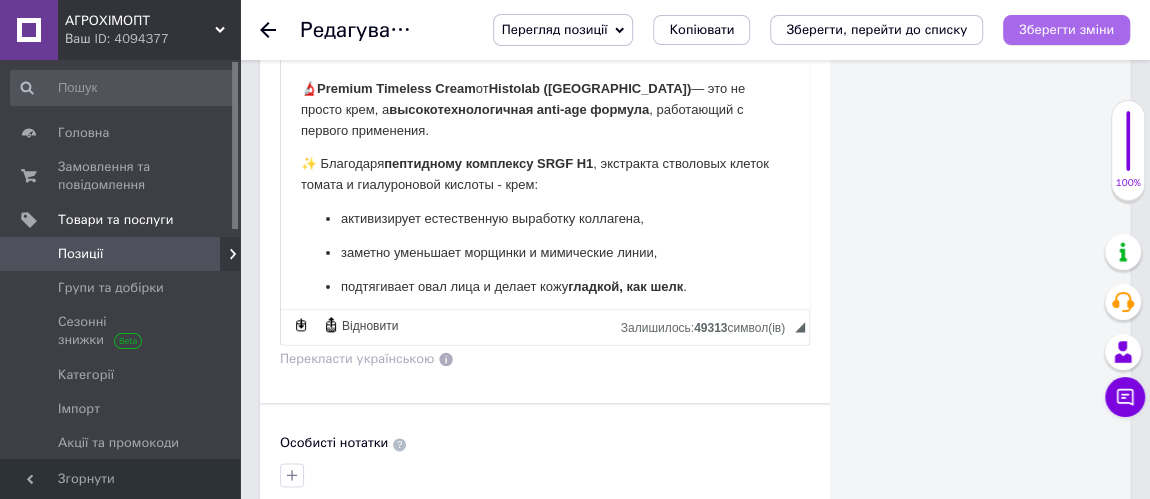 click on "Зберегти зміни" at bounding box center (1066, 30) 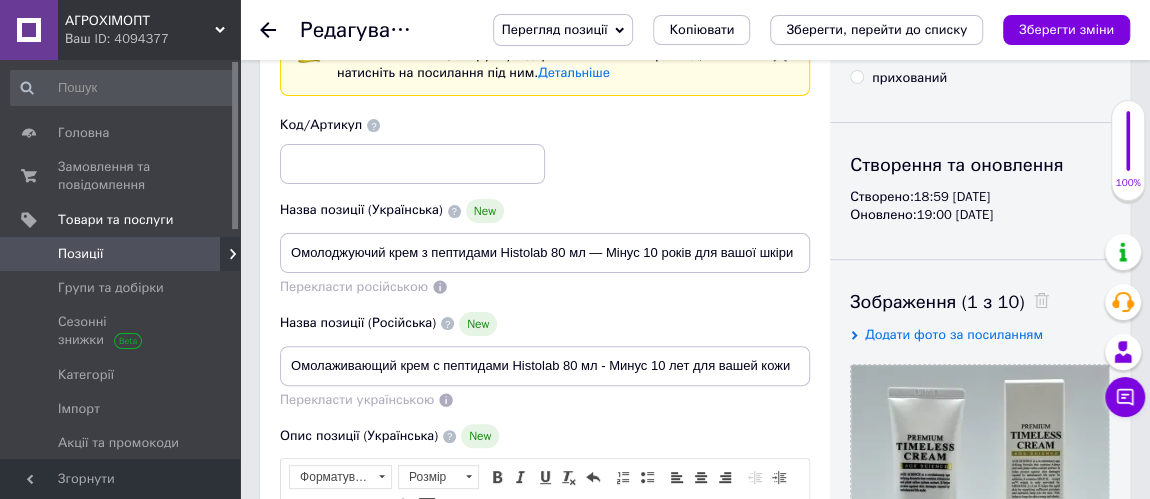 scroll, scrollTop: 0, scrollLeft: 0, axis: both 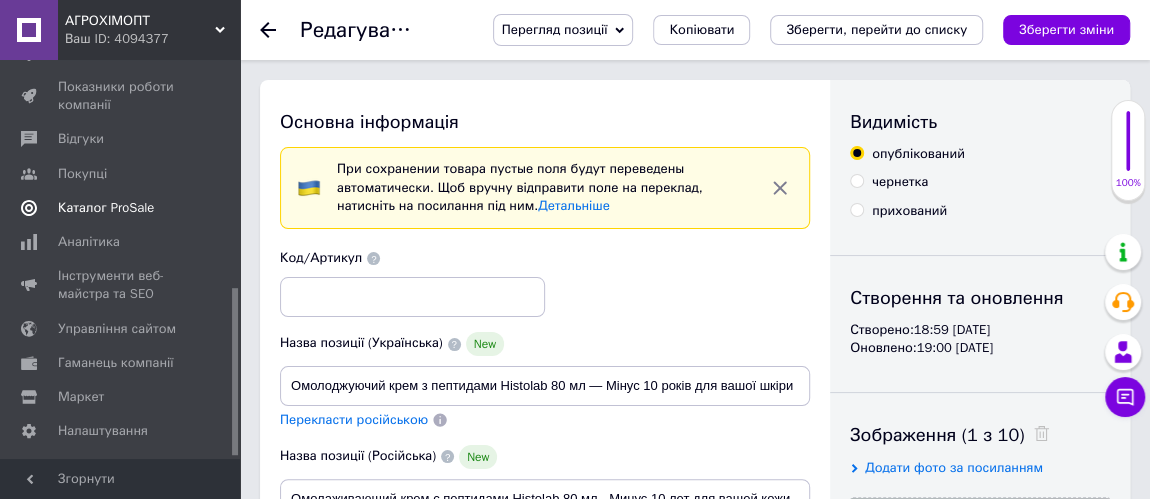 click on "Каталог ProSale" at bounding box center [122, 208] 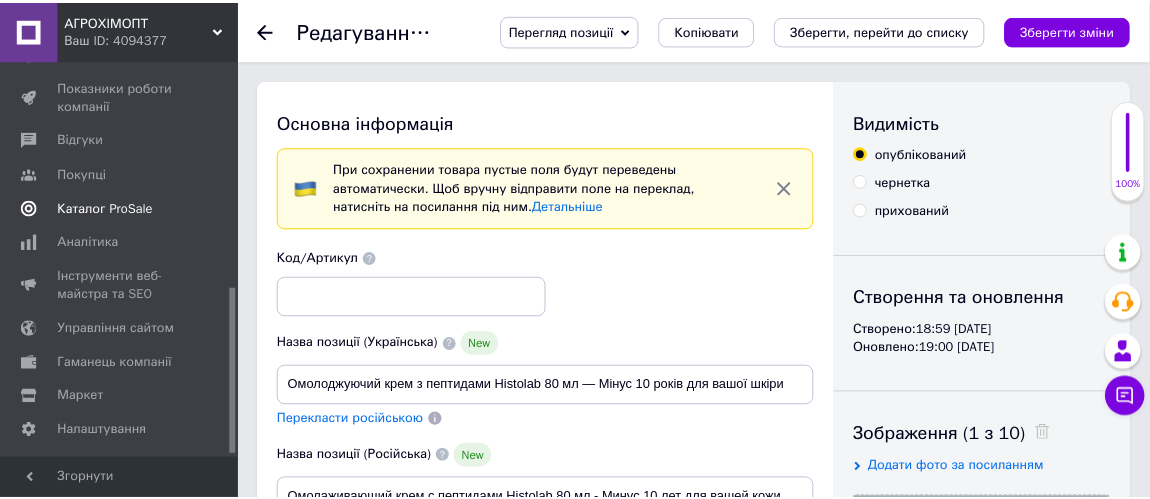scroll, scrollTop: 237, scrollLeft: 0, axis: vertical 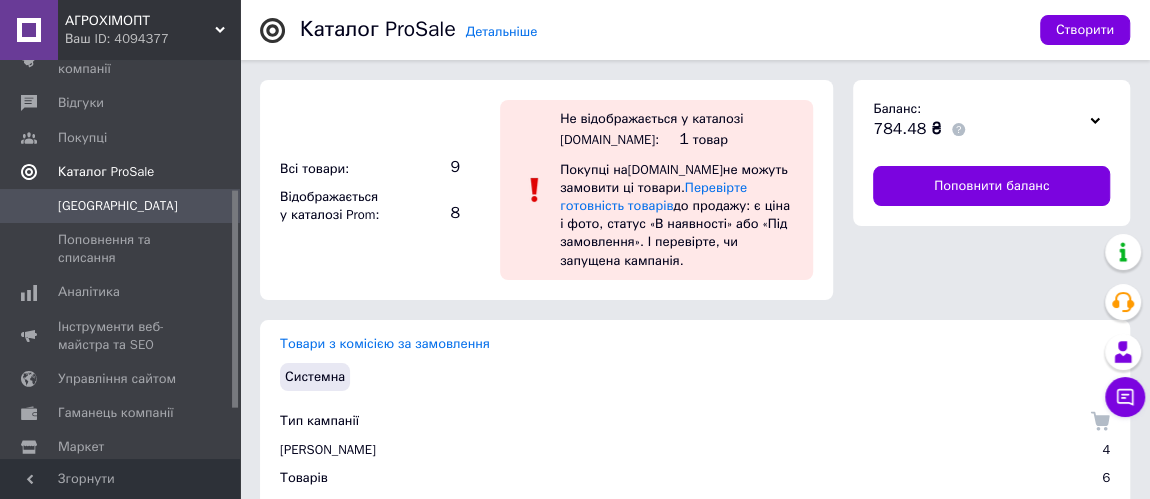 click on "Каталог ProSale" at bounding box center (106, 172) 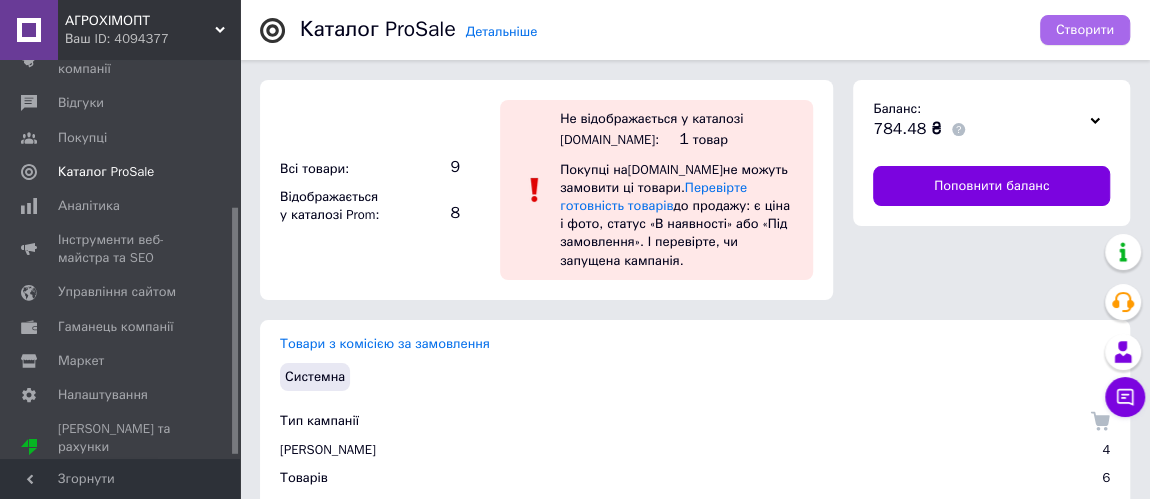 click on "Створити" at bounding box center [1085, 30] 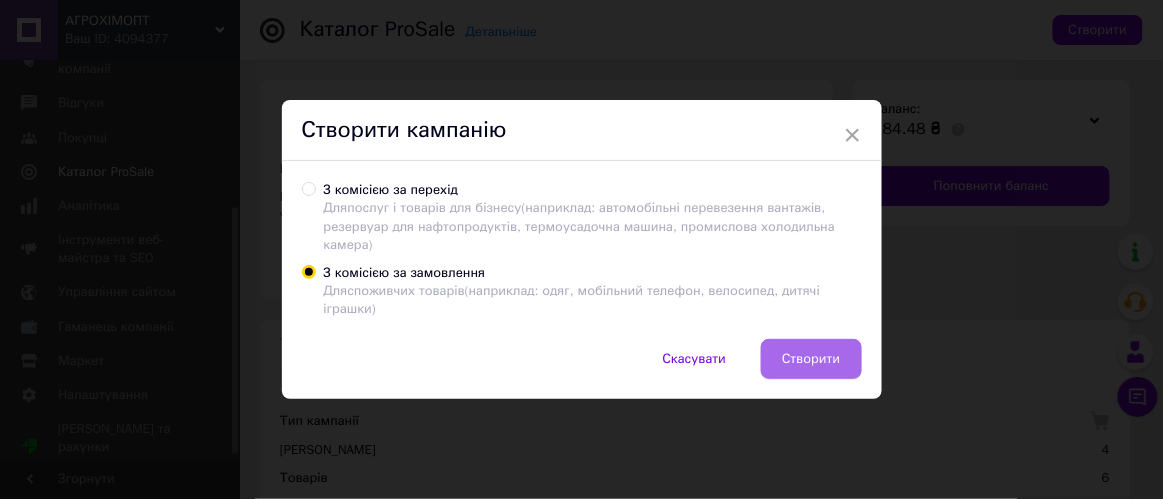 click on "Створити" at bounding box center (811, 359) 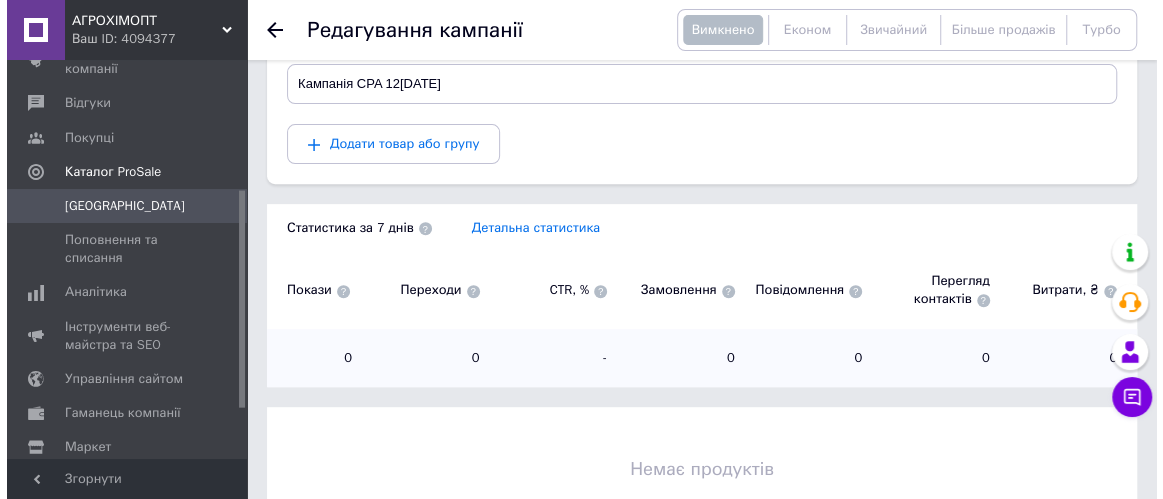 scroll, scrollTop: 224, scrollLeft: 0, axis: vertical 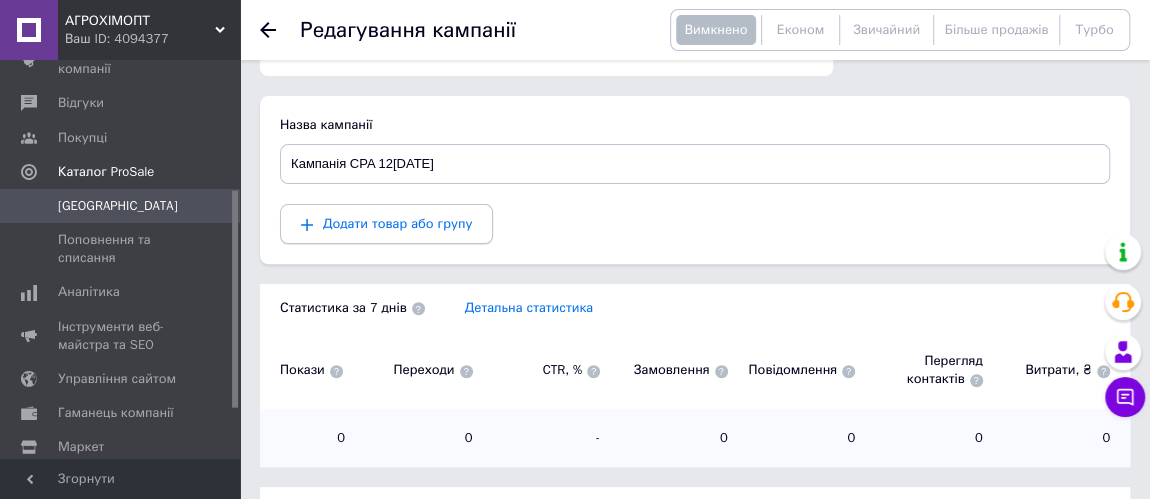 click on "Додати товар або групу" at bounding box center (397, 223) 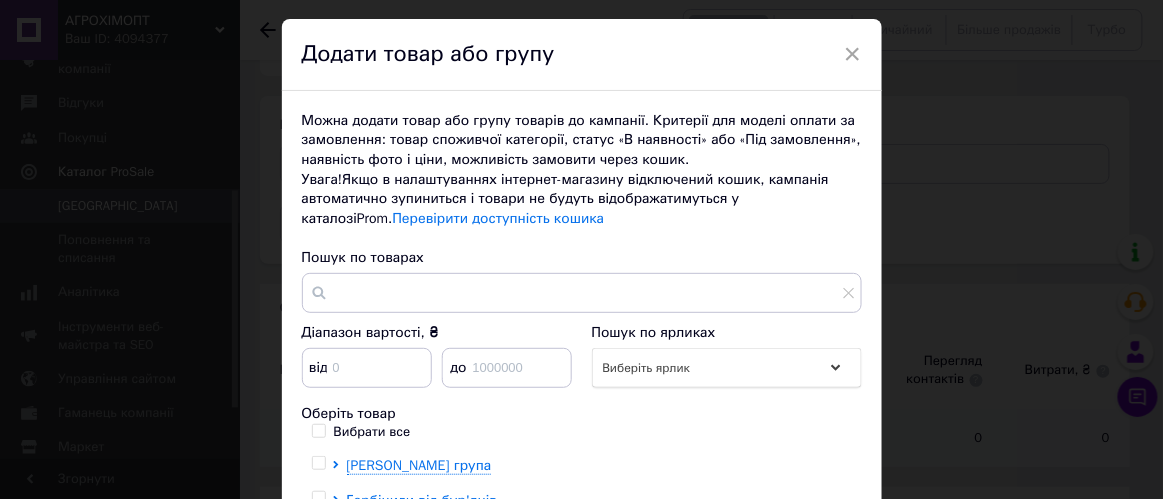 scroll, scrollTop: 181, scrollLeft: 0, axis: vertical 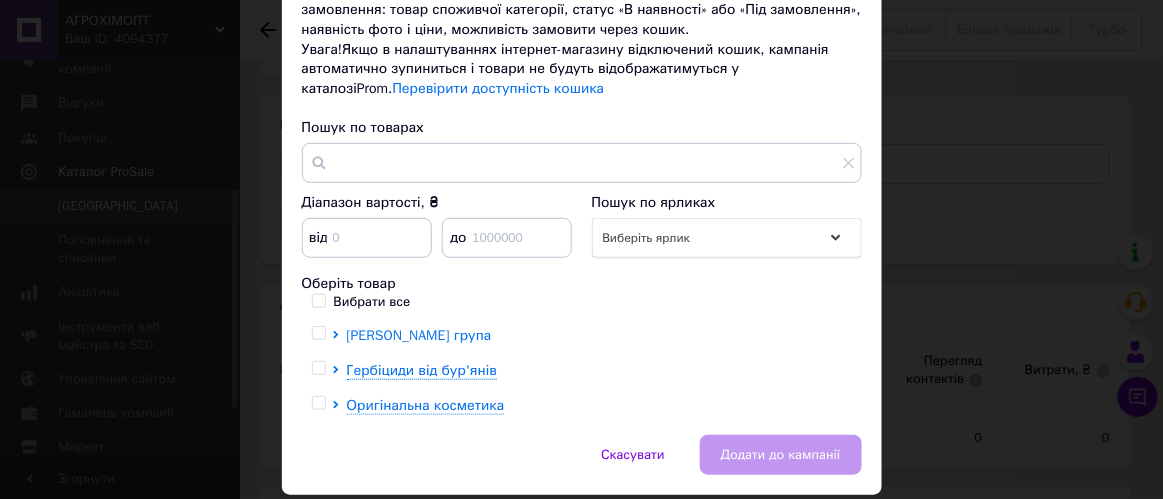 click on "[PERSON_NAME] група" at bounding box center (419, 335) 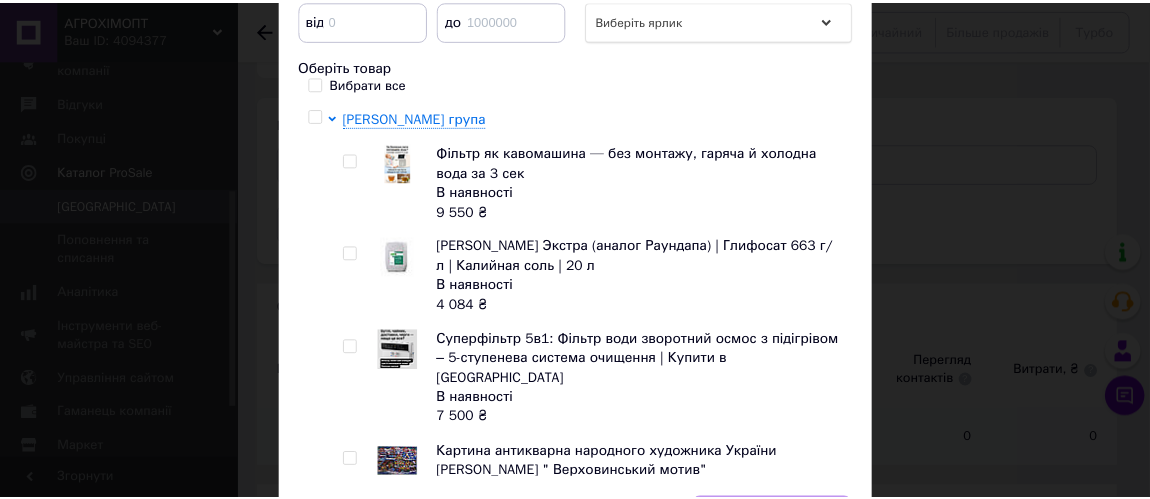 scroll, scrollTop: 454, scrollLeft: 0, axis: vertical 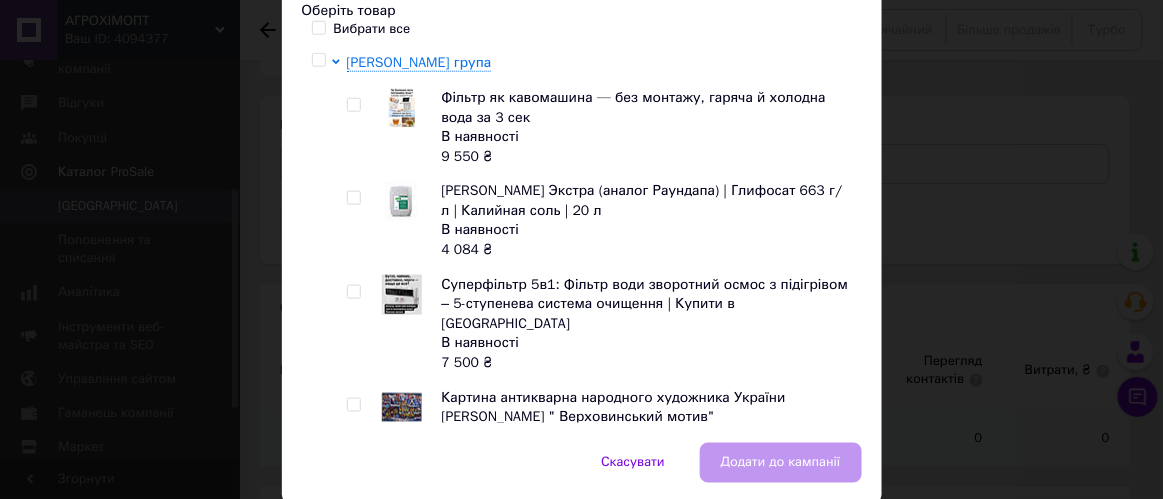 click at bounding box center (353, 405) 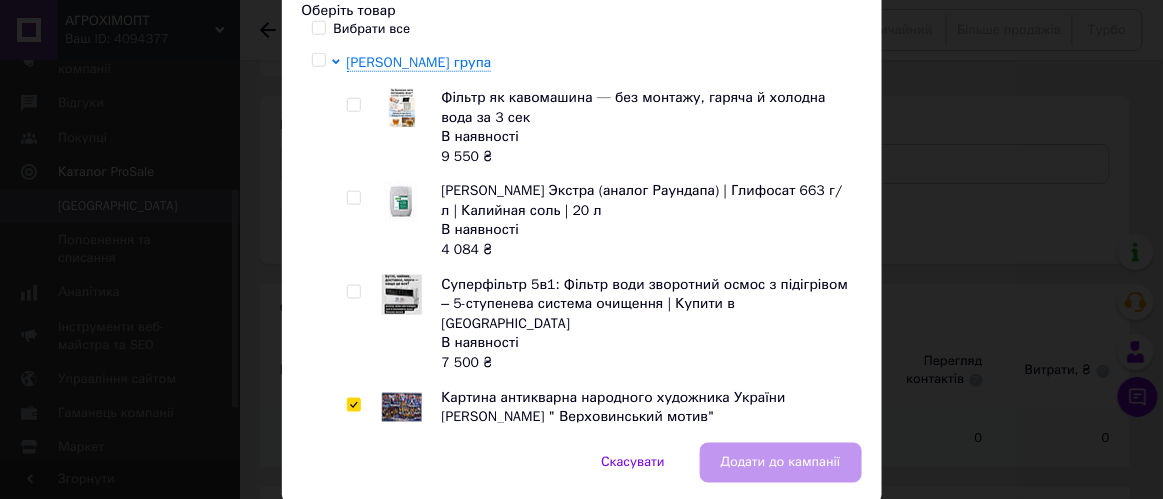 checkbox on "true" 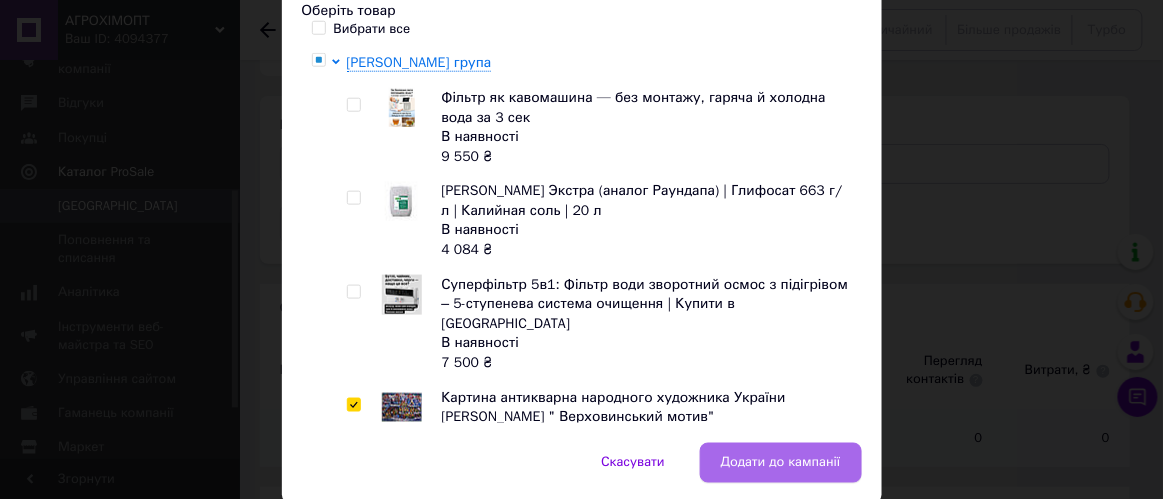 click on "Додати до кампанії" at bounding box center [781, 463] 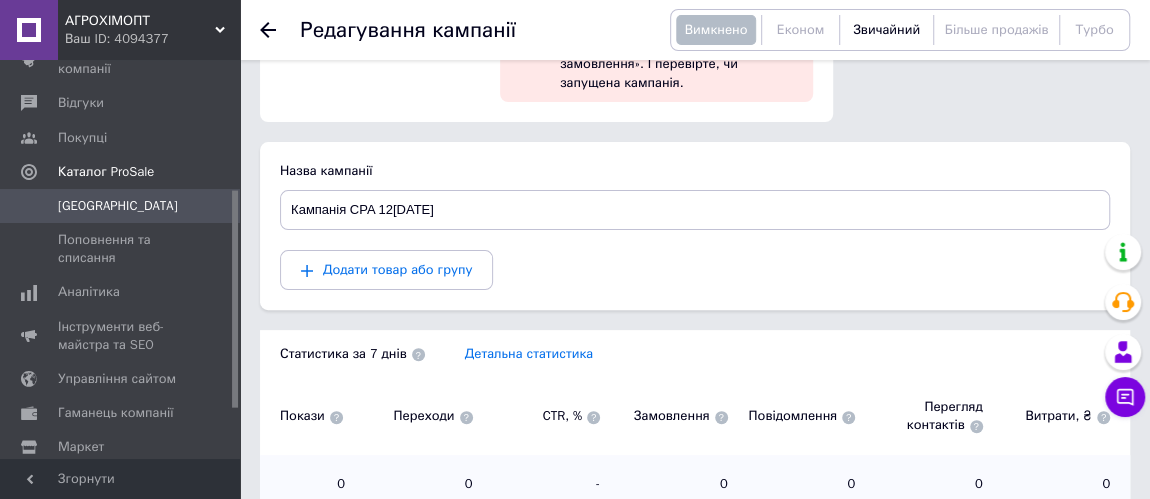 scroll, scrollTop: 133, scrollLeft: 0, axis: vertical 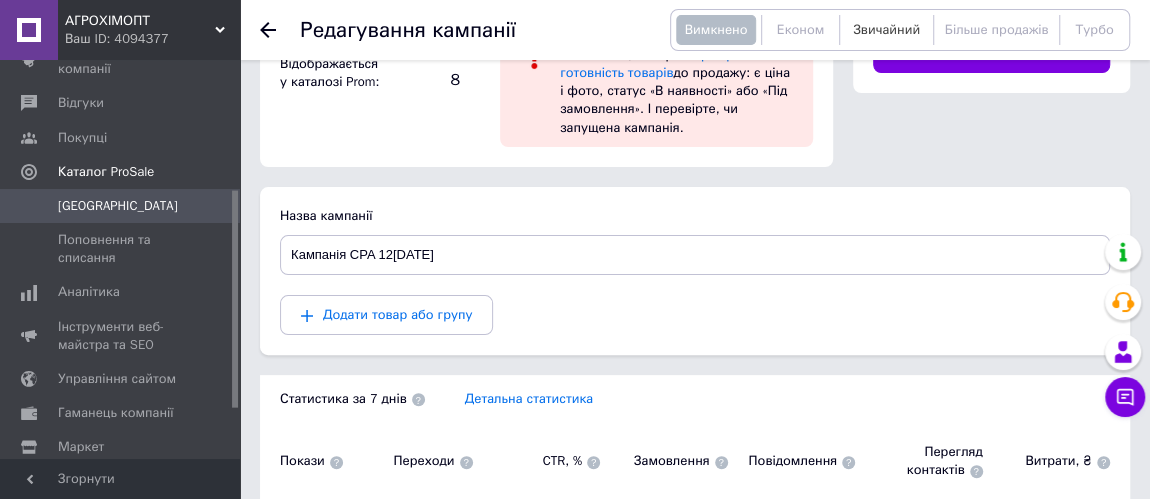 click on "Звичайний" at bounding box center [886, 29] 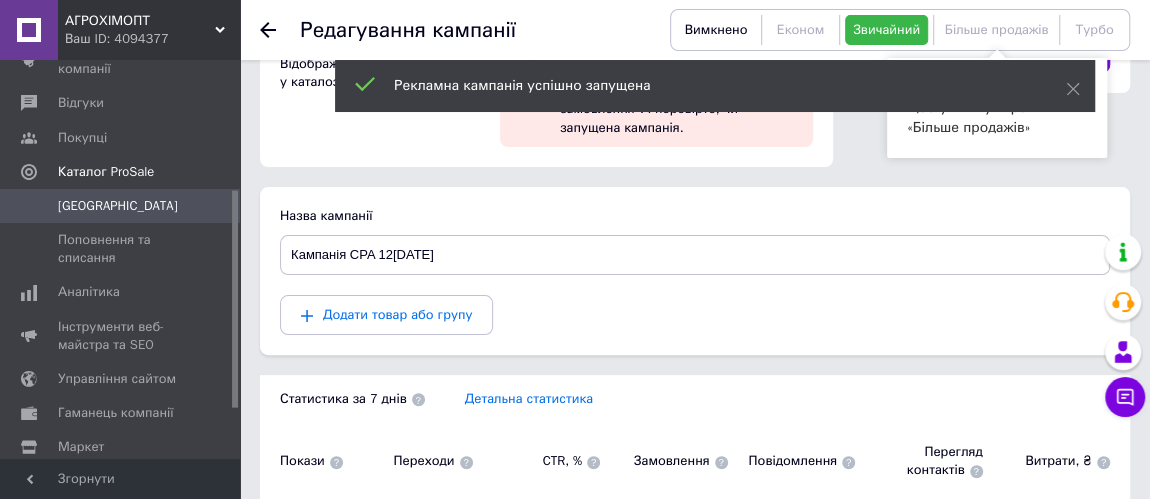 click on "Більше продажів" at bounding box center [997, 29] 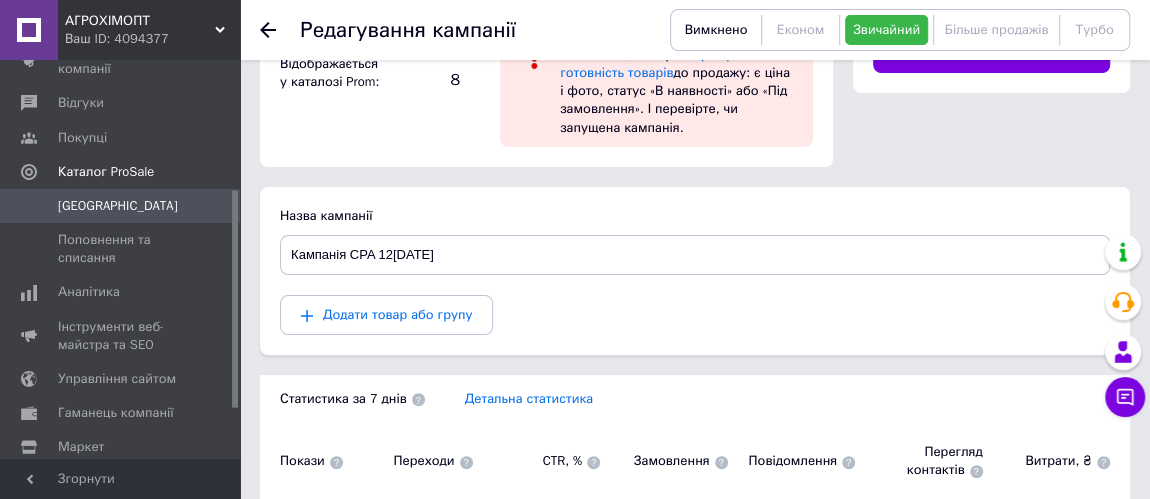 click on "Більше продажів" at bounding box center [997, 29] 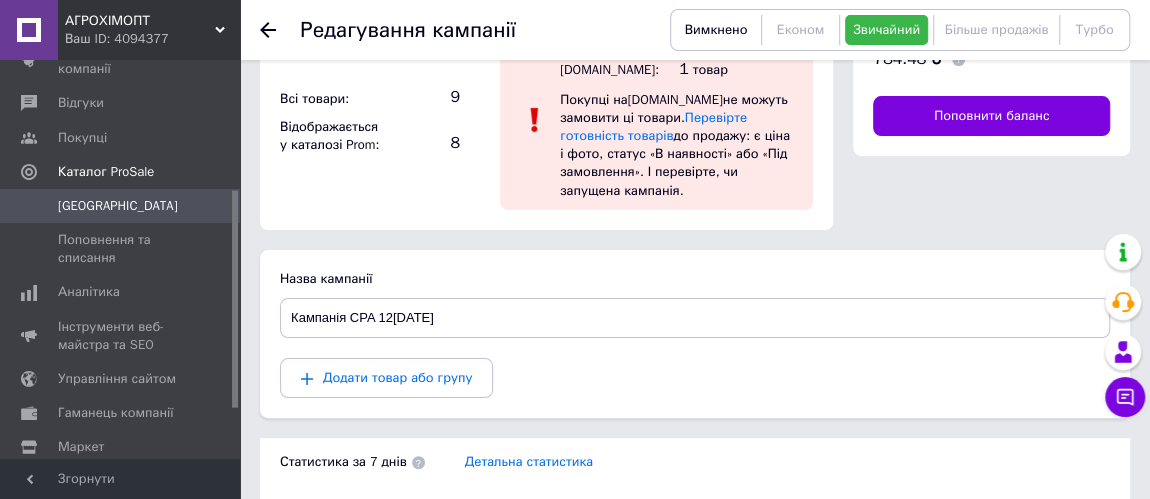 scroll, scrollTop: 42, scrollLeft: 0, axis: vertical 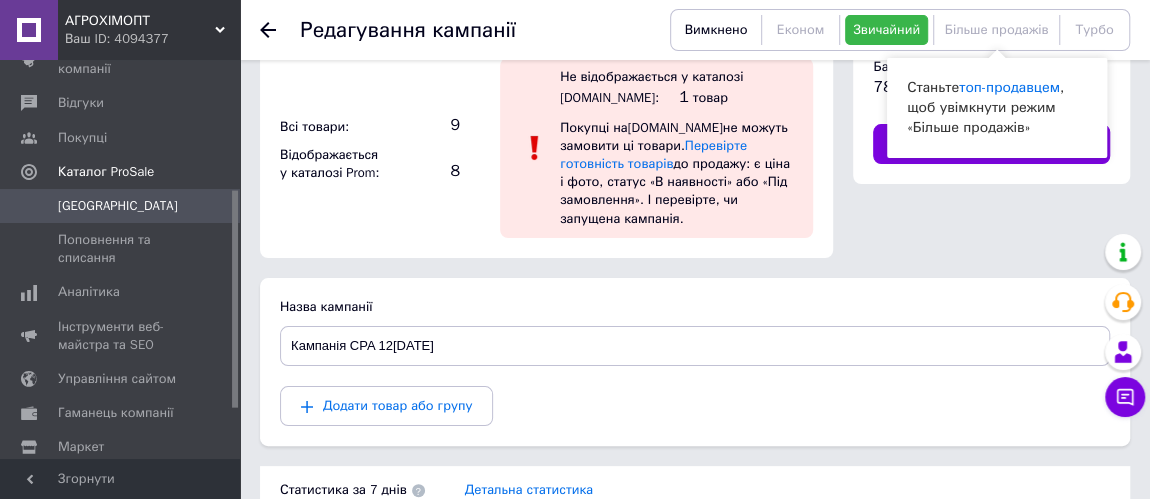 click on "Більше продажів" at bounding box center (997, 29) 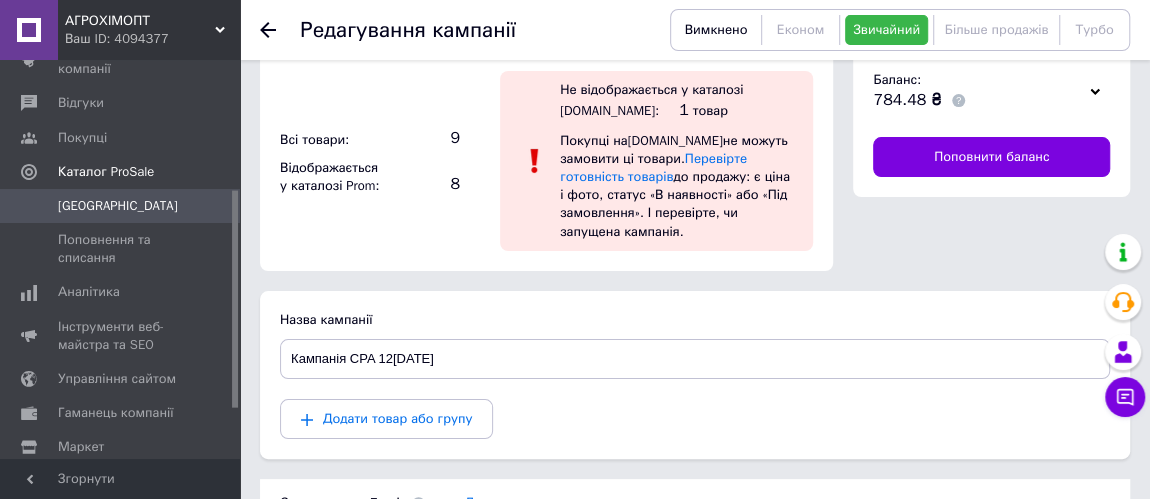 scroll, scrollTop: 0, scrollLeft: 0, axis: both 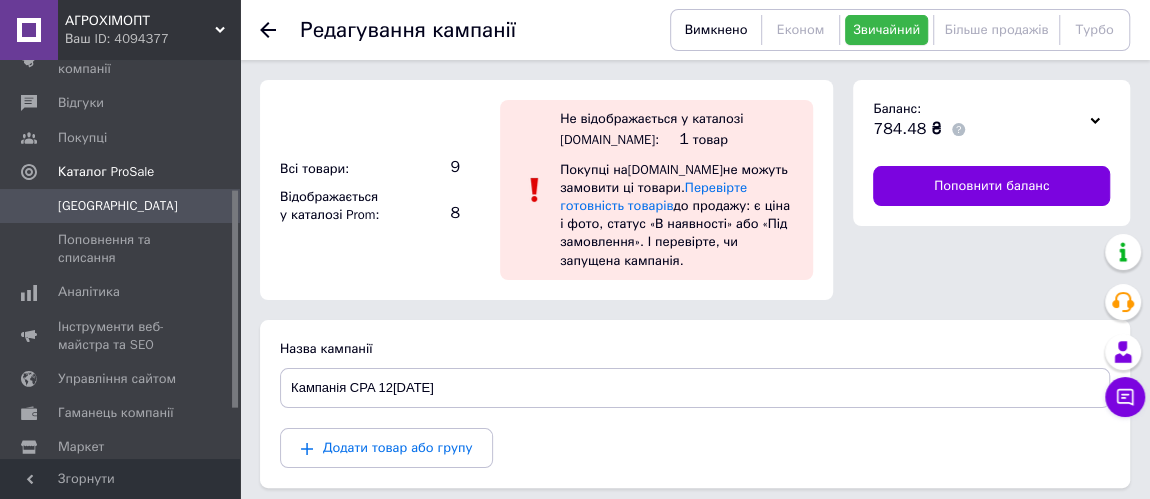 click on "Звичайний" at bounding box center [886, 29] 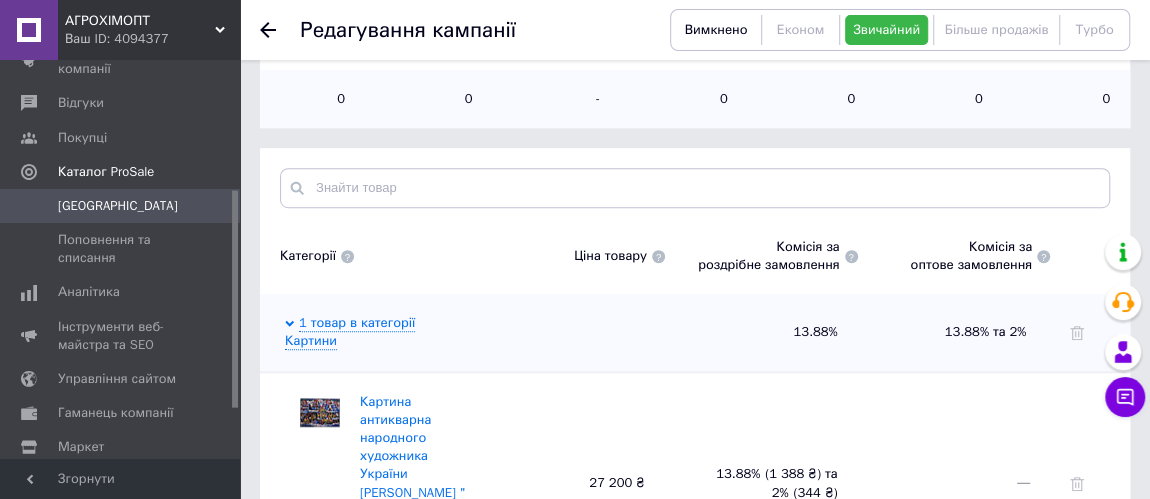 scroll, scrollTop: 709, scrollLeft: 0, axis: vertical 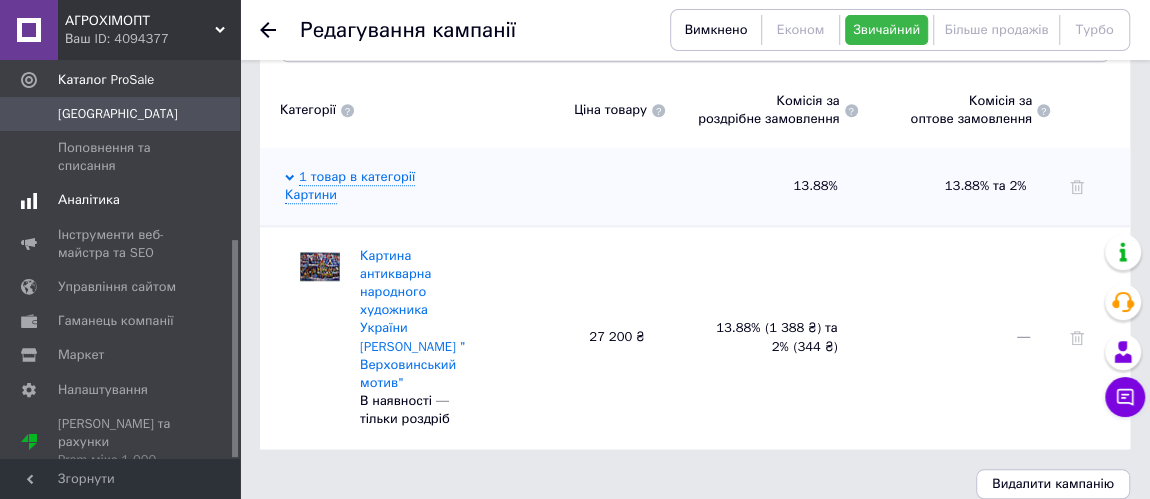 click on "Аналітика" at bounding box center [89, 200] 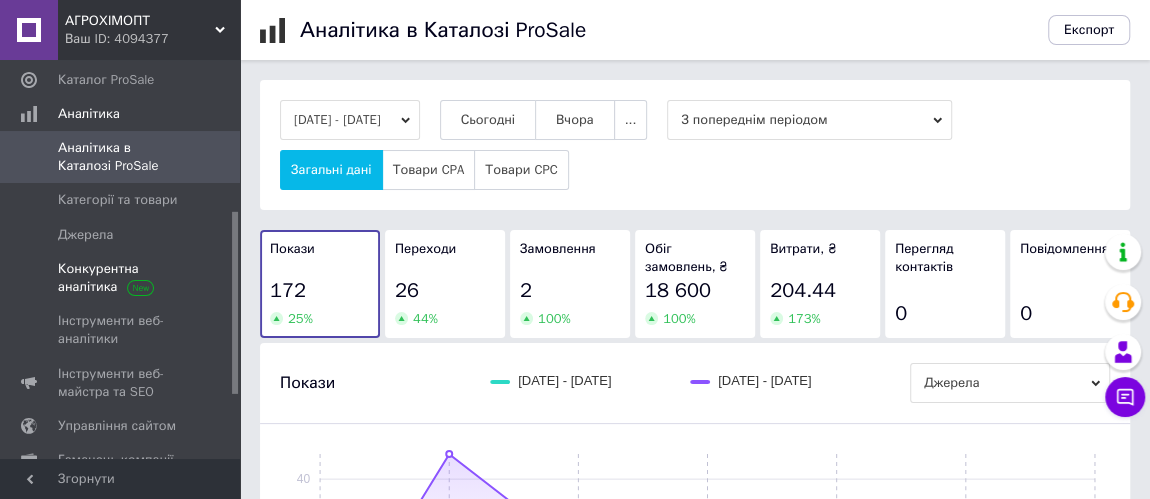 click on "Конкурентна аналітика" at bounding box center (121, 278) 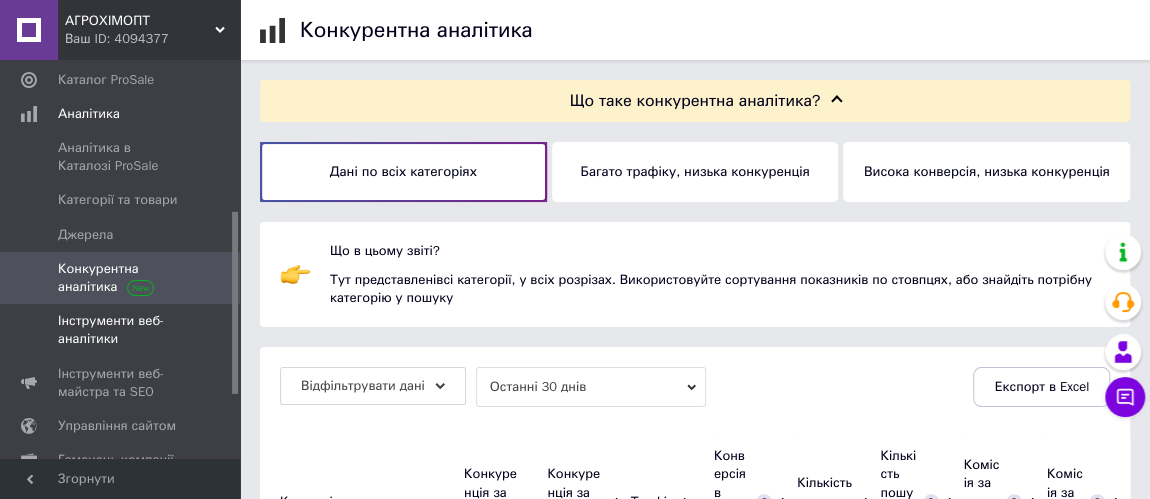 click on "Інструменти веб-аналітики" at bounding box center [121, 330] 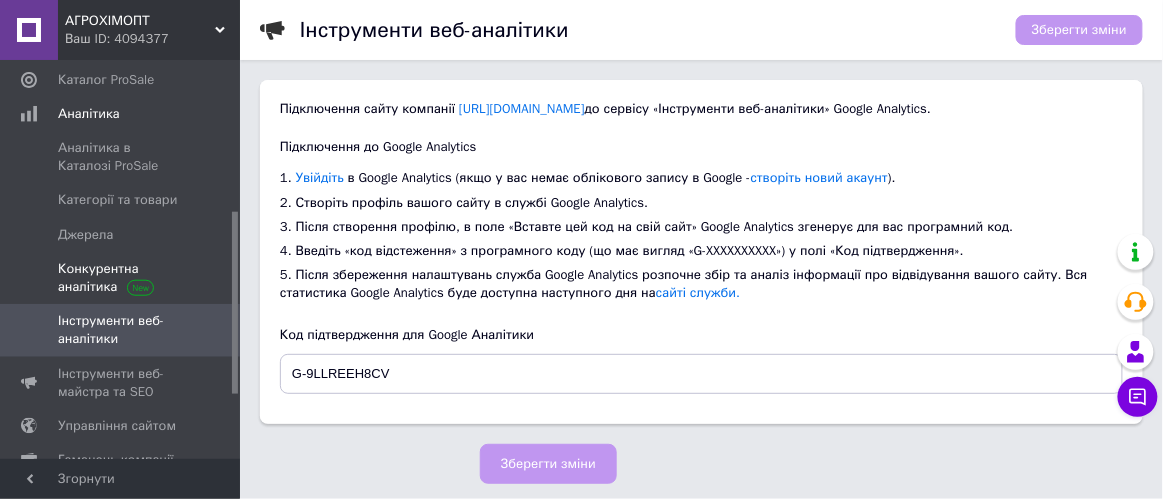 click on "Конкурентна аналітика" at bounding box center (121, 278) 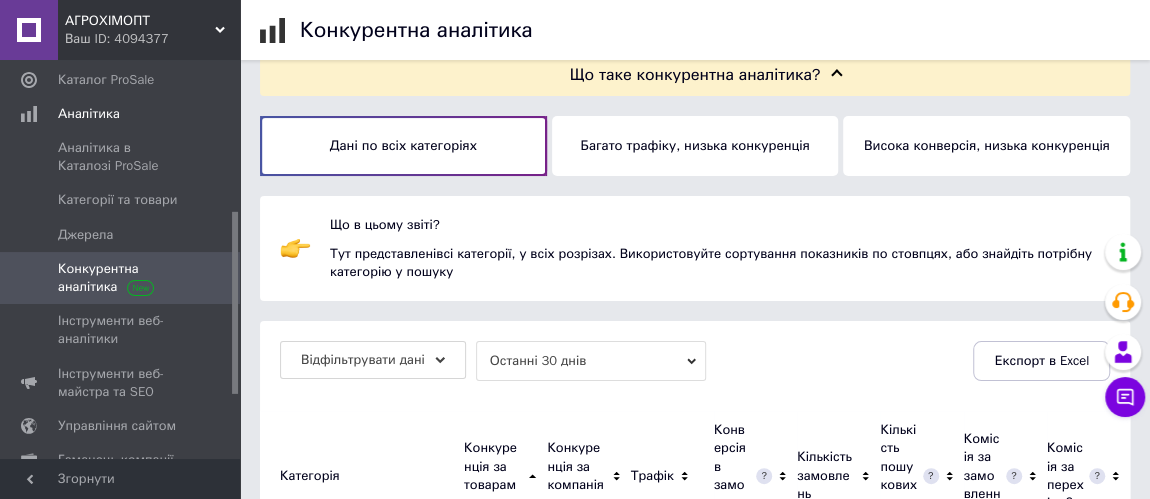 scroll, scrollTop: 0, scrollLeft: 0, axis: both 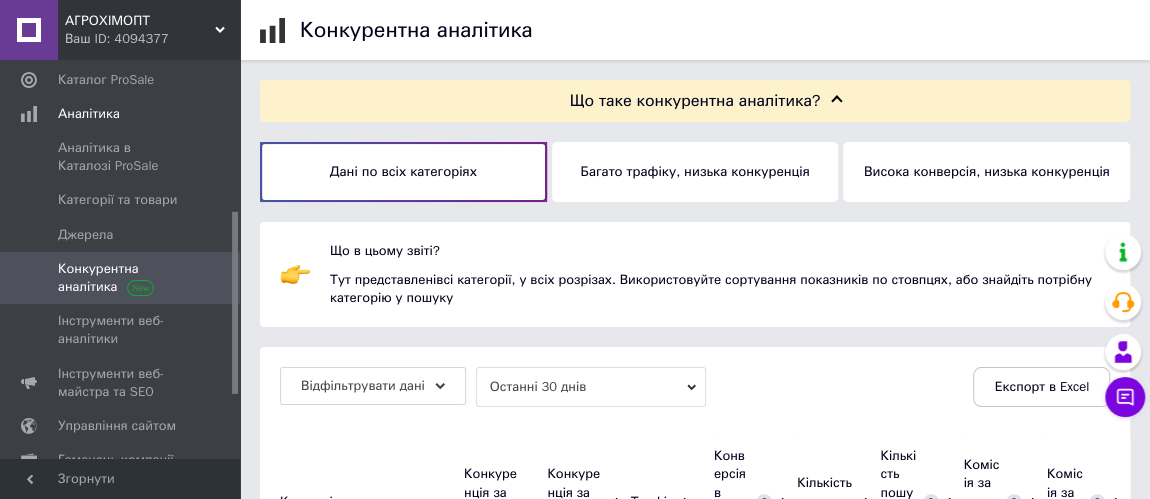 click on "Багато трафіку, низька конкуренція" at bounding box center [695, 172] 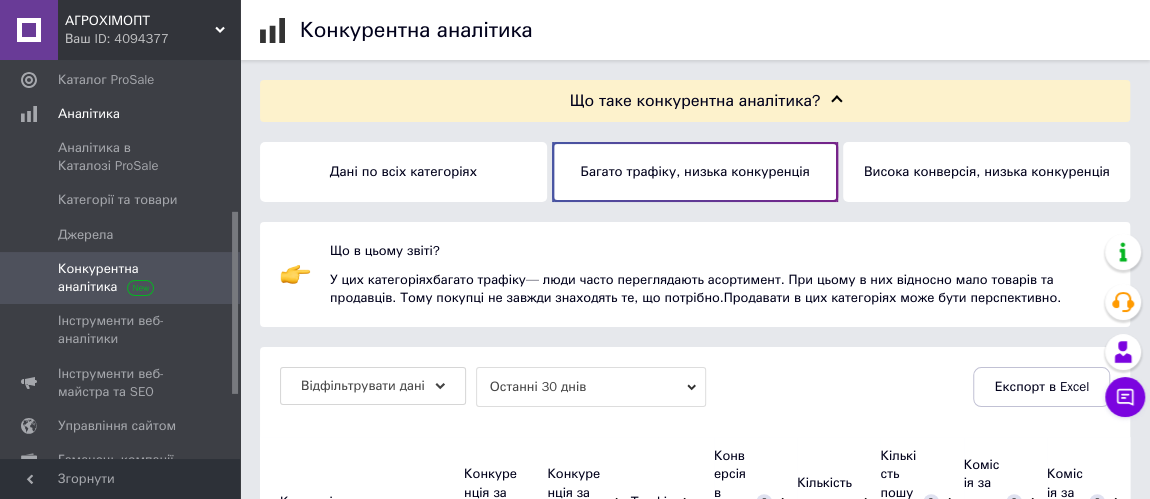 click on "Дані по всіх категоріях" at bounding box center [403, 172] 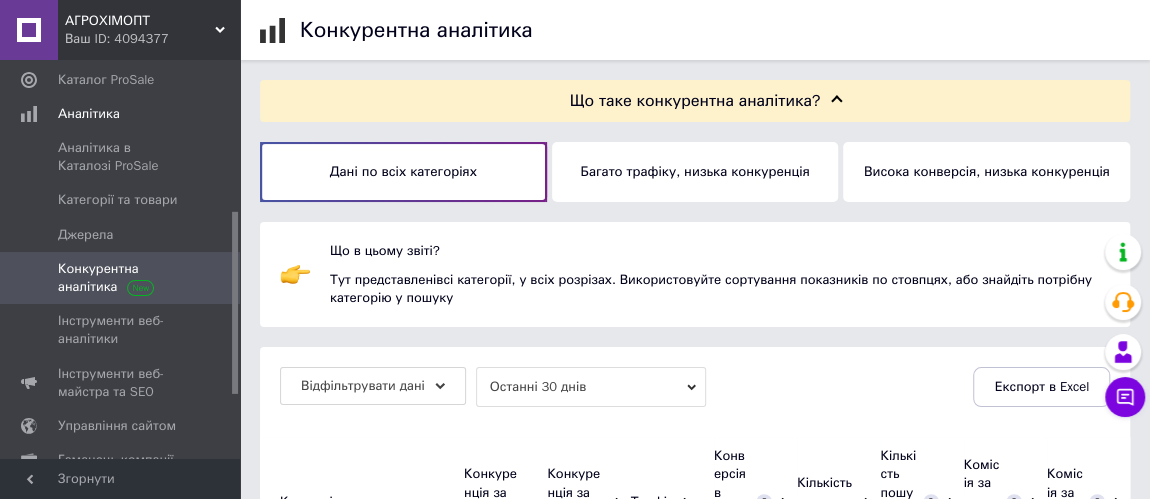 click on "Багато трафіку, низька конкуренція" at bounding box center [695, 172] 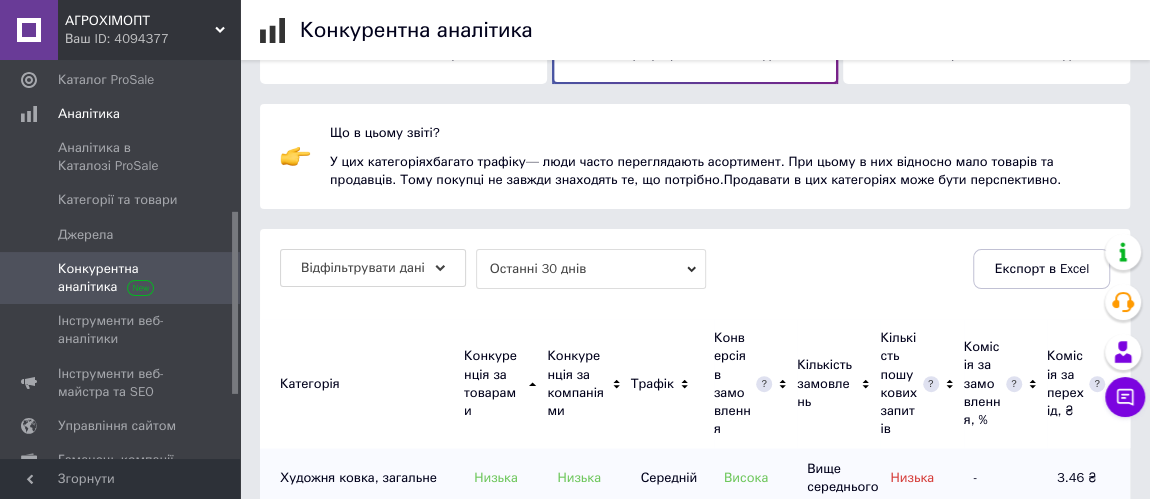 scroll, scrollTop: 90, scrollLeft: 0, axis: vertical 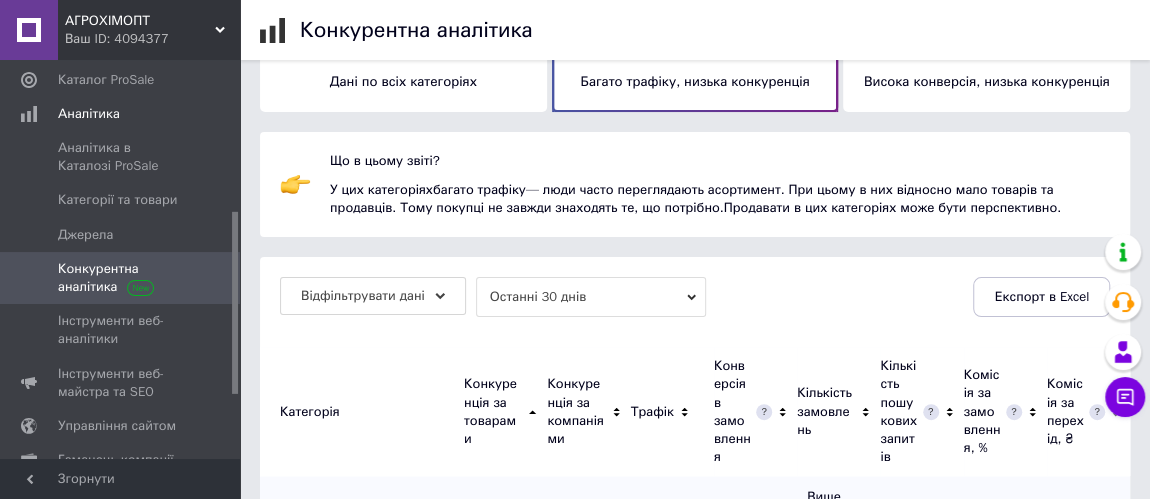 click on "Дані по всіх категоріях" at bounding box center [403, 82] 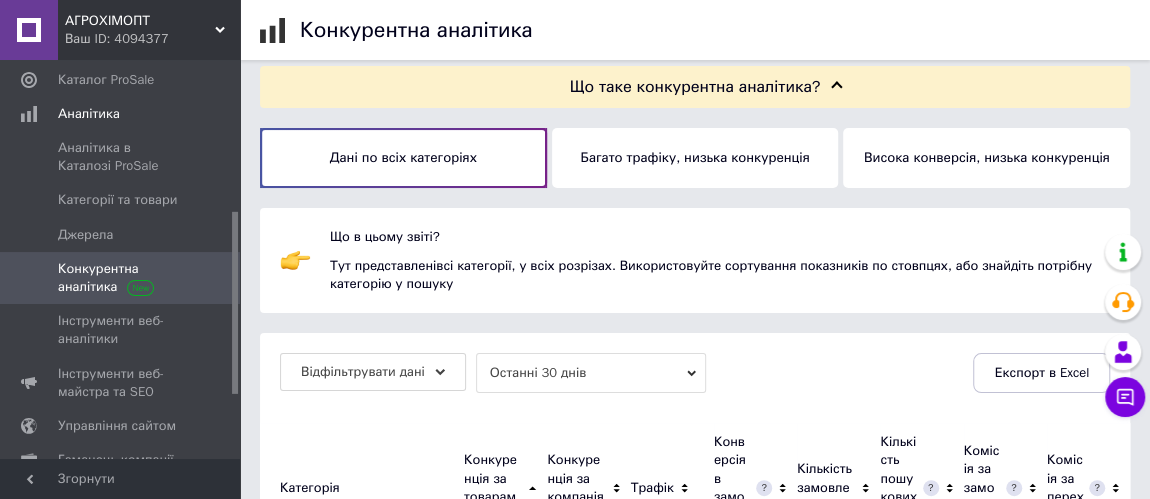 scroll, scrollTop: 0, scrollLeft: 0, axis: both 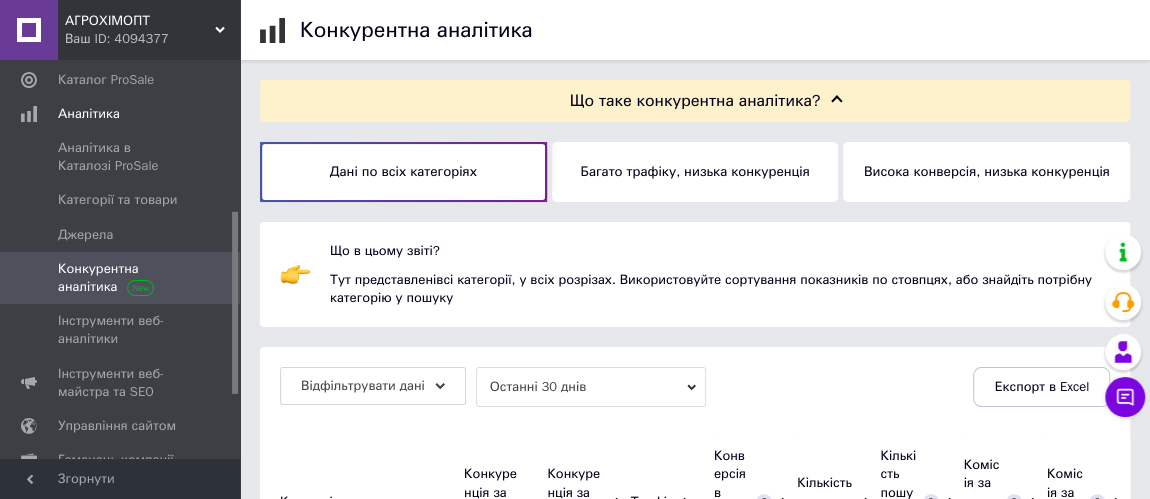 click on "Багато трафіку, низька конкуренція" at bounding box center (695, 172) 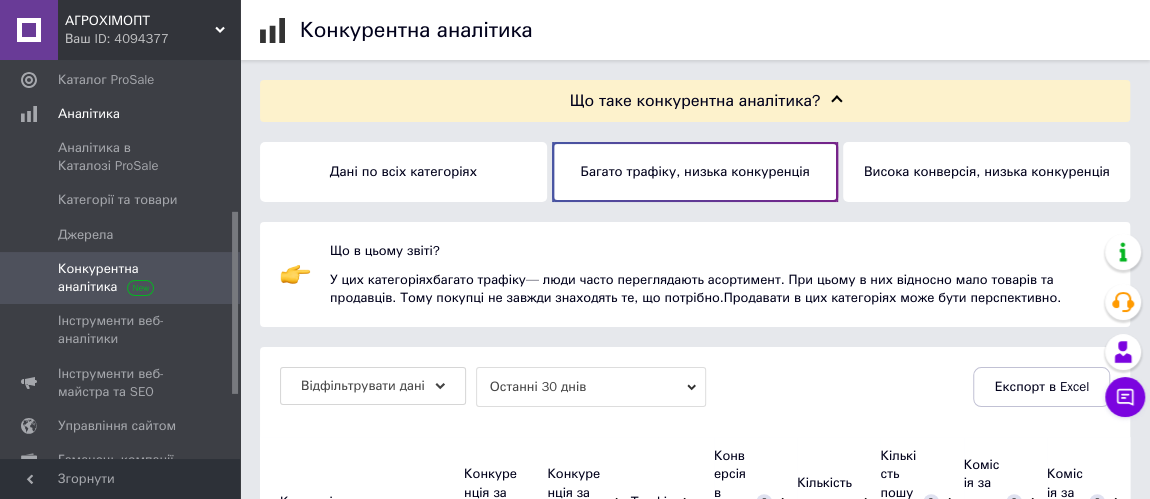 click on "Висока конверсія, низька конкуренція" at bounding box center [986, 172] 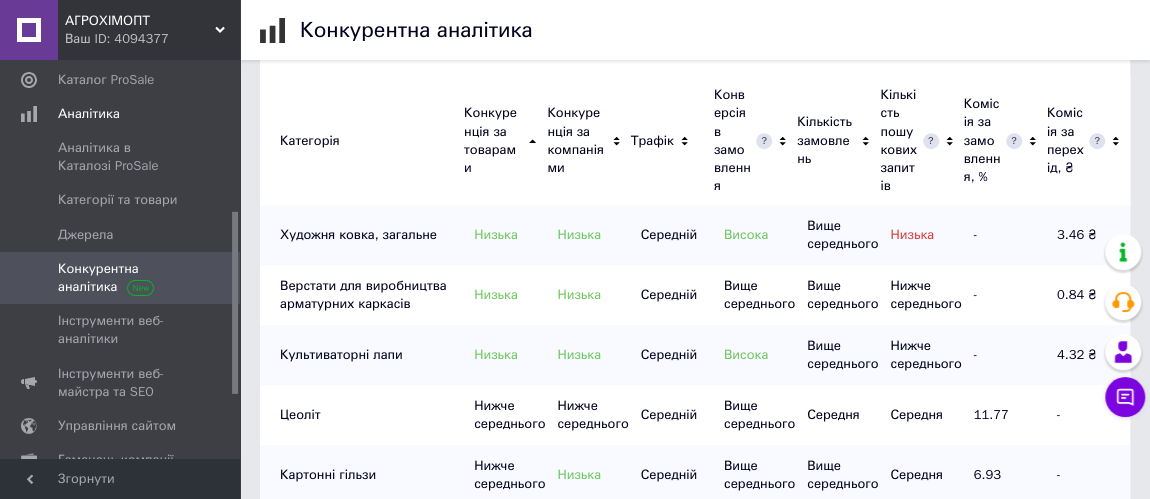 scroll, scrollTop: 363, scrollLeft: 0, axis: vertical 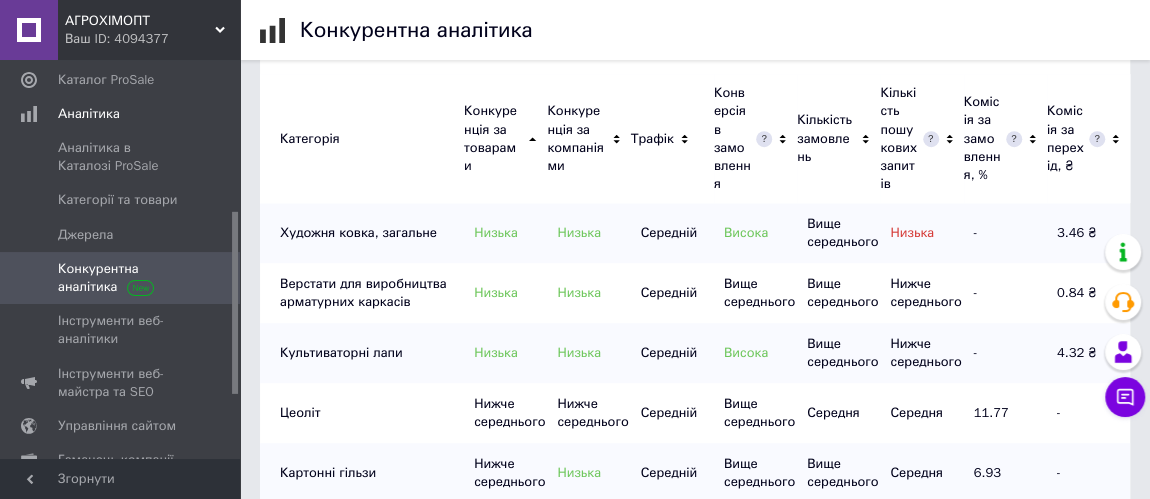 click 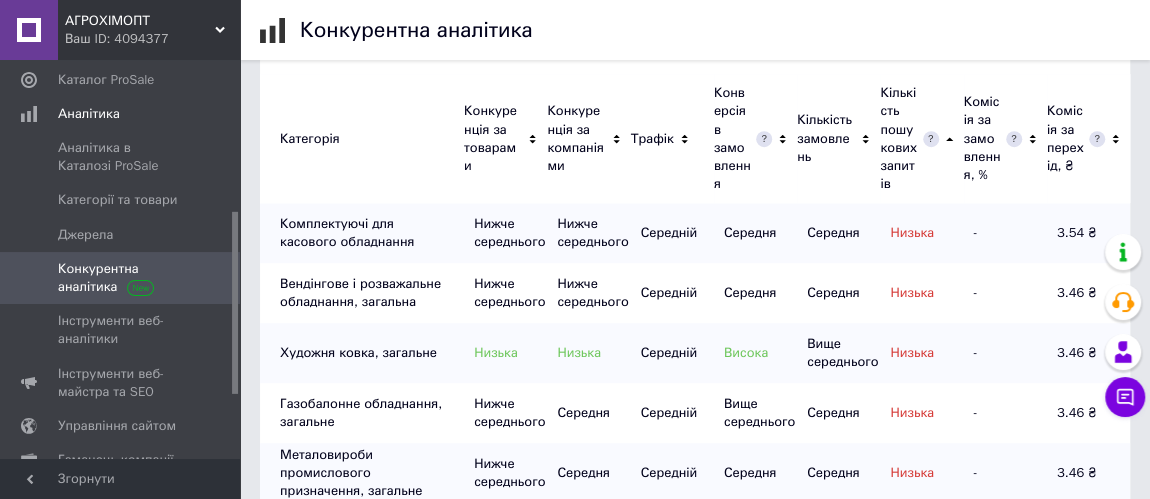 click 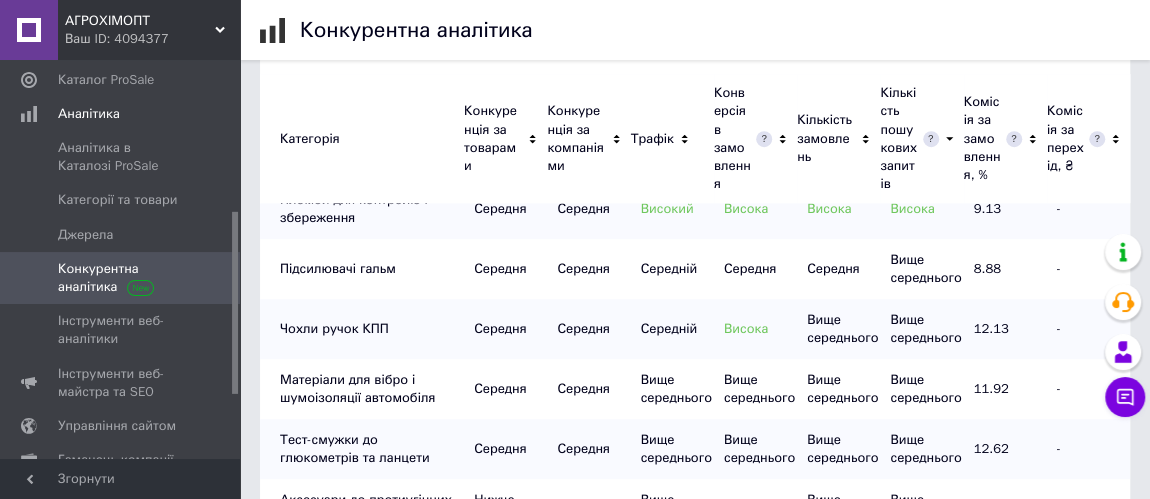 scroll, scrollTop: 0, scrollLeft: 0, axis: both 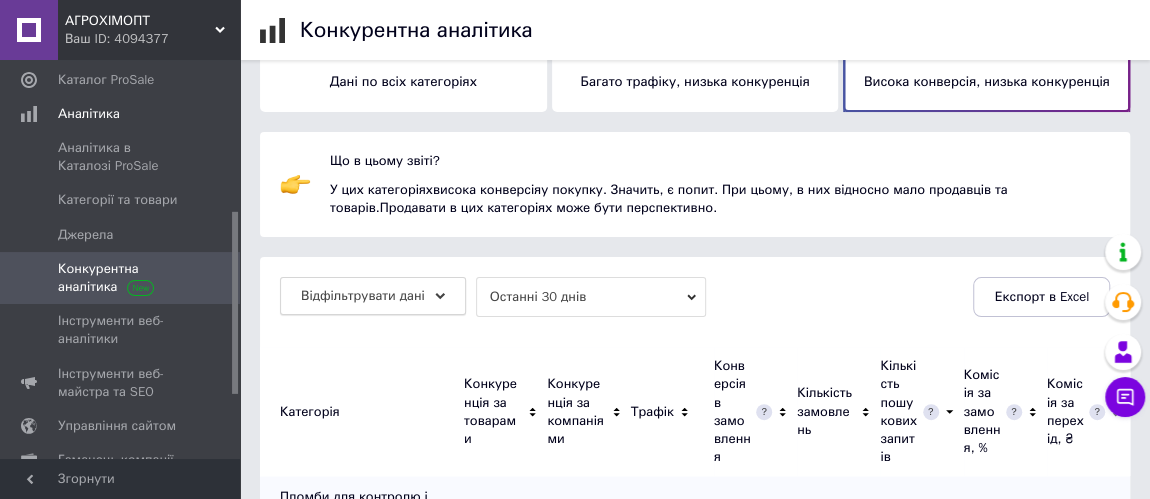 click on "Відфільтрувати дані" at bounding box center (363, 295) 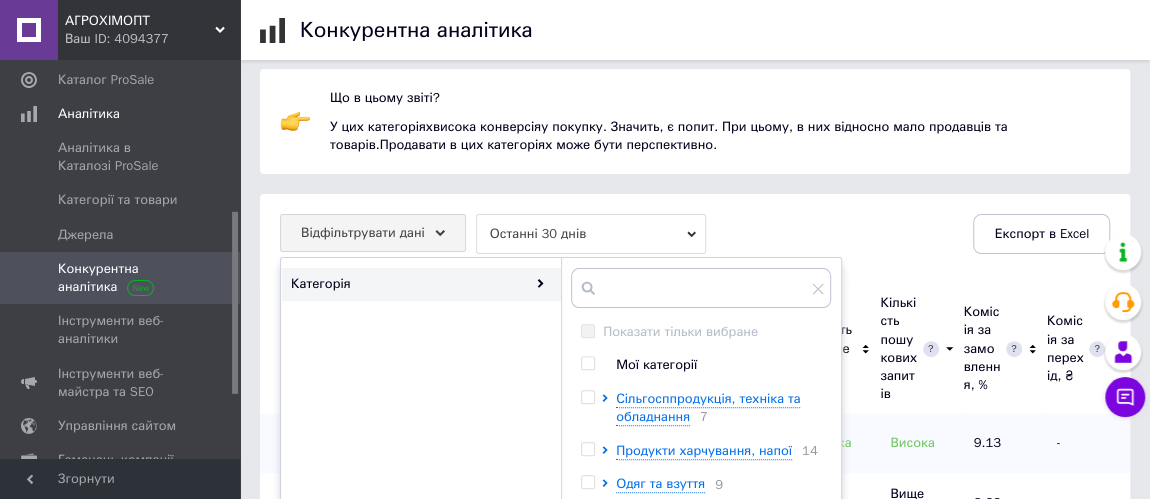 scroll, scrollTop: 181, scrollLeft: 0, axis: vertical 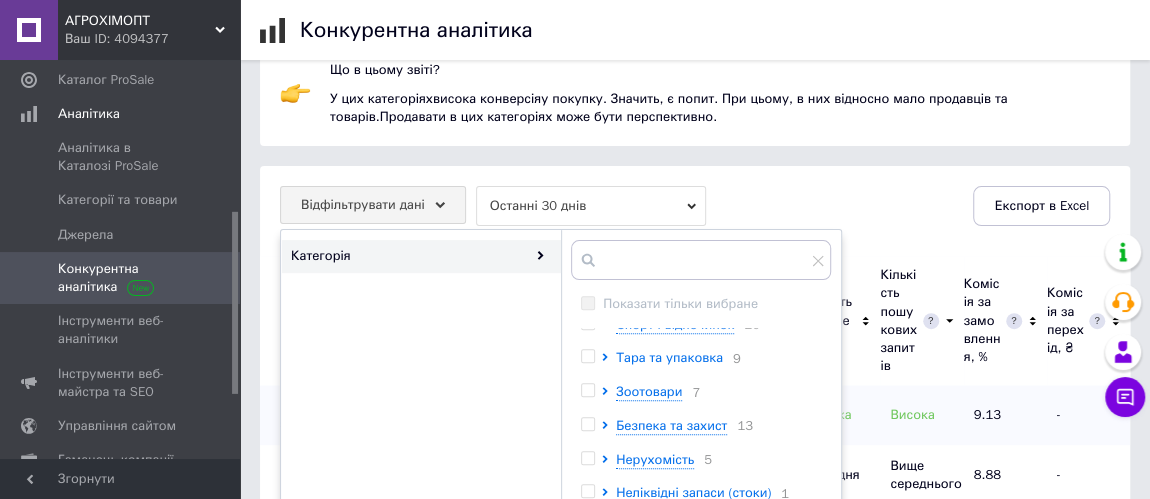 click on "Тара та упаковка" at bounding box center (669, 357) 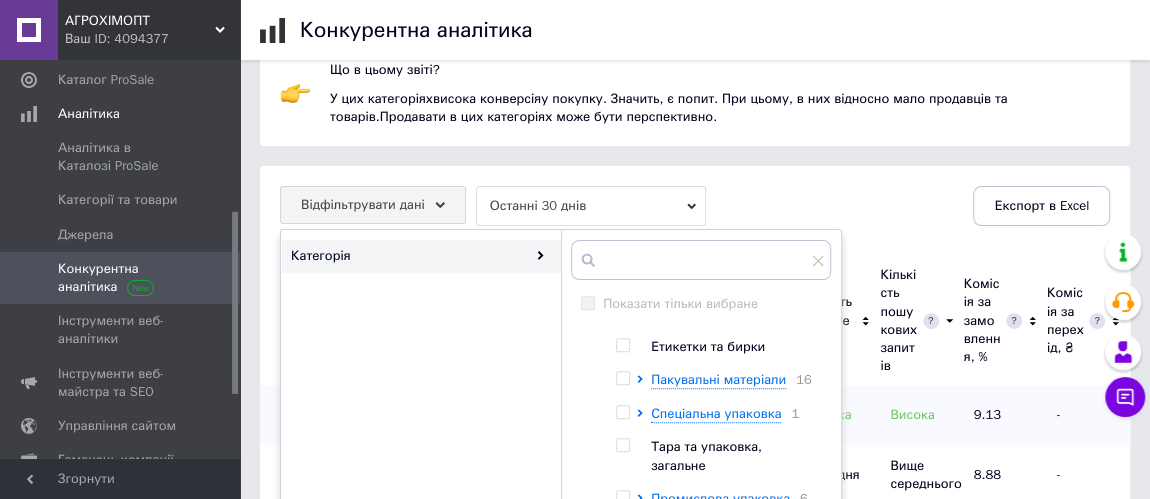 scroll, scrollTop: 727, scrollLeft: 0, axis: vertical 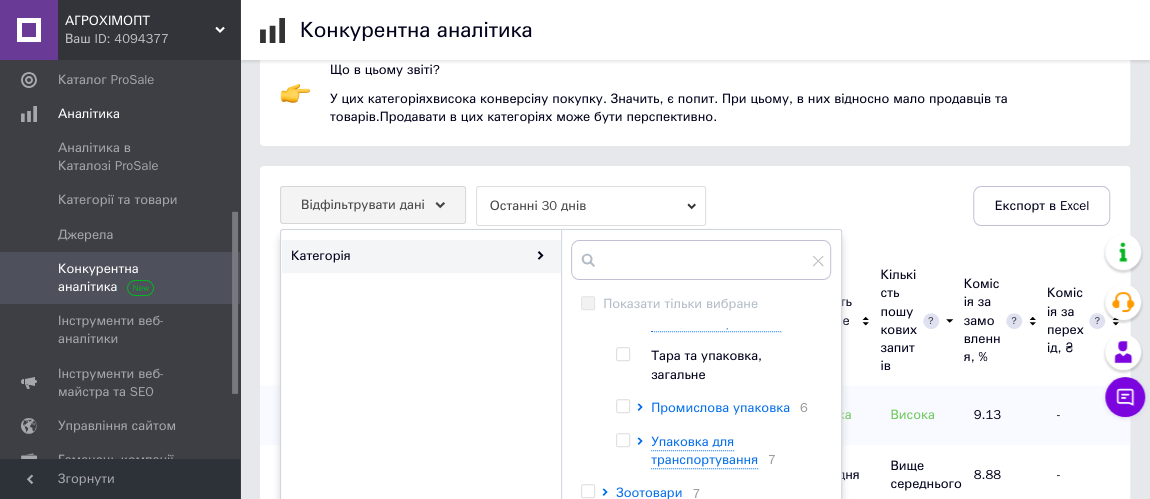 click on "Промислова упаковка" at bounding box center [720, 407] 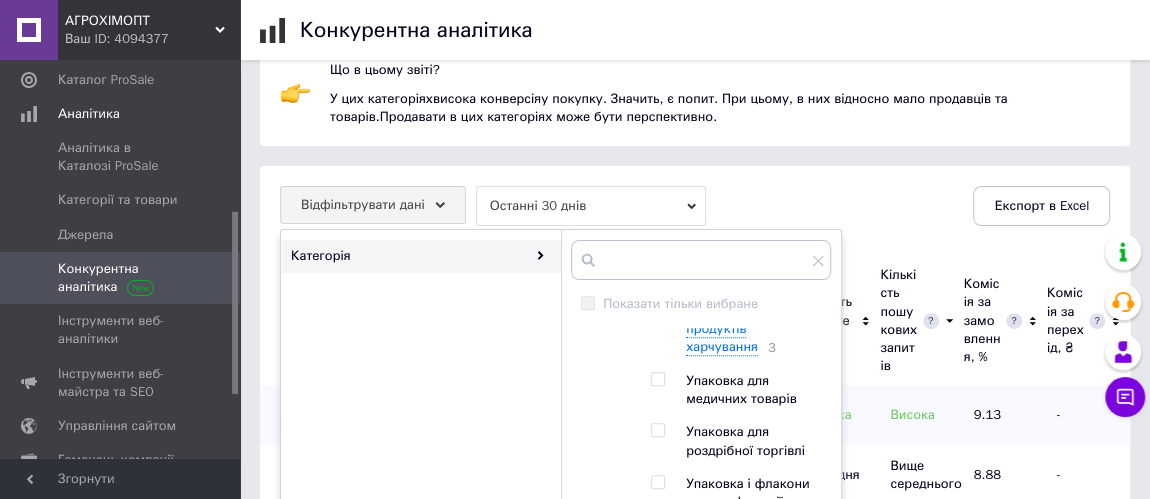 scroll, scrollTop: 999, scrollLeft: 0, axis: vertical 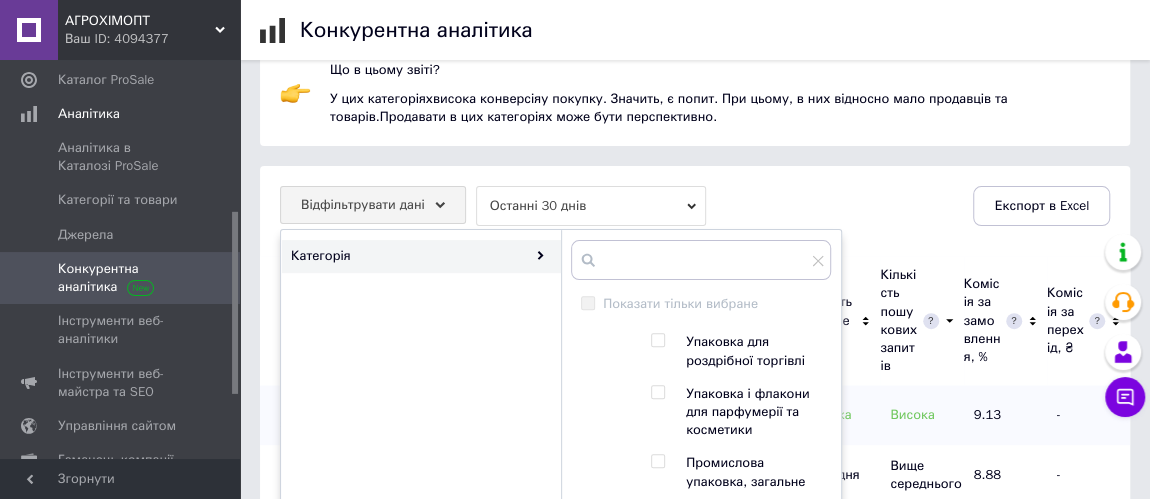 click at bounding box center (657, 340) 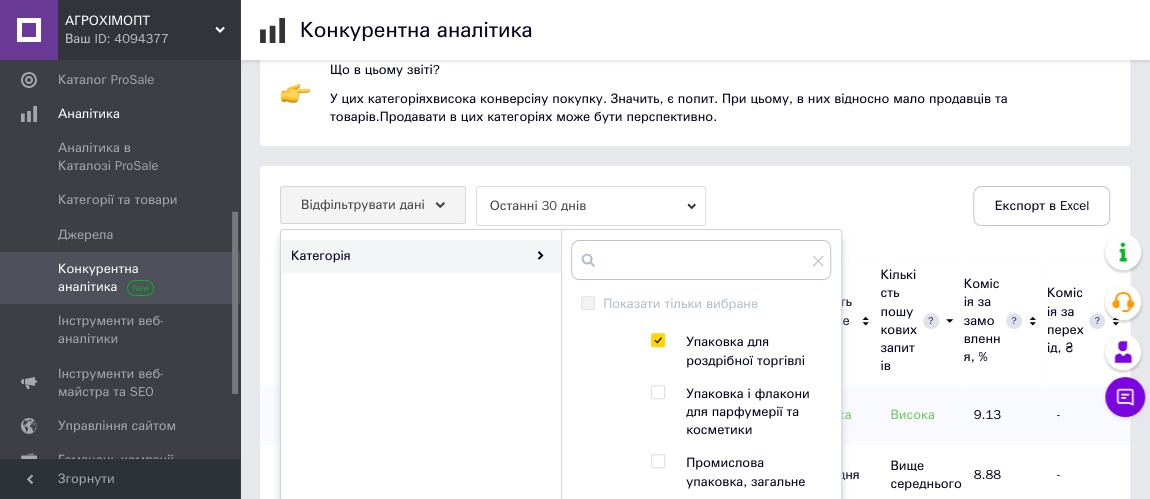 checkbox on "true" 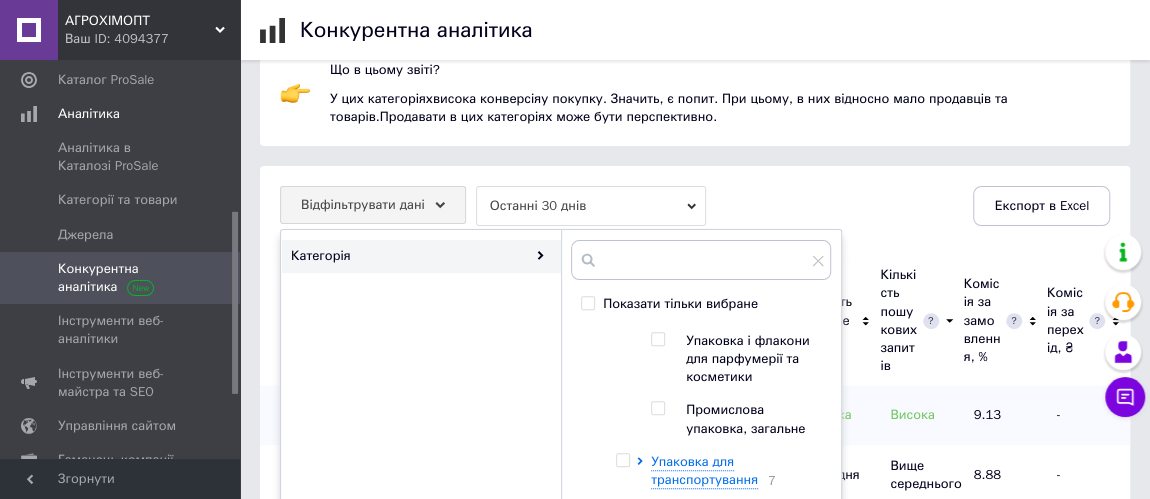 scroll, scrollTop: 1090, scrollLeft: 0, axis: vertical 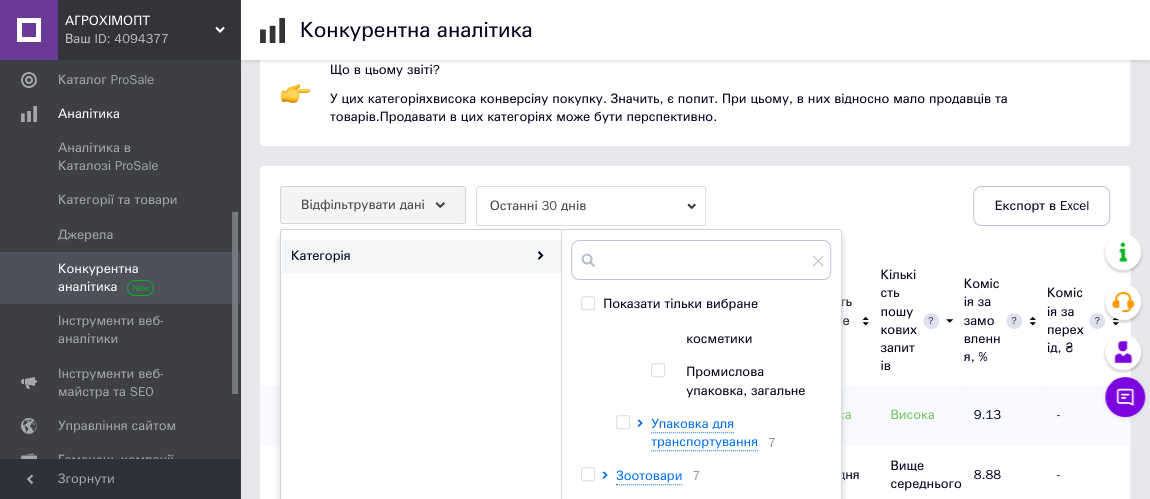 click at bounding box center [657, 370] 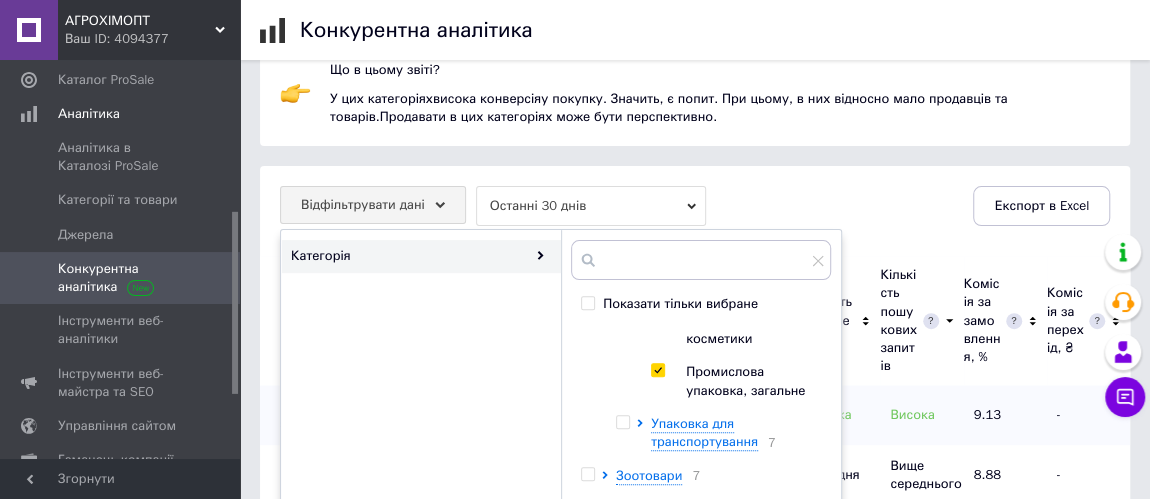 checkbox on "true" 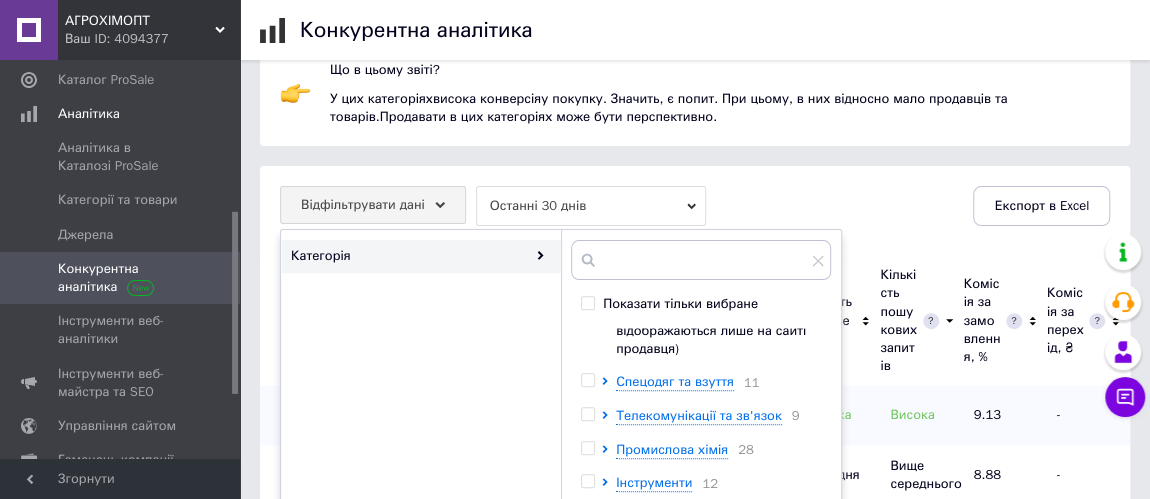 scroll, scrollTop: 1920, scrollLeft: 0, axis: vertical 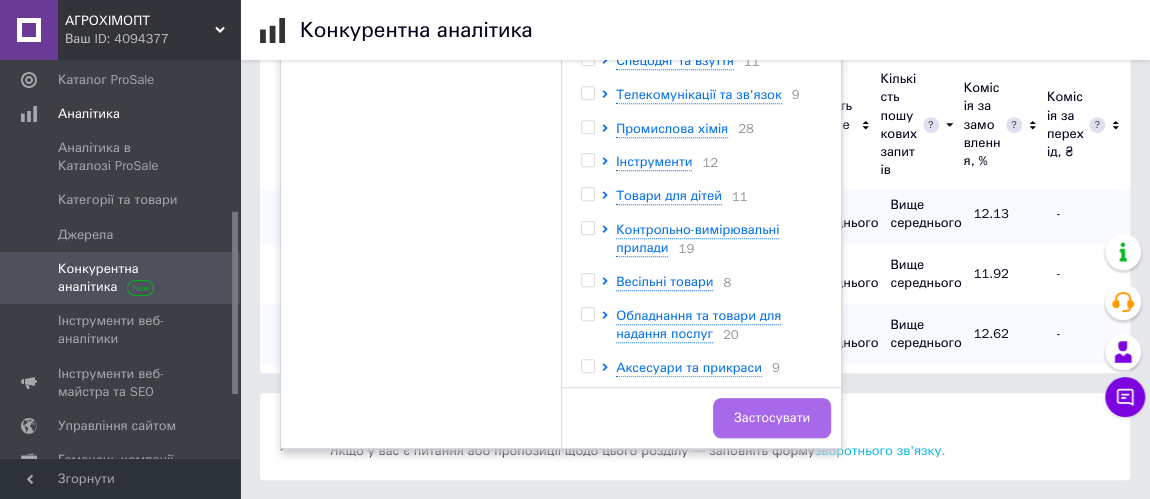 click on "Застосувати" at bounding box center [772, 418] 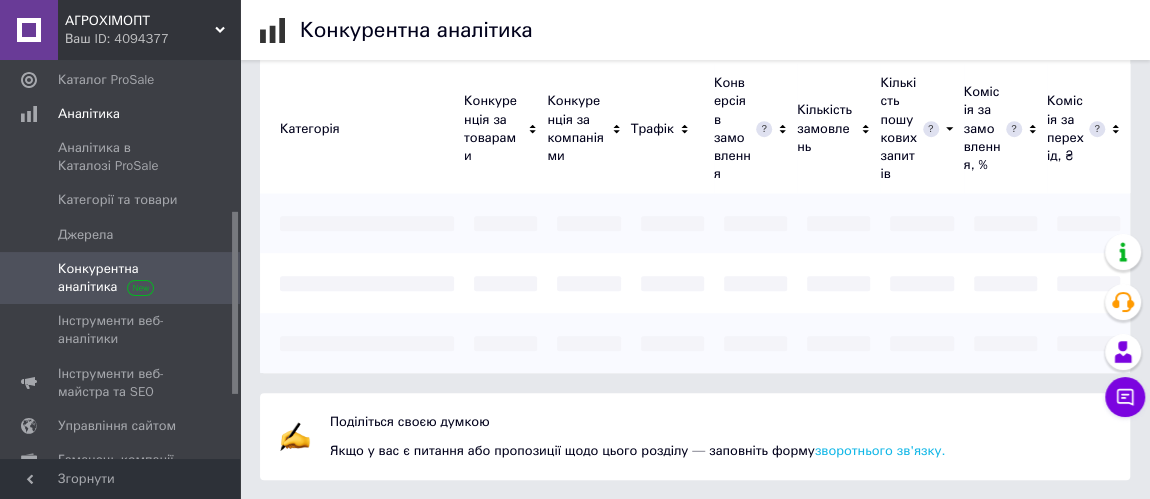 scroll, scrollTop: 288, scrollLeft: 0, axis: vertical 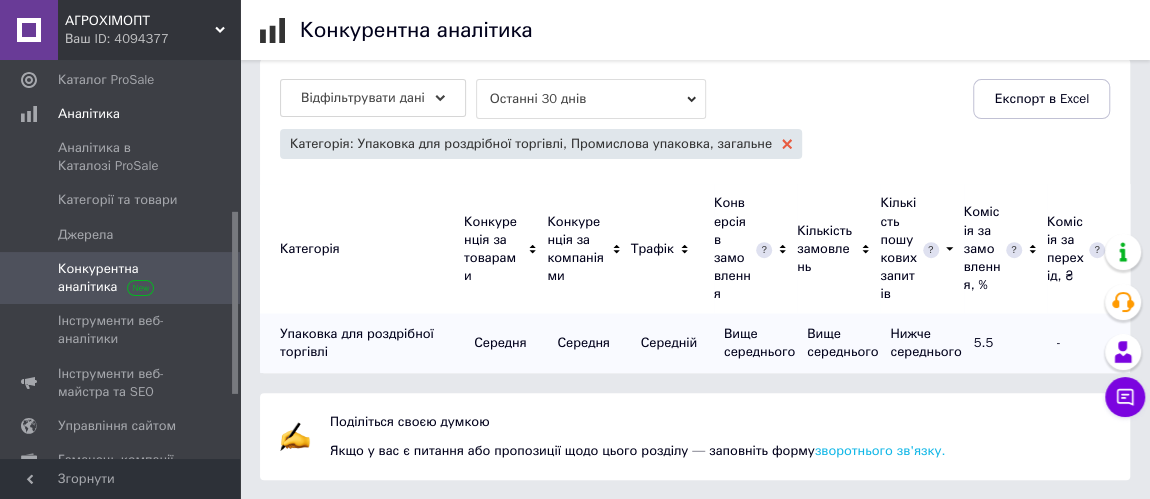 click 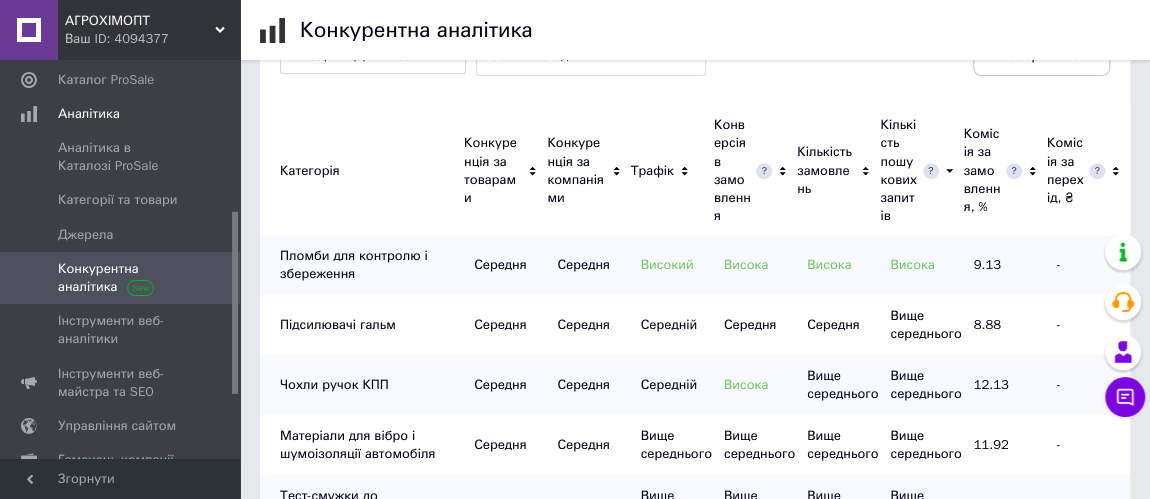 scroll, scrollTop: 229, scrollLeft: 0, axis: vertical 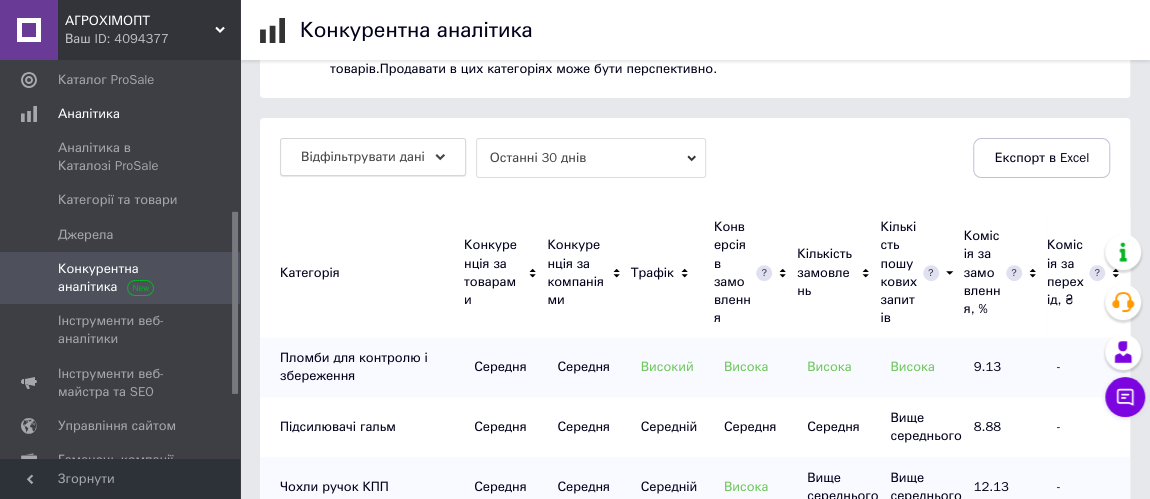 click on "Відфільтрувати дані" at bounding box center (363, 156) 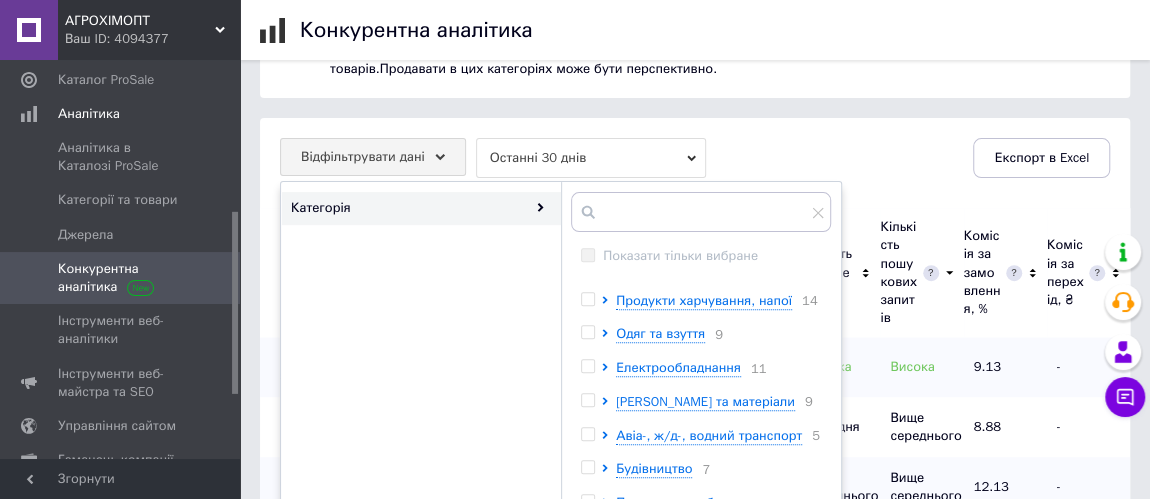 scroll, scrollTop: 181, scrollLeft: 0, axis: vertical 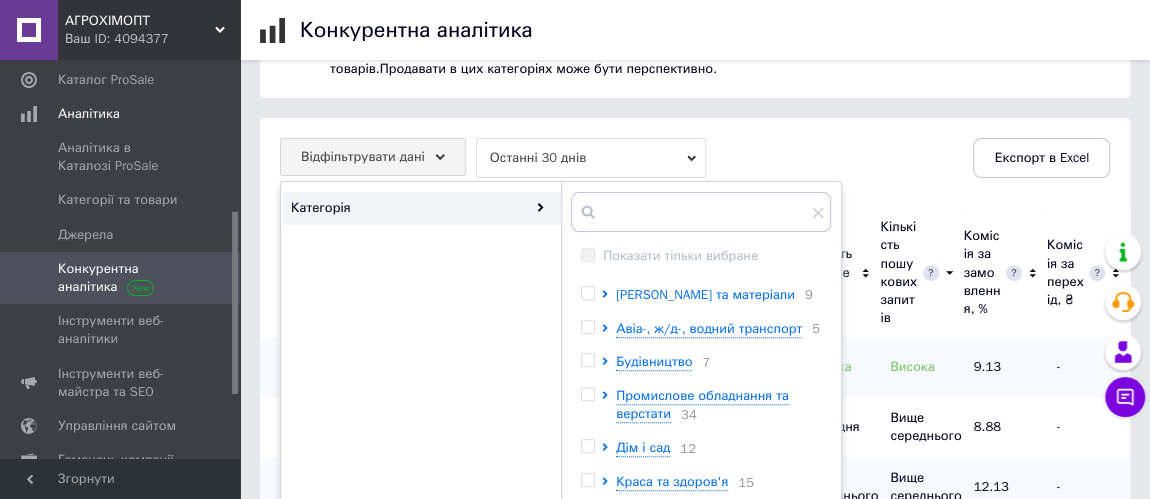 click on "[PERSON_NAME] та матеріали" at bounding box center [705, 294] 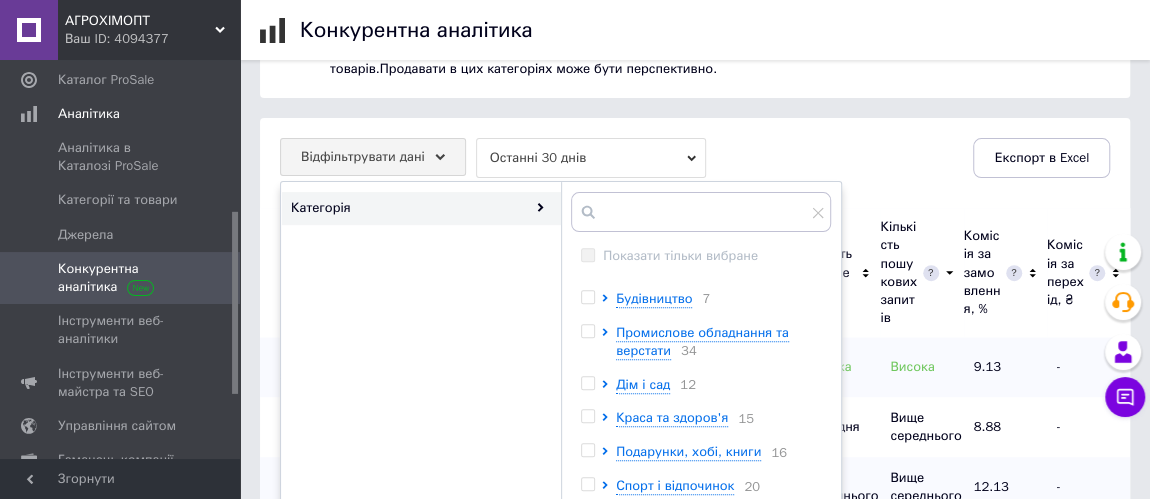 scroll, scrollTop: 727, scrollLeft: 0, axis: vertical 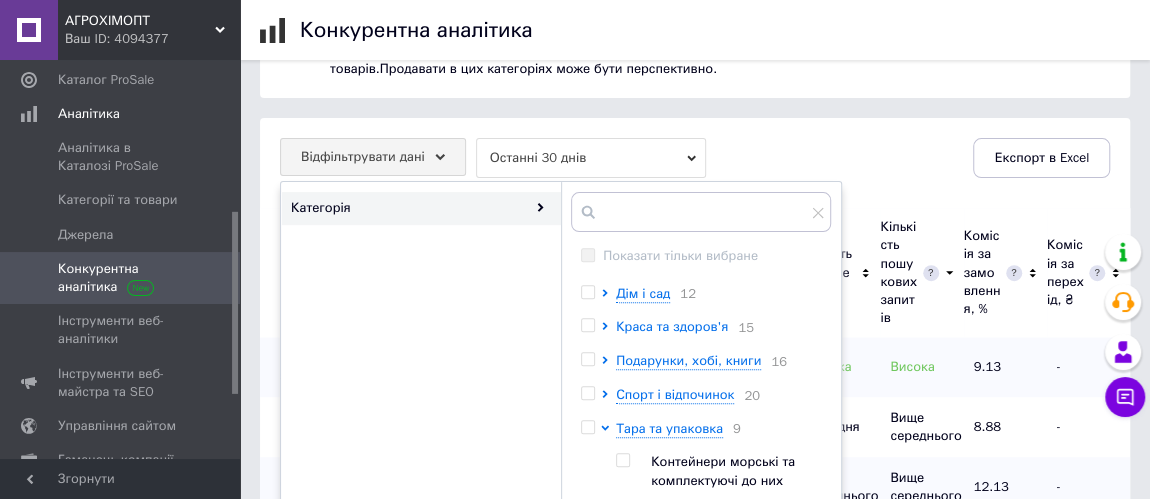 click on "Краса та здоров'я" at bounding box center [672, 326] 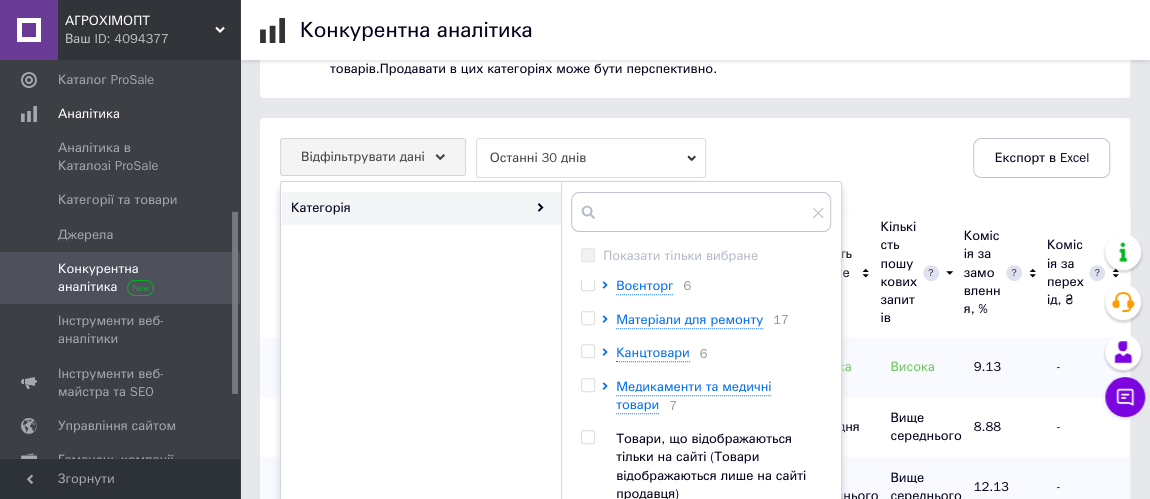 scroll, scrollTop: 2727, scrollLeft: 0, axis: vertical 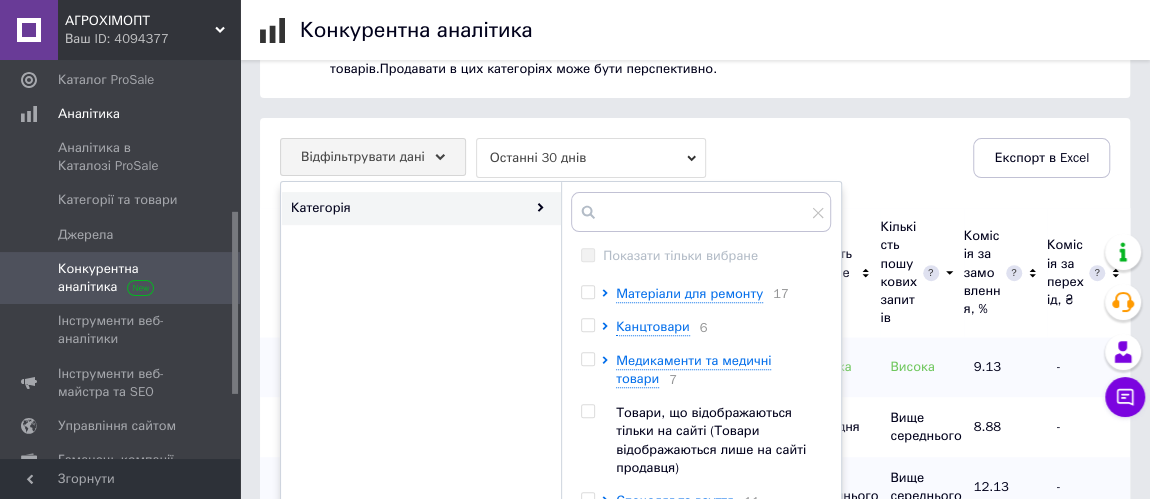 click on "Воєнторг" at bounding box center (644, 259) 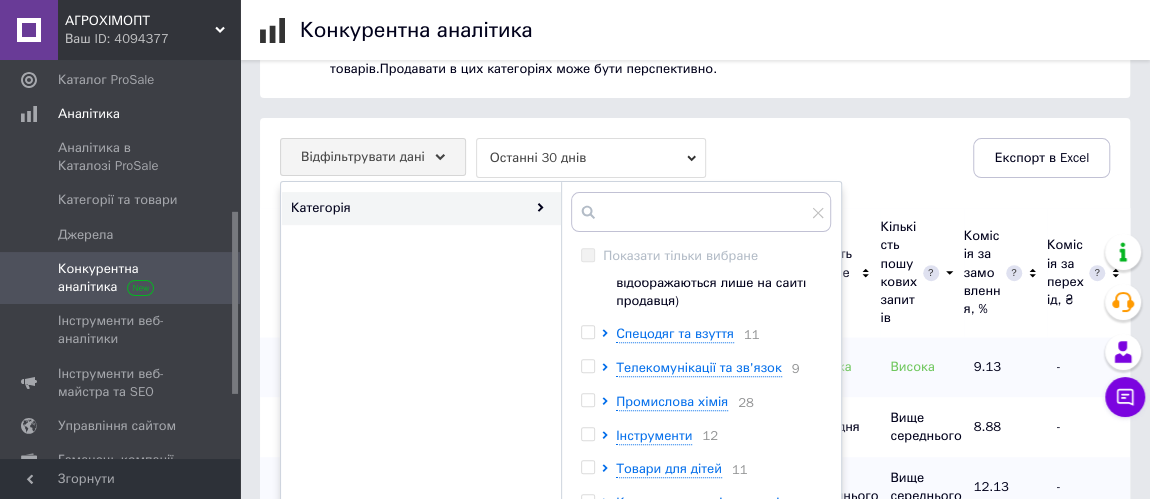 scroll, scrollTop: 3310, scrollLeft: 0, axis: vertical 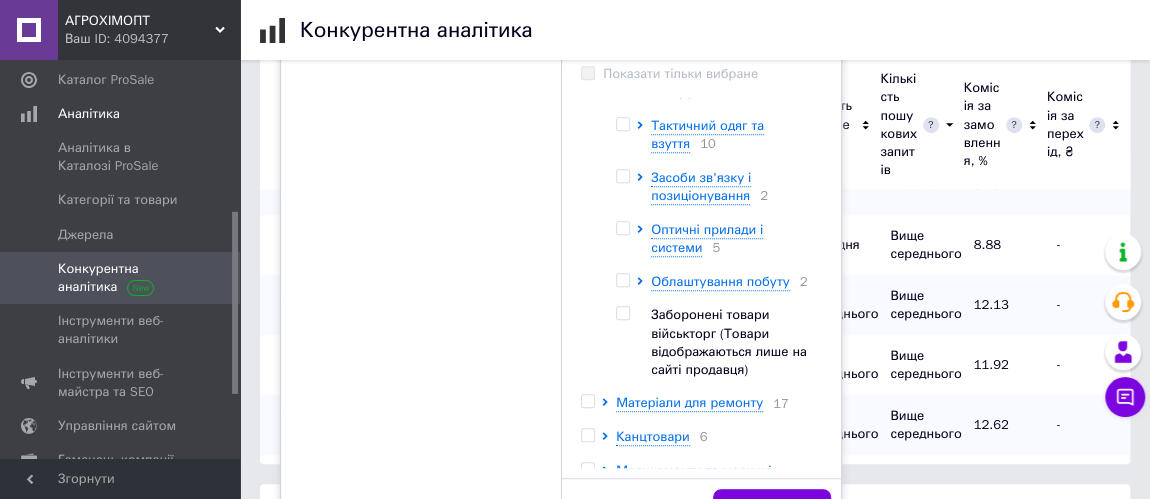 click on "Тактичний захист та екіпірування" at bounding box center (714, 82) 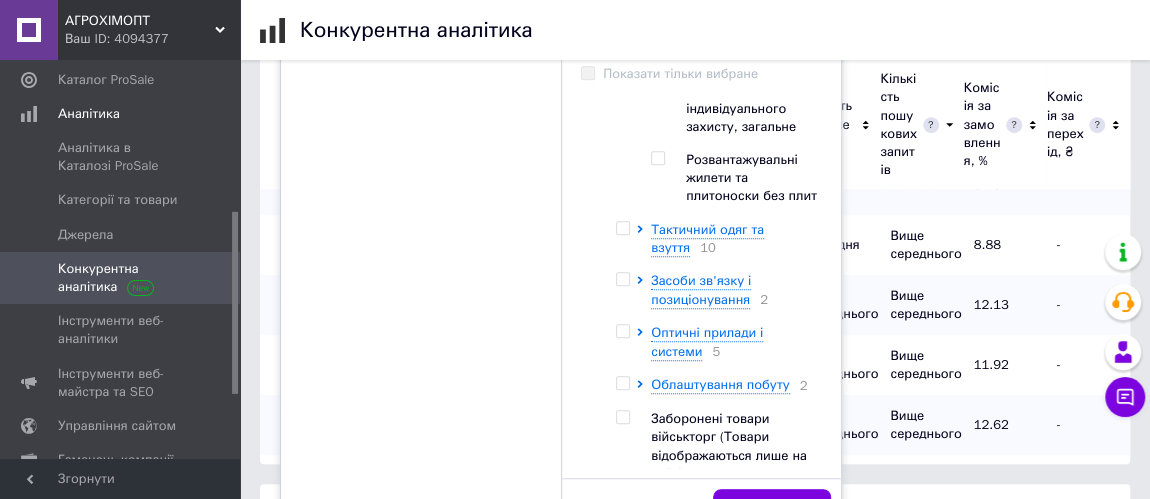 scroll, scrollTop: 3674, scrollLeft: 0, axis: vertical 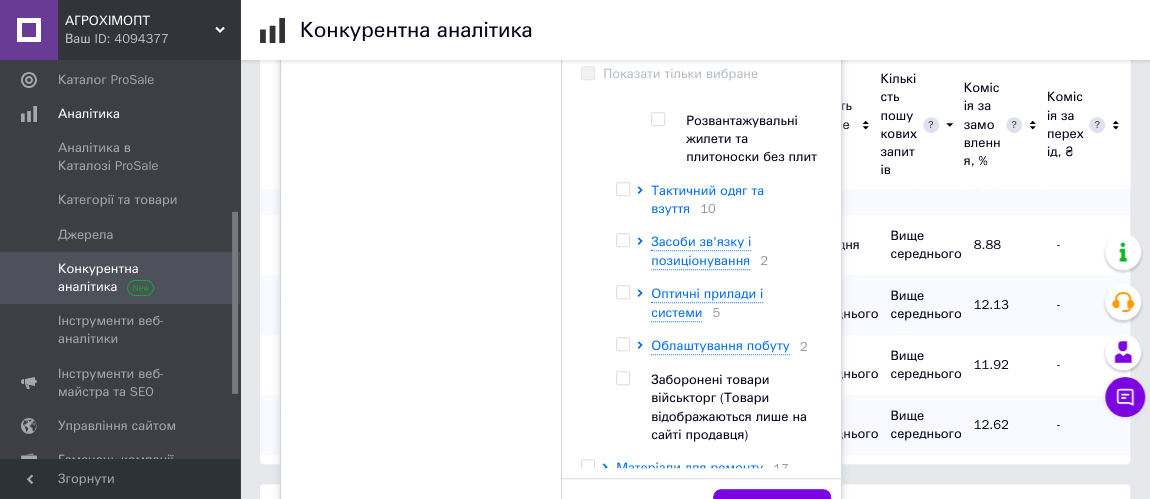 click on "Тактичний одяг та взуття" at bounding box center (707, 199) 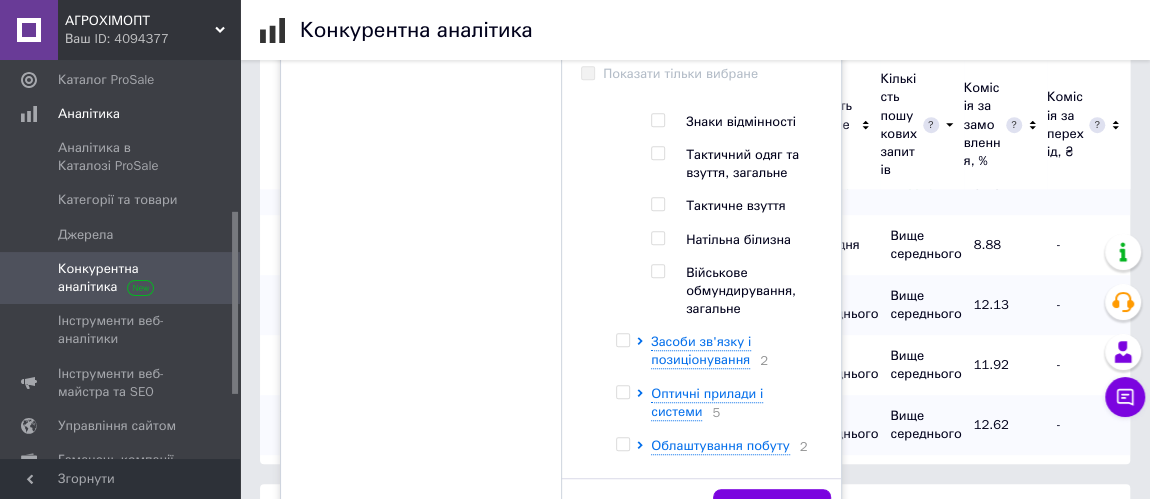 scroll, scrollTop: 4038, scrollLeft: 0, axis: vertical 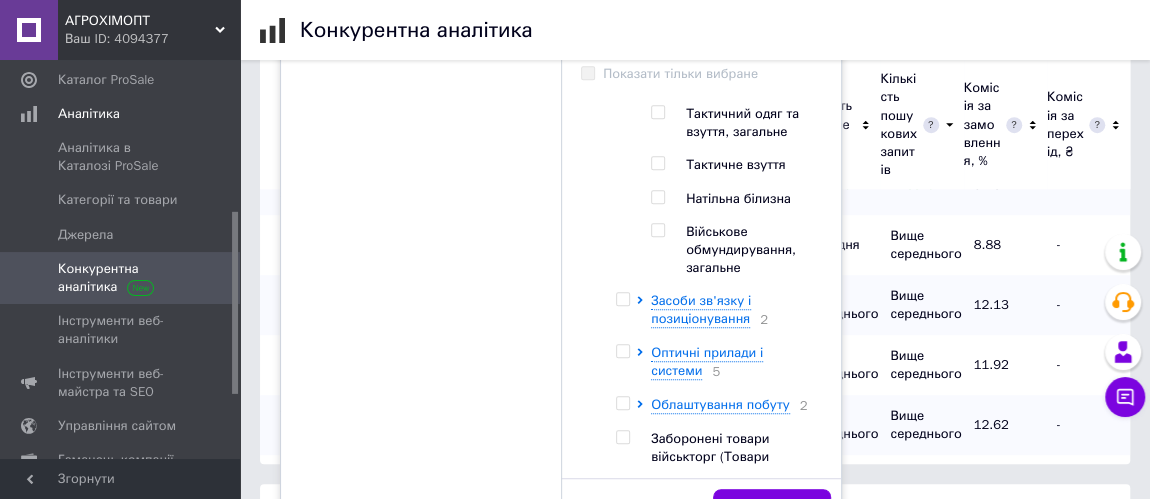 click on "Тактичне взуття" at bounding box center [736, 164] 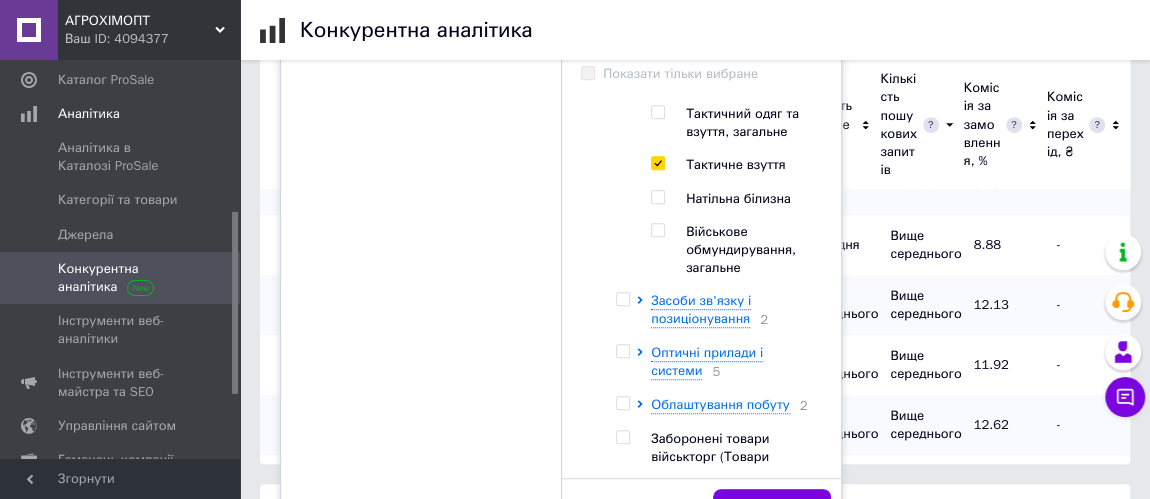 checkbox on "true" 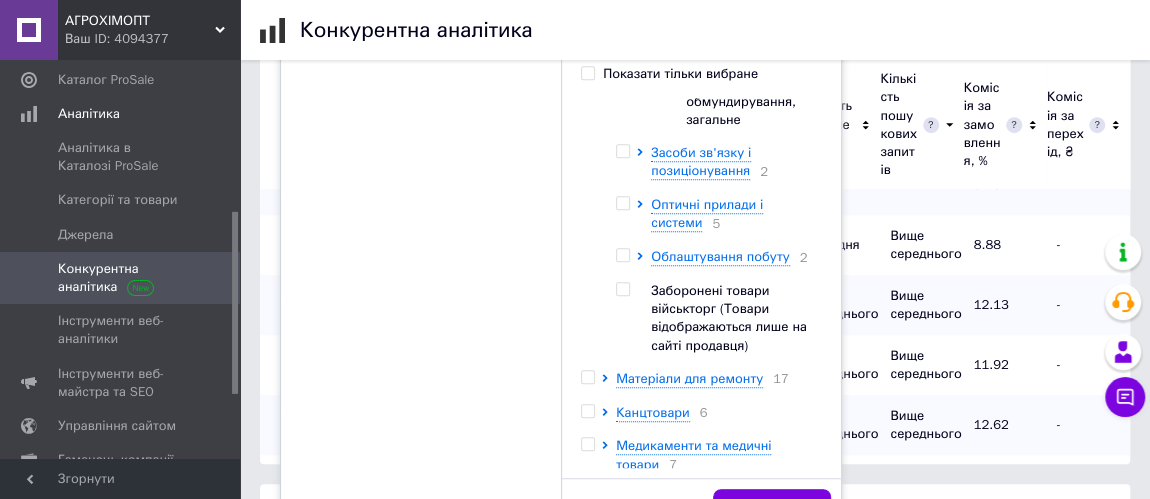 scroll, scrollTop: 4220, scrollLeft: 0, axis: vertical 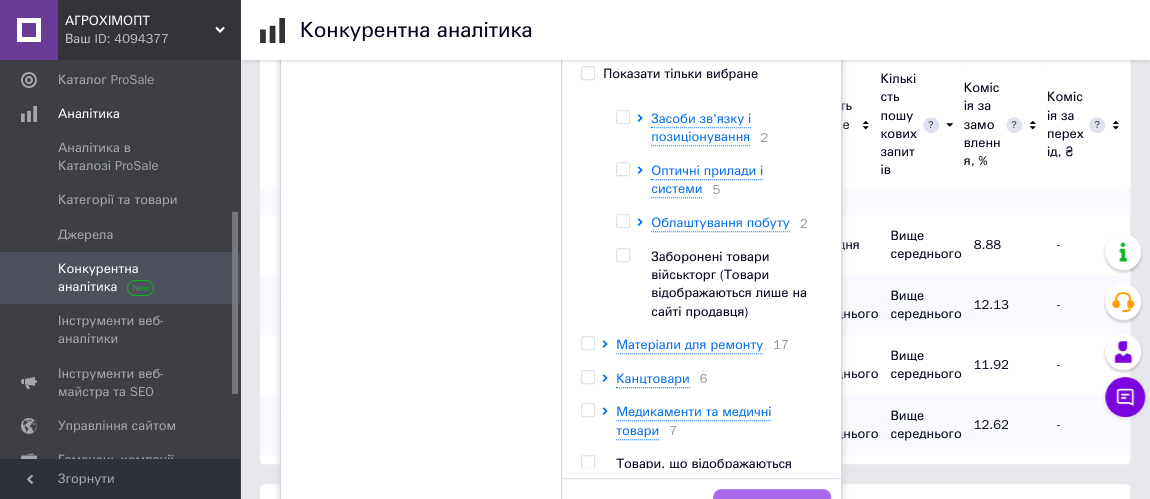 click on "Застосувати" at bounding box center [772, 509] 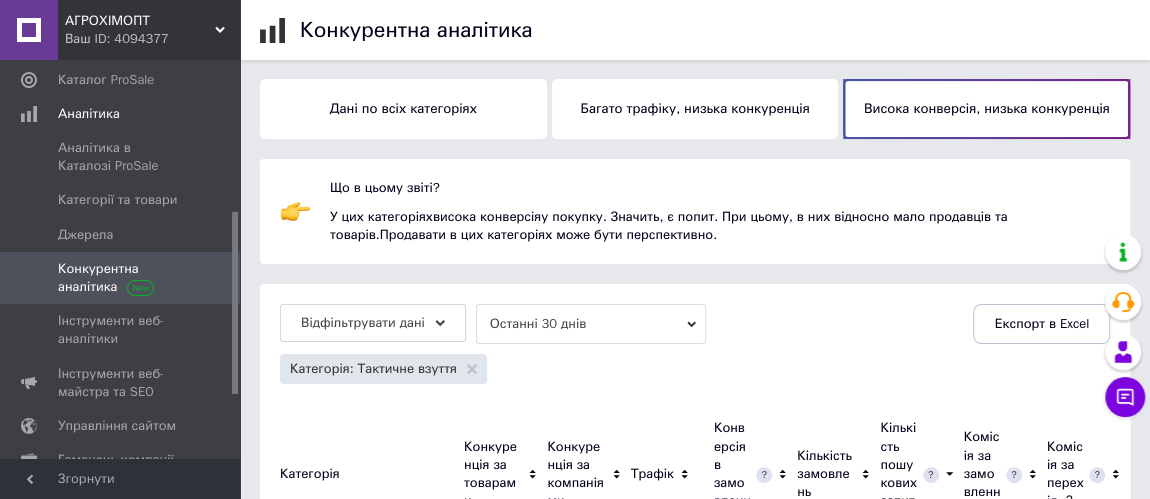 scroll, scrollTop: 46, scrollLeft: 0, axis: vertical 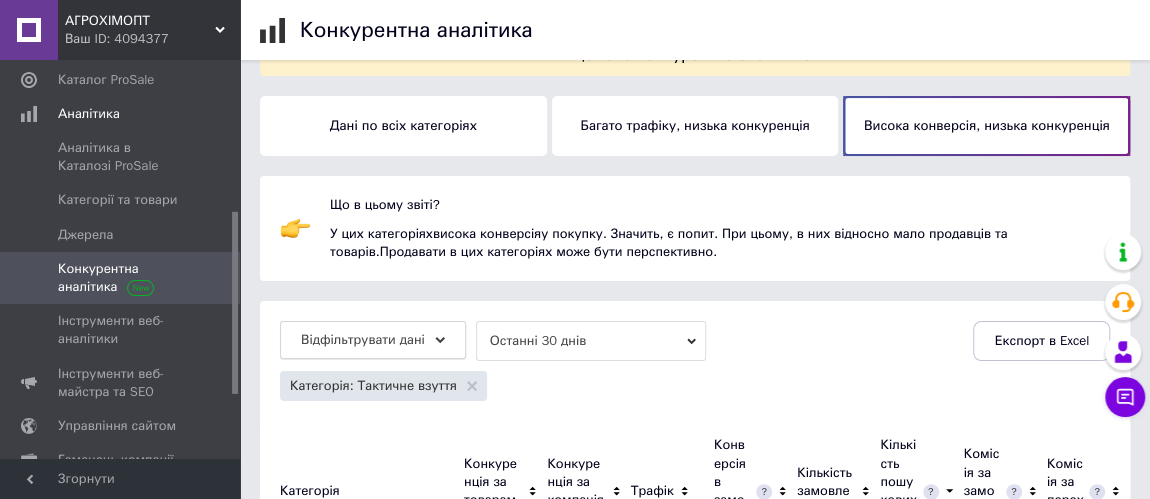 click on "Відфільтрувати дані" at bounding box center [363, 339] 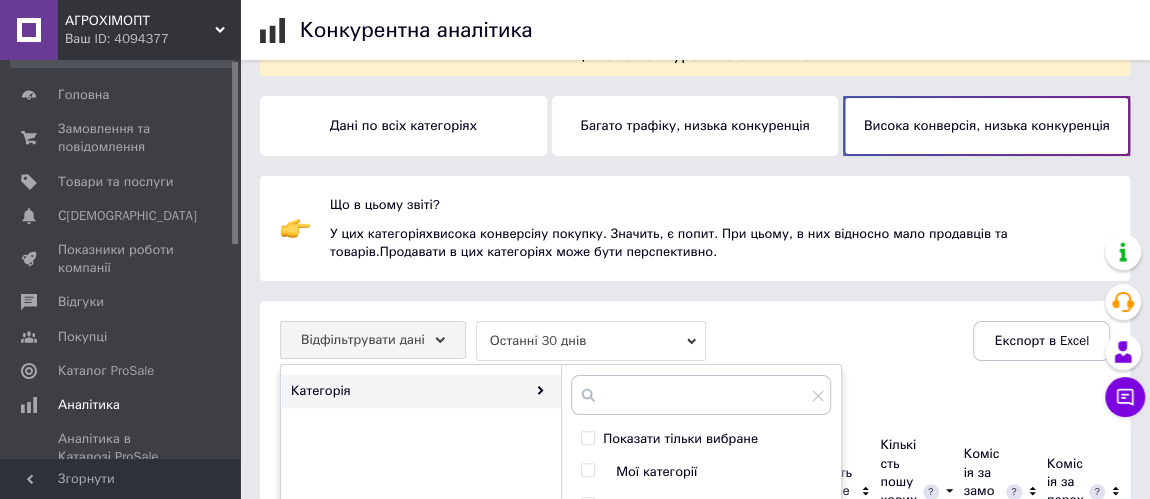 scroll, scrollTop: 0, scrollLeft: 0, axis: both 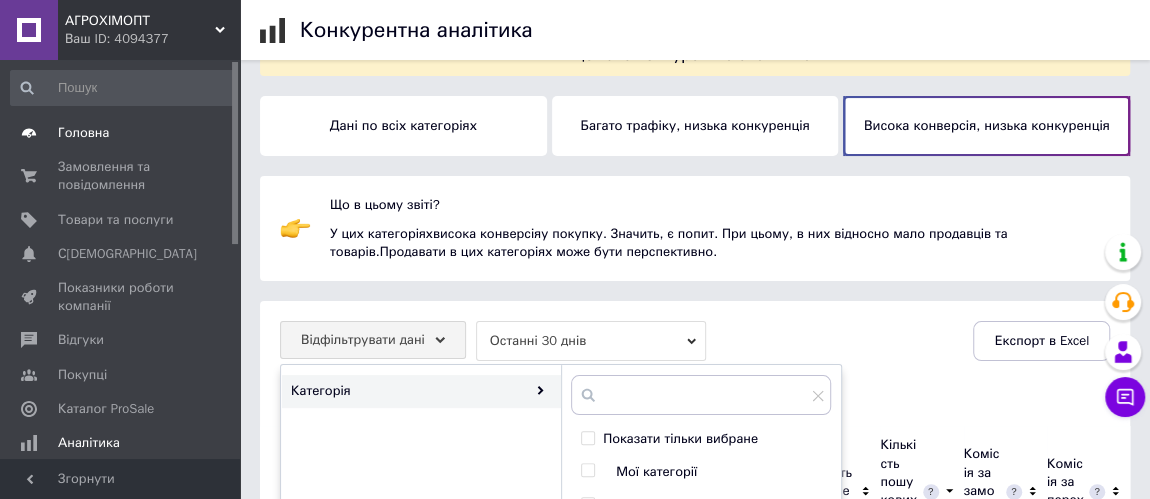 click on "Головна" at bounding box center (83, 133) 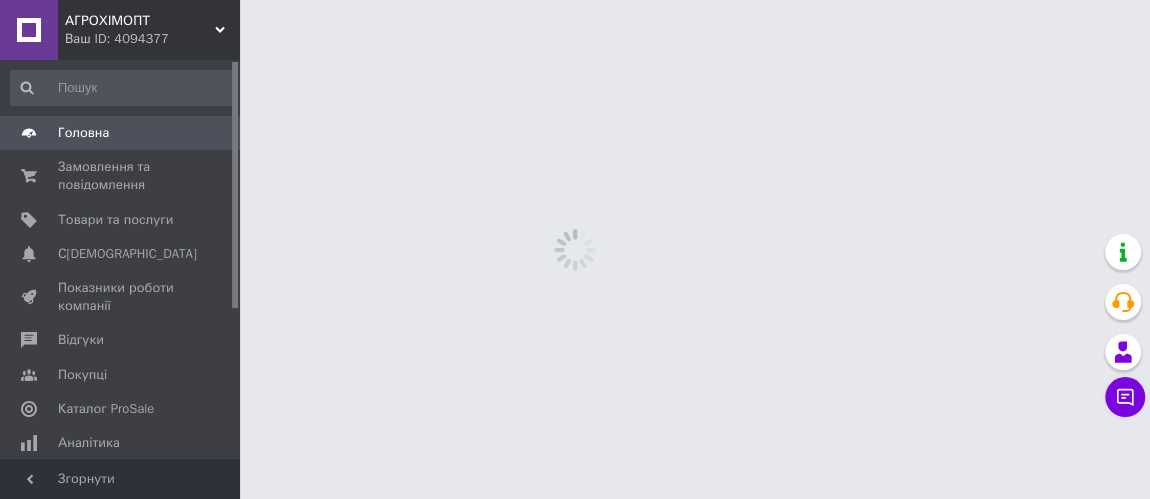 scroll, scrollTop: 0, scrollLeft: 0, axis: both 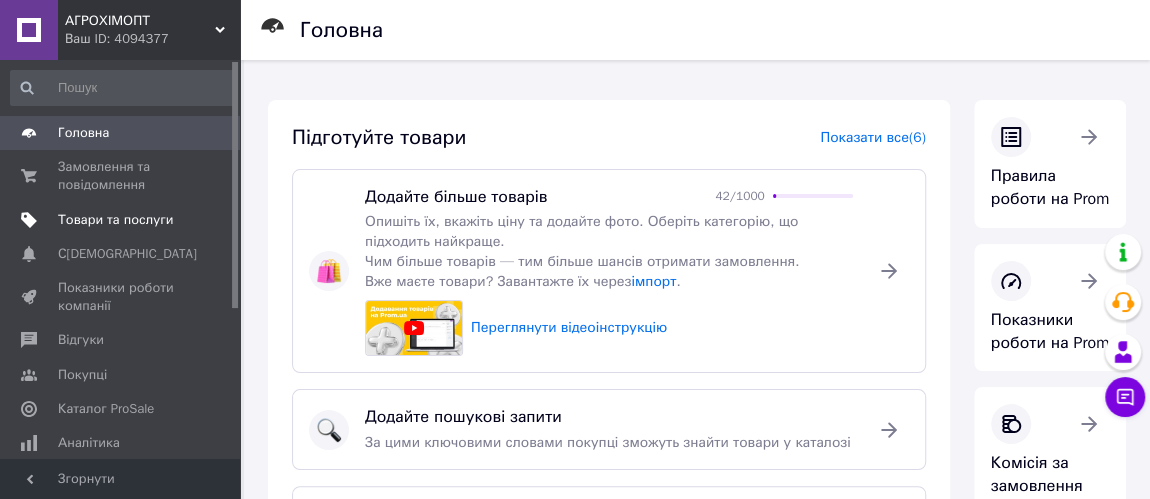 click on "Товари та послуги" at bounding box center [115, 220] 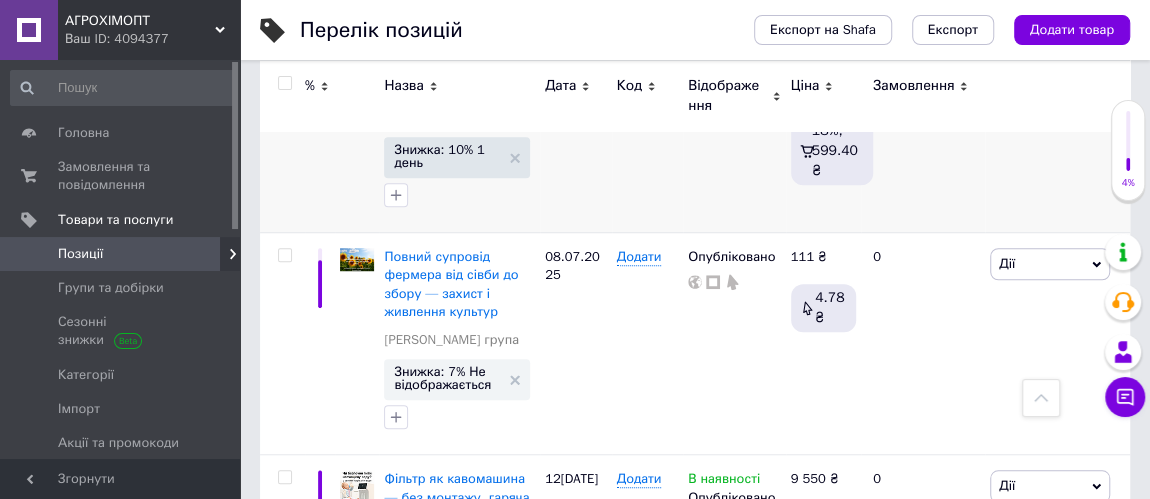 scroll, scrollTop: 618, scrollLeft: 0, axis: vertical 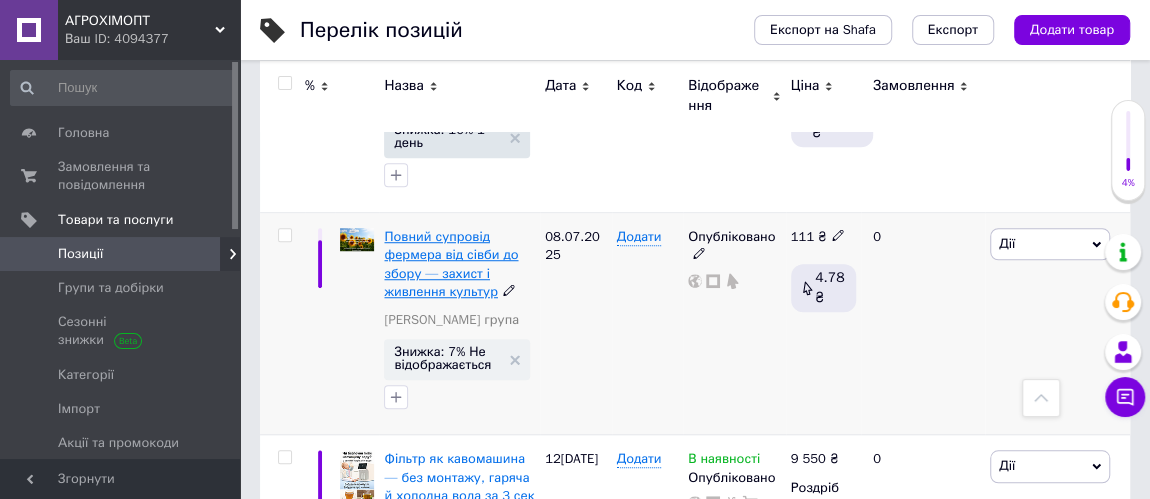 click on "Повний супровід фермера від сівби до збору — захист і живлення культур" at bounding box center [451, 264] 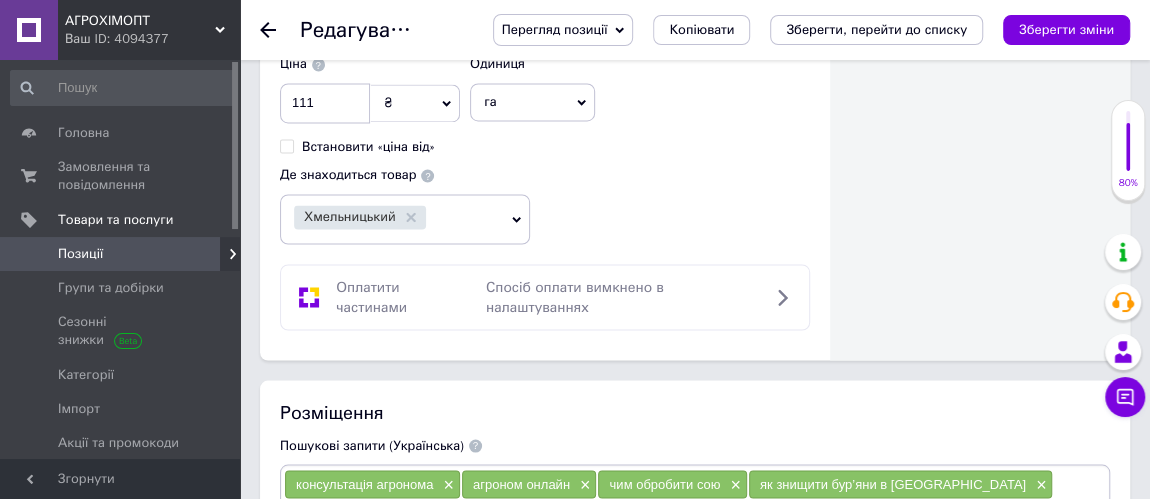 scroll, scrollTop: 2090, scrollLeft: 0, axis: vertical 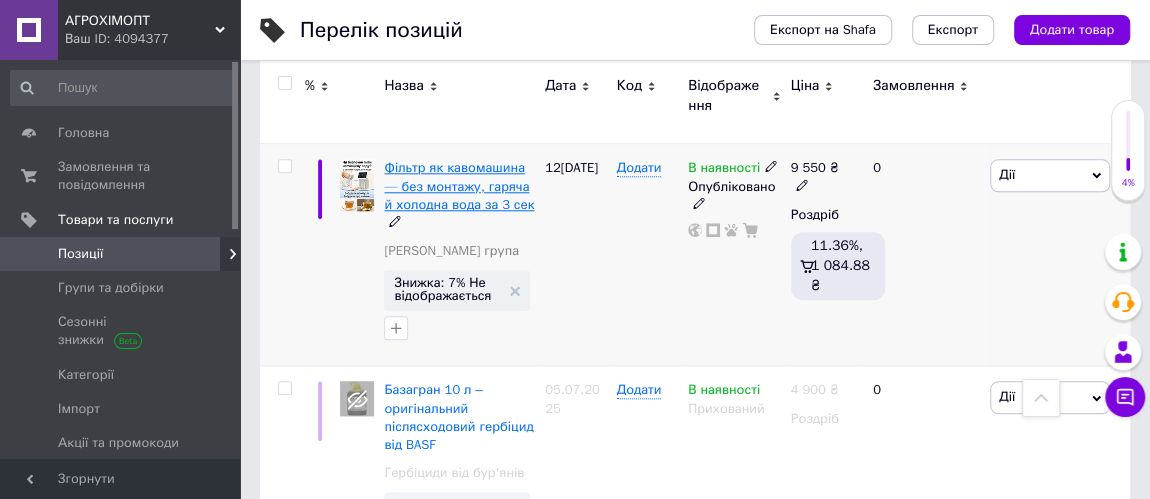 click on "Фільтр як кавомашина — без монтажу, гаряча й холодна вода за 3 сек" at bounding box center [459, 185] 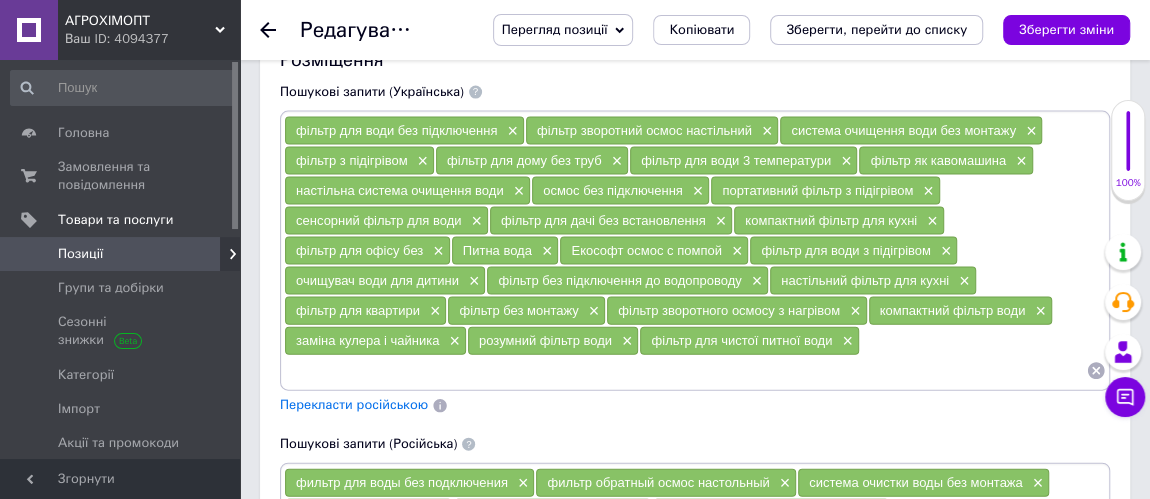 scroll, scrollTop: 2181, scrollLeft: 0, axis: vertical 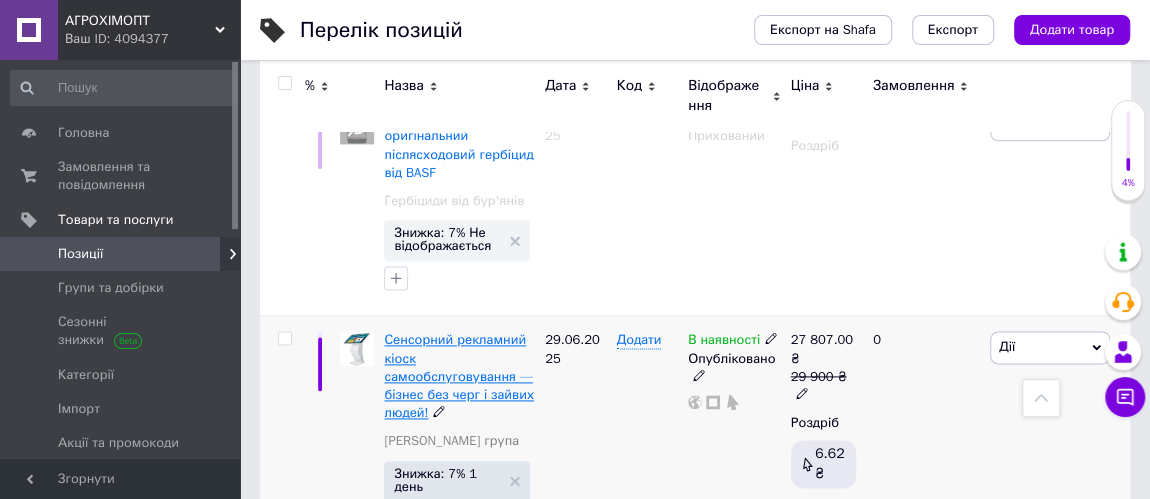 click on "Сенсорний рекламний кіоск самообслуговування — бізнес без черг і зайвих людей!" at bounding box center (459, 376) 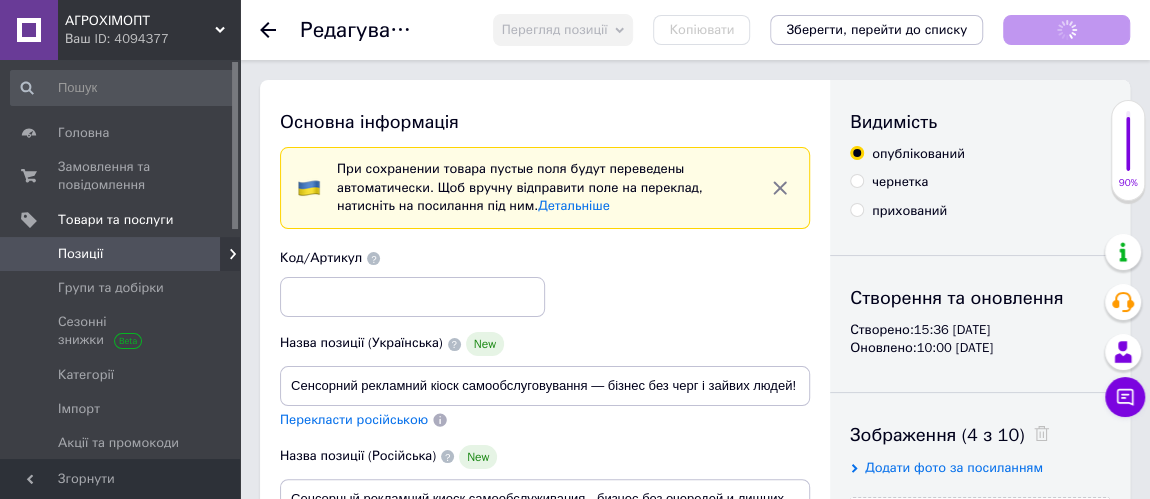 scroll, scrollTop: 0, scrollLeft: 0, axis: both 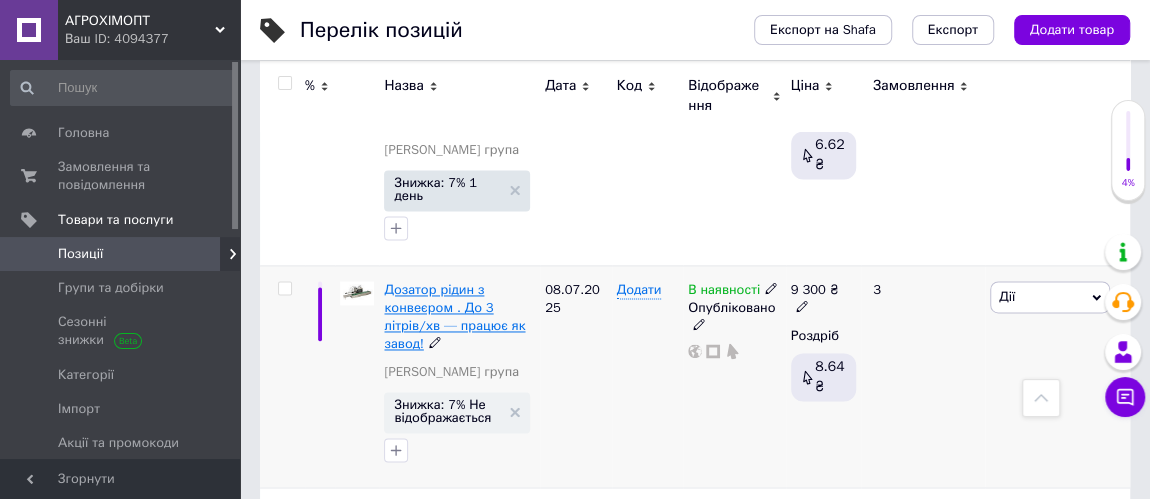 click on "Дозатор рідин з конвеєром . До 3 літрів/хв — працює як завод!" at bounding box center (454, 317) 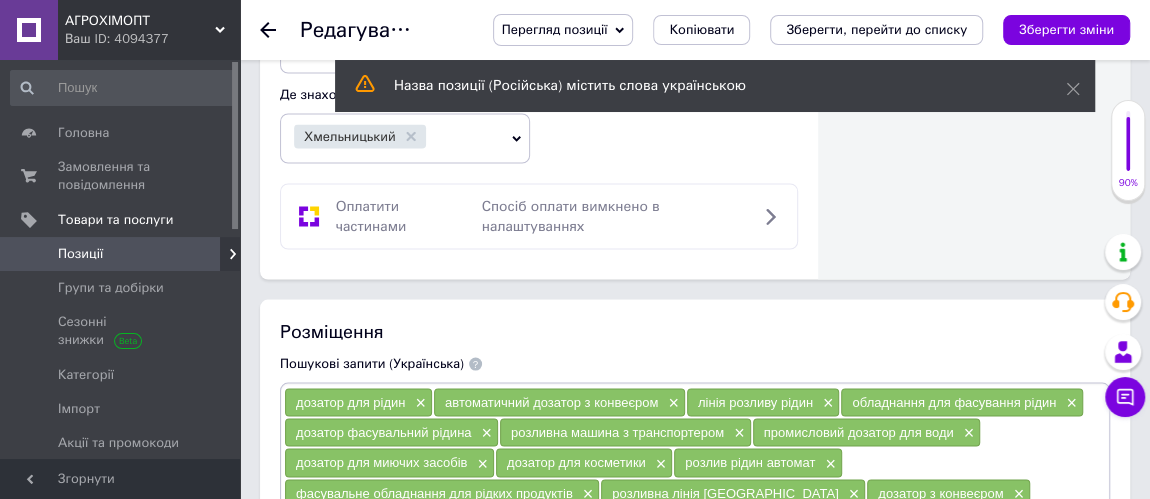 scroll, scrollTop: 1929, scrollLeft: 0, axis: vertical 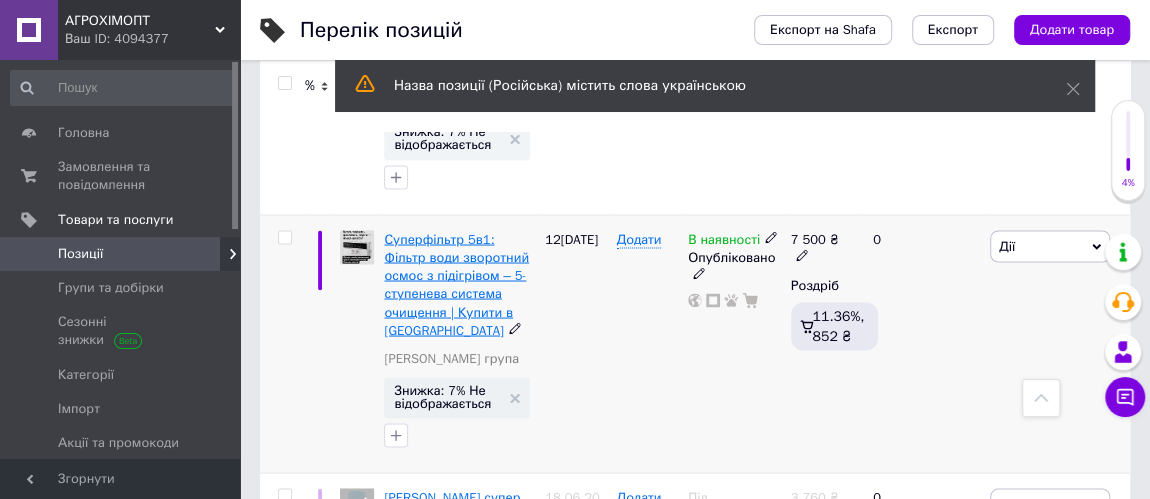 click on "Суперфільтр 5в1: Фільтр води зворотний осмос з підігрівом – 5-ступенева система очищення | Купити в [GEOGRAPHIC_DATA]" at bounding box center [456, 284] 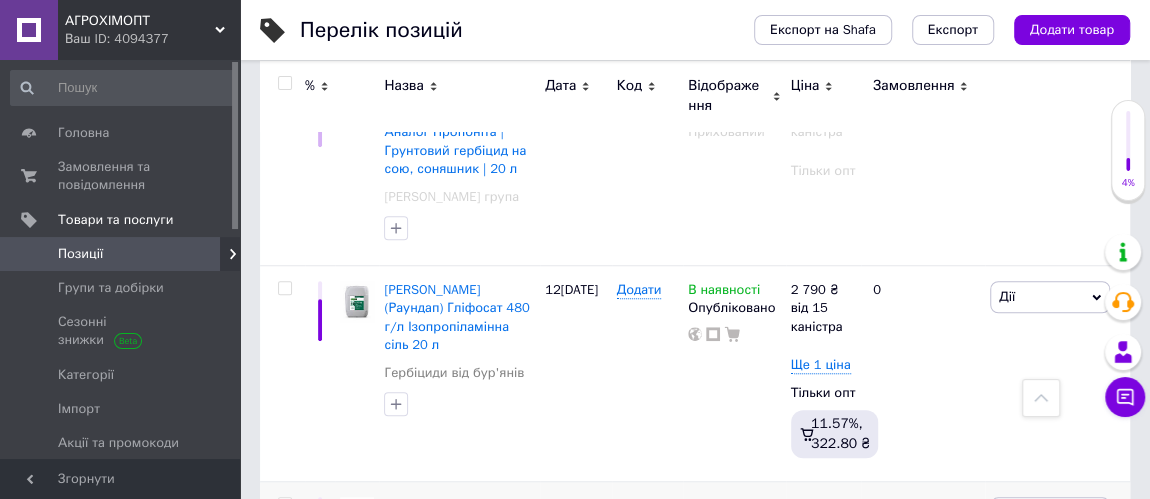 click at bounding box center (284, 504) 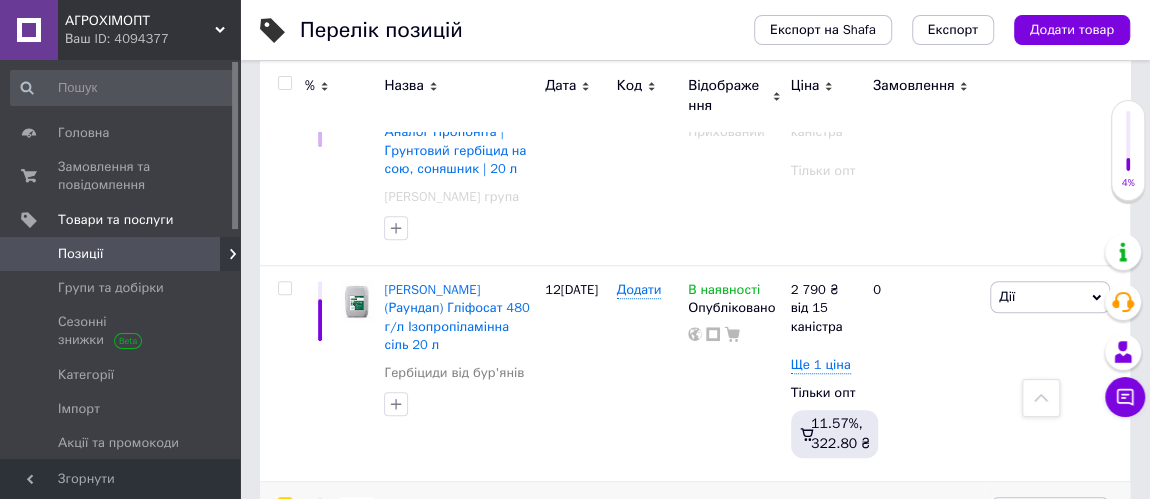 checkbox on "true" 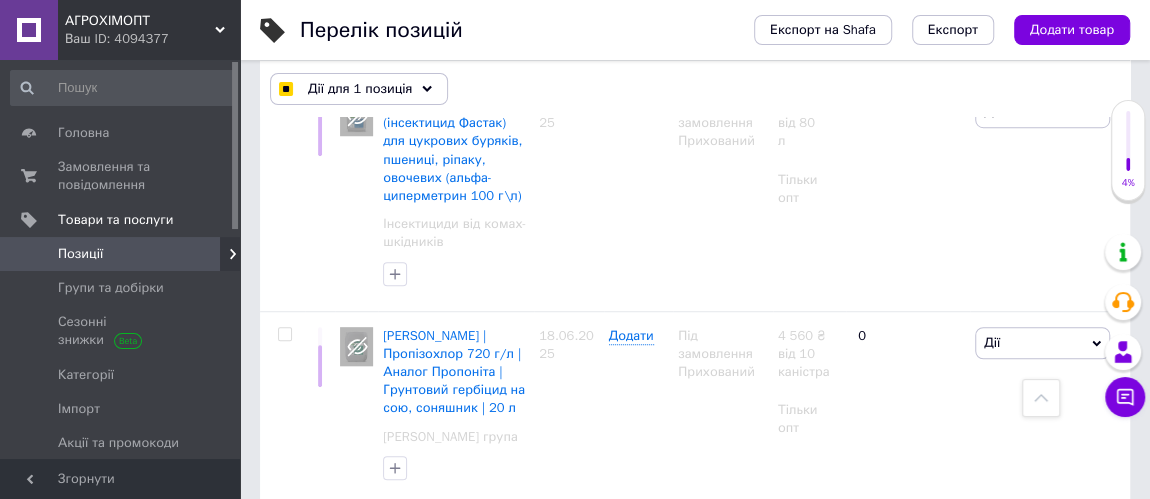 click at bounding box center (284, 528) 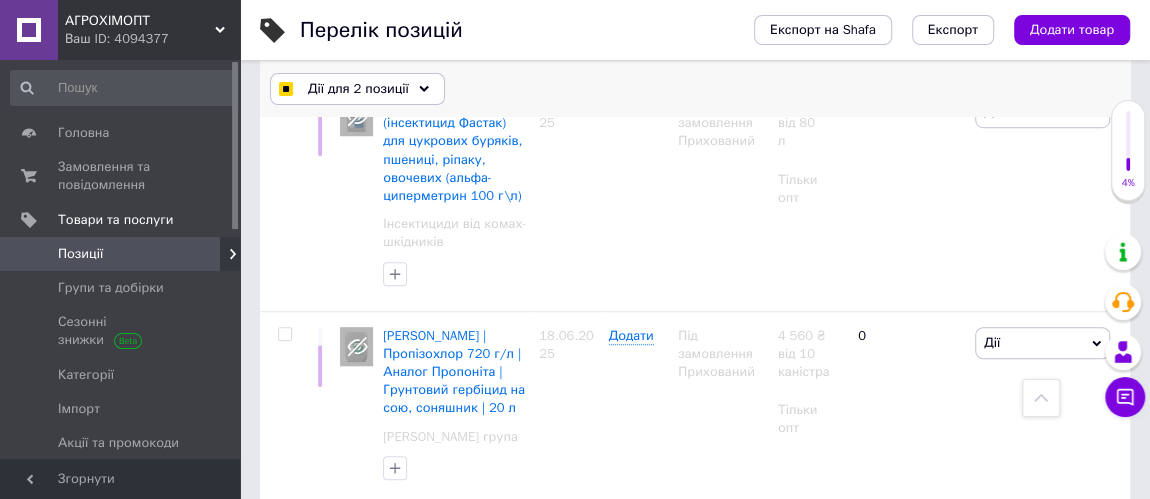 click on "Дії для 2 позиції" at bounding box center (358, 89) 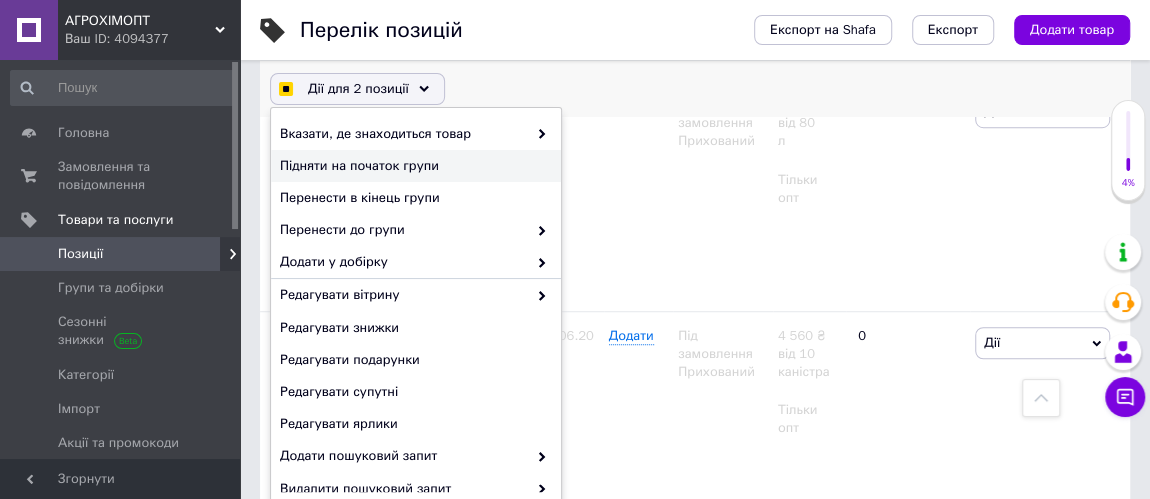 checkbox on "true" 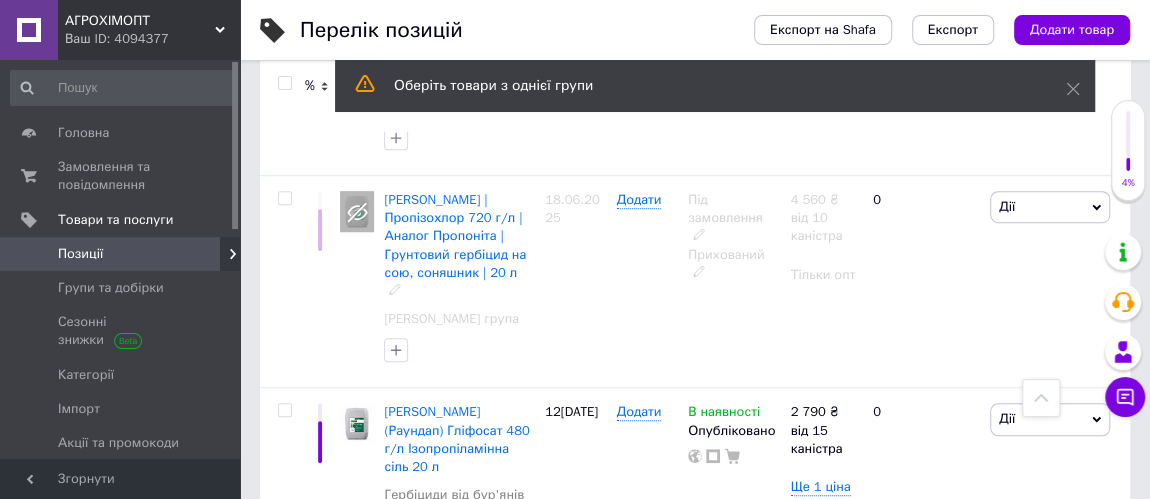 scroll, scrollTop: 8077, scrollLeft: 0, axis: vertical 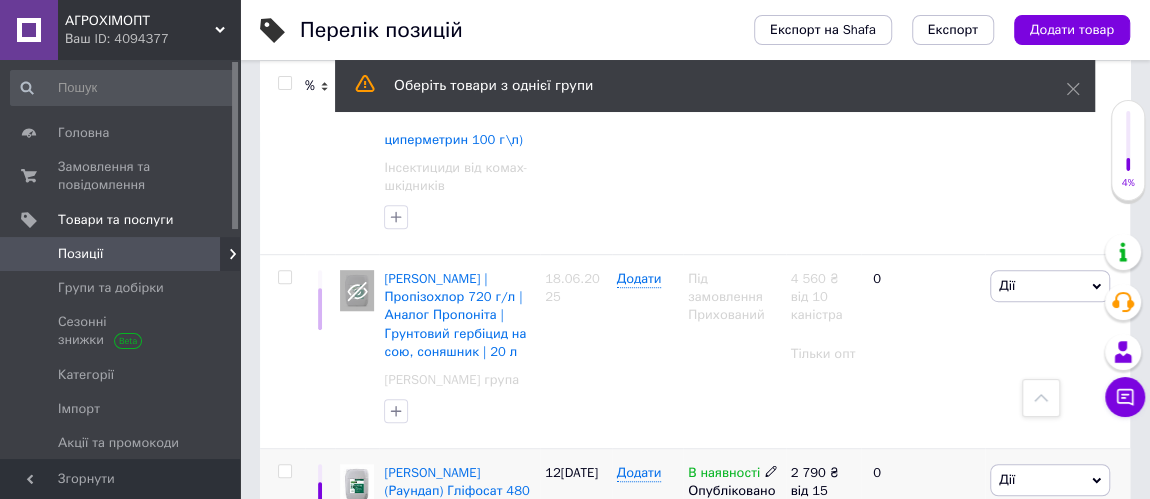 click at bounding box center (284, 471) 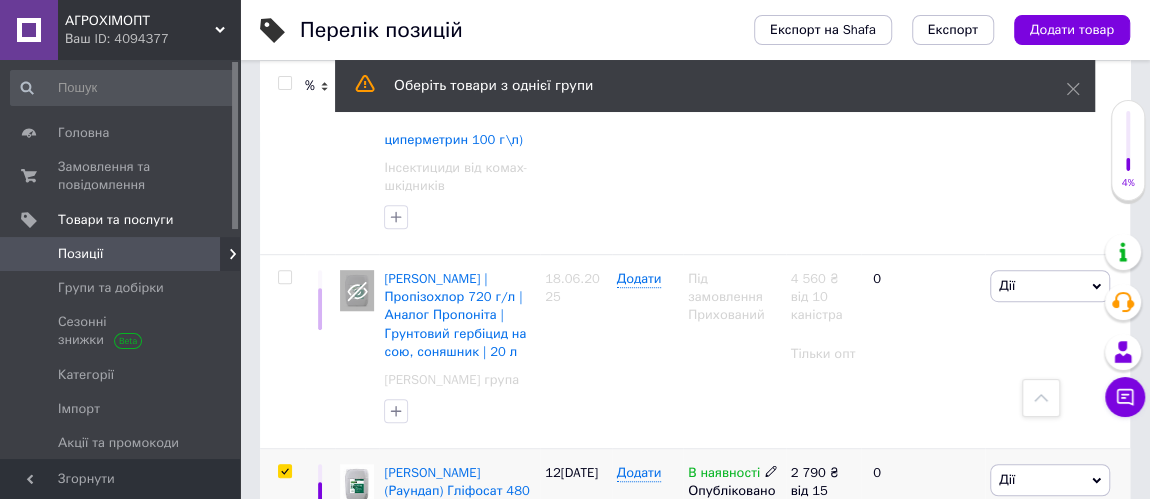 checkbox on "true" 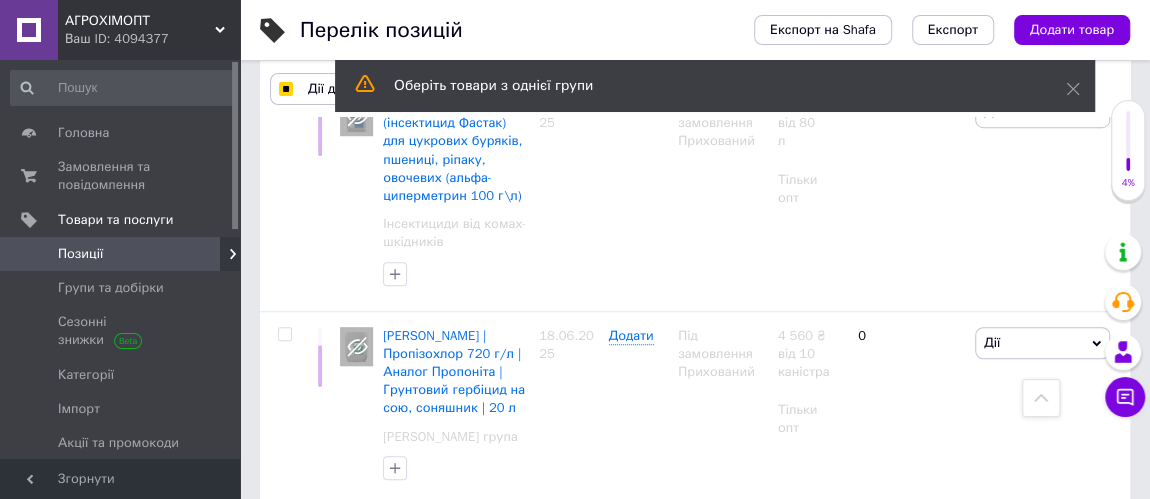 scroll, scrollTop: 8247, scrollLeft: 0, axis: vertical 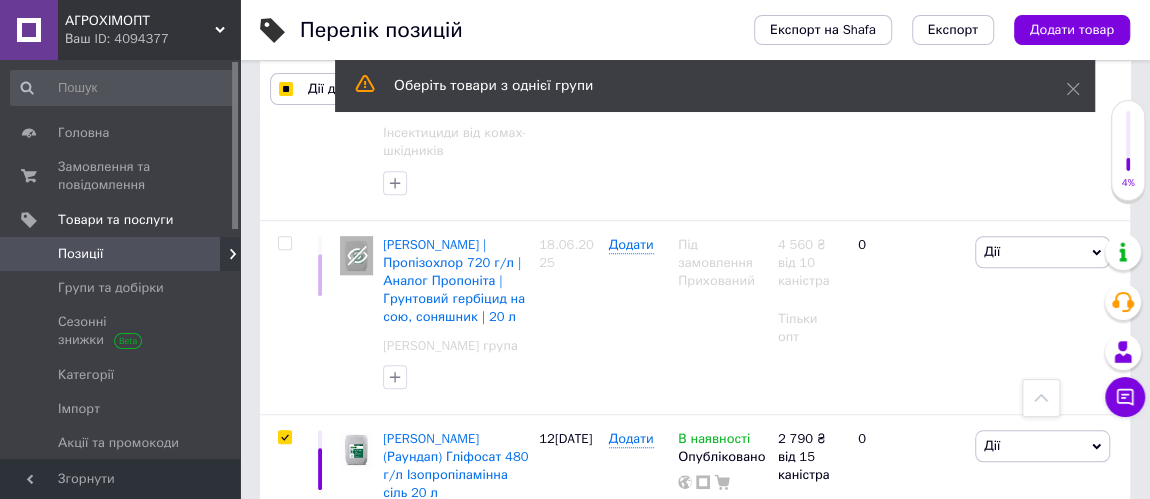 click at bounding box center (284, 671) 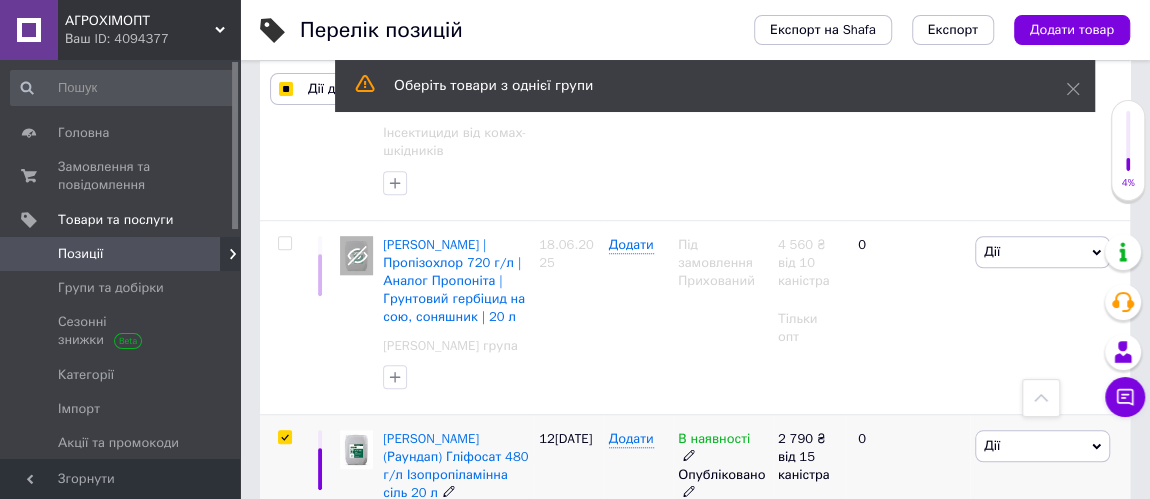 click at bounding box center (320, 531) 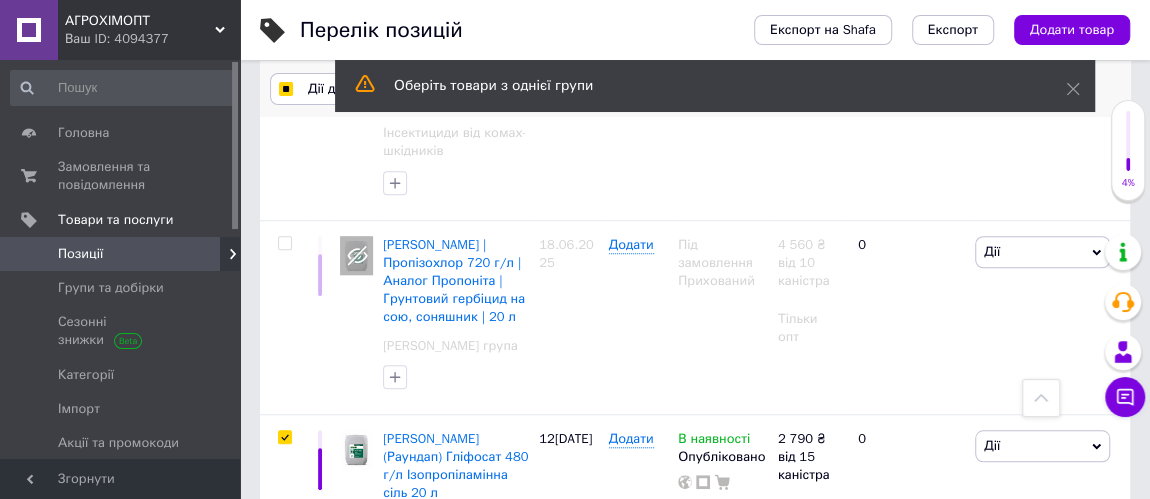 click on "Дії для 2 позиції" at bounding box center (358, 89) 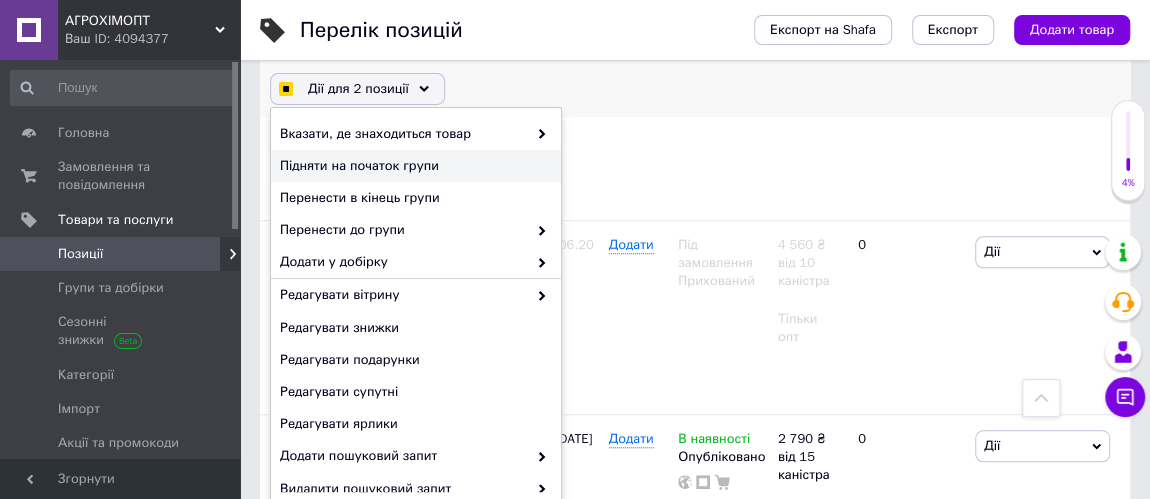 checkbox on "true" 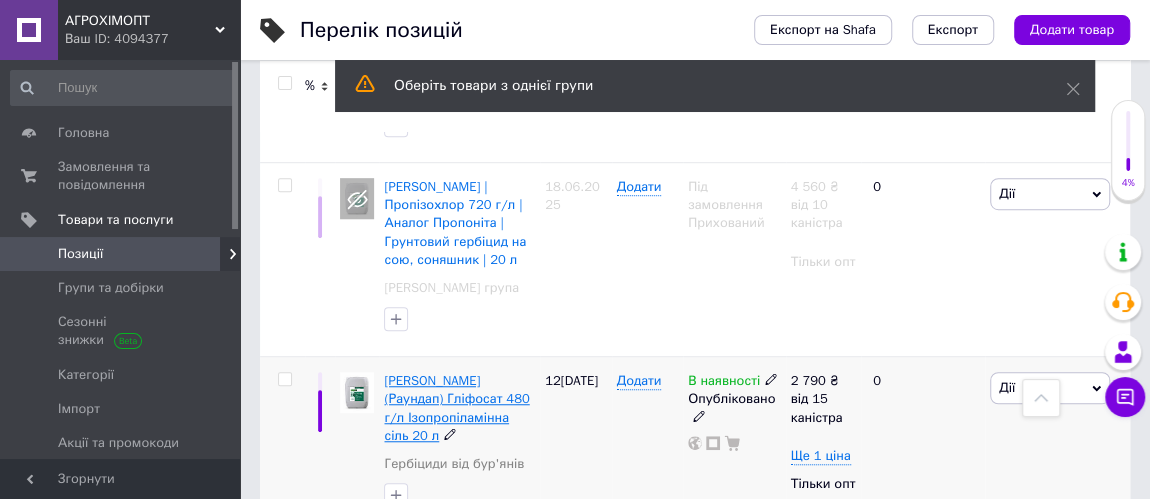 click on "[PERSON_NAME] (Раундап) Гліфосат 480 г/л  Ізопропіламінна сіль  20 л" at bounding box center (456, 408) 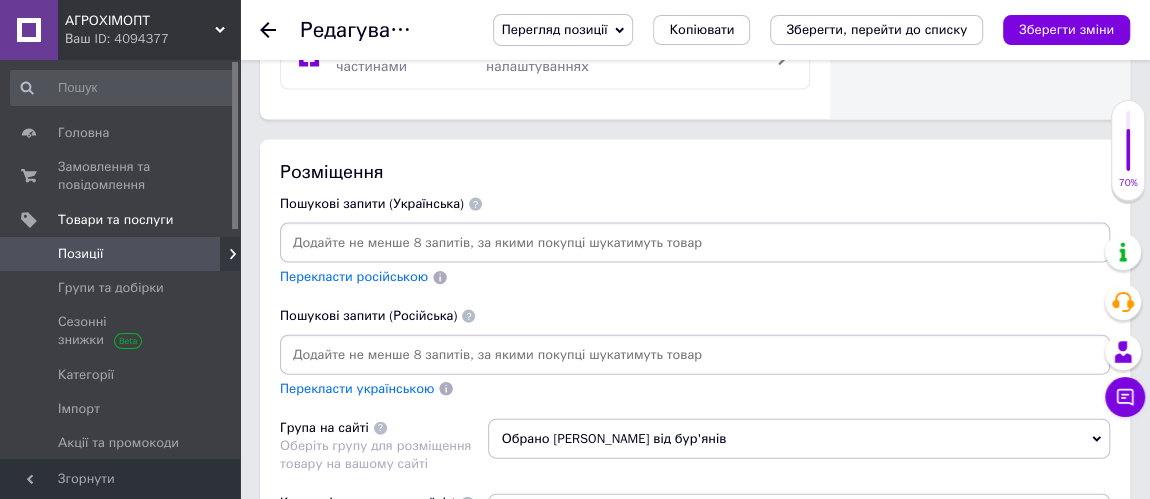 scroll, scrollTop: 1999, scrollLeft: 0, axis: vertical 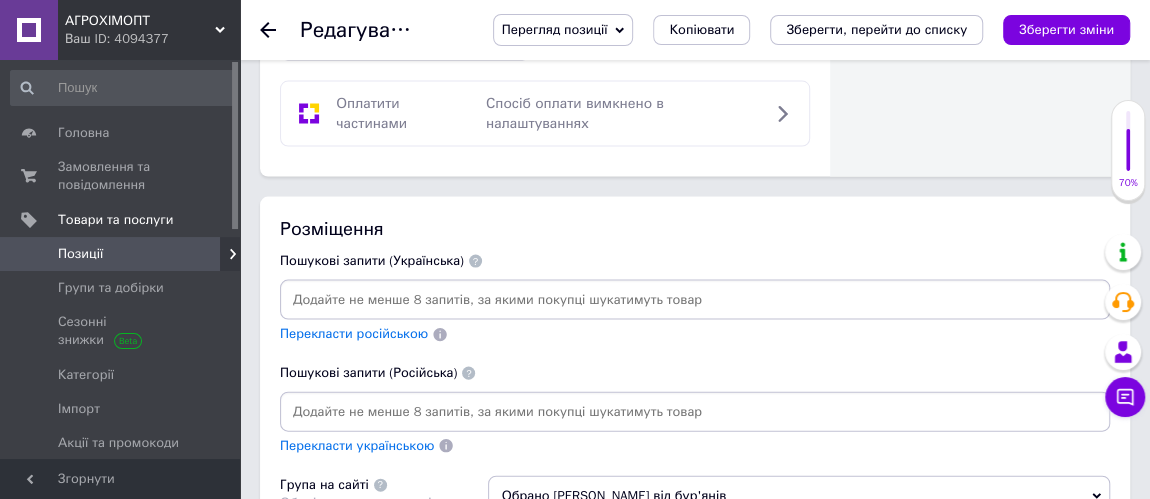 click at bounding box center (695, 300) 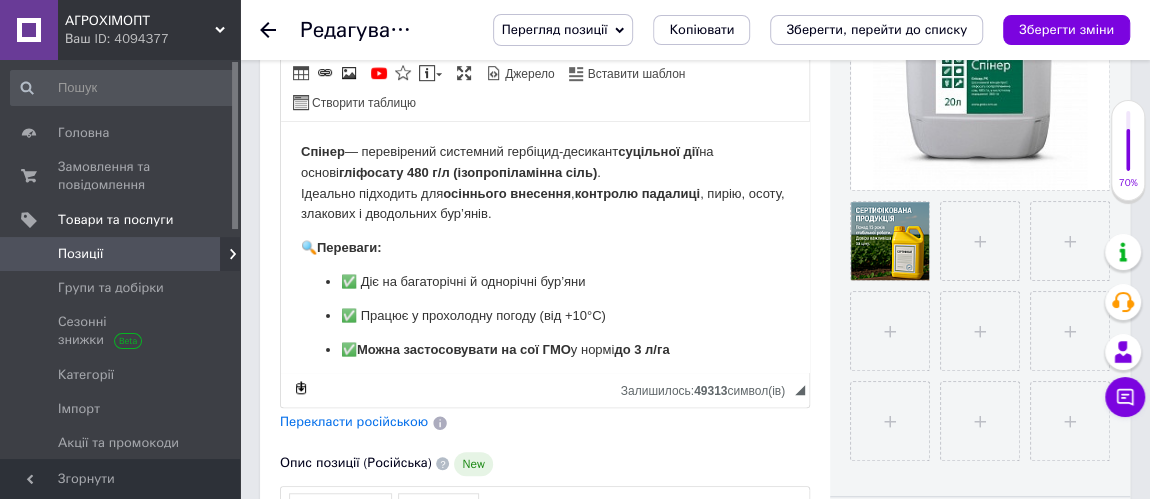 scroll, scrollTop: 545, scrollLeft: 0, axis: vertical 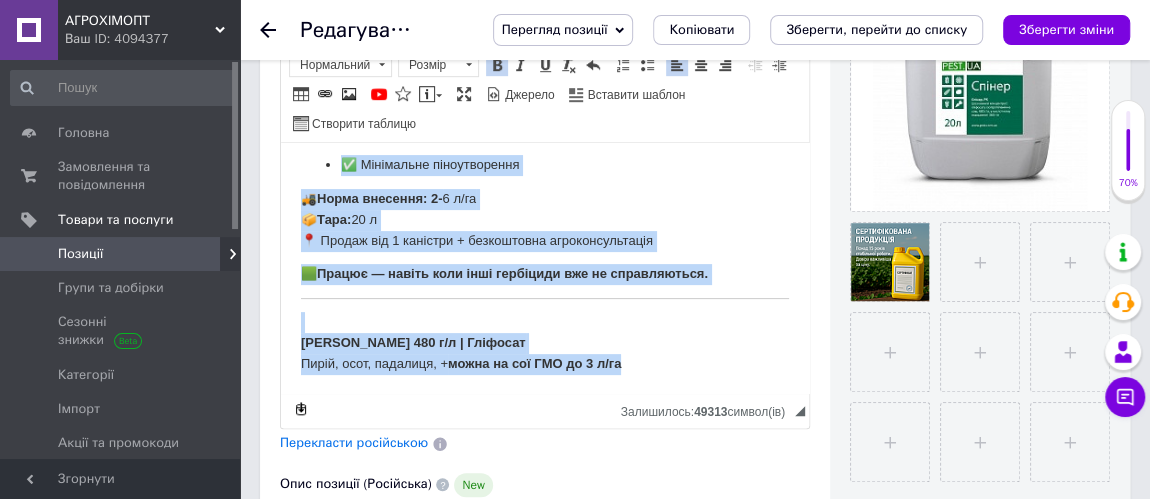 drag, startPoint x: 301, startPoint y: 171, endPoint x: 981, endPoint y: 531, distance: 769.41534 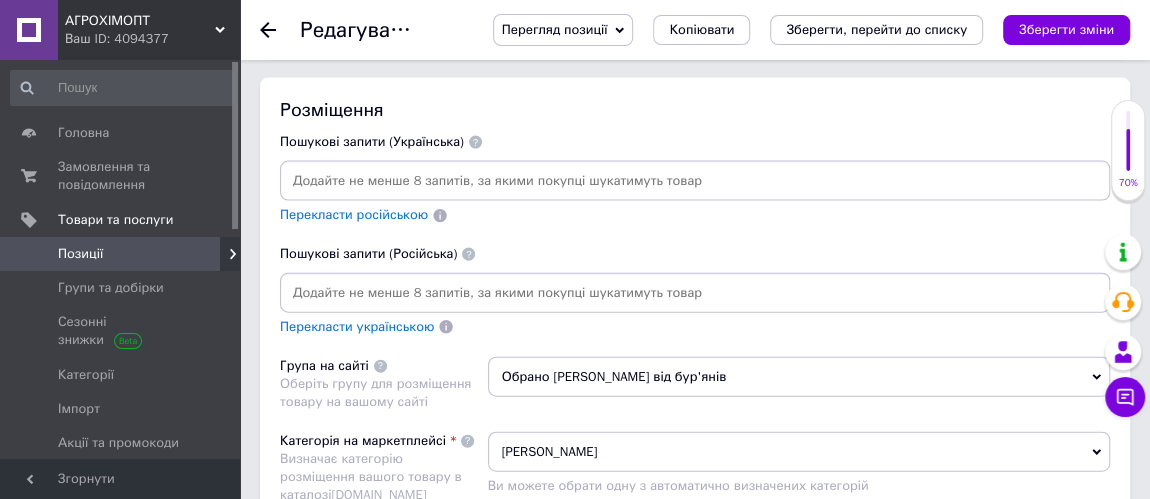 scroll, scrollTop: 2090, scrollLeft: 0, axis: vertical 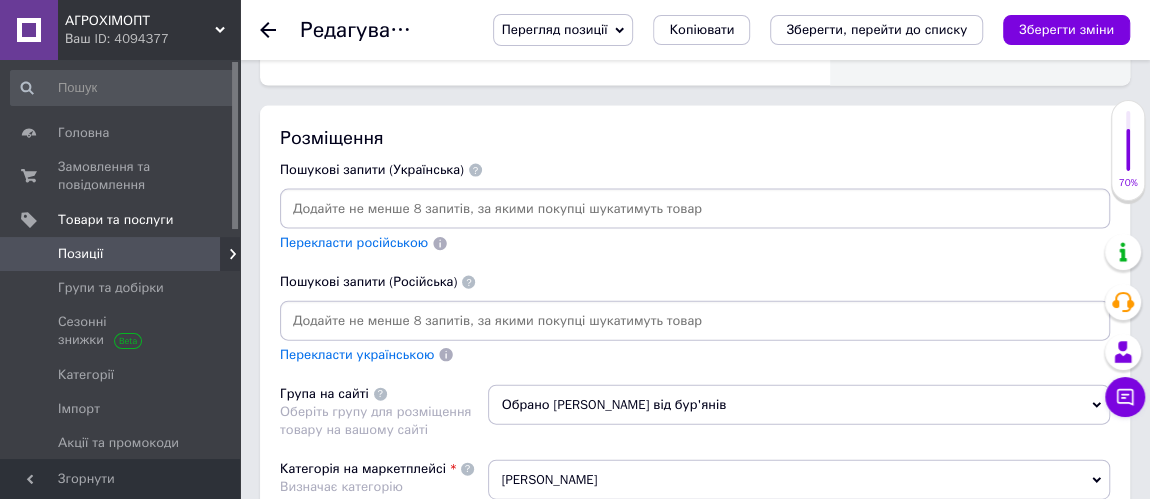 click at bounding box center (695, 209) 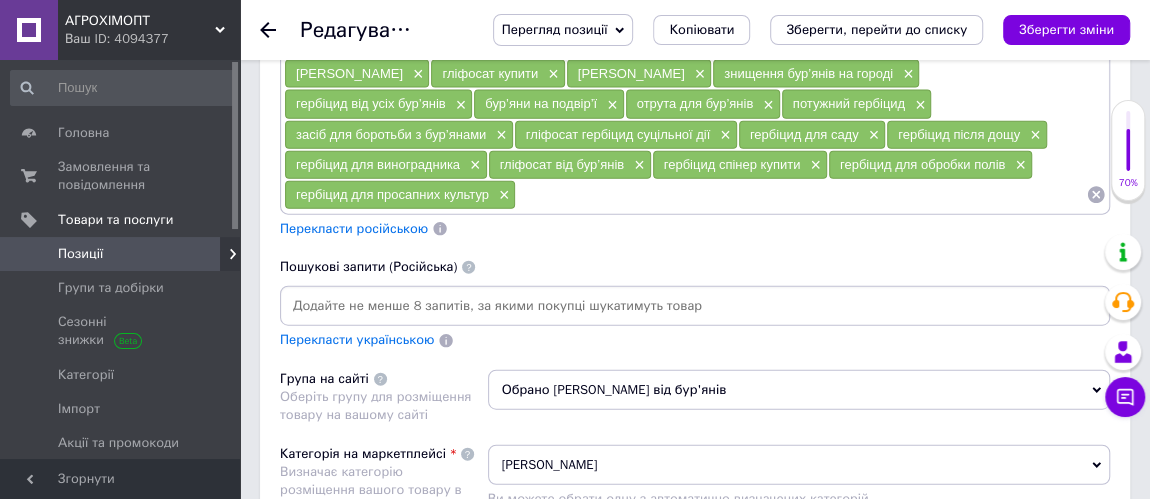 scroll, scrollTop: 2272, scrollLeft: 0, axis: vertical 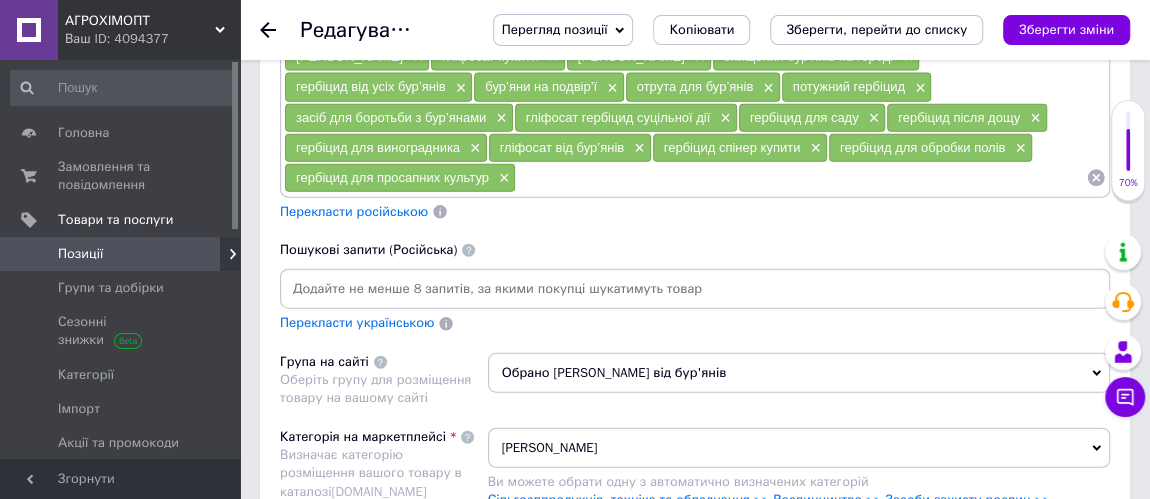 click on "Перекласти російською" at bounding box center (354, 211) 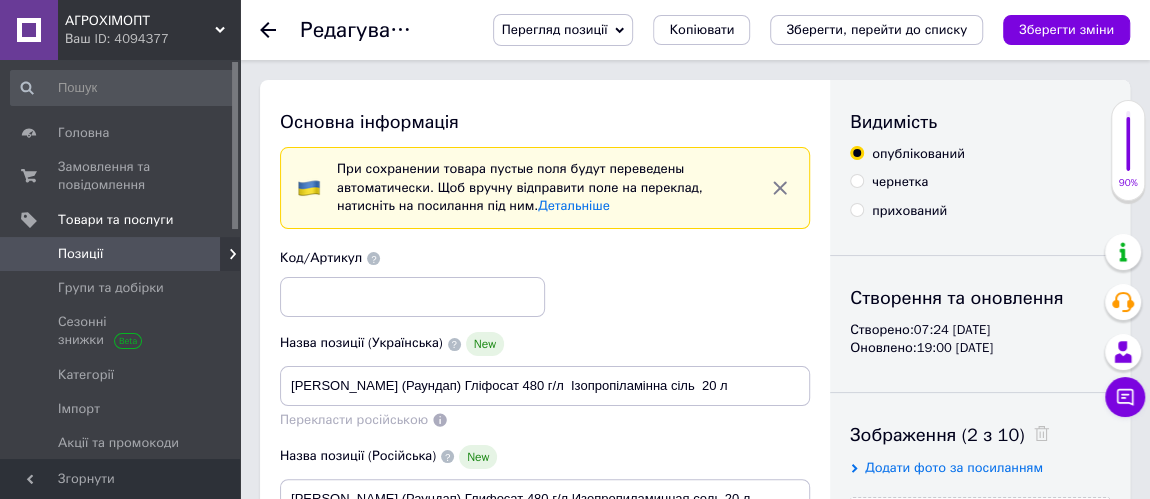 scroll, scrollTop: 454, scrollLeft: 0, axis: vertical 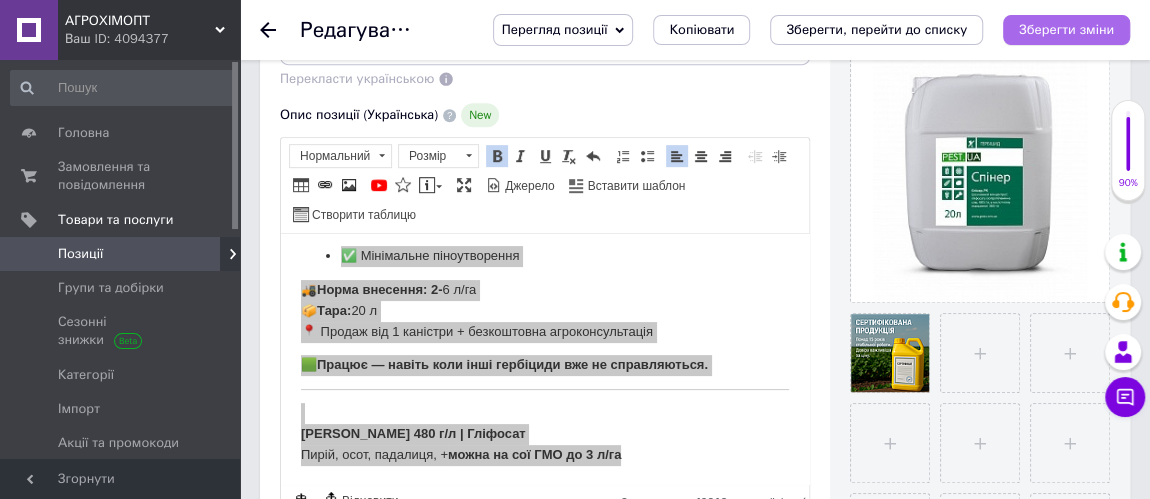 click on "Зберегти зміни" at bounding box center [1066, 29] 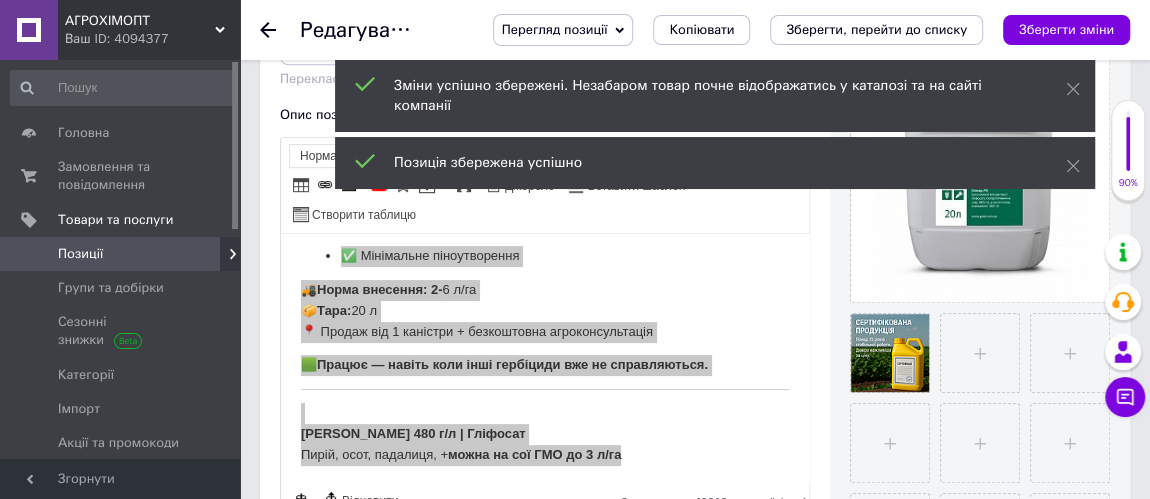 click on "Позиції" at bounding box center [80, 254] 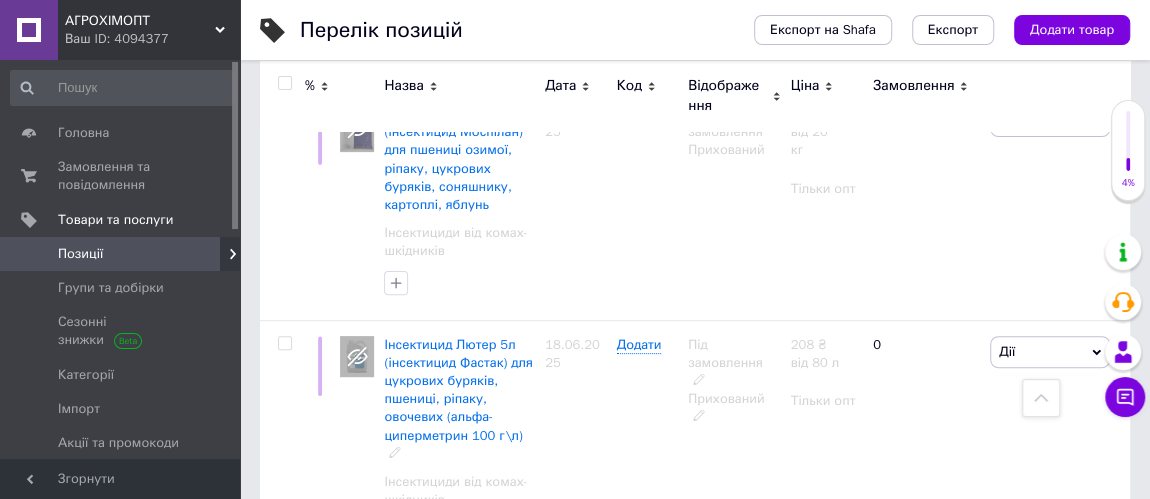 scroll, scrollTop: 8260, scrollLeft: 0, axis: vertical 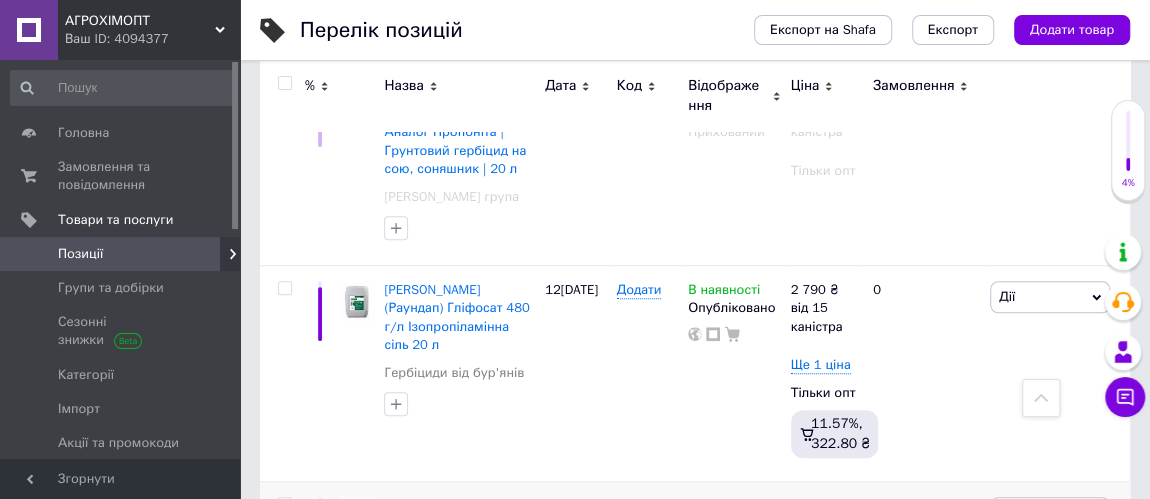 click on "[PERSON_NAME] Экстра (аналог Раундапа) | Глифосат 663 г/л | Калийная соль | 20 л" at bounding box center (455, 533) 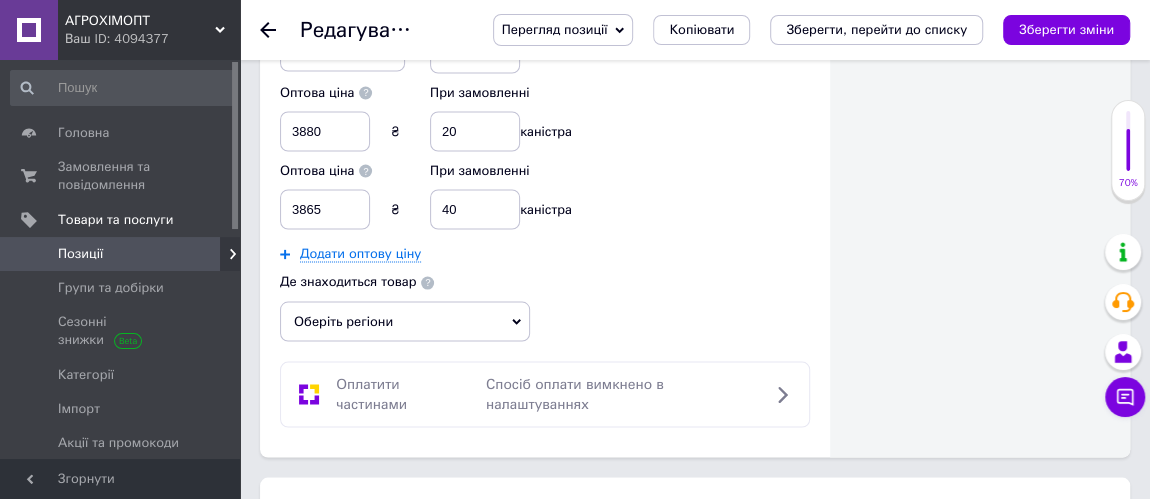 scroll, scrollTop: 2181, scrollLeft: 0, axis: vertical 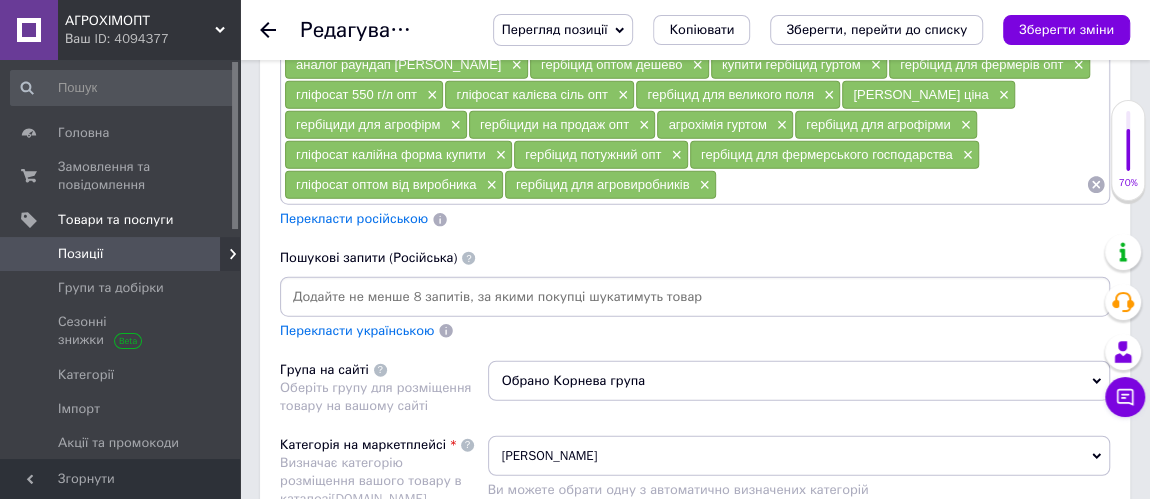 click on "Перекласти російською" at bounding box center (354, 218) 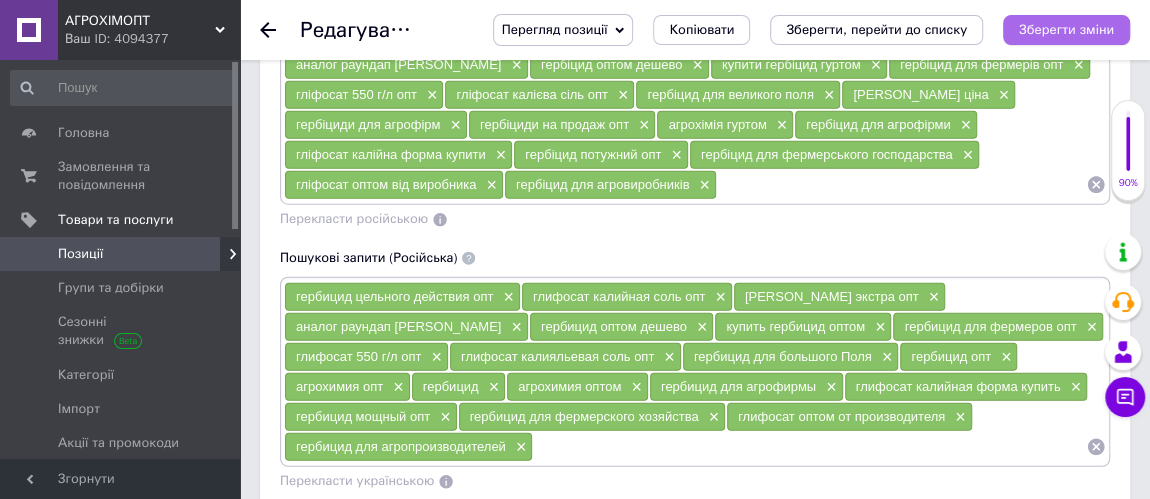 click on "Зберегти зміни" at bounding box center [1066, 29] 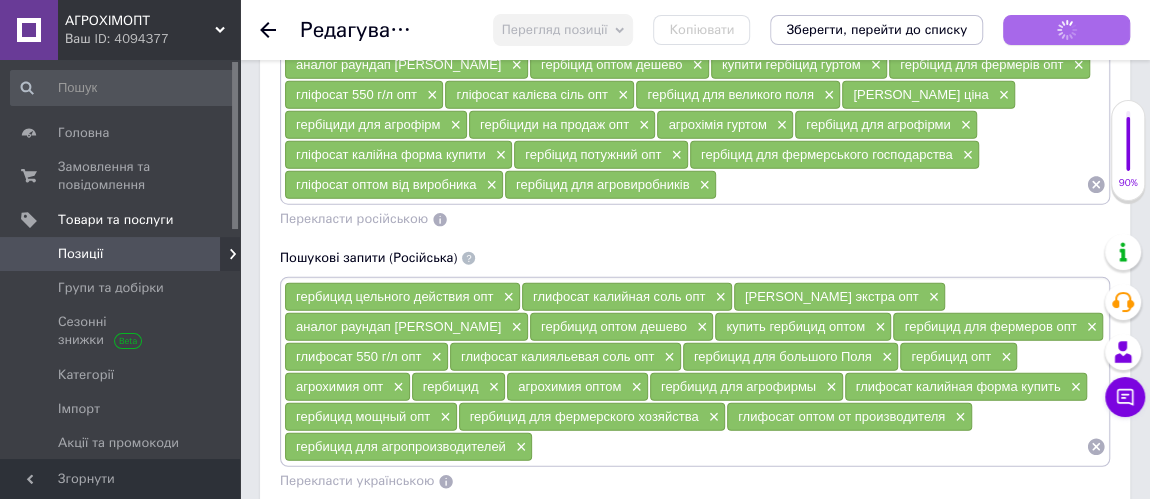 scroll, scrollTop: 2334, scrollLeft: 0, axis: vertical 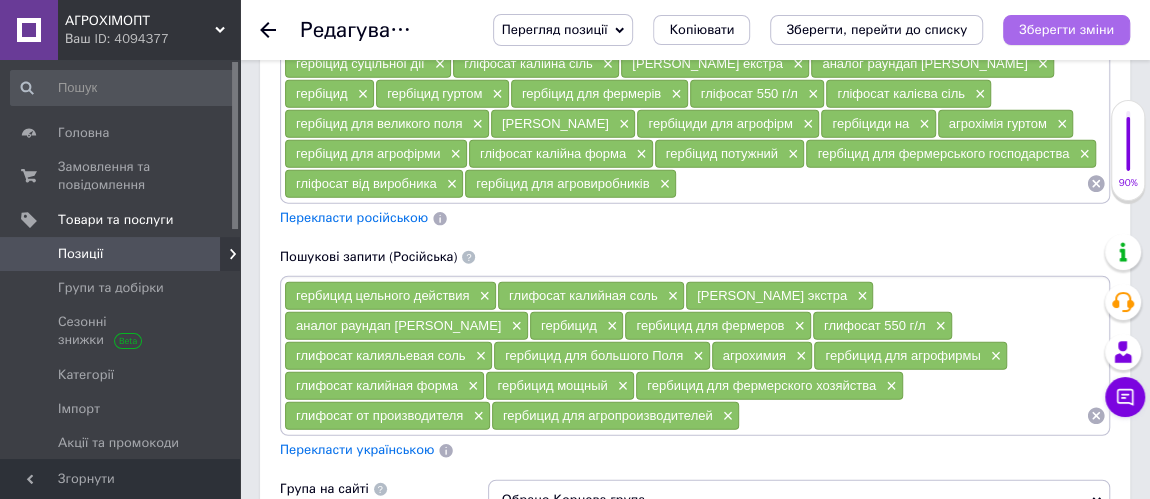 click on "Зберегти зміни" at bounding box center [1066, 30] 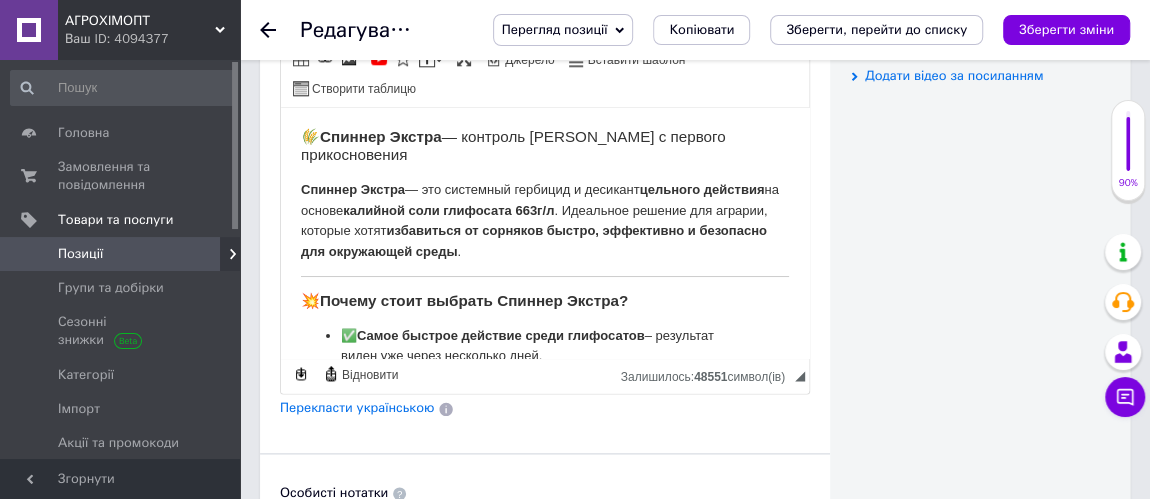 scroll, scrollTop: 516, scrollLeft: 0, axis: vertical 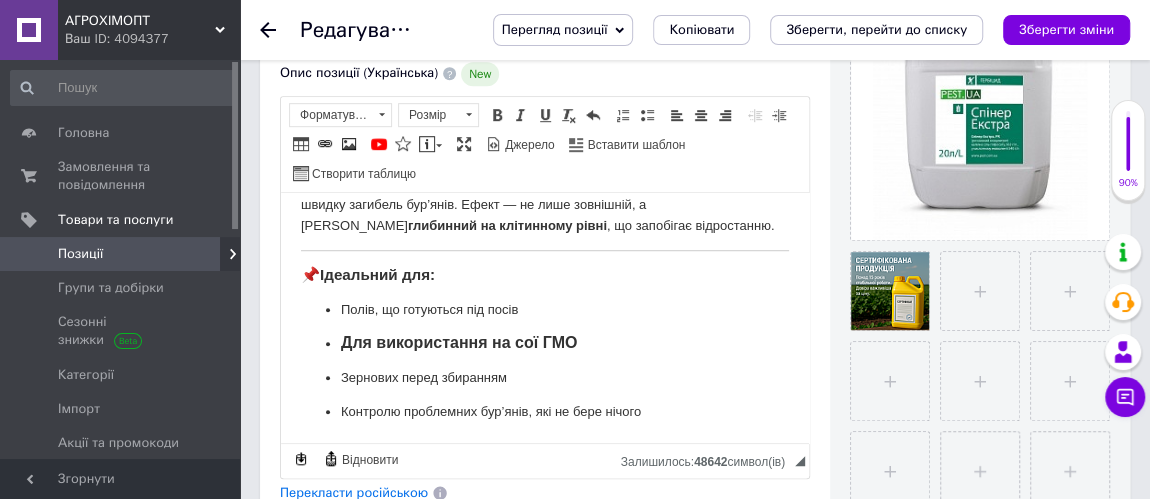 click on "Позиції" at bounding box center (121, 254) 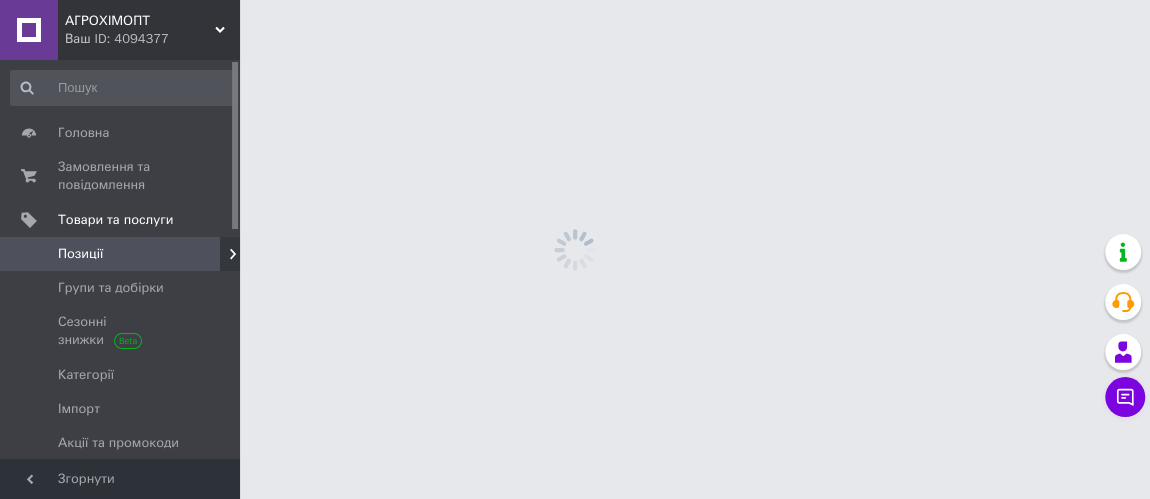 scroll, scrollTop: 0, scrollLeft: 0, axis: both 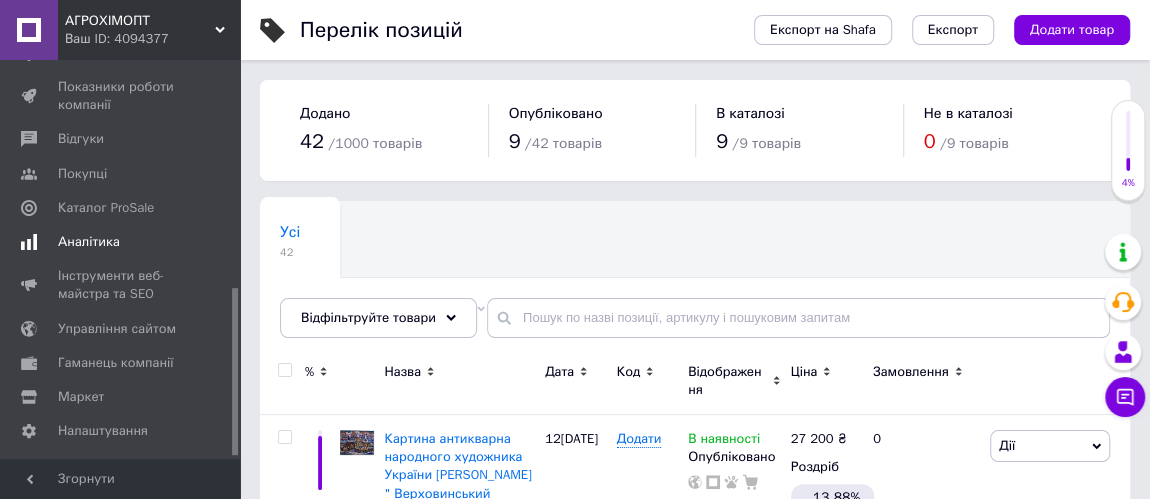 click on "Аналітика" at bounding box center (121, 242) 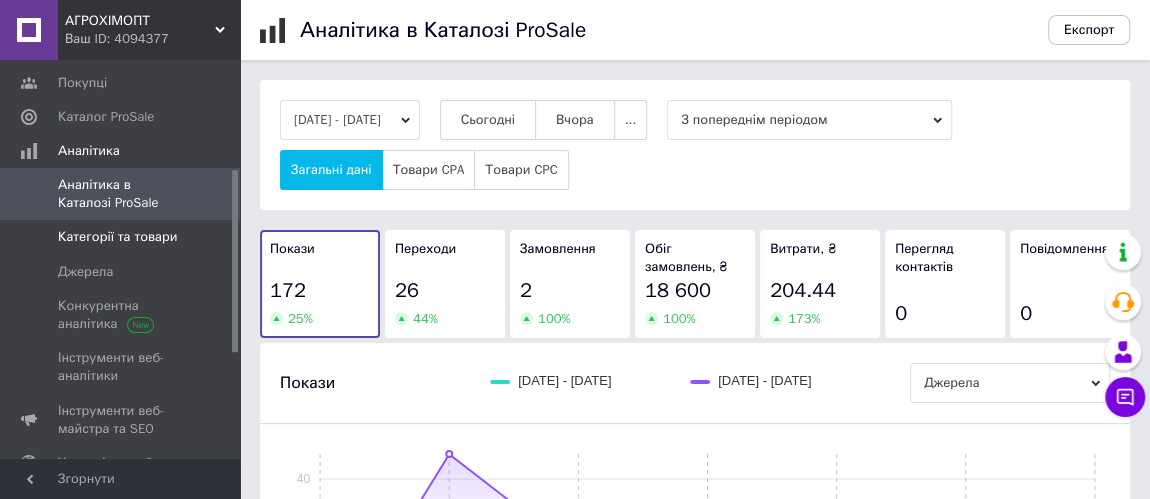 scroll, scrollTop: 328, scrollLeft: 0, axis: vertical 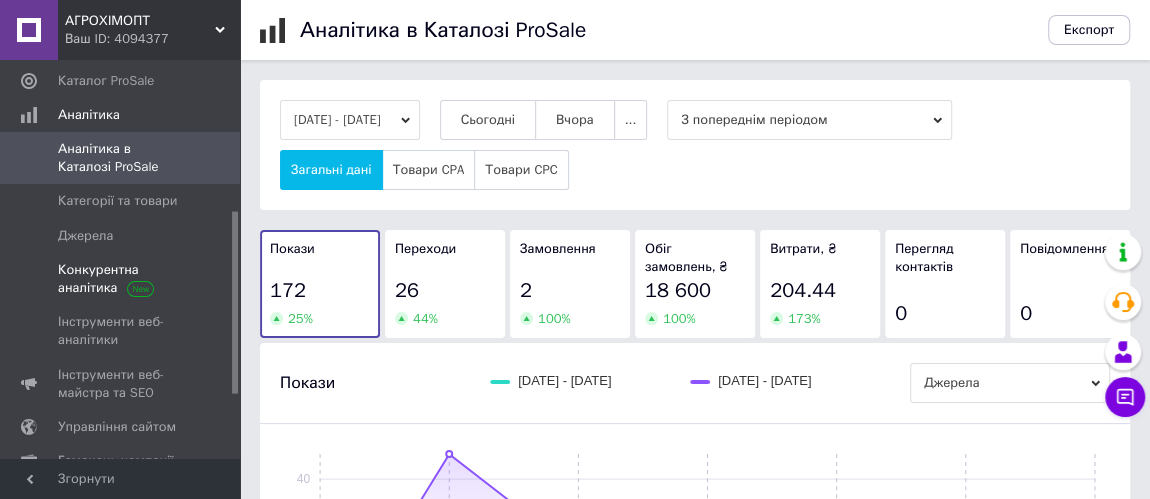 click on "Конкурентна аналітика" at bounding box center [121, 279] 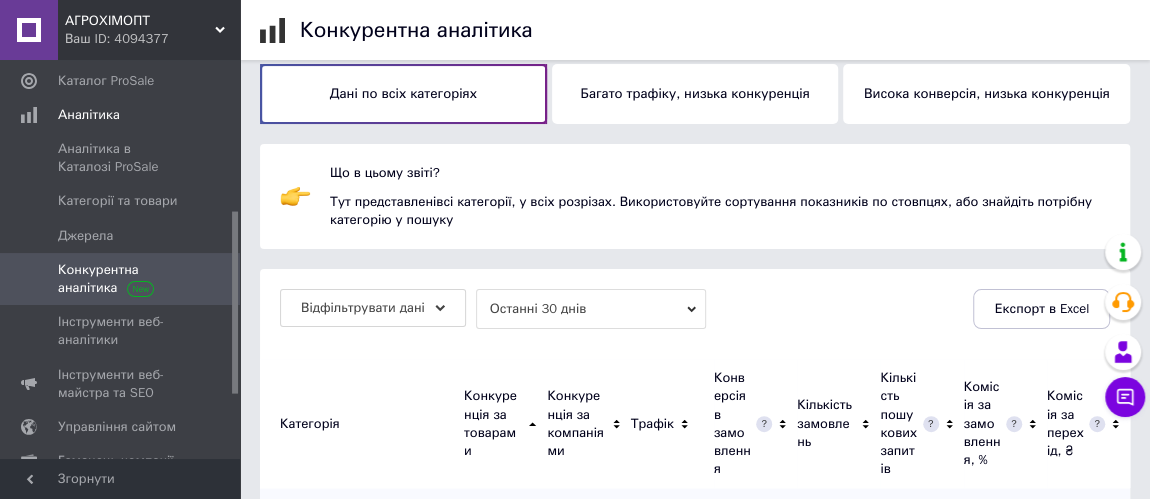 scroll, scrollTop: 181, scrollLeft: 0, axis: vertical 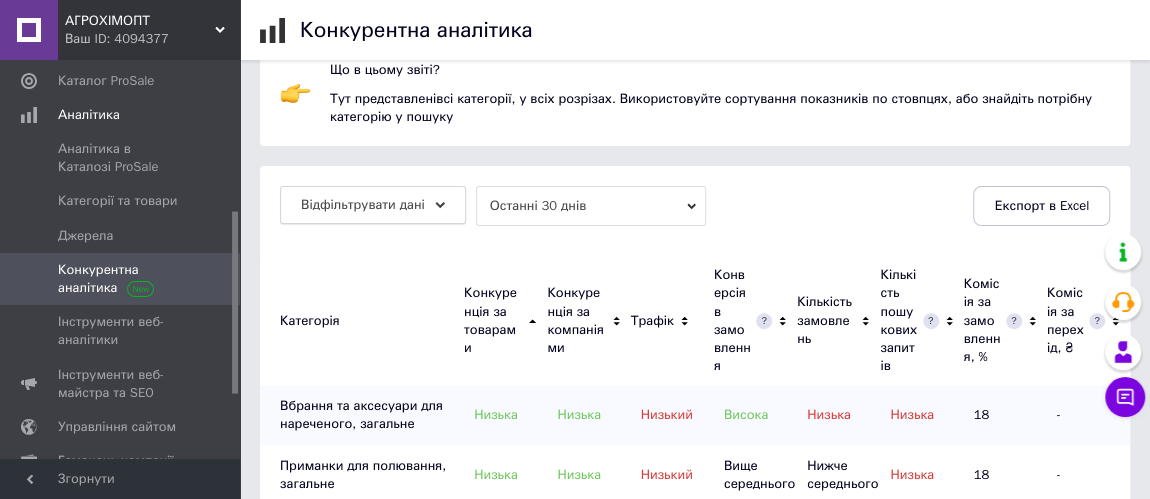 click on "Відфільтрувати дані" at bounding box center [363, 204] 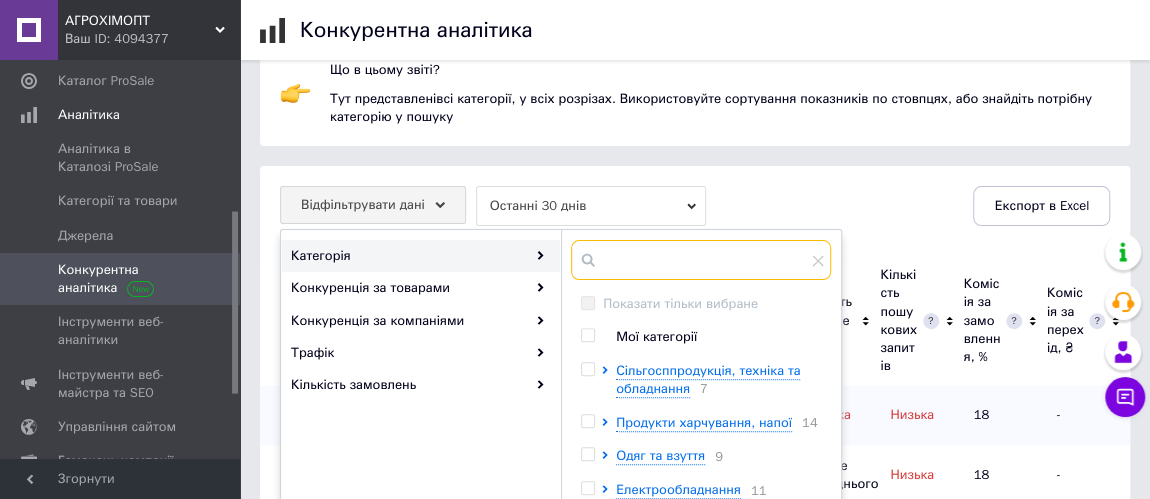 click at bounding box center [701, 260] 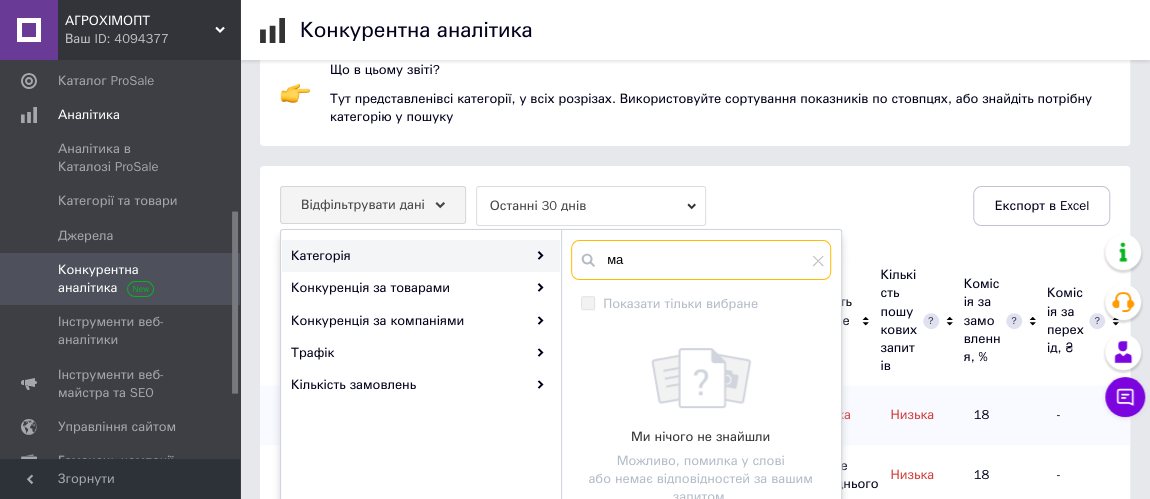 type on "м" 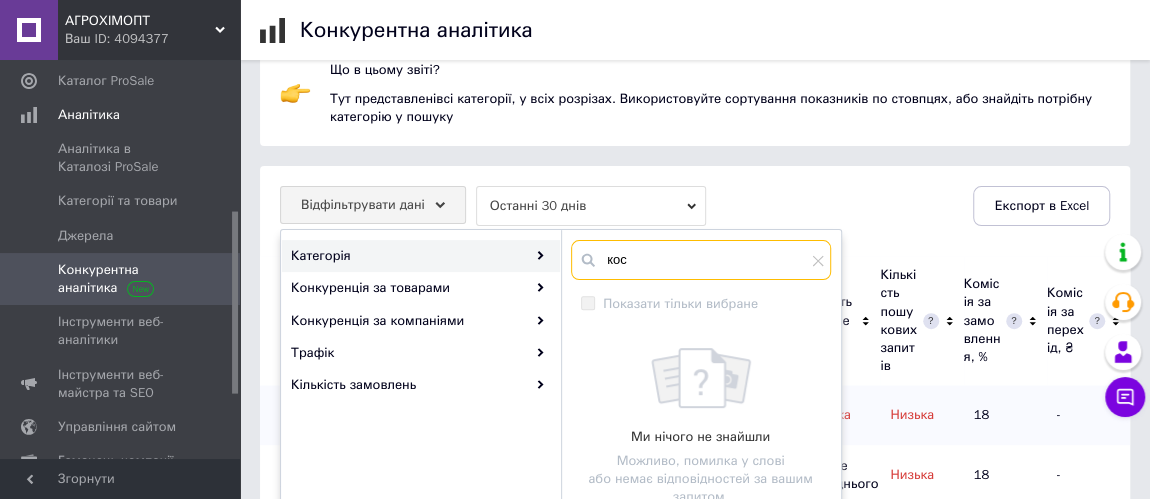 type on "косм" 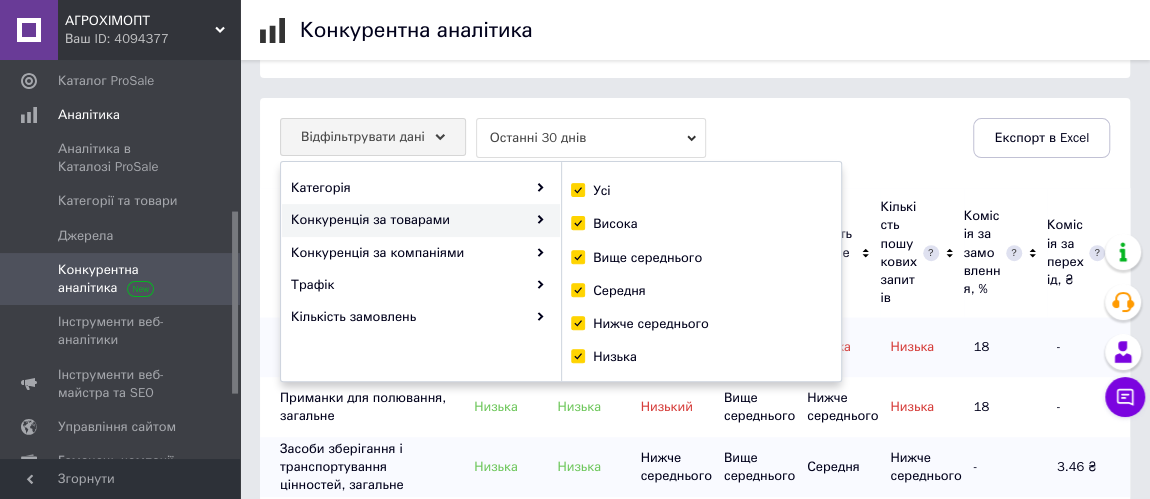 scroll, scrollTop: 272, scrollLeft: 0, axis: vertical 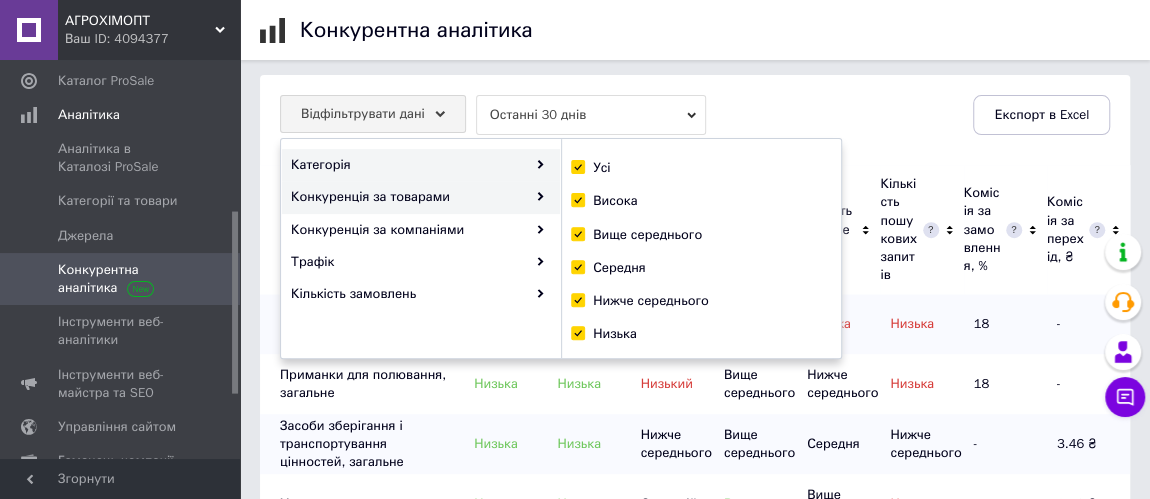 click on "Категорія" at bounding box center [421, 165] 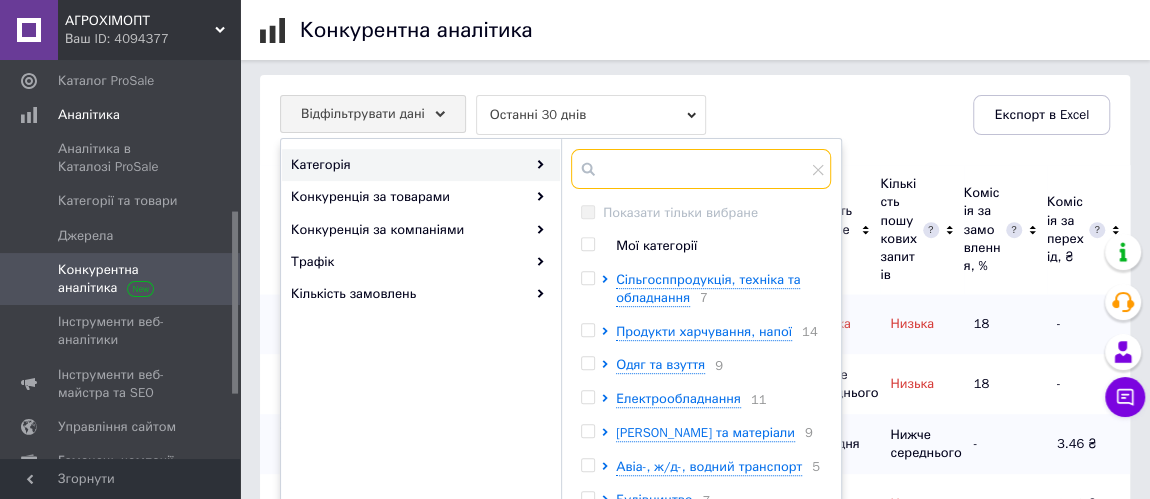 click at bounding box center (701, 169) 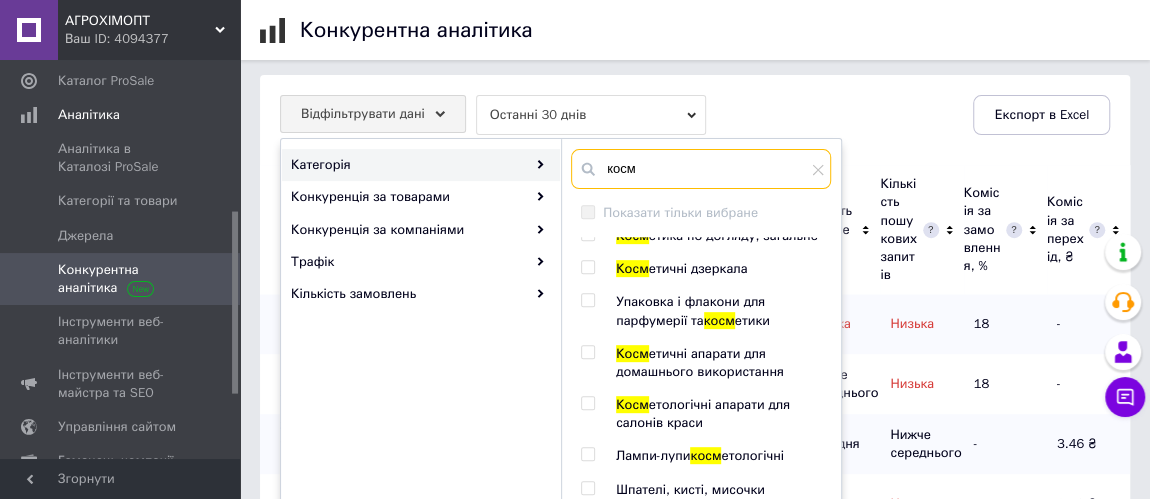 scroll, scrollTop: 309, scrollLeft: 0, axis: vertical 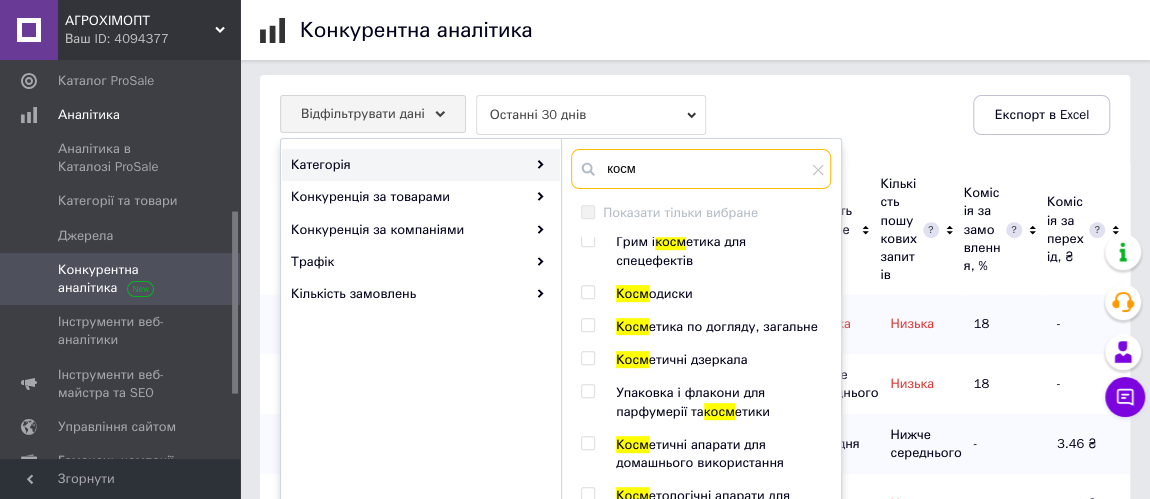 type on "косм" 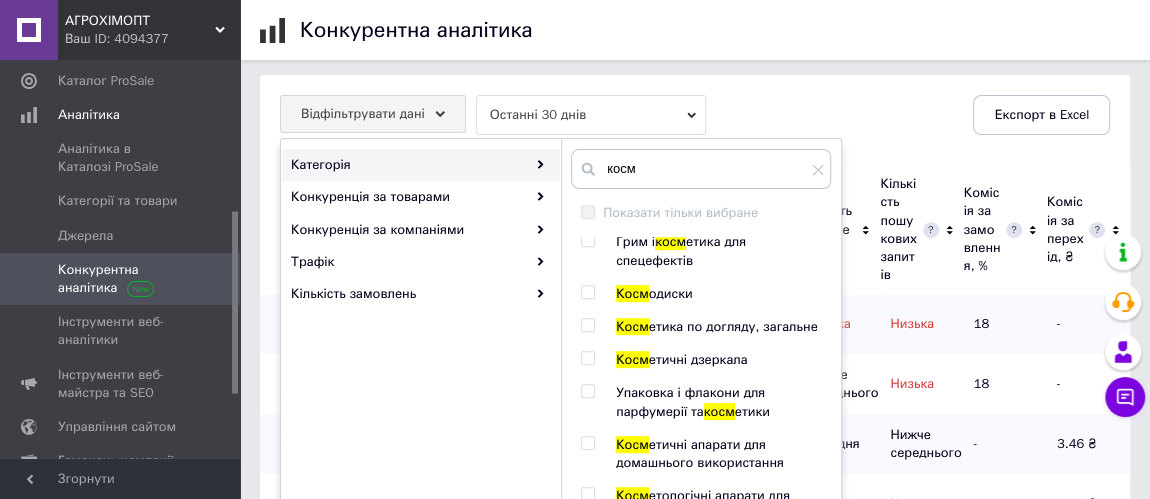 click at bounding box center [587, 292] 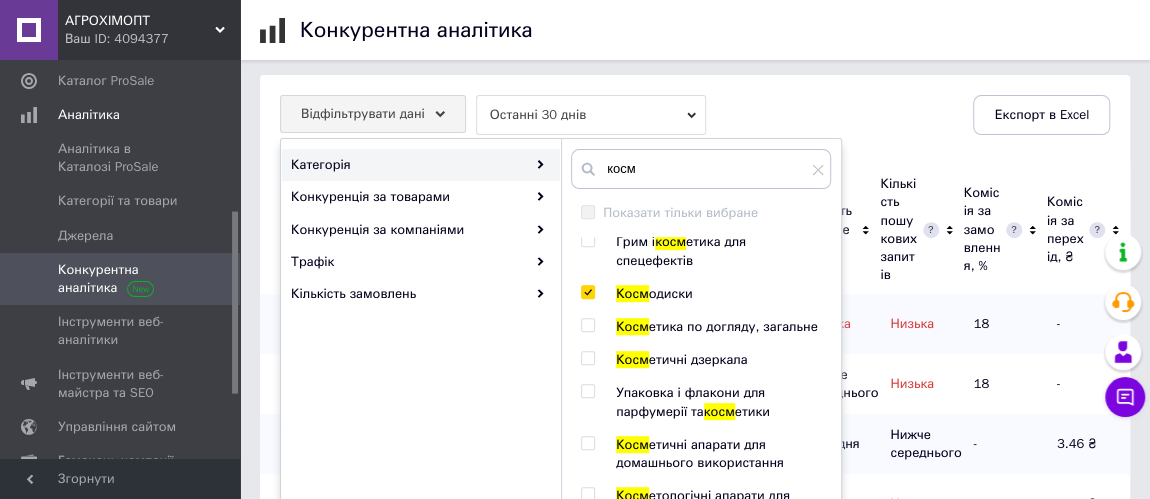 checkbox on "true" 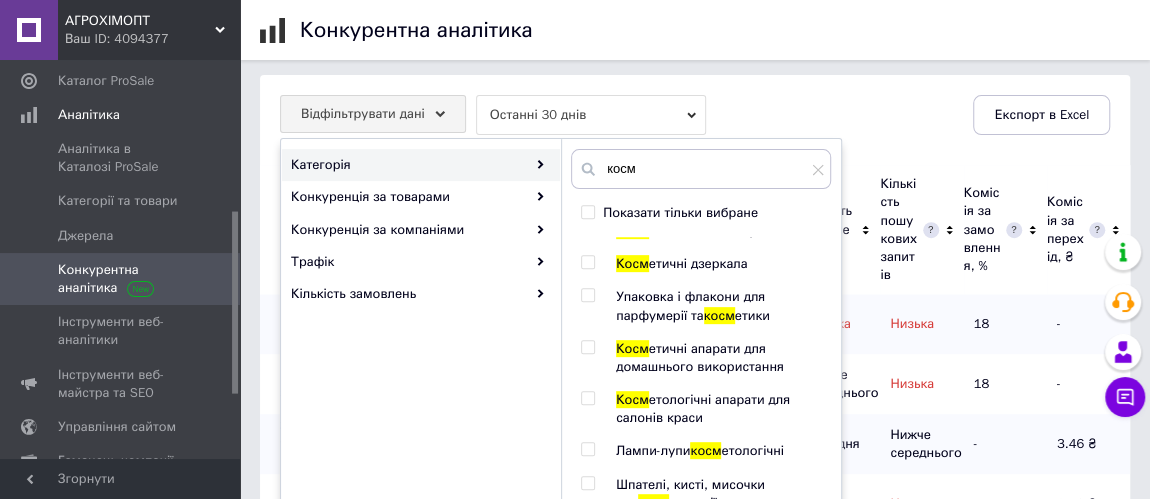 scroll, scrollTop: 636, scrollLeft: 0, axis: vertical 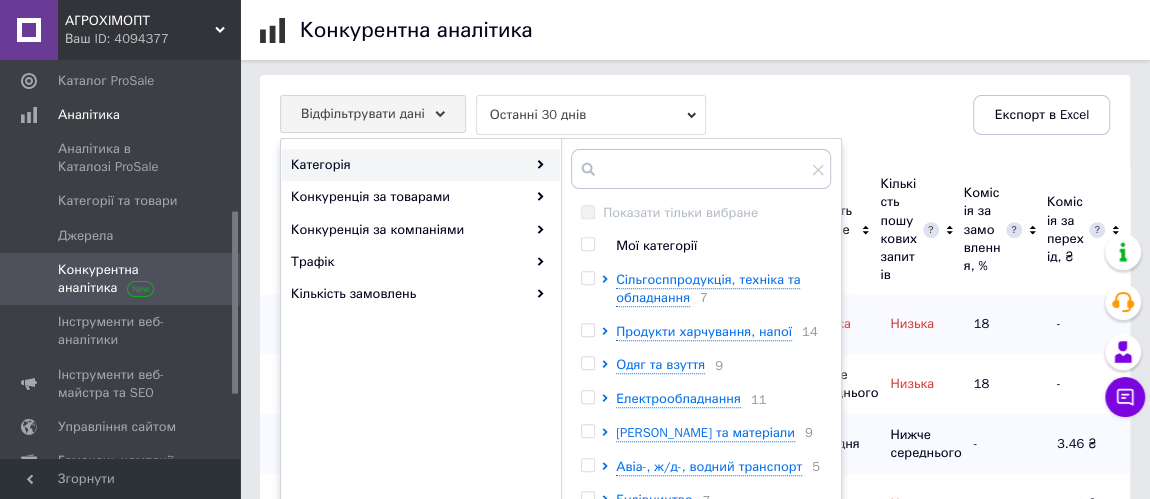 click on "Категорія" at bounding box center [421, 165] 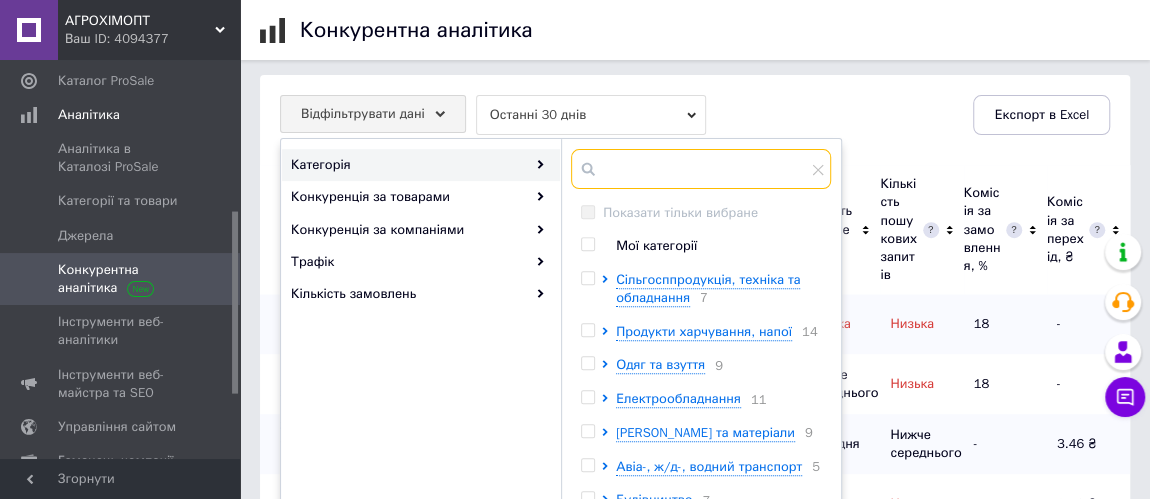 click at bounding box center (701, 169) 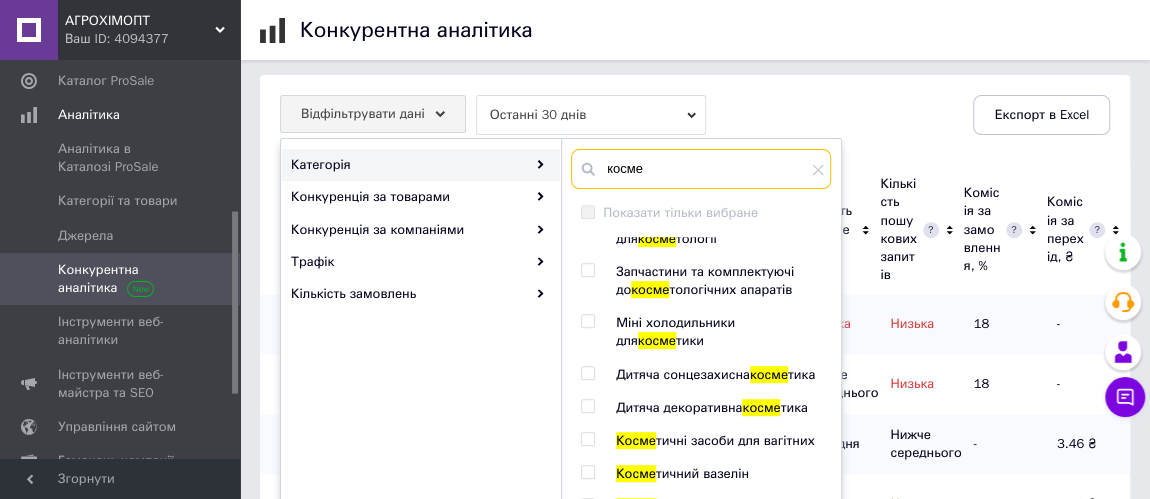 scroll, scrollTop: 727, scrollLeft: 0, axis: vertical 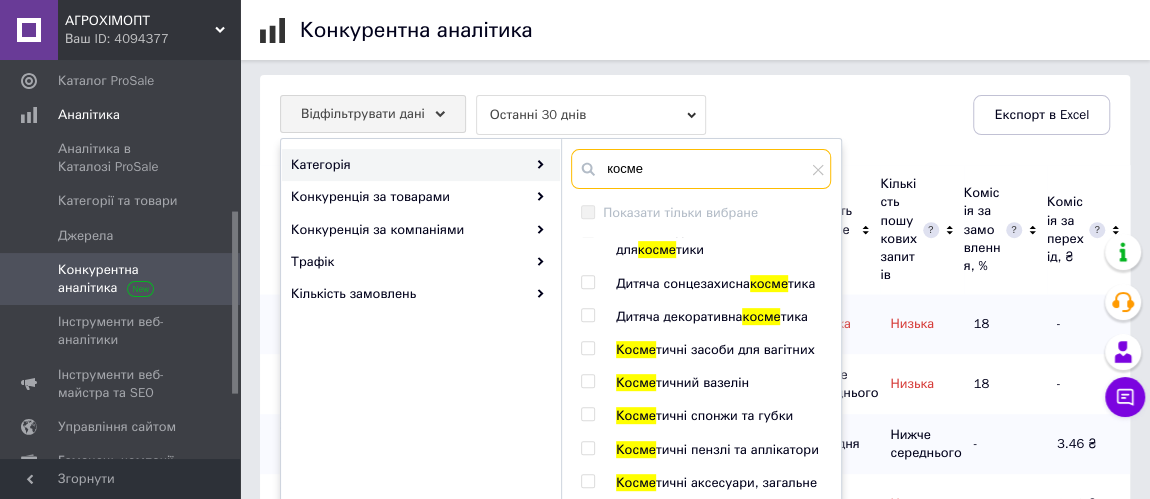 type on "косме" 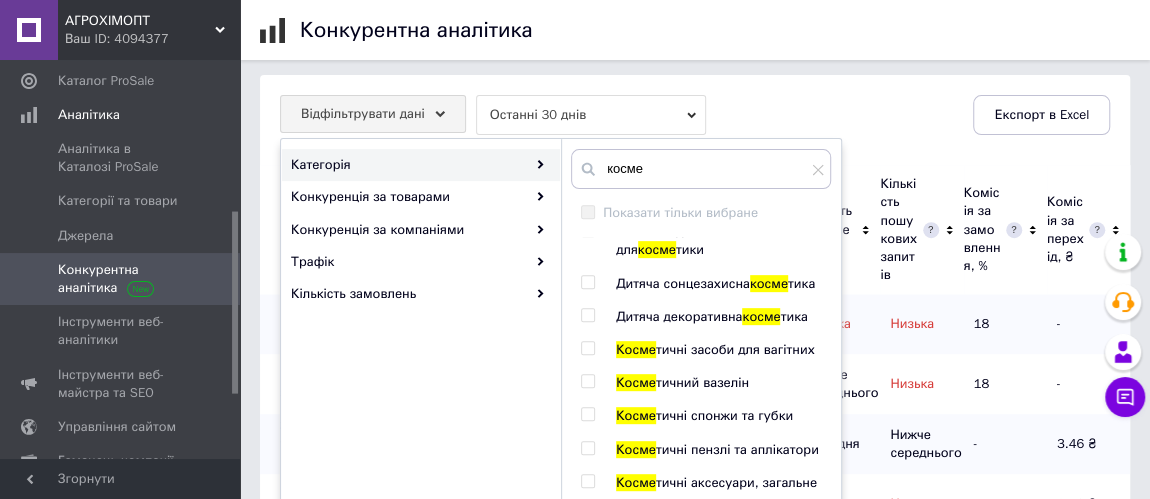 click at bounding box center (587, 414) 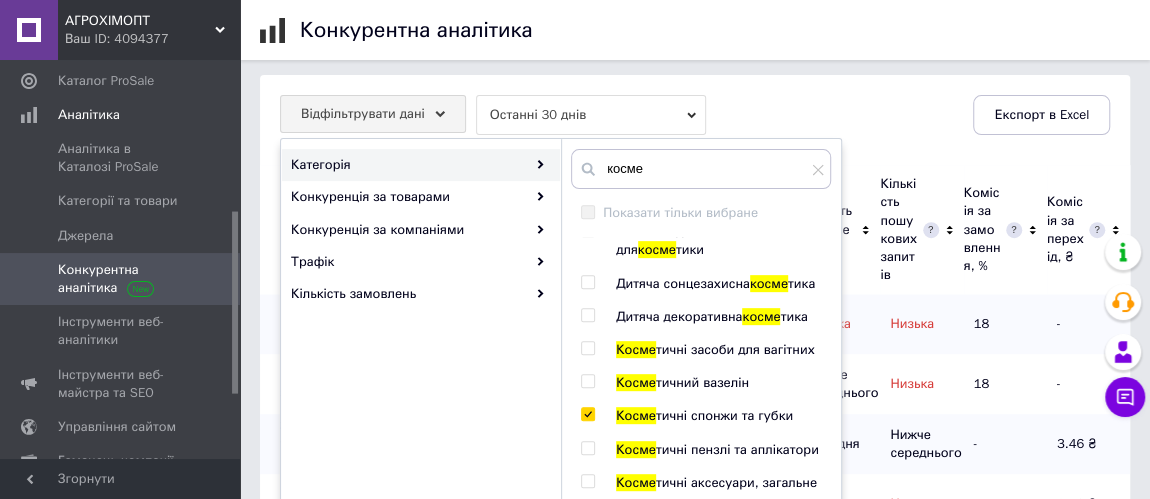 checkbox on "true" 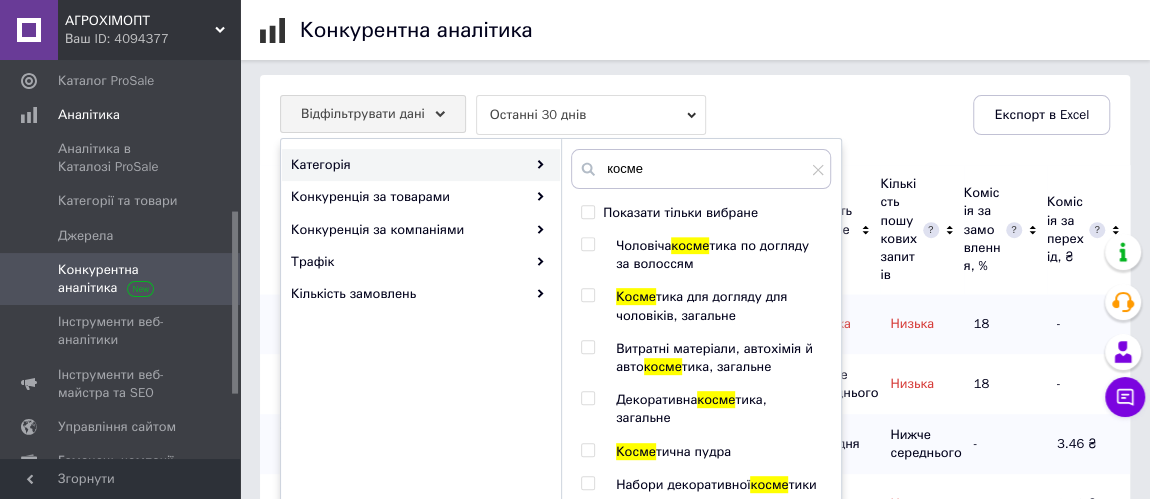 scroll, scrollTop: 1185, scrollLeft: 0, axis: vertical 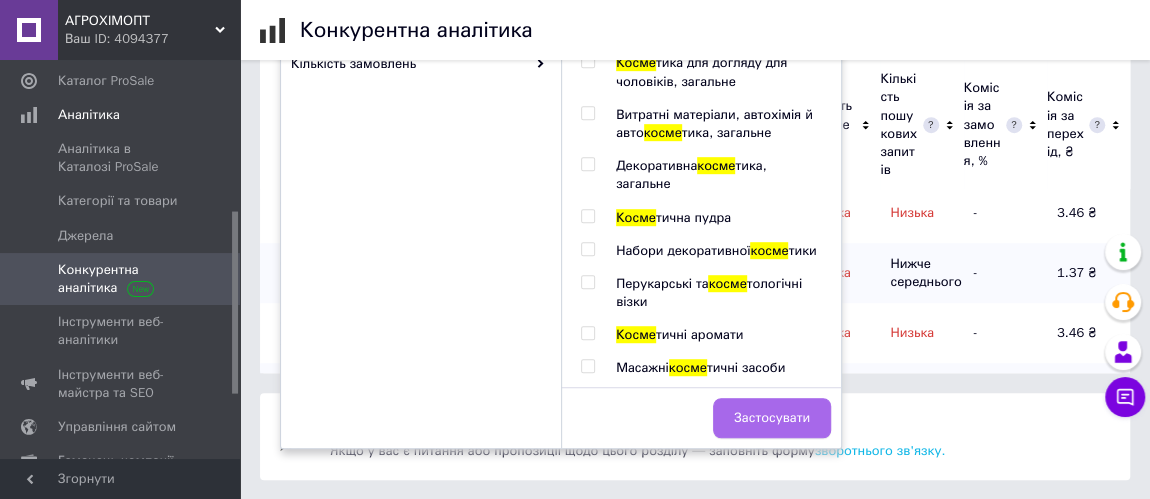 click on "Застосувати" at bounding box center (772, 418) 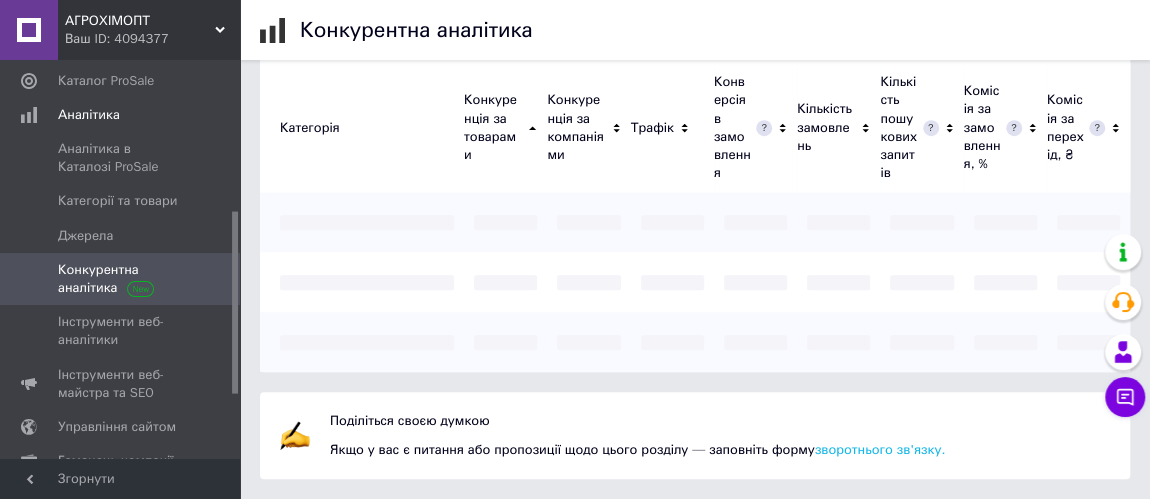 scroll, scrollTop: 408, scrollLeft: 0, axis: vertical 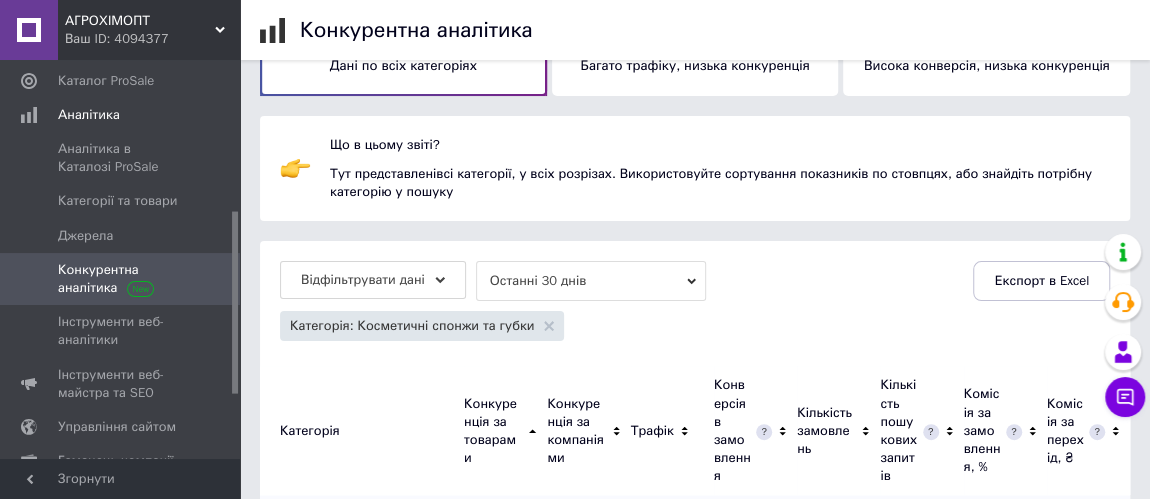 click on "Категорія: Косметичні спонжи та губки" at bounding box center [422, 326] 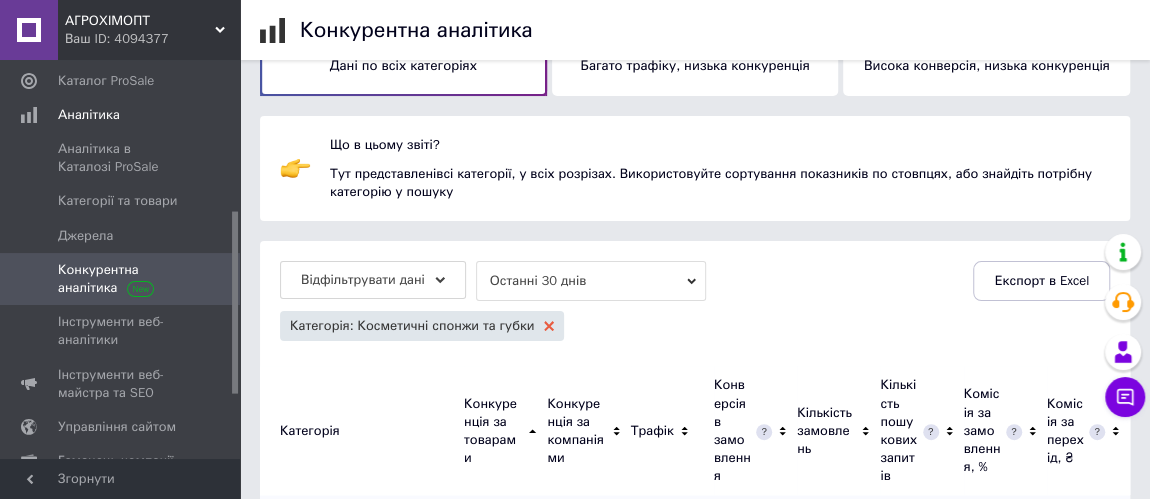click 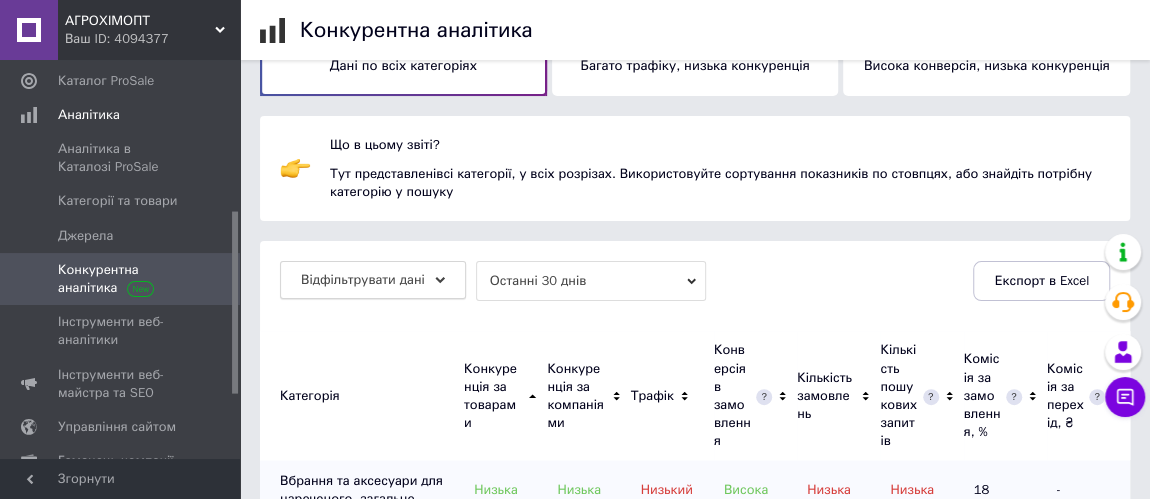 click on "Відфільтрувати дані" at bounding box center (373, 280) 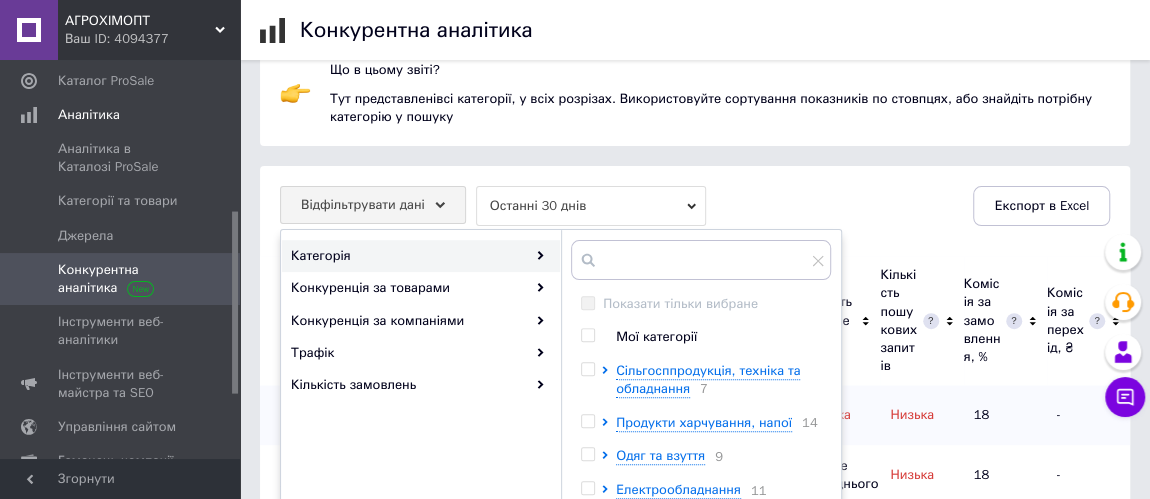scroll, scrollTop: 197, scrollLeft: 0, axis: vertical 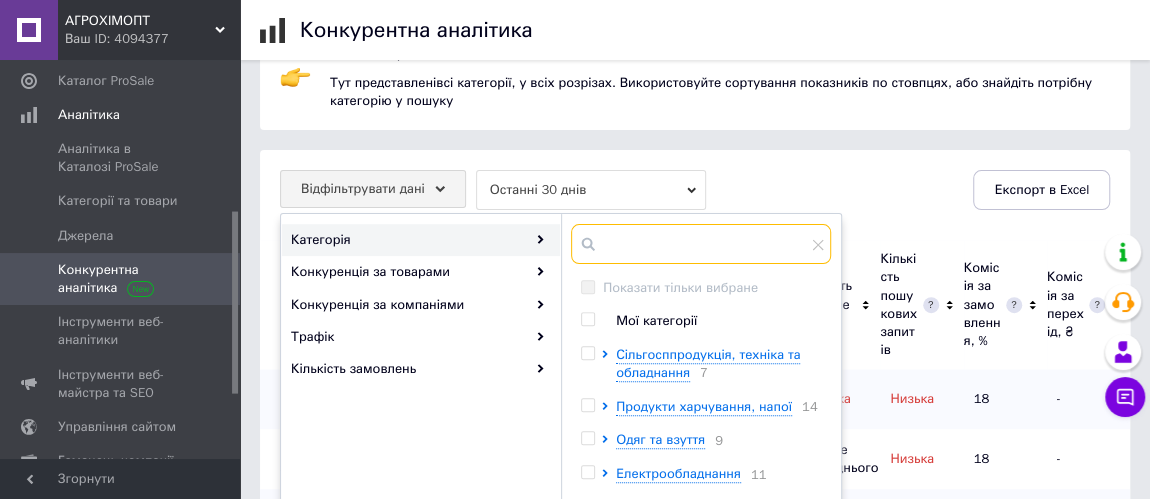 click at bounding box center [701, 244] 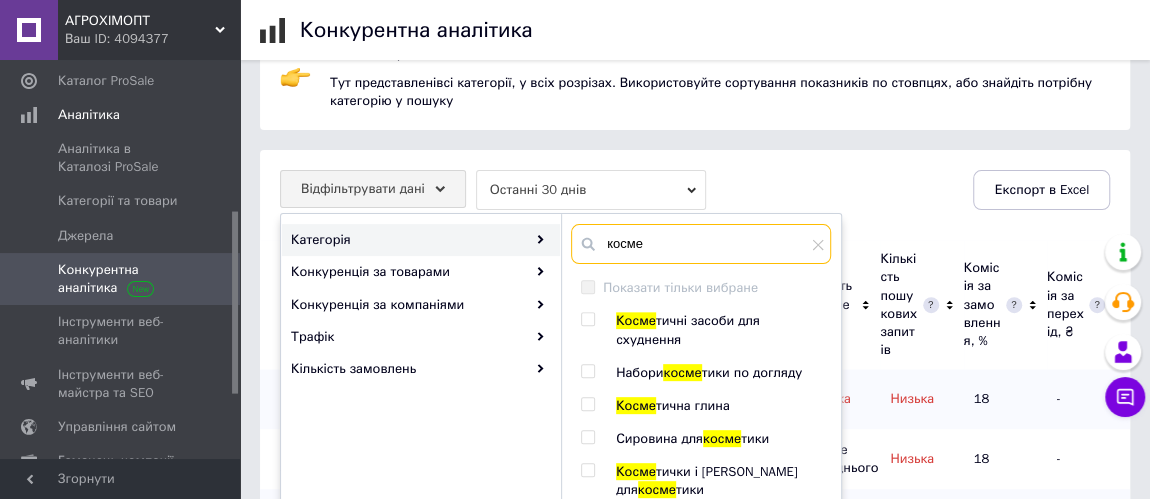 type on "косме" 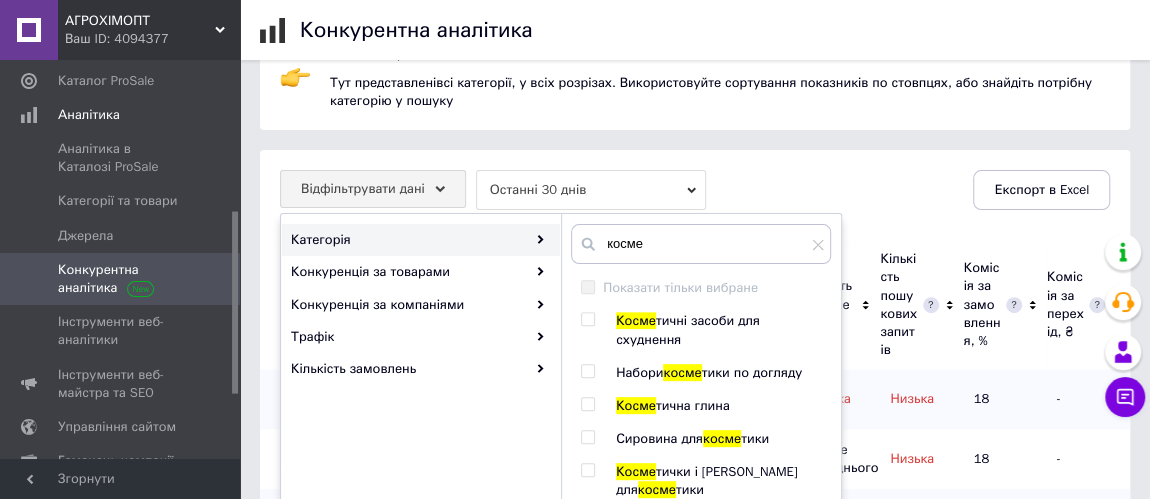 click at bounding box center [587, 371] 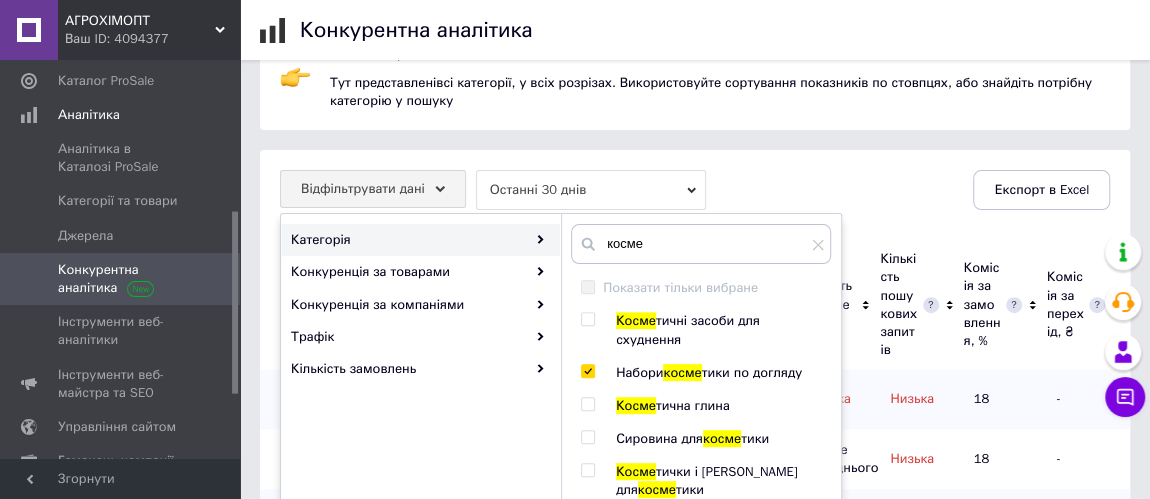 checkbox on "true" 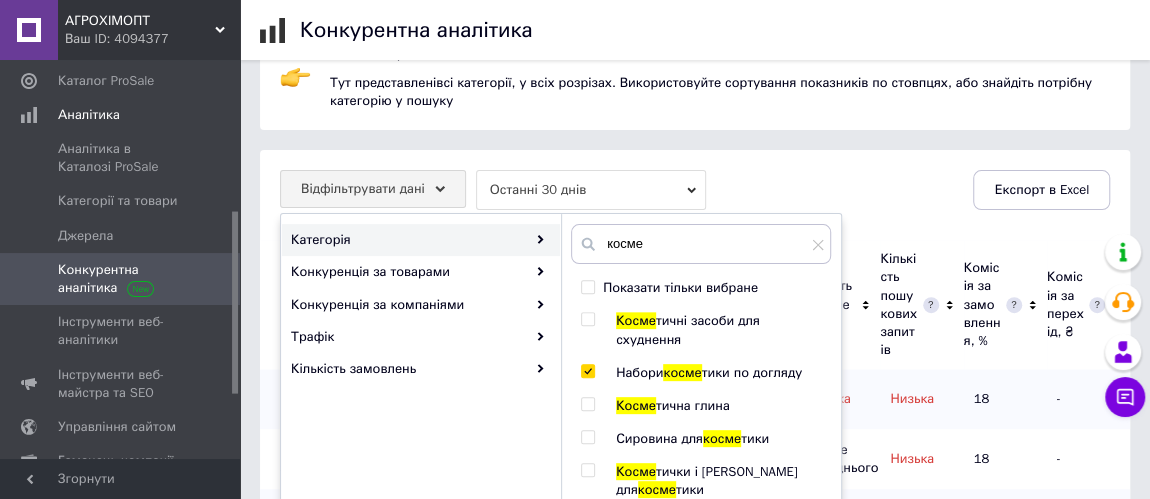 click at bounding box center (587, 437) 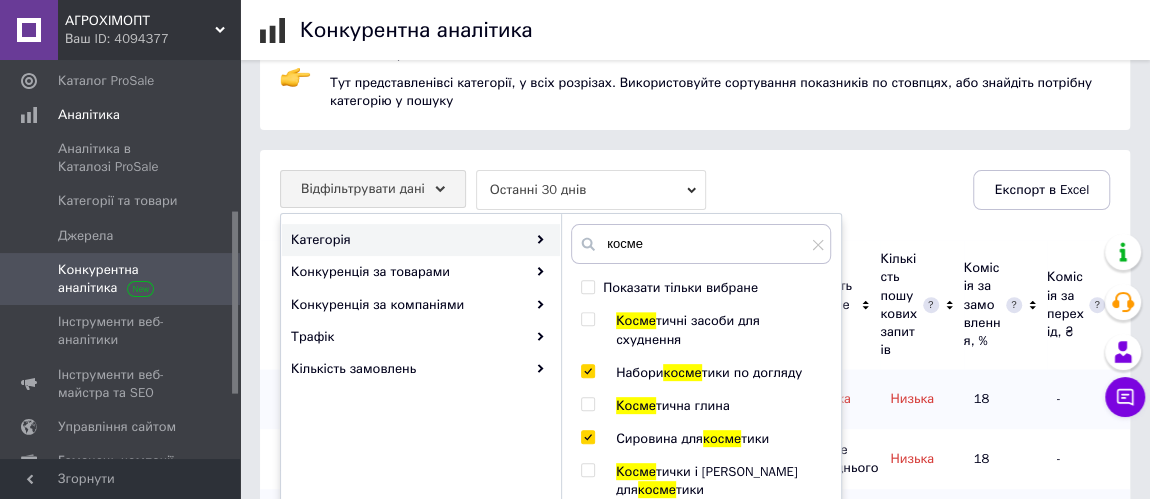checkbox on "true" 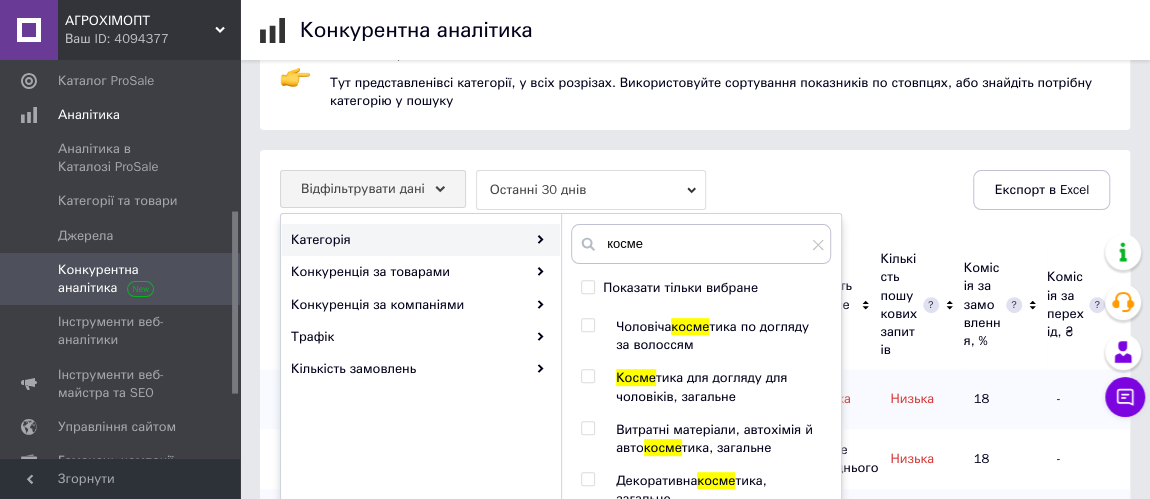 scroll, scrollTop: 1185, scrollLeft: 0, axis: vertical 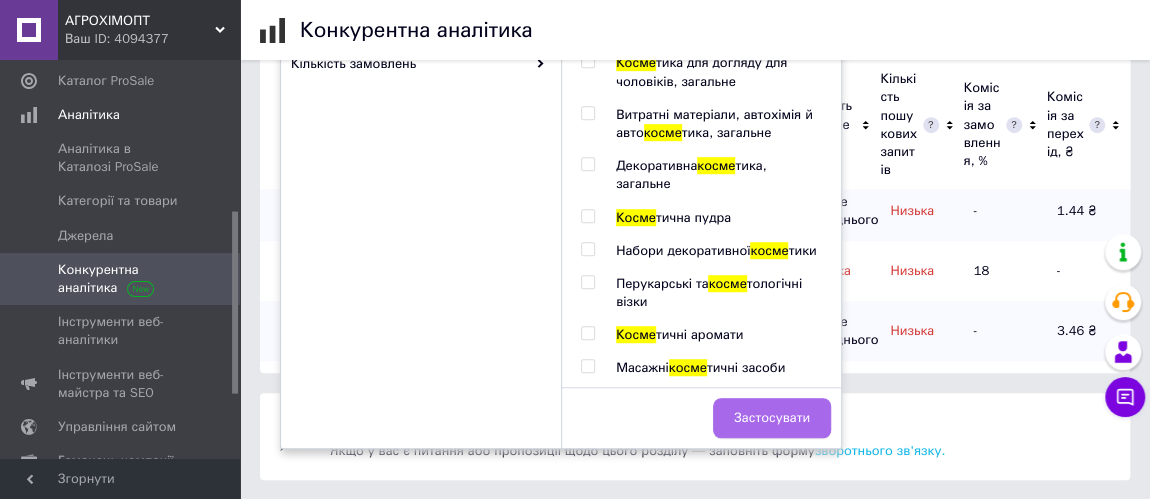 click on "Застосувати" at bounding box center (772, 418) 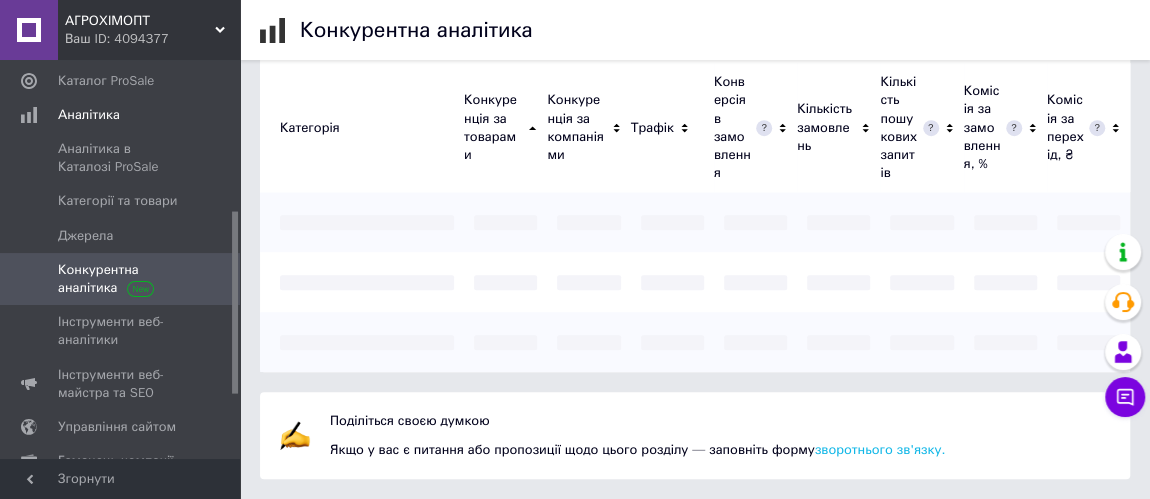 scroll, scrollTop: 0, scrollLeft: 0, axis: both 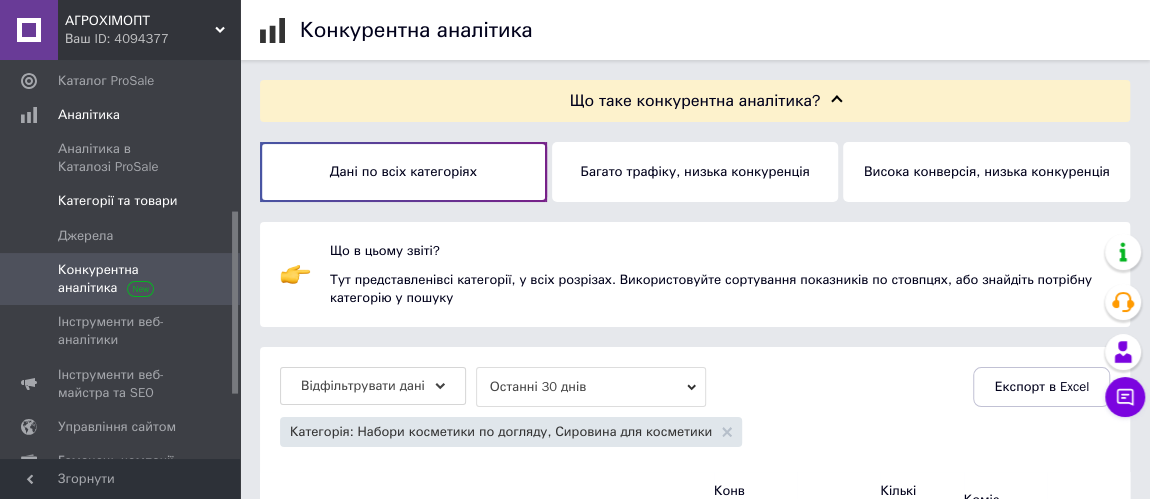 click on "Категорії та товари" at bounding box center (117, 201) 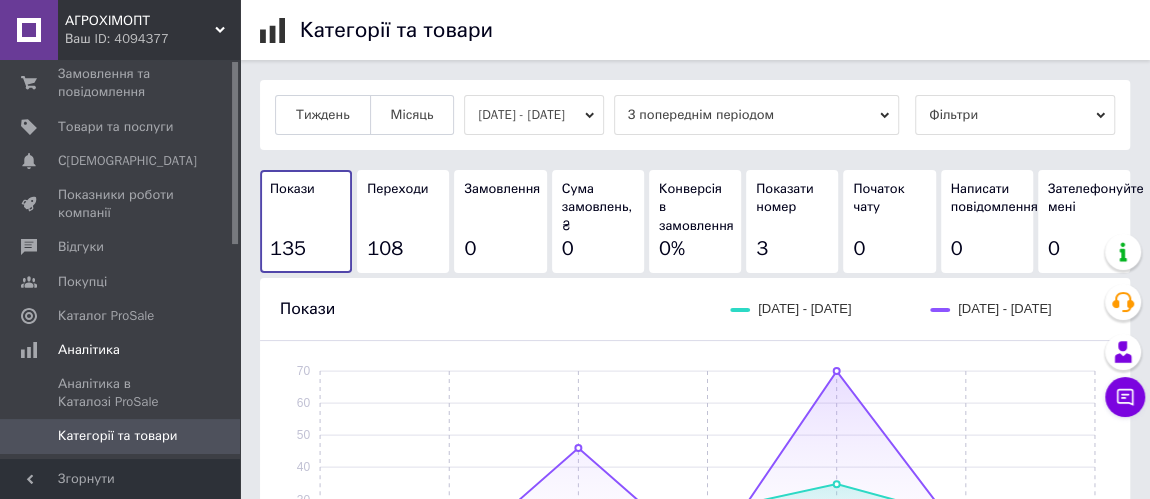 scroll, scrollTop: 0, scrollLeft: 0, axis: both 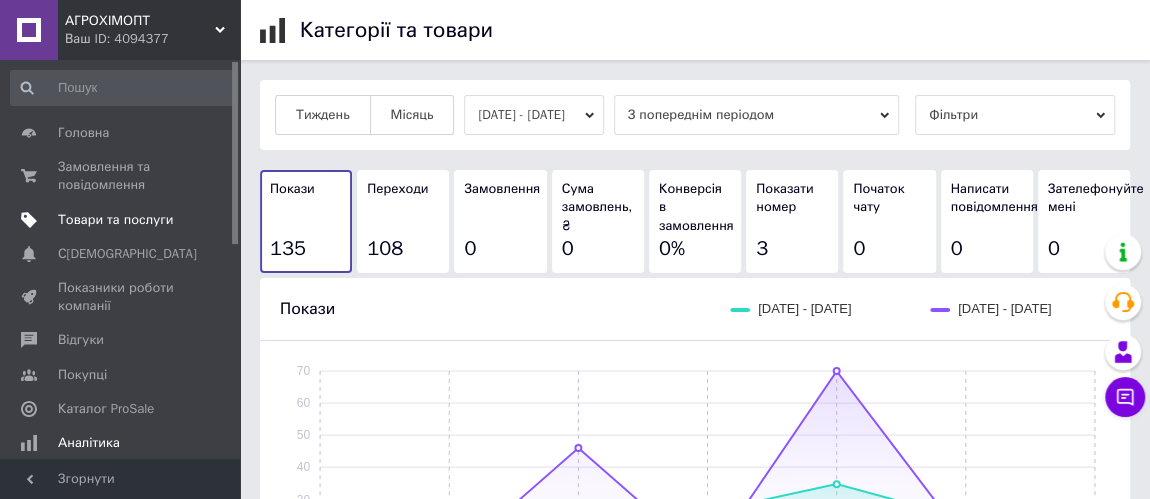 click on "Товари та послуги" at bounding box center [115, 220] 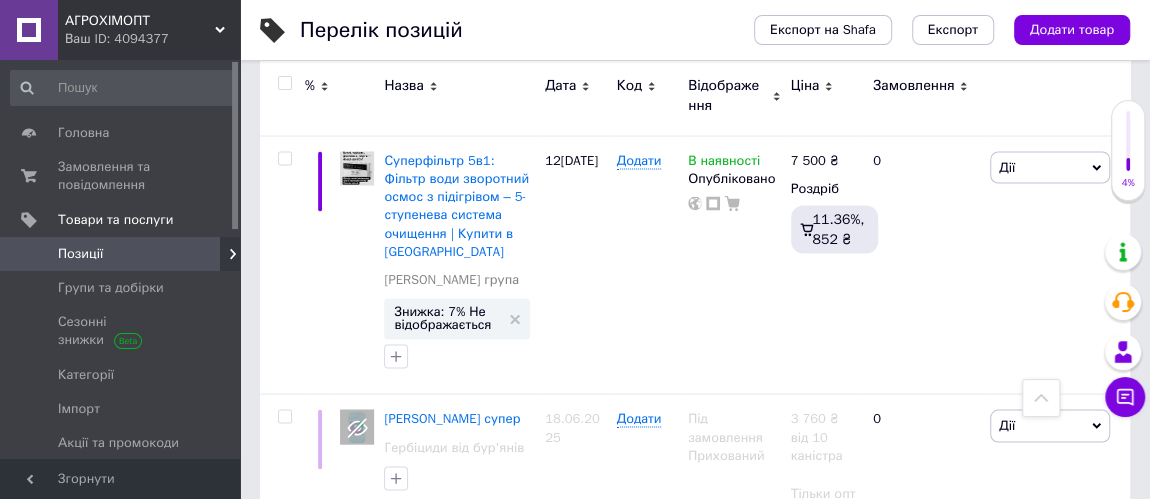 scroll, scrollTop: 1805, scrollLeft: 0, axis: vertical 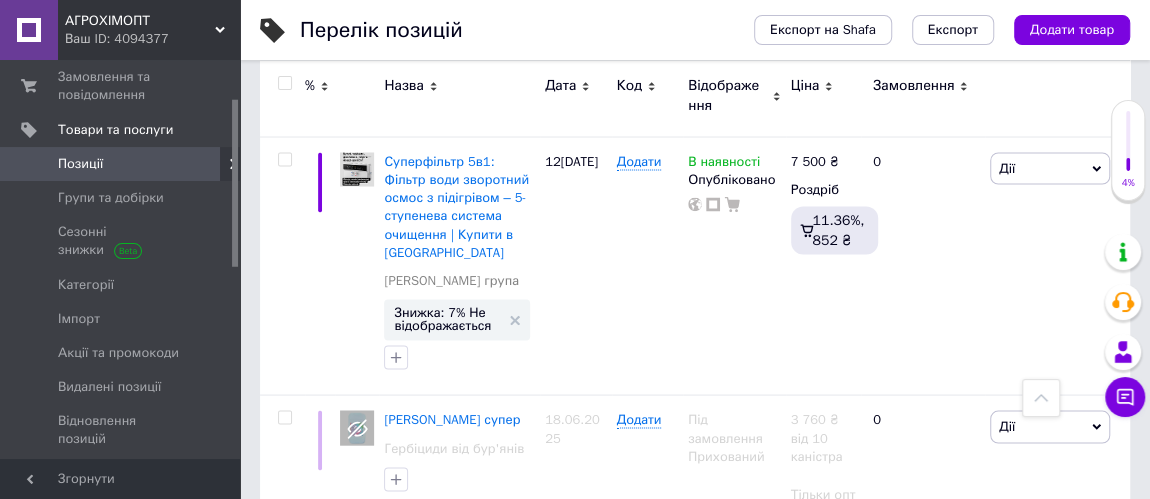 click on "Позиції" at bounding box center (121, 164) 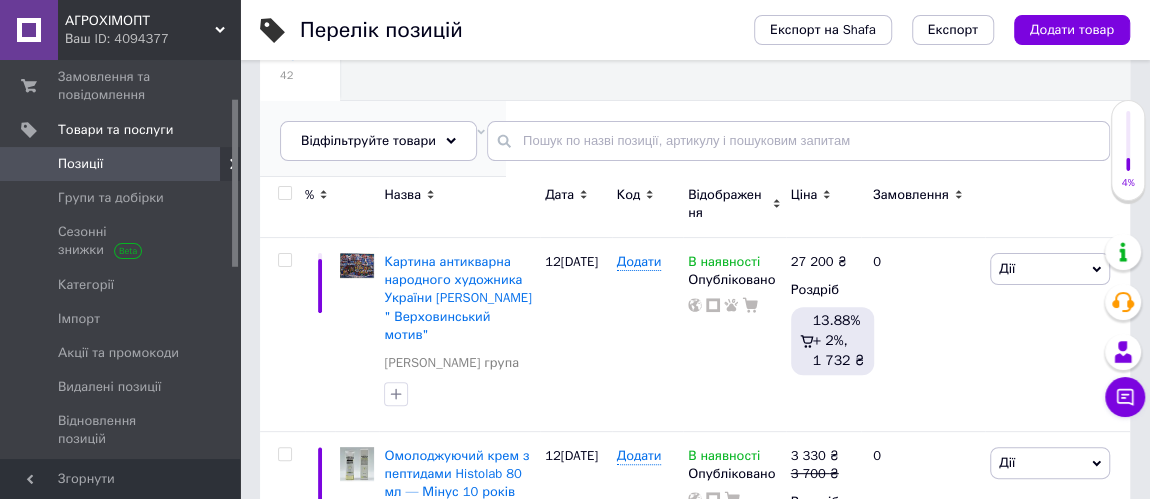 scroll, scrollTop: 181, scrollLeft: 0, axis: vertical 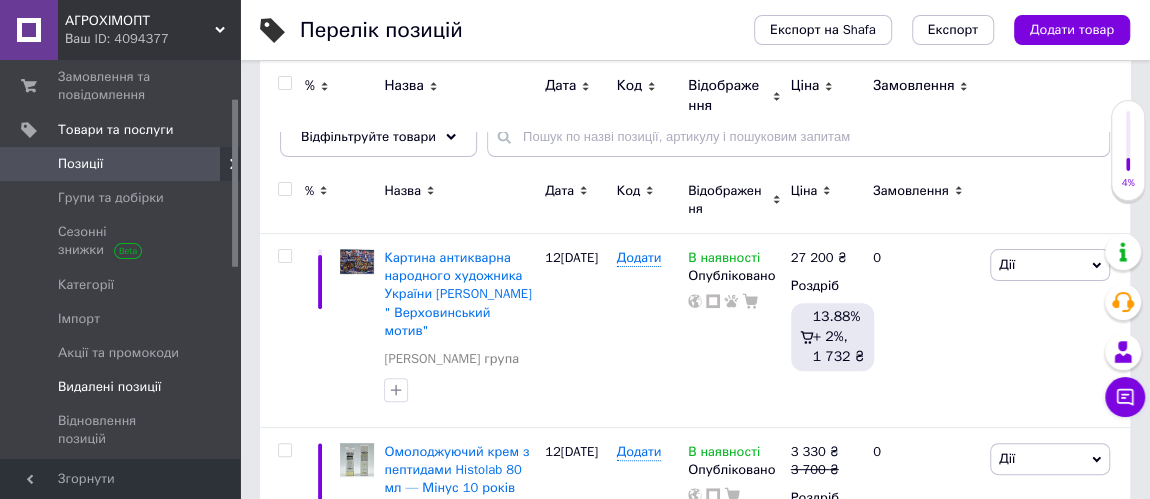 click on "Видалені позиції" at bounding box center (109, 387) 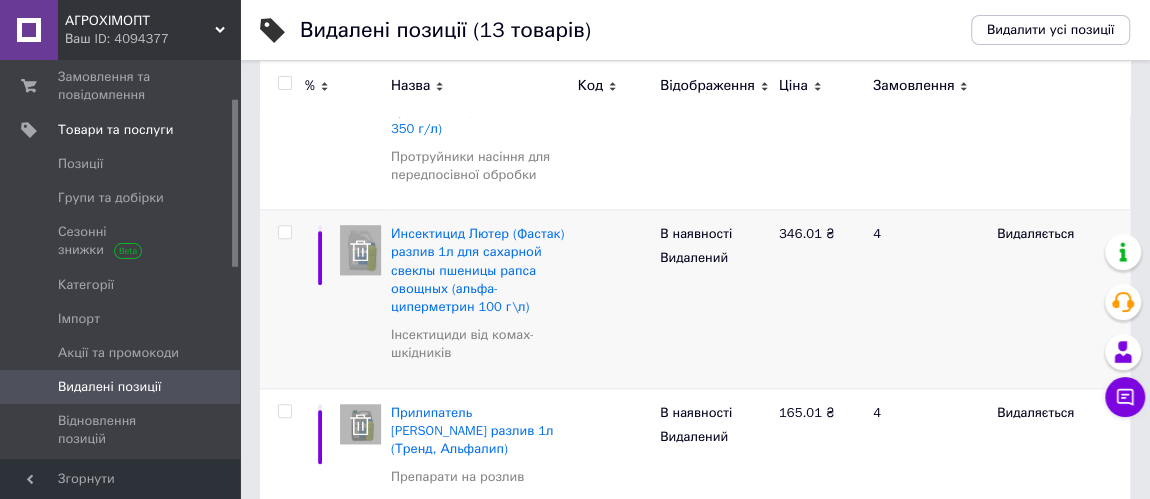 scroll, scrollTop: 999, scrollLeft: 0, axis: vertical 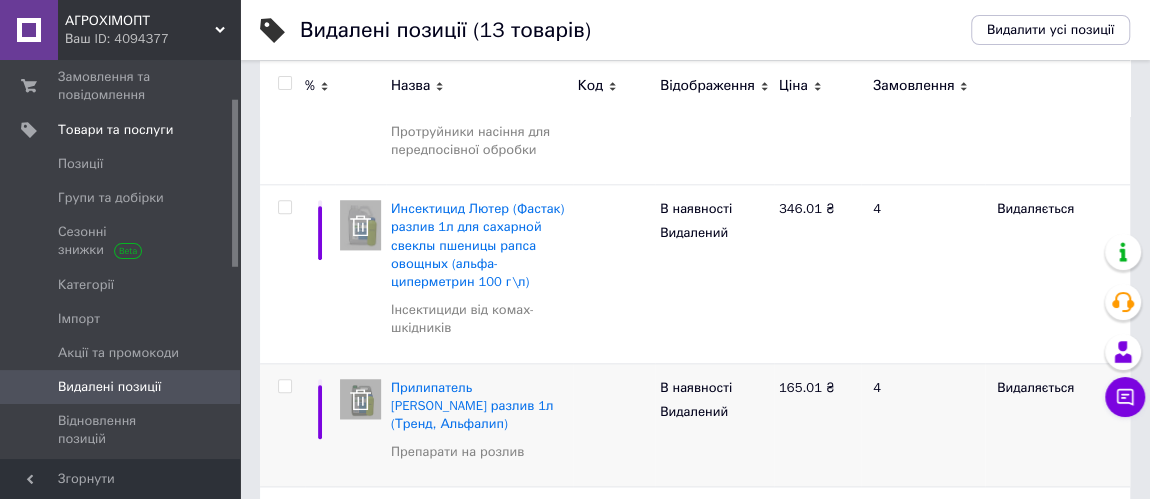 click at bounding box center [284, 386] 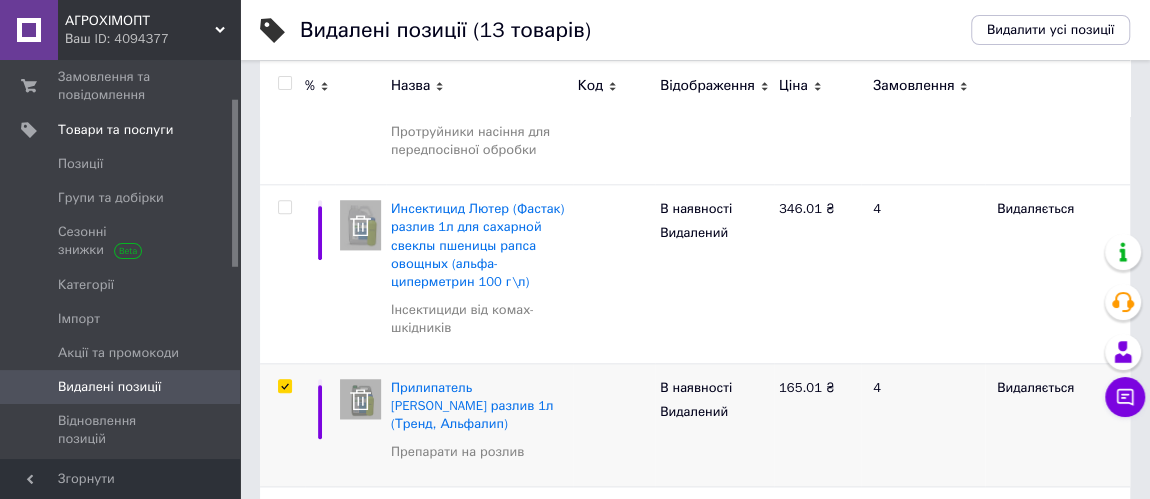 checkbox on "true" 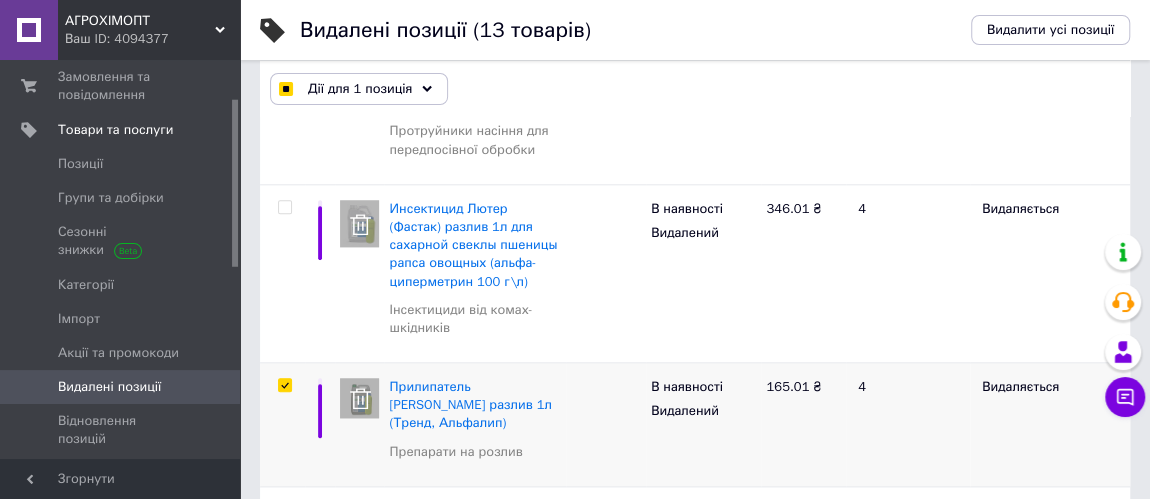 scroll, scrollTop: 1036, scrollLeft: 0, axis: vertical 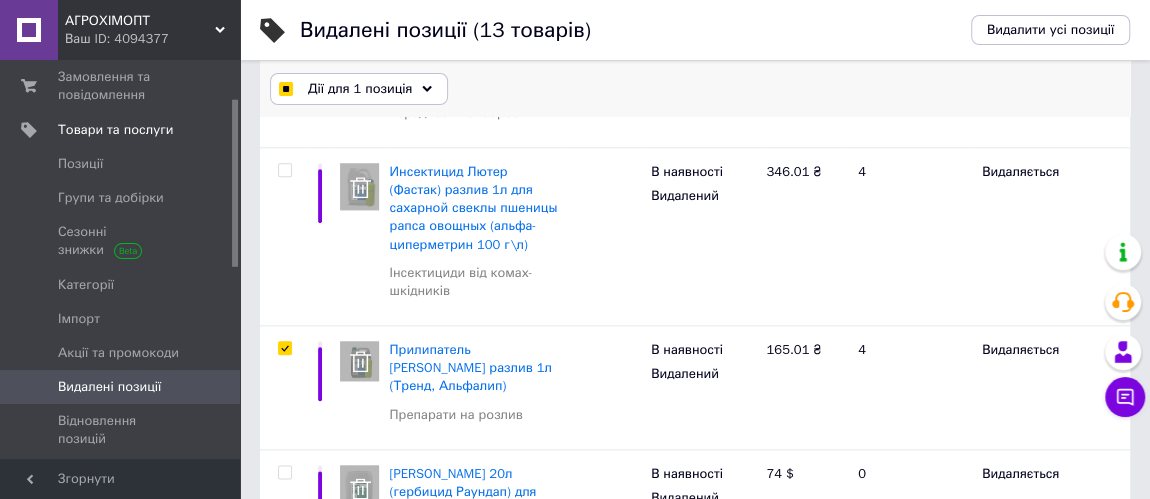 click on "Дії для 1 позиція" at bounding box center (360, 89) 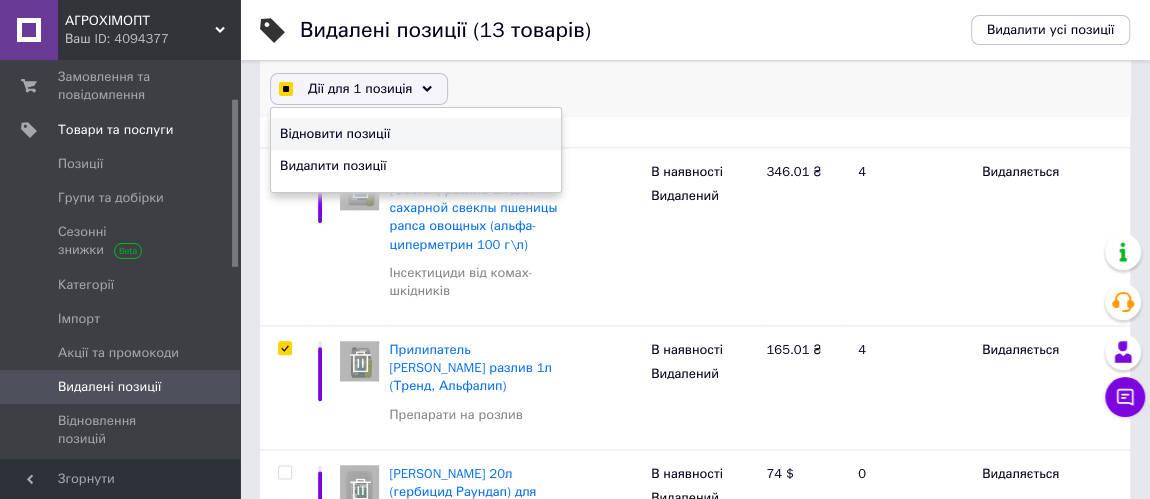 checkbox on "true" 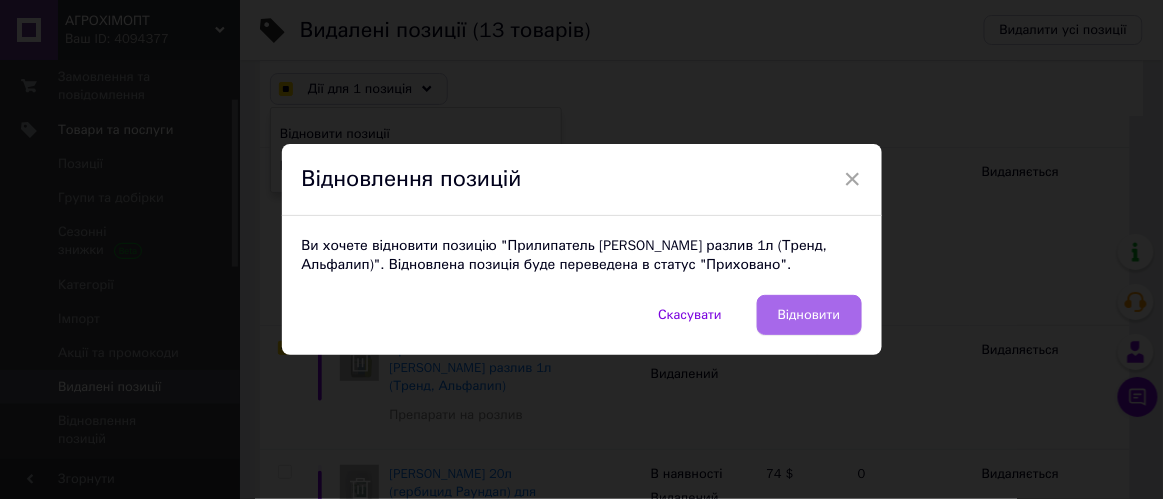 click on "Відновити" at bounding box center (809, 315) 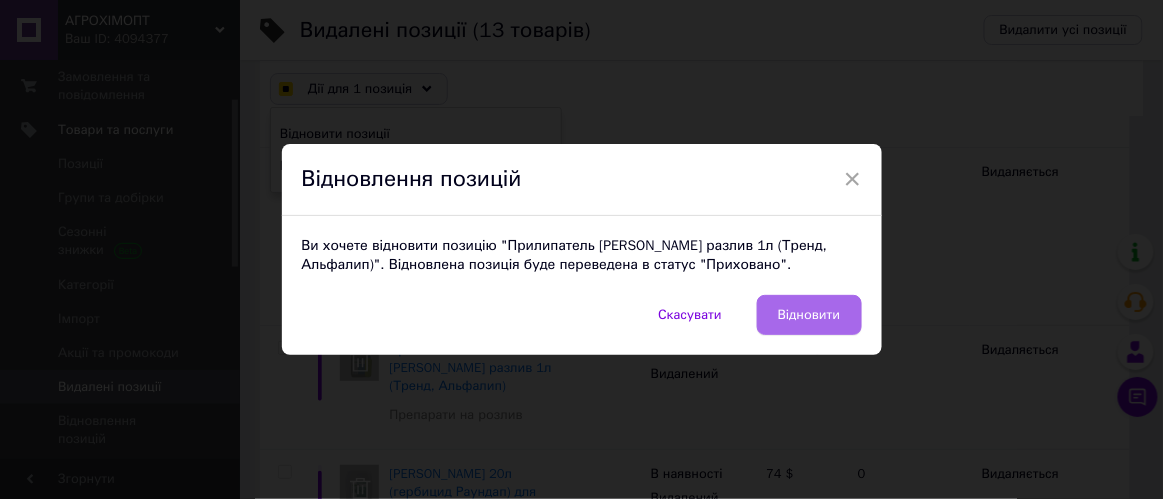 checkbox on "false" 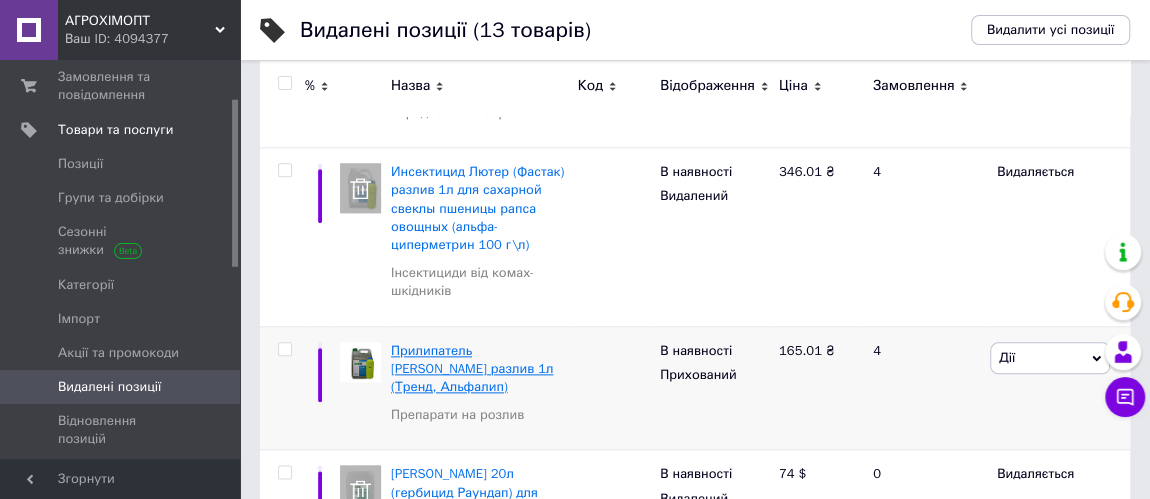 click on "Прилипатель [PERSON_NAME] разлив 1л (Тренд, Альфалип)" at bounding box center [472, 368] 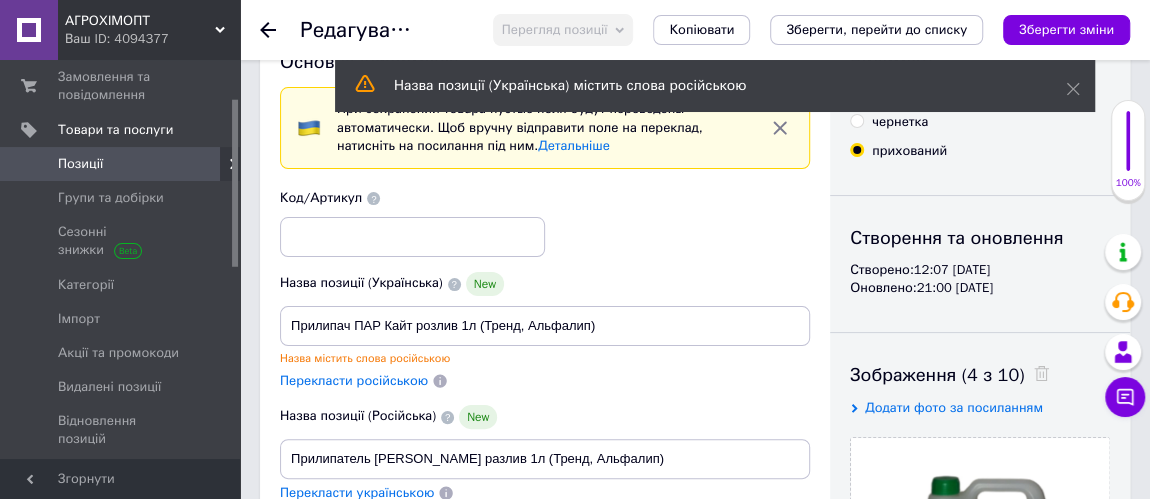 scroll, scrollTop: 0, scrollLeft: 0, axis: both 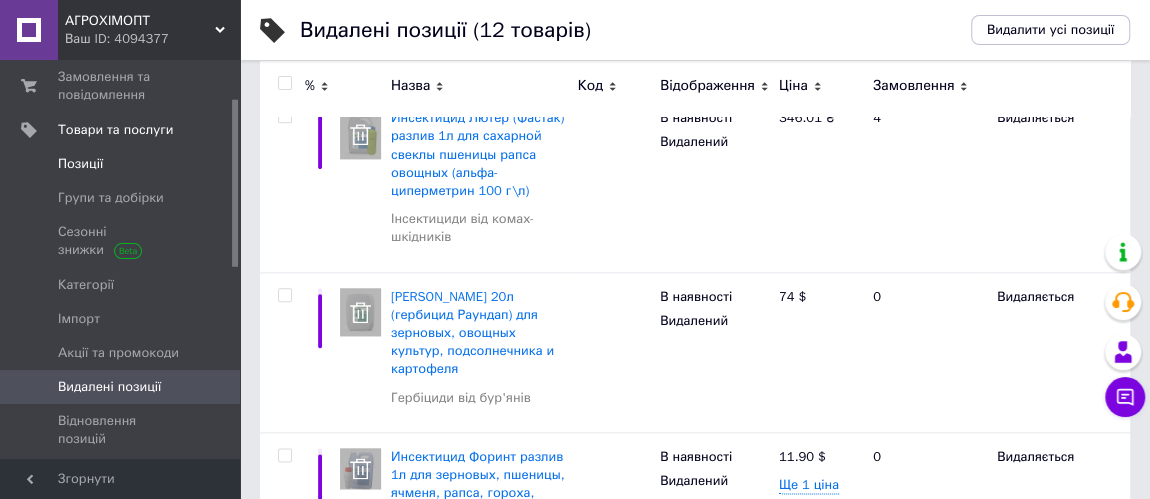 click on "Позиції" at bounding box center [80, 164] 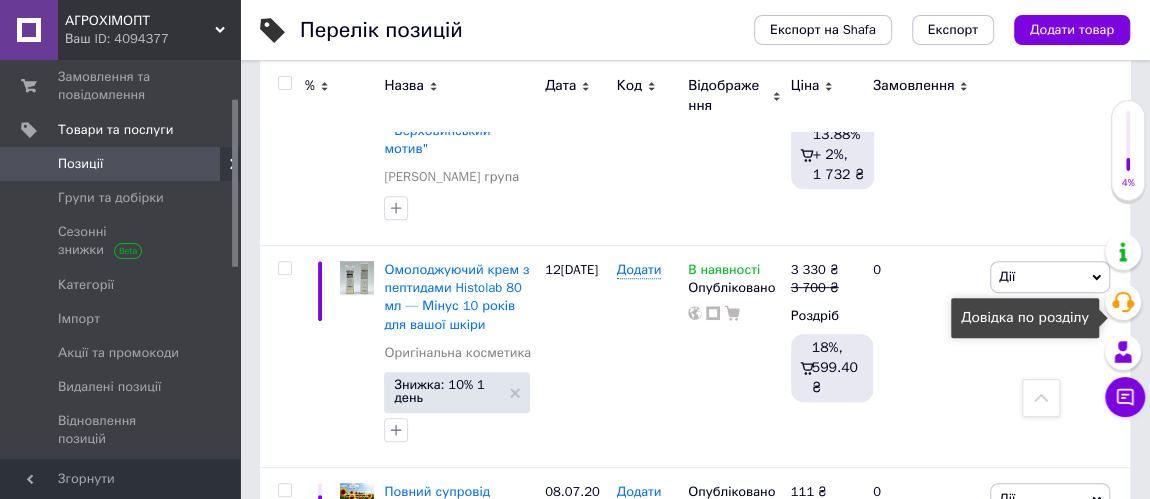 scroll, scrollTop: 454, scrollLeft: 0, axis: vertical 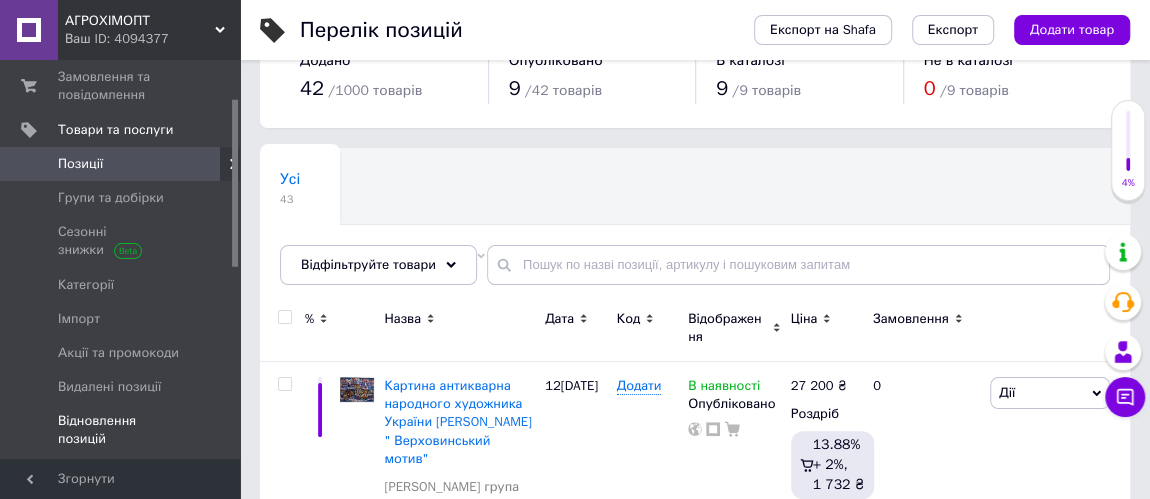 click on "Відновлення позицій" at bounding box center (121, 430) 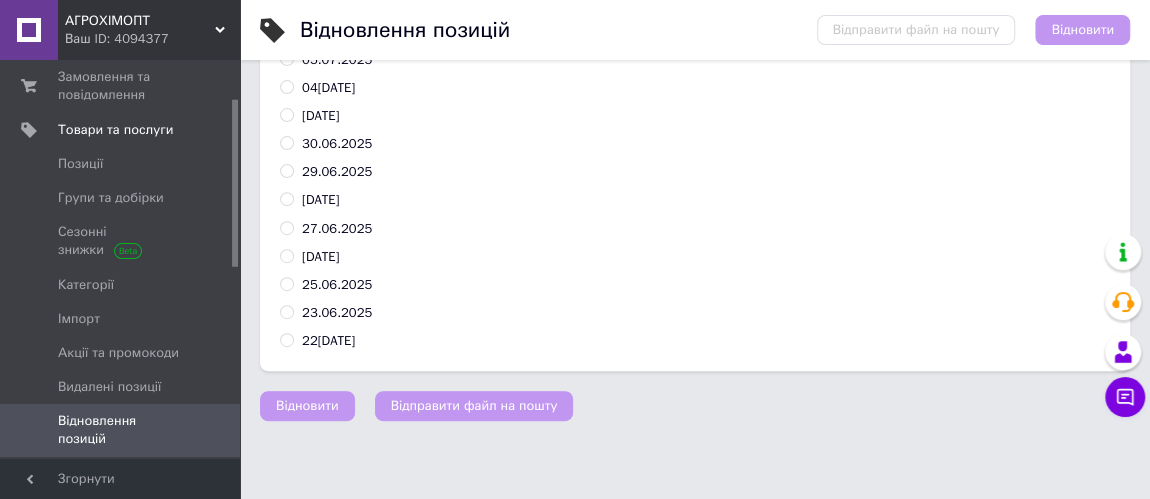 scroll, scrollTop: 326, scrollLeft: 0, axis: vertical 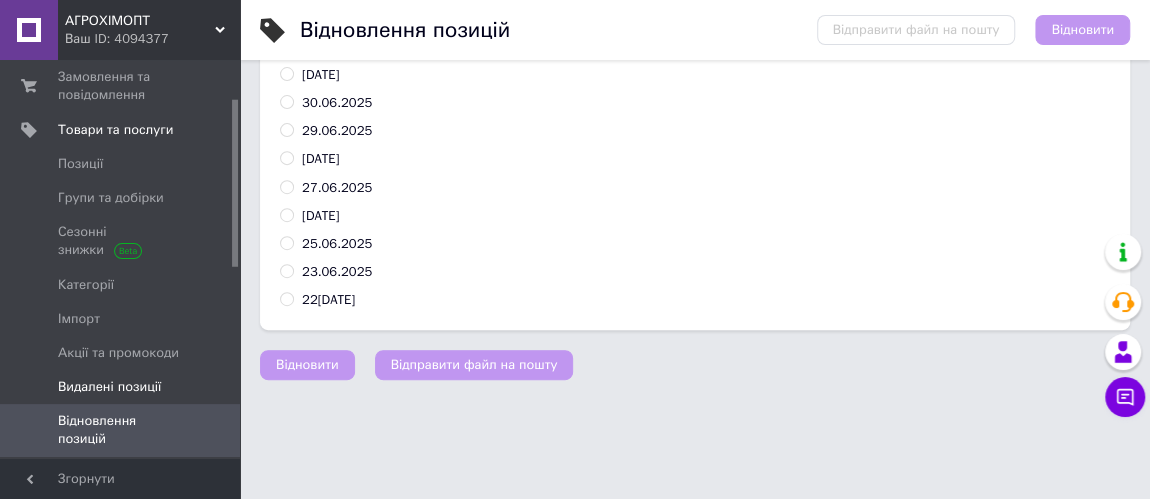 click on "Видалені позиції" at bounding box center (109, 387) 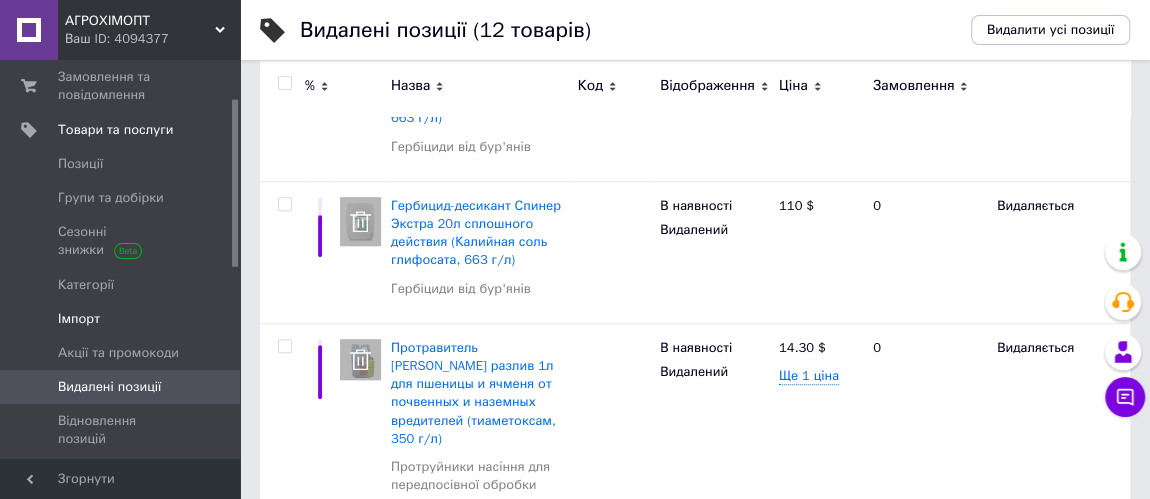 scroll, scrollTop: 636, scrollLeft: 0, axis: vertical 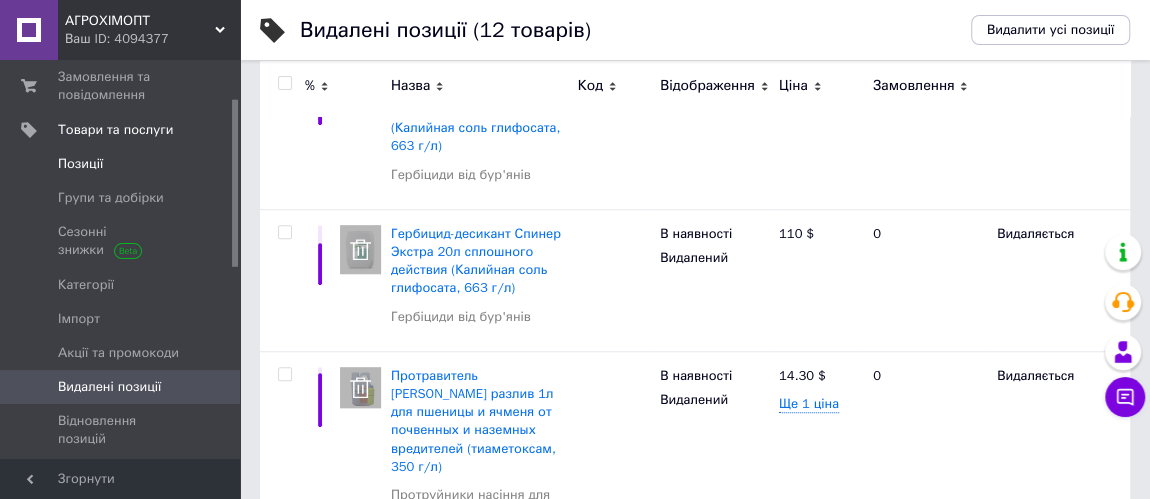 click on "Позиції" at bounding box center (80, 164) 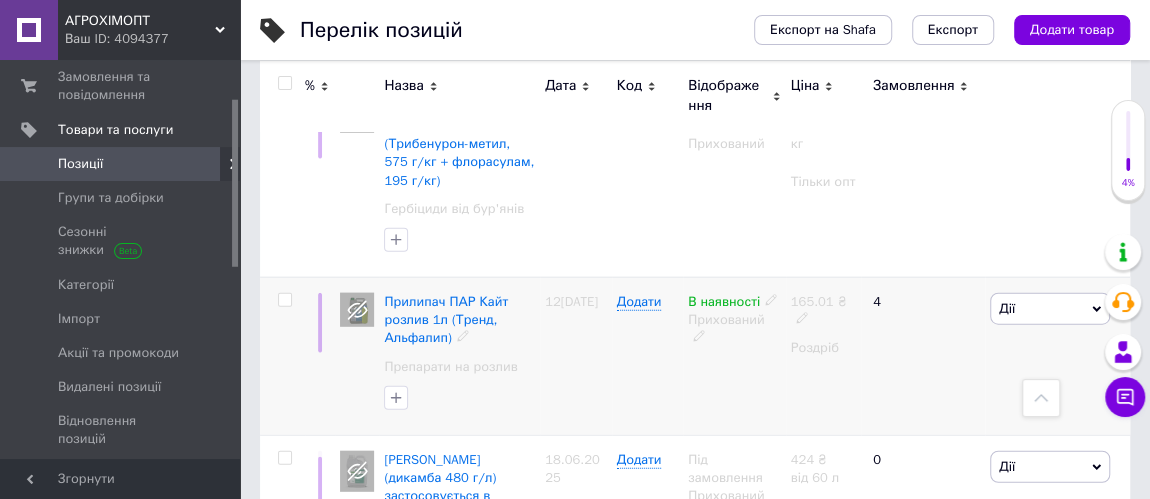 scroll, scrollTop: 2363, scrollLeft: 0, axis: vertical 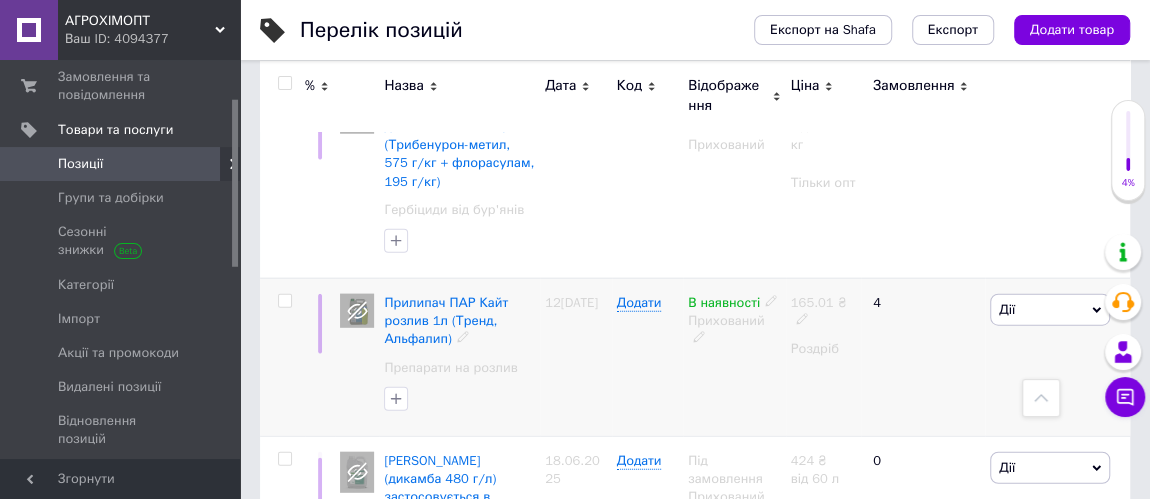 click at bounding box center [284, 301] 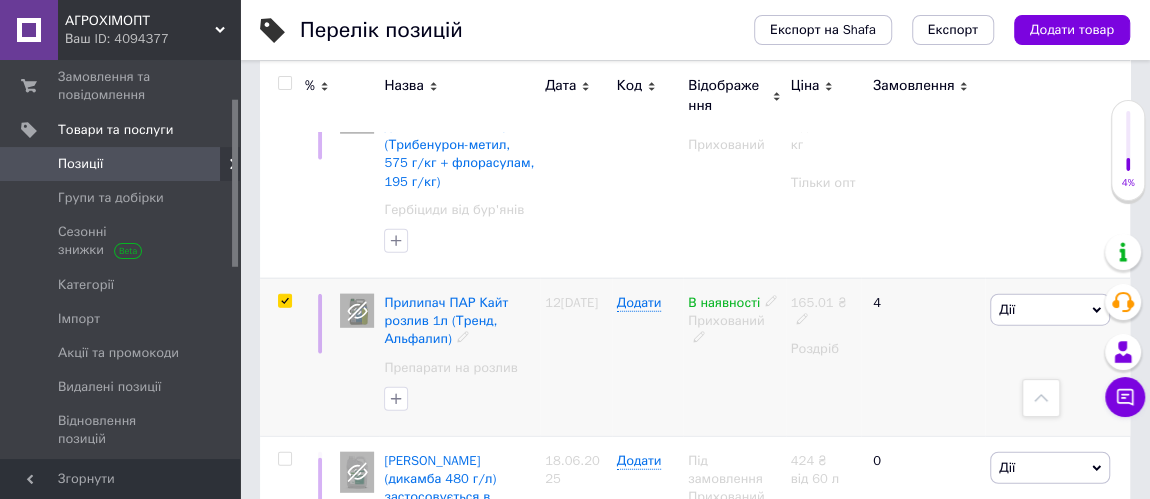 checkbox on "true" 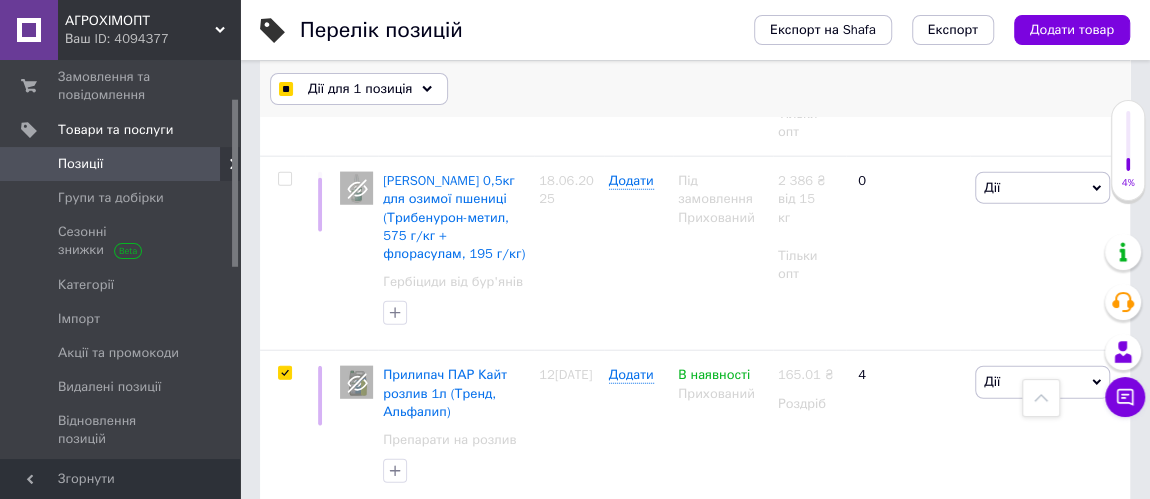 click on "Дії для 1 позиція" at bounding box center (359, 89) 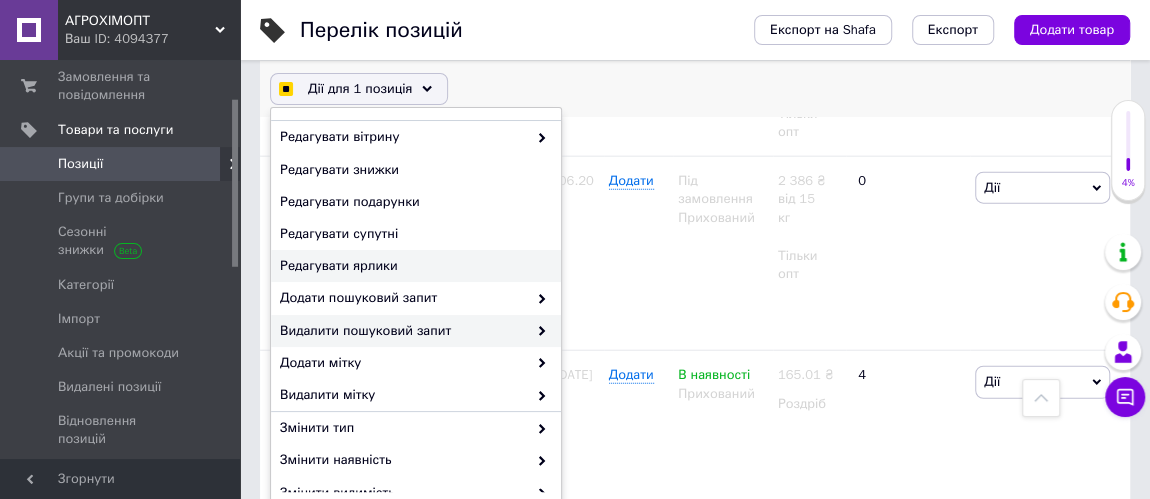 scroll, scrollTop: 181, scrollLeft: 0, axis: vertical 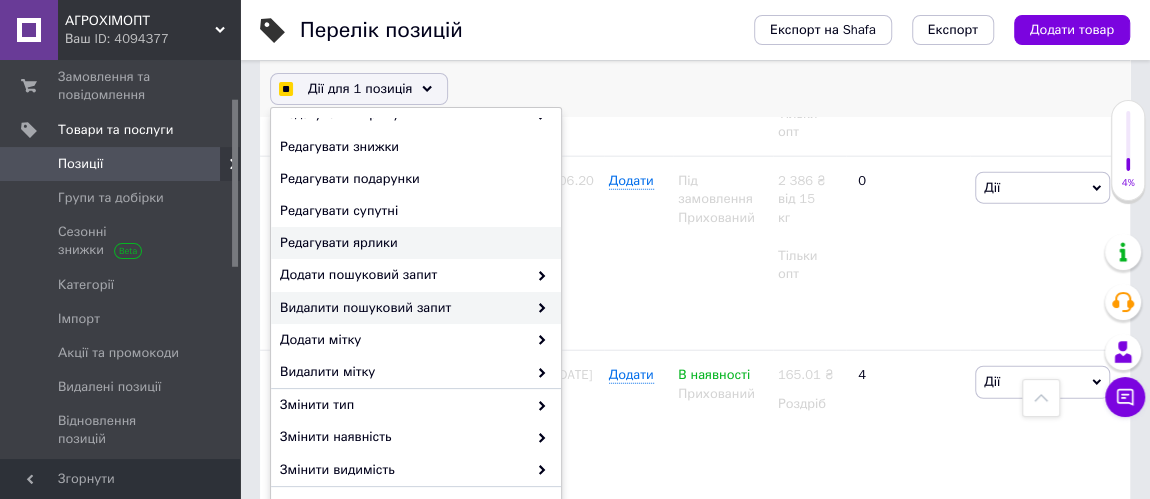 checkbox on "true" 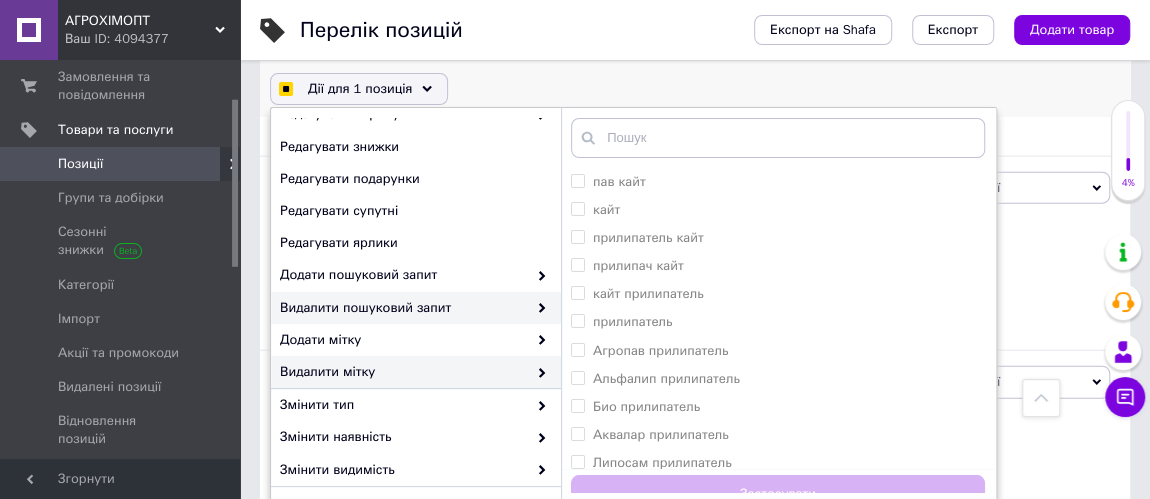 checkbox on "true" 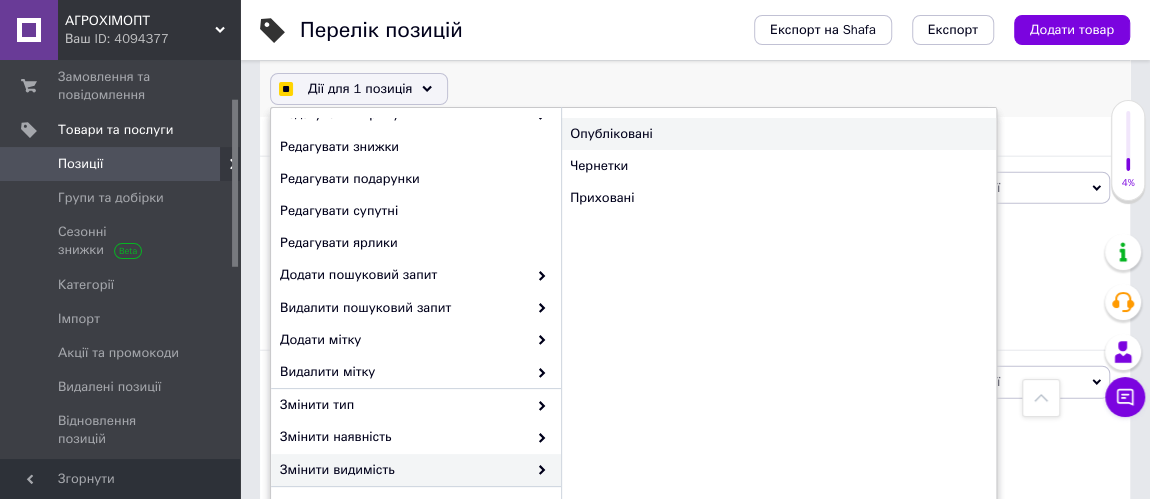 checkbox on "true" 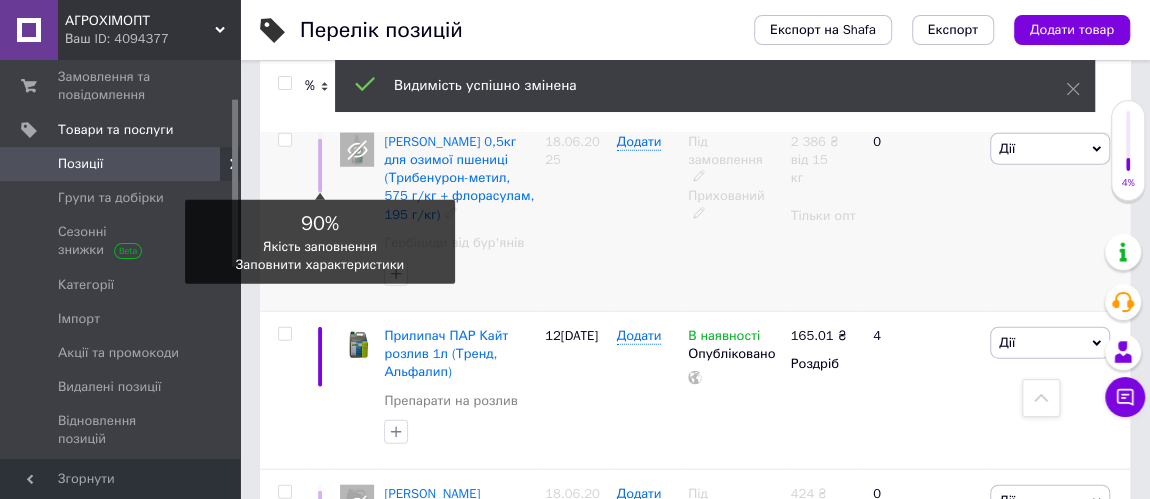 scroll, scrollTop: 2363, scrollLeft: 0, axis: vertical 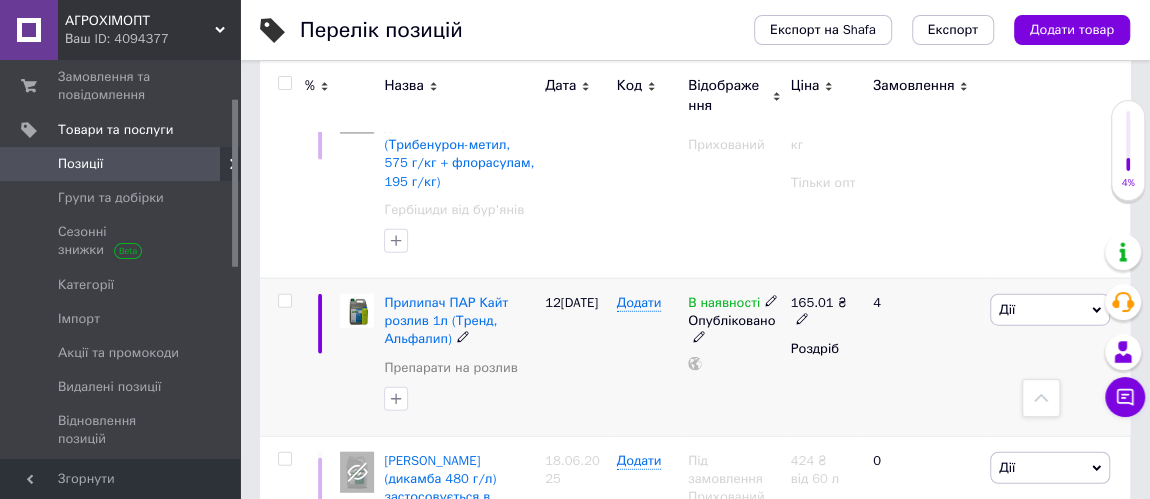 click on "Дії" at bounding box center [1007, 309] 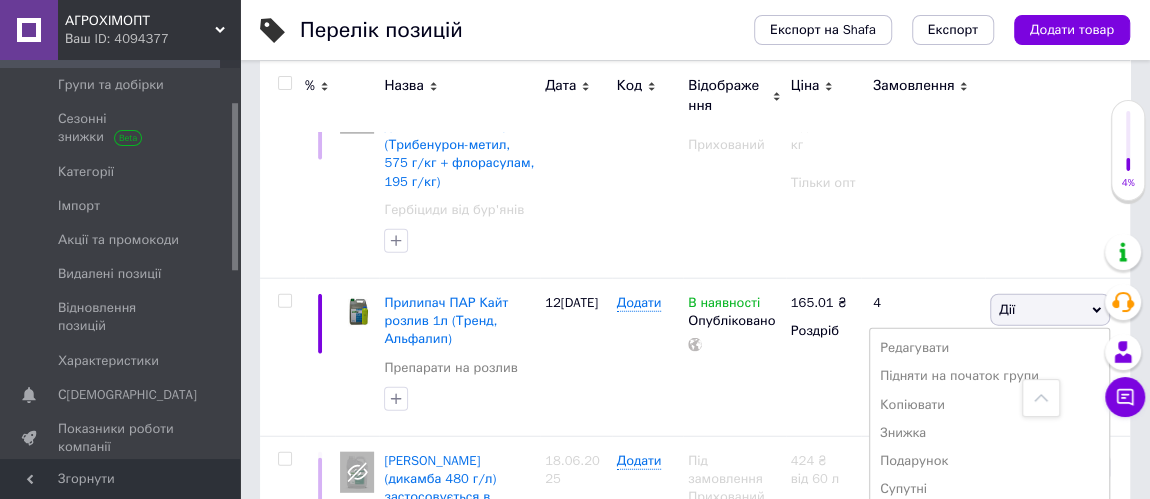 scroll, scrollTop: 550, scrollLeft: 0, axis: vertical 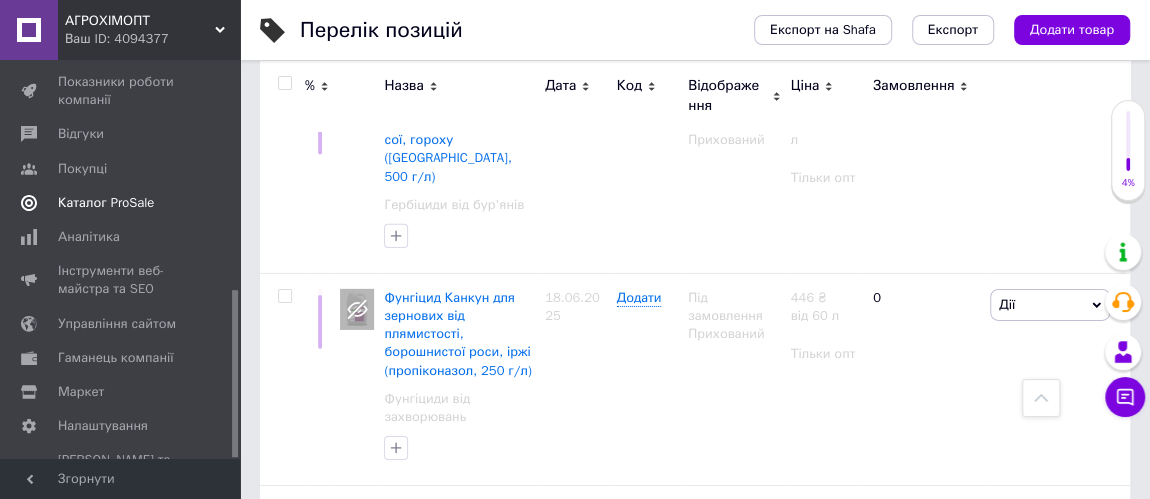 click on "Каталог ProSale" at bounding box center (106, 203) 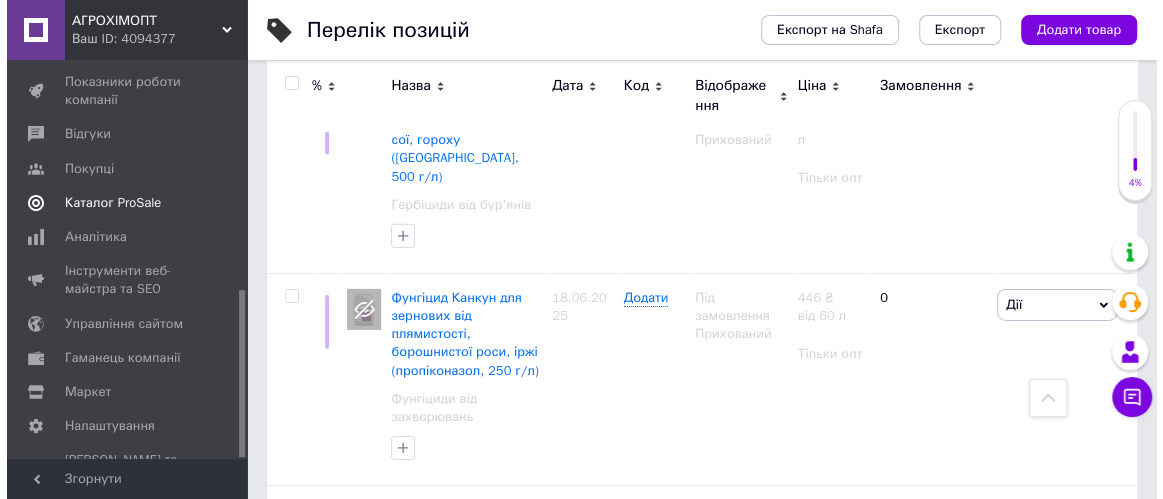 scroll, scrollTop: 0, scrollLeft: 0, axis: both 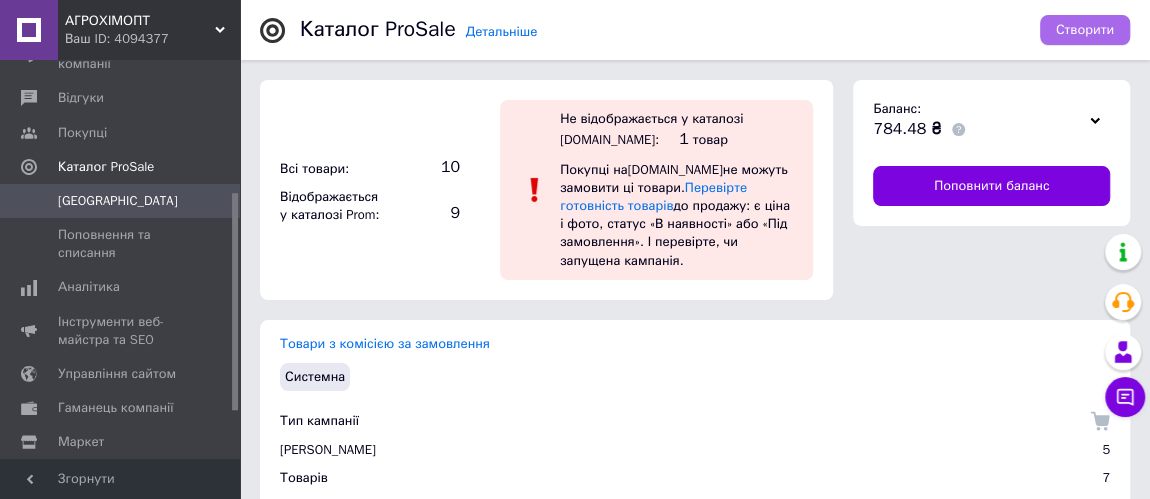 click on "Створити" at bounding box center [1085, 30] 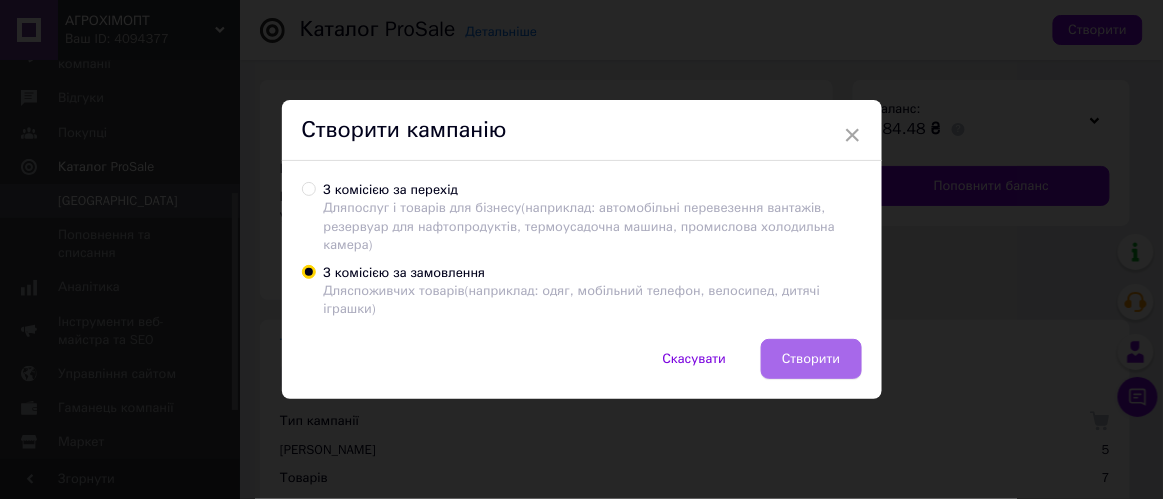 click on "Створити" at bounding box center (811, 359) 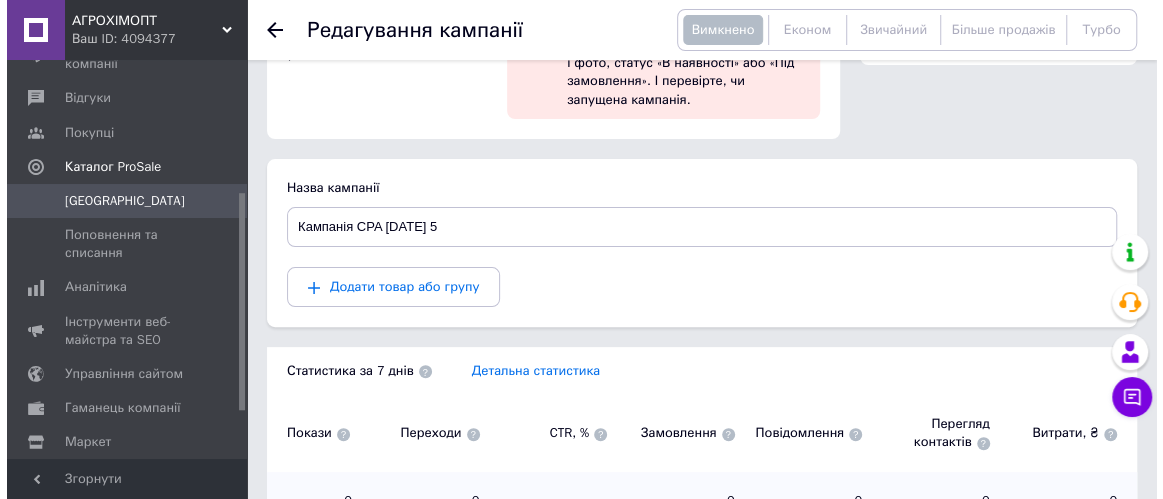 scroll, scrollTop: 133, scrollLeft: 0, axis: vertical 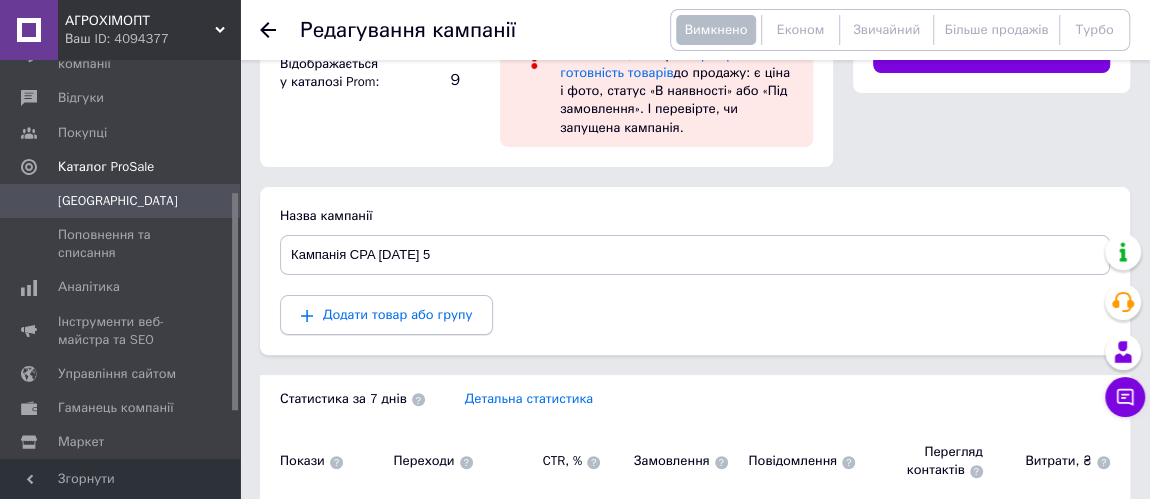click on "Додати товар або групу" at bounding box center [397, 314] 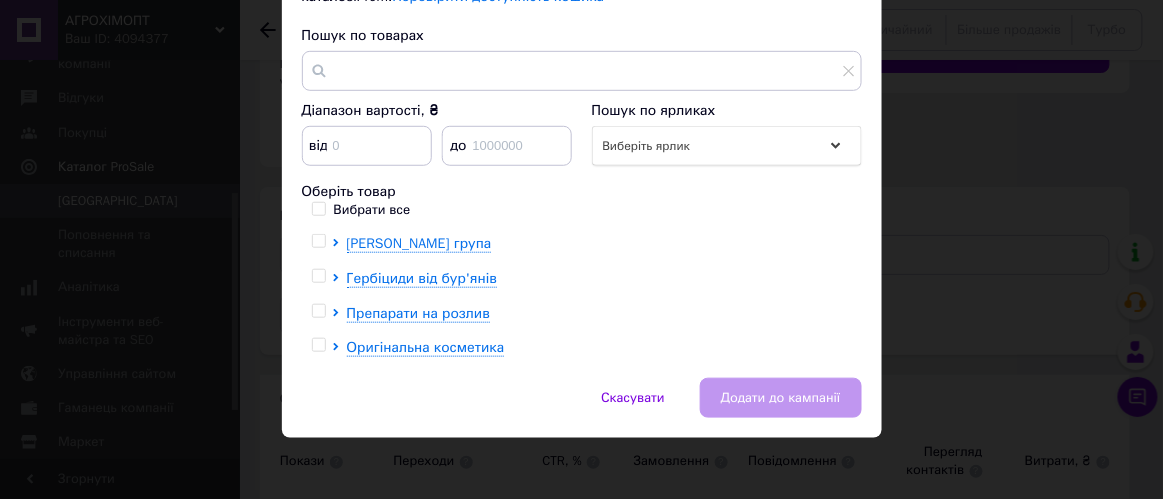 scroll, scrollTop: 279, scrollLeft: 0, axis: vertical 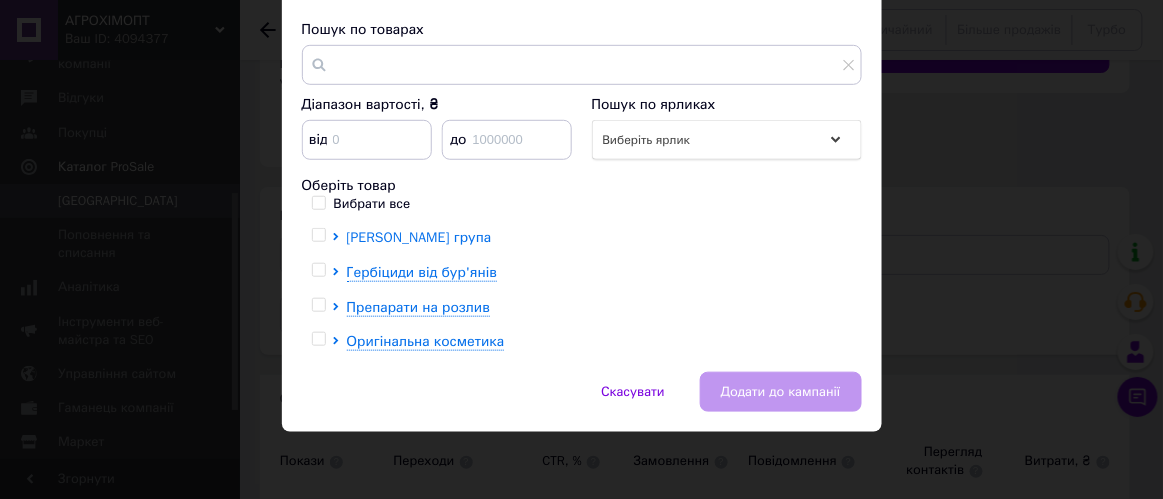 click on "[PERSON_NAME] група" at bounding box center (419, 237) 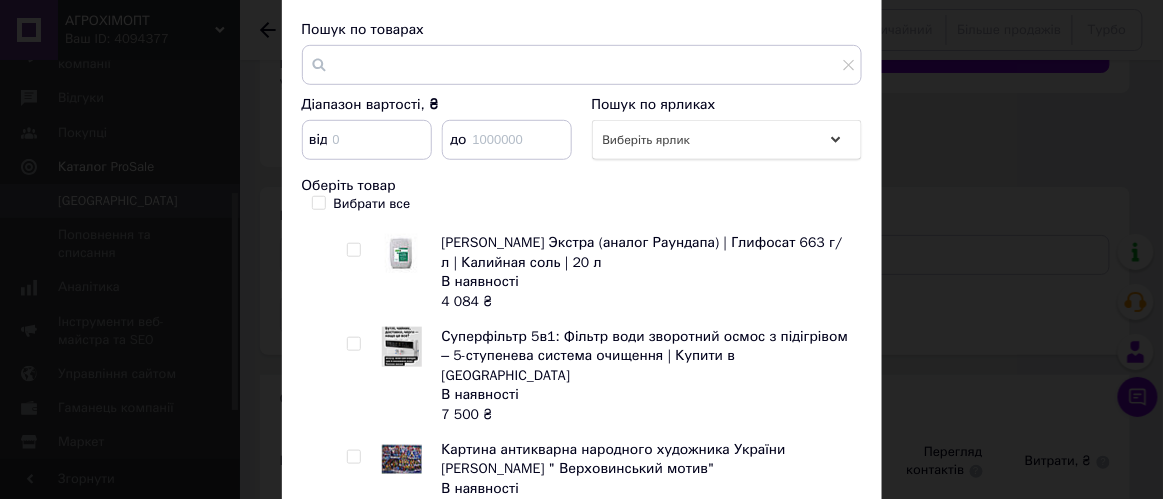 scroll, scrollTop: 126, scrollLeft: 0, axis: vertical 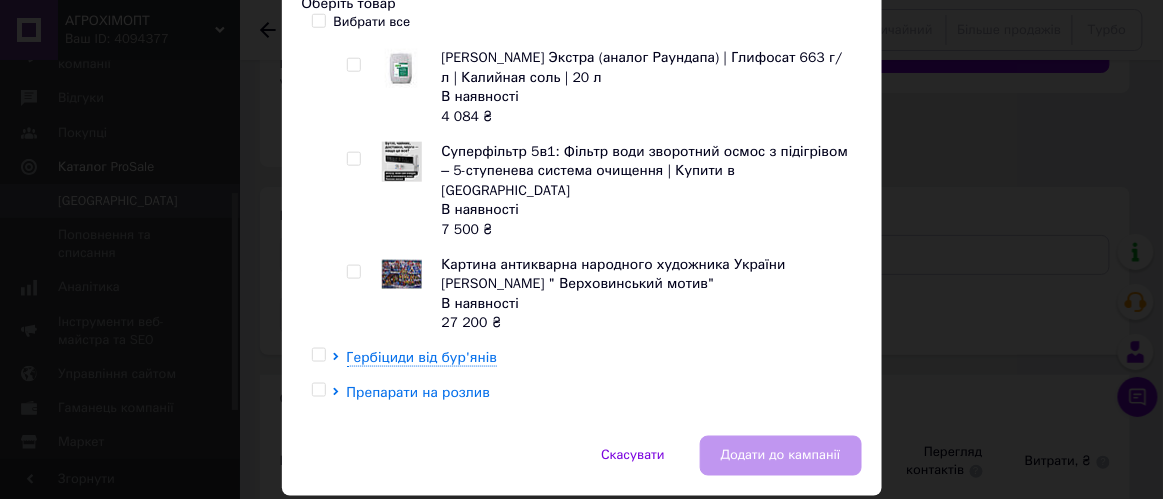 click on "Препарати на розлив" at bounding box center (419, 392) 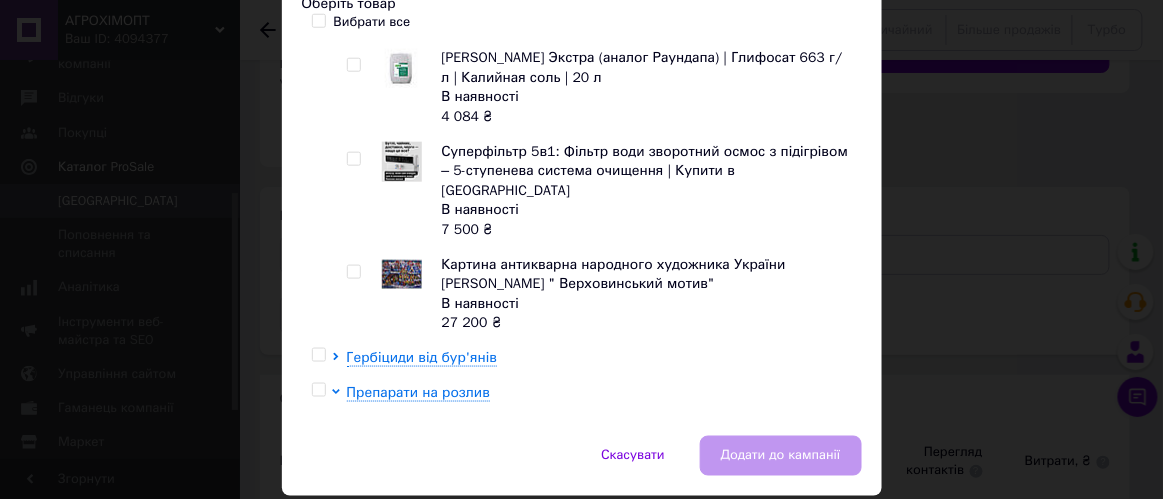 click at bounding box center (353, 434) 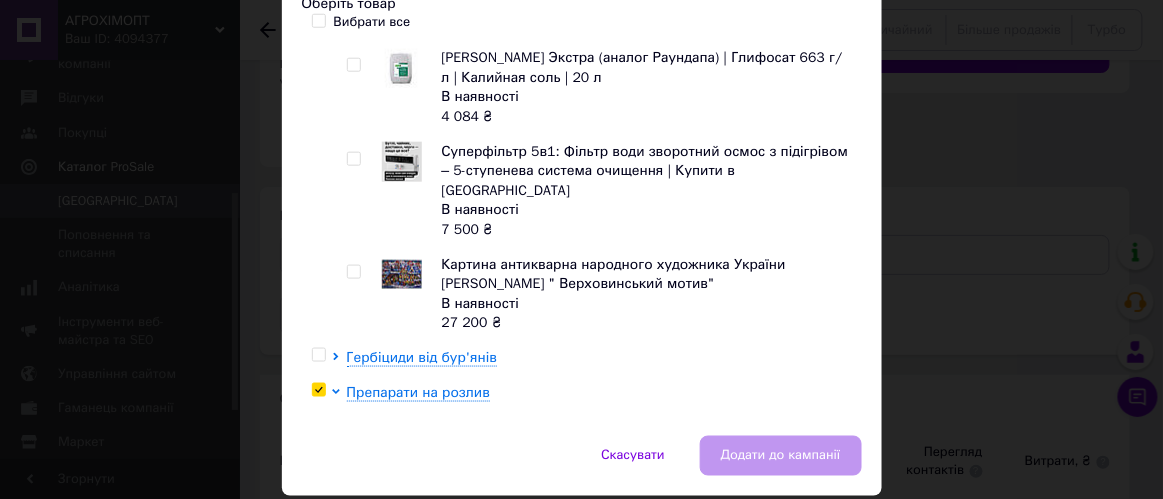 checkbox on "true" 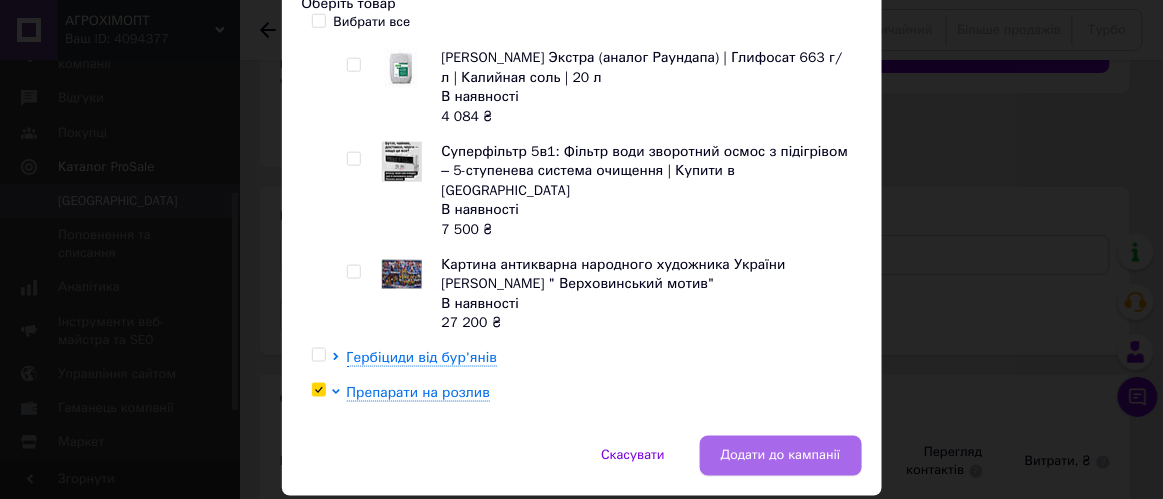click on "Додати до кампанії" at bounding box center [781, 456] 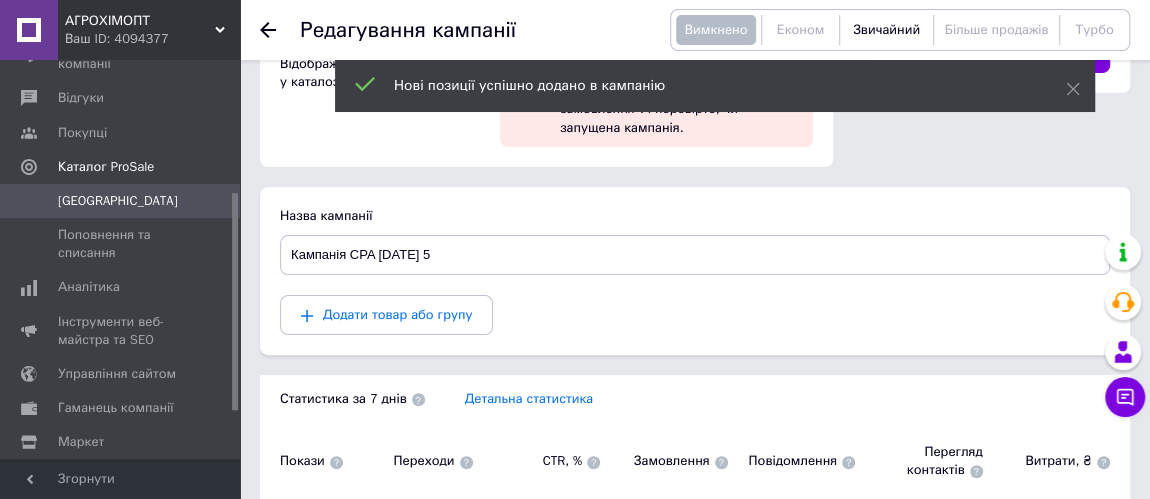 scroll, scrollTop: 0, scrollLeft: 0, axis: both 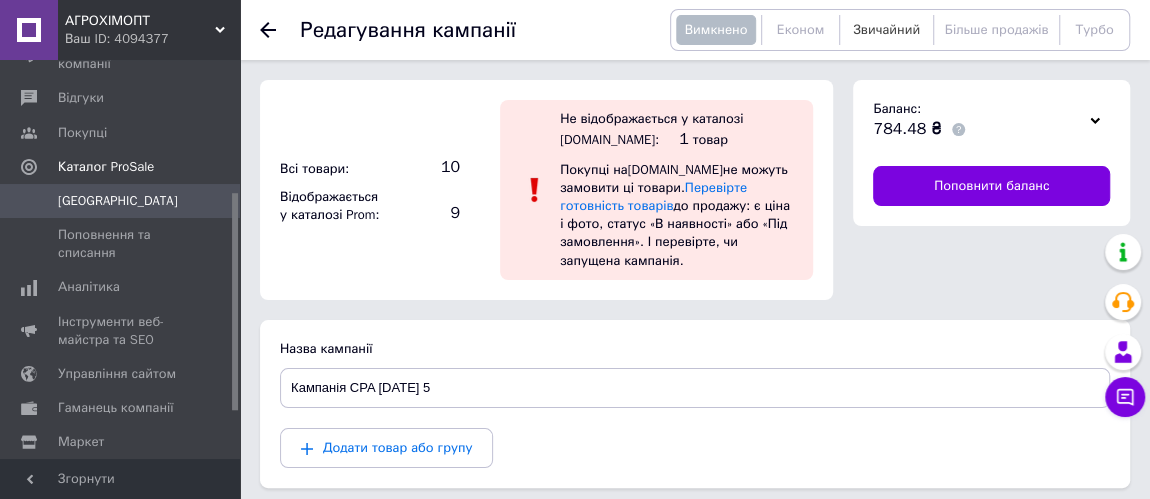 click on "Звичайний" at bounding box center [886, 29] 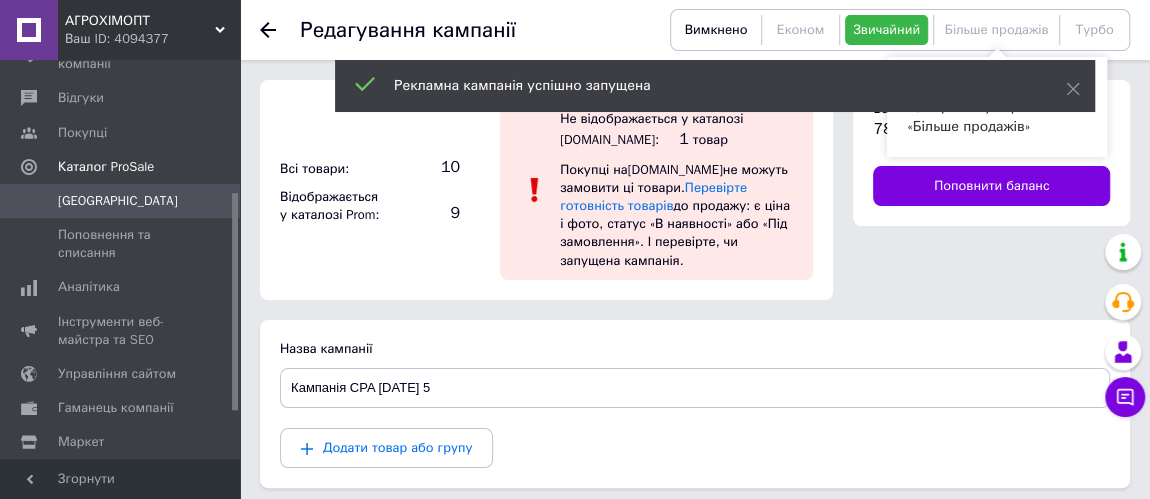click on "Більше продажів" at bounding box center (997, 29) 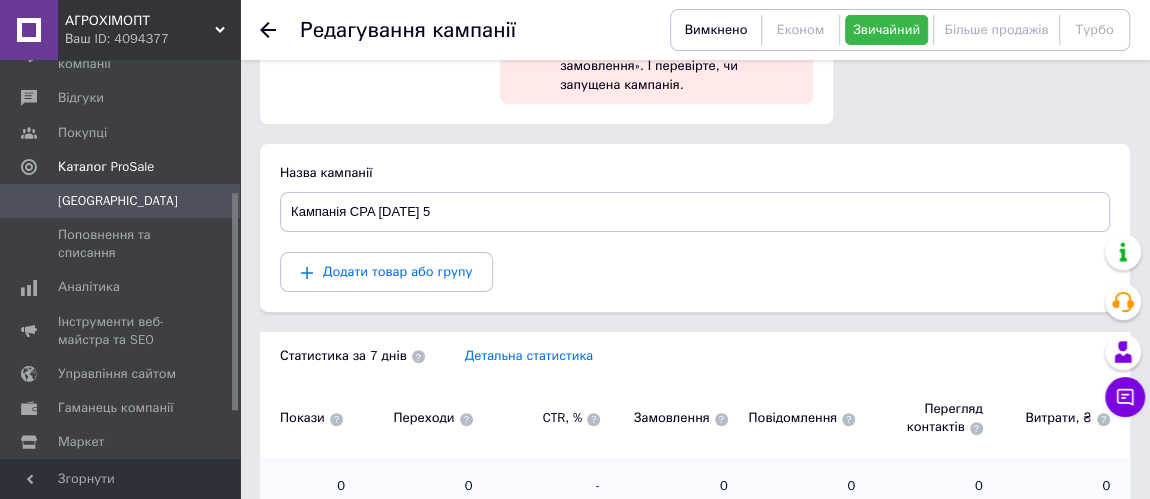 scroll, scrollTop: 0, scrollLeft: 0, axis: both 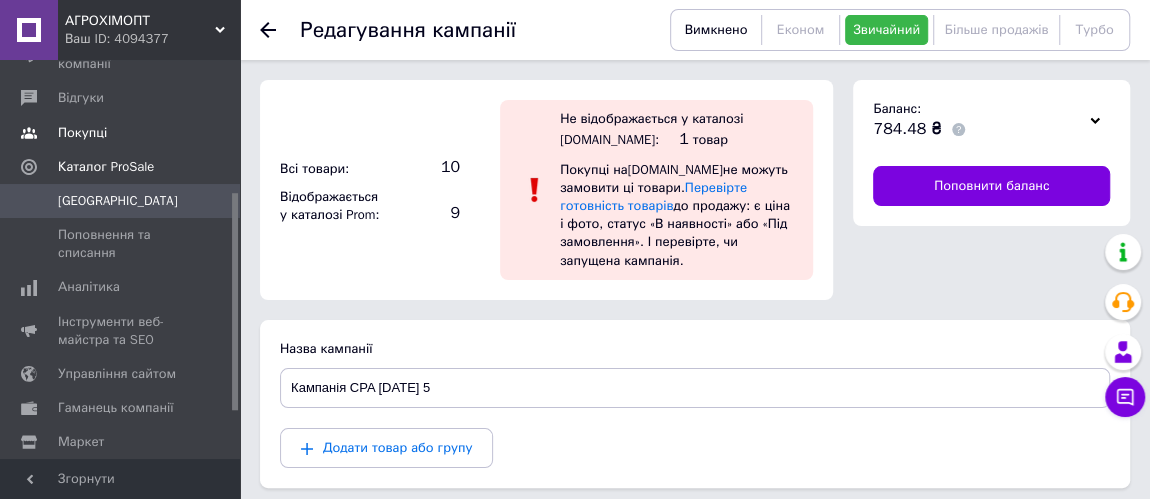 click on "Покупці" at bounding box center [82, 133] 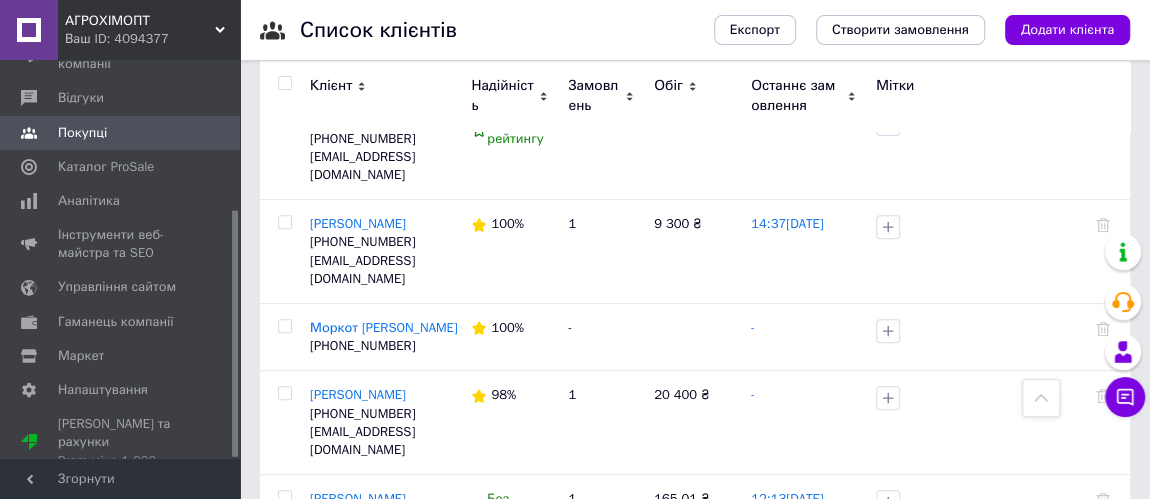 scroll, scrollTop: 272, scrollLeft: 0, axis: vertical 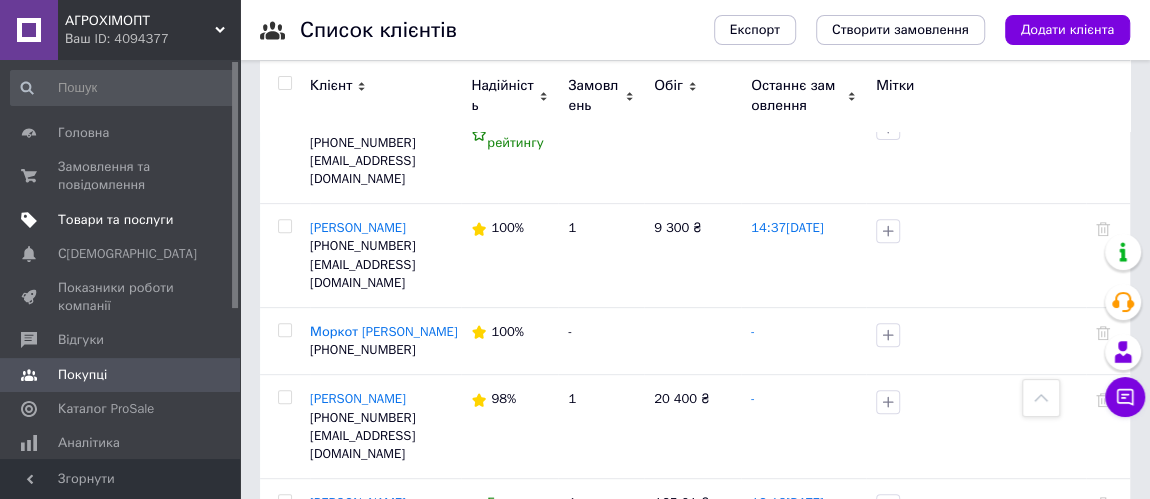 click on "Товари та послуги" at bounding box center (115, 220) 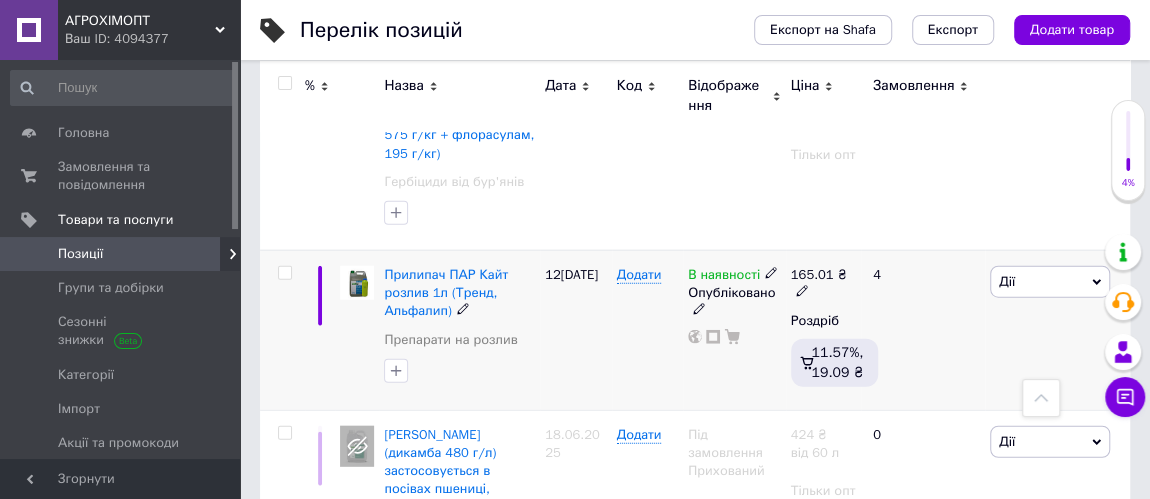 scroll, scrollTop: 2363, scrollLeft: 0, axis: vertical 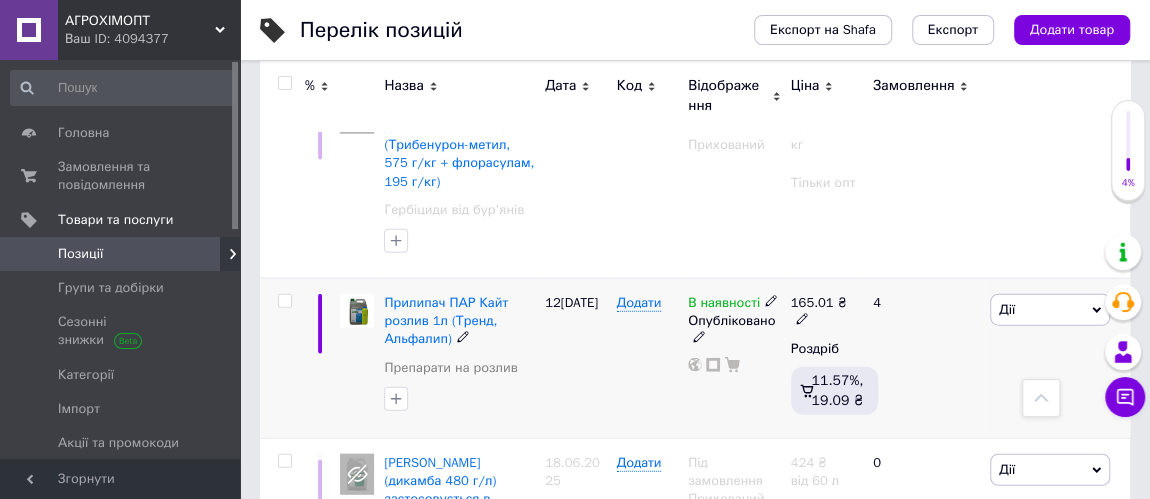 click at bounding box center (284, 301) 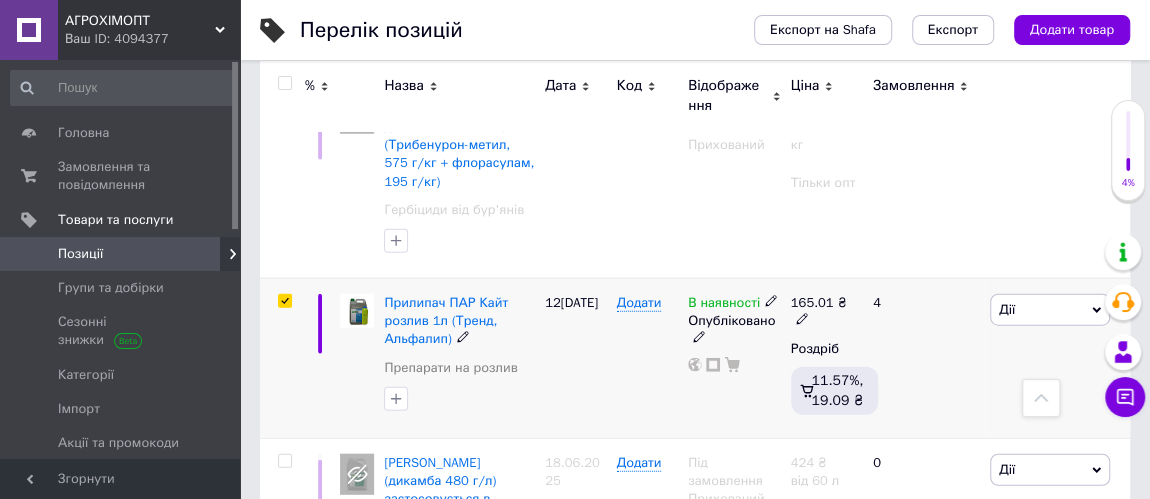 checkbox on "true" 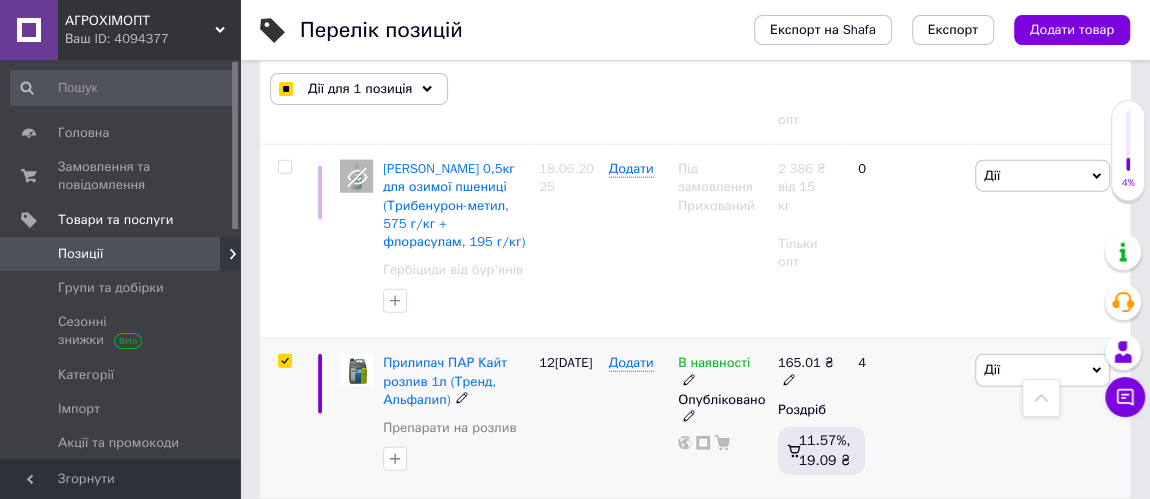 scroll, scrollTop: 2351, scrollLeft: 0, axis: vertical 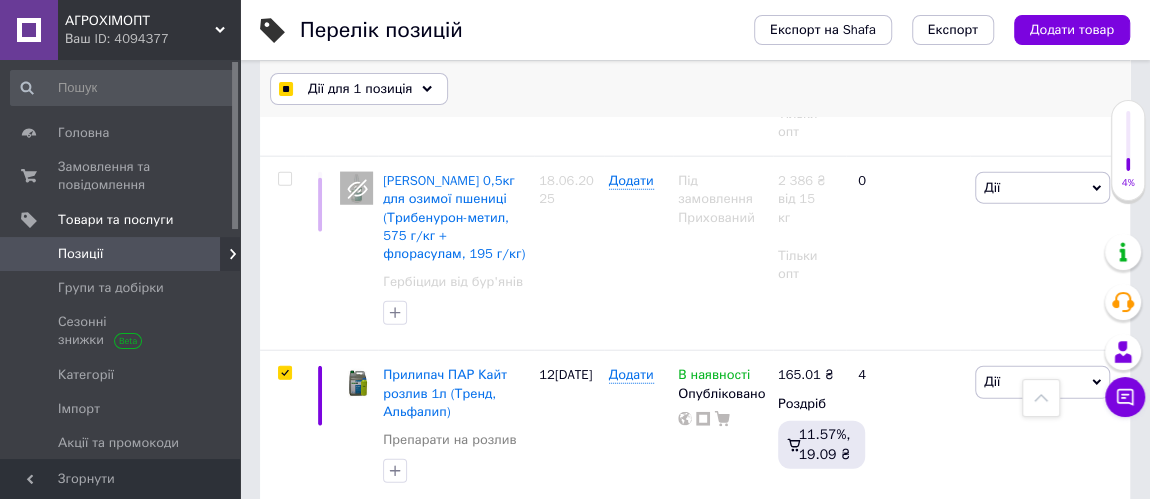 click on "Дії для 1 позиція" at bounding box center (360, 89) 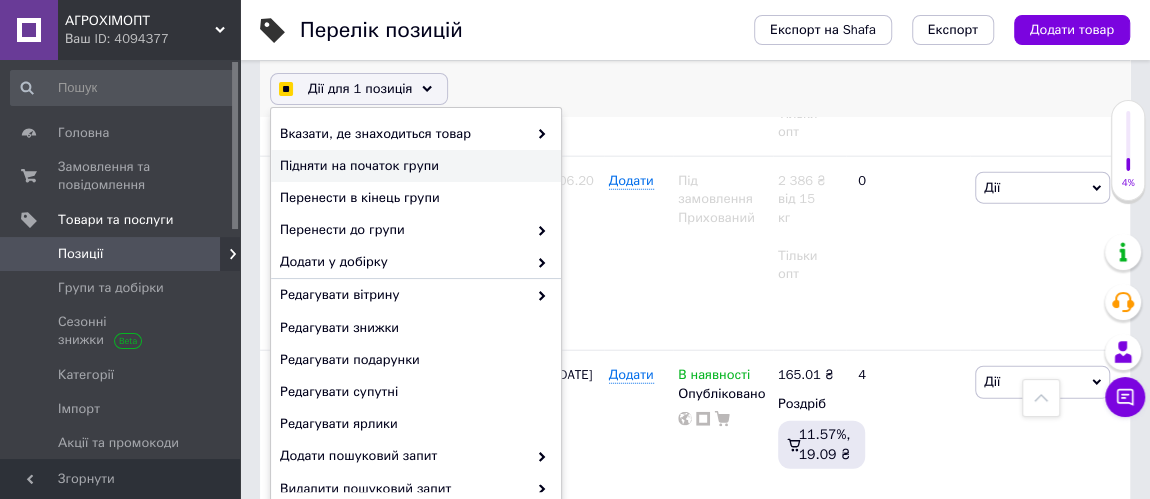 checkbox on "true" 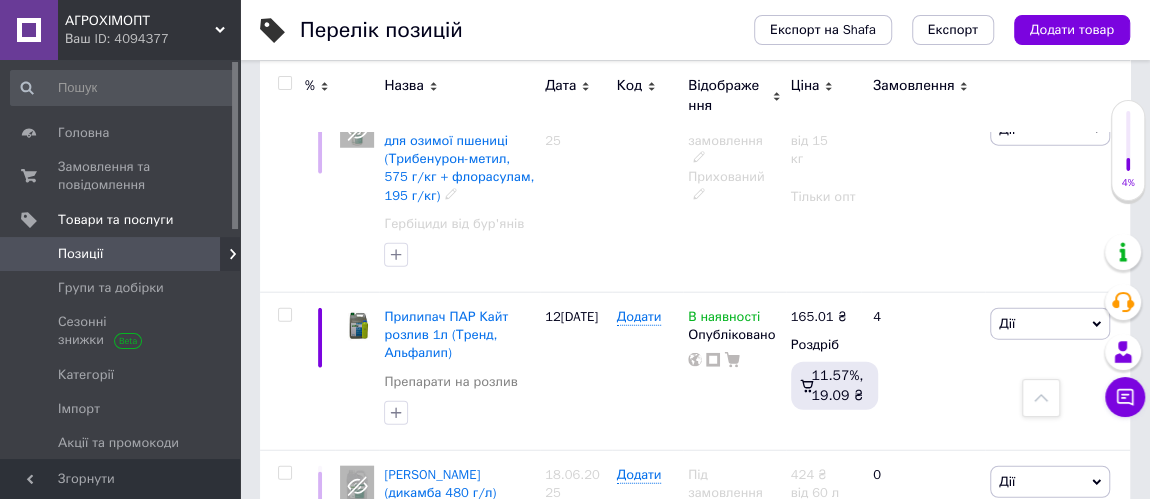 scroll, scrollTop: 2363, scrollLeft: 0, axis: vertical 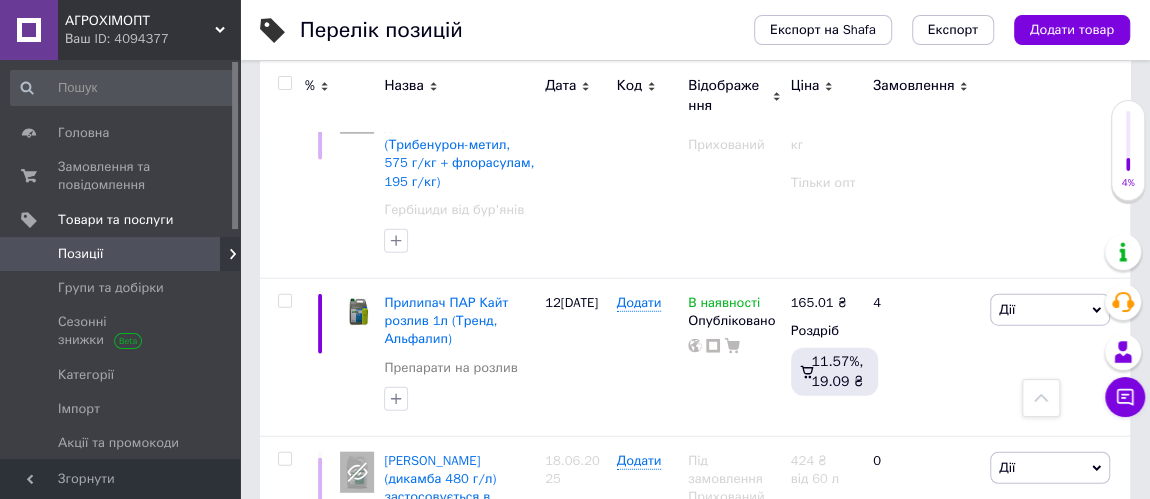click on "АГРОХІМОПТ" at bounding box center (140, 21) 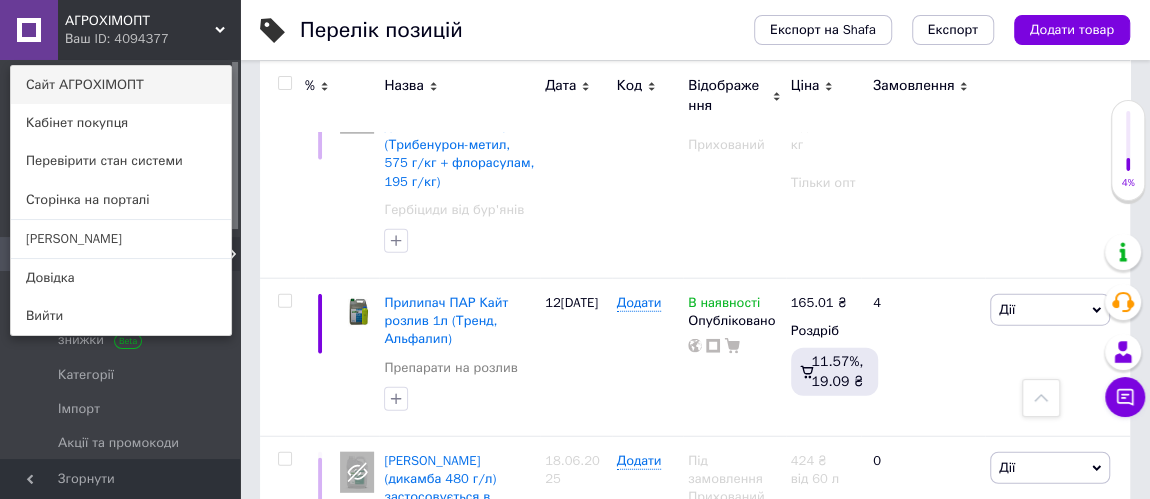 click on "Сайт АГРОХІМОПТ" at bounding box center [121, 85] 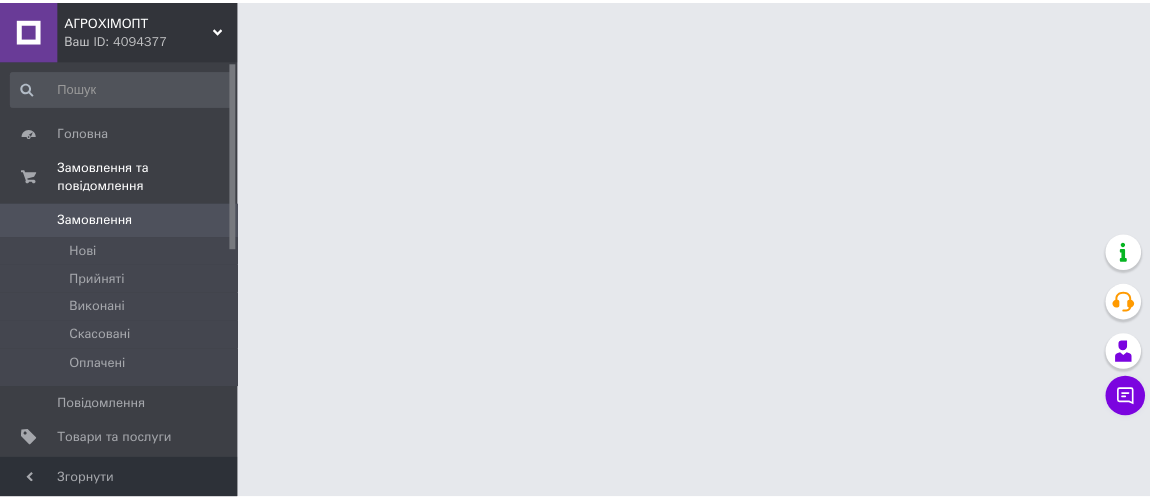 scroll, scrollTop: 0, scrollLeft: 0, axis: both 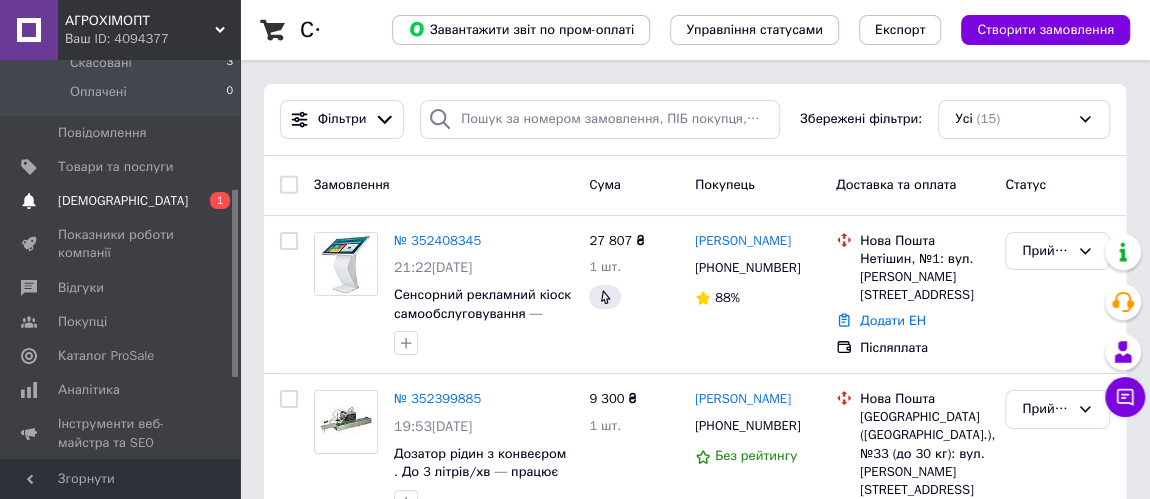 click on "[DEMOGRAPHIC_DATA]" at bounding box center [123, 201] 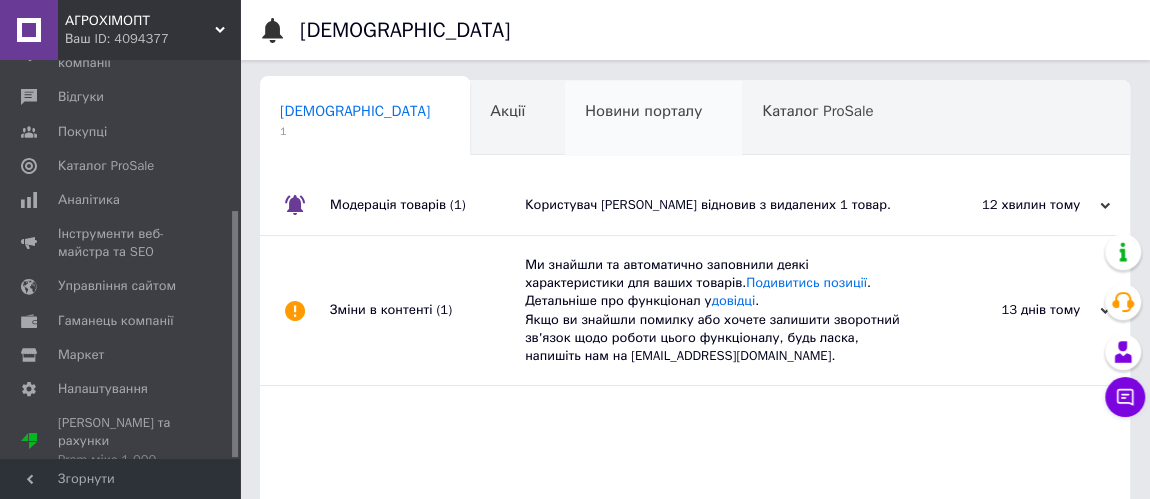 scroll, scrollTop: 0, scrollLeft: 10, axis: horizontal 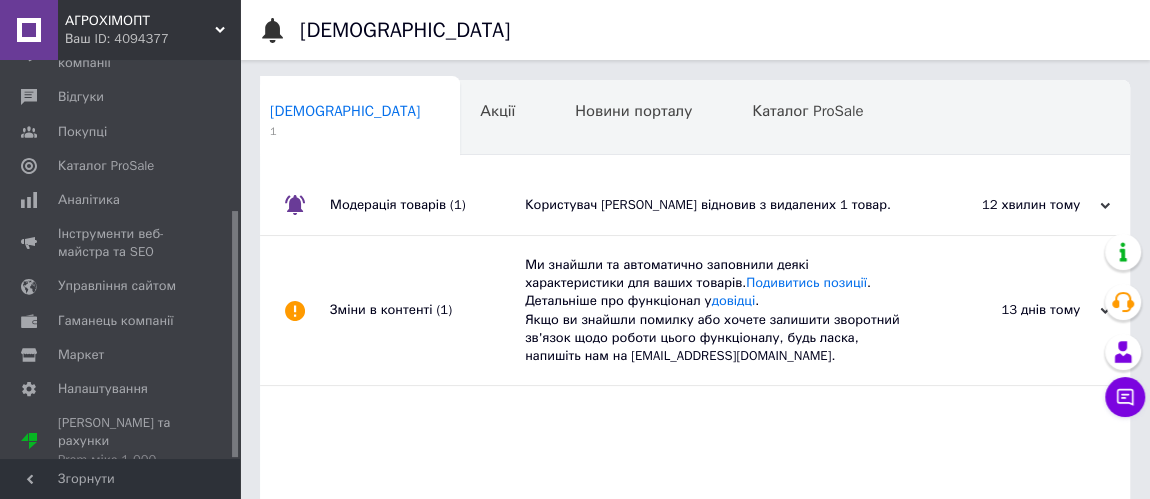 click on "Користувач [PERSON_NAME] відновив з видалених 1 товар." at bounding box center [717, 205] 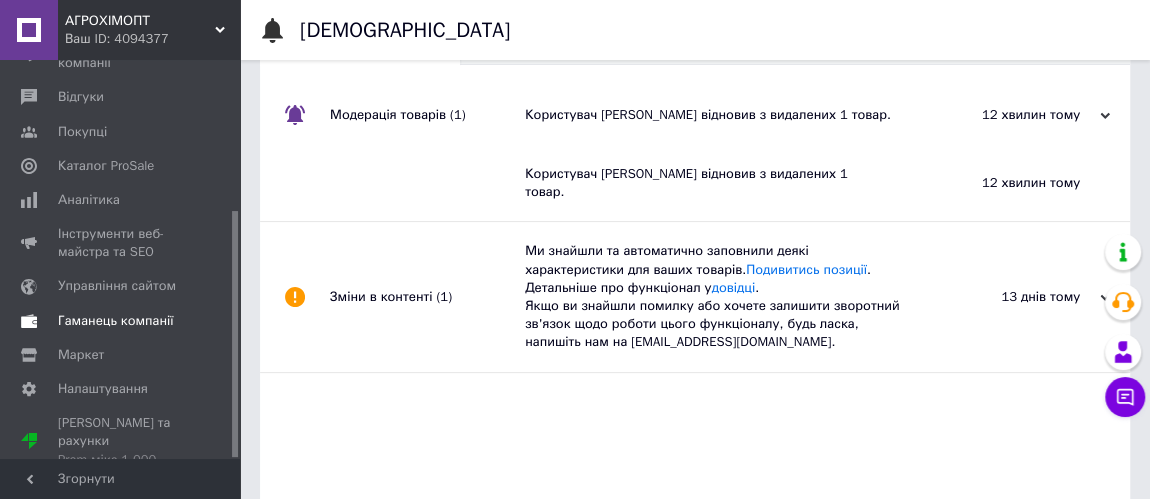 scroll, scrollTop: 181, scrollLeft: 0, axis: vertical 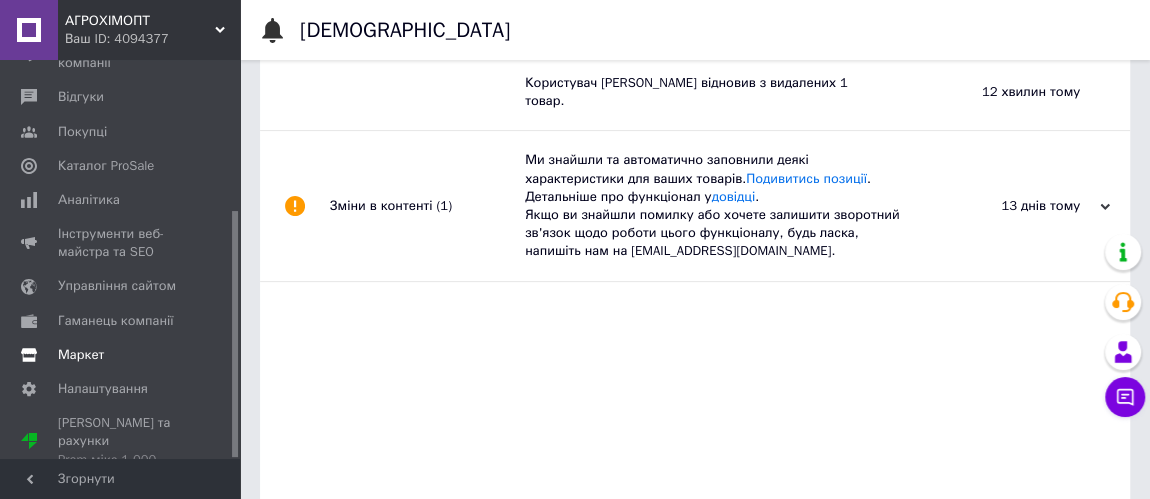 click on "Маркет" at bounding box center (81, 355) 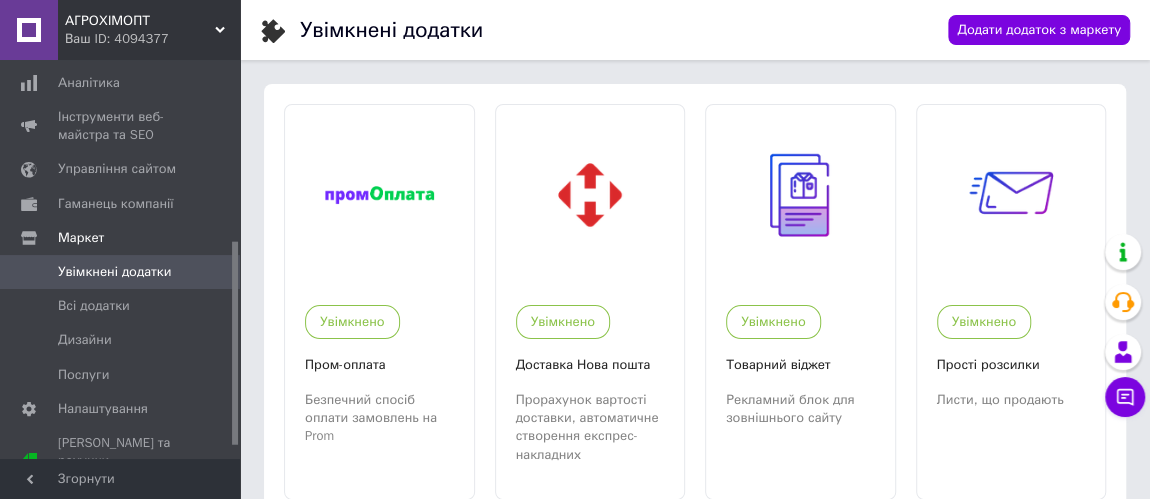 scroll, scrollTop: 379, scrollLeft: 0, axis: vertical 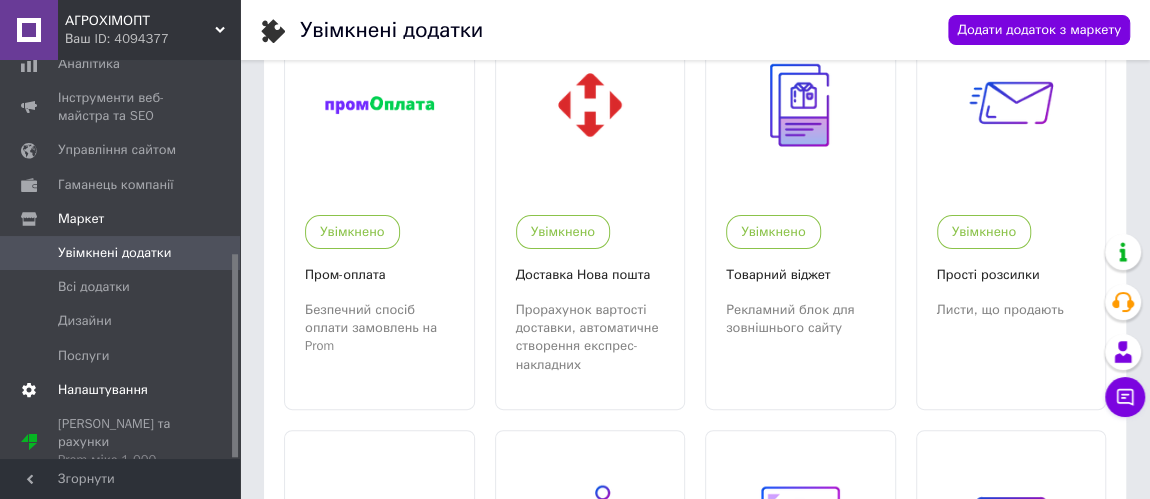 click on "Налаштування" at bounding box center [103, 390] 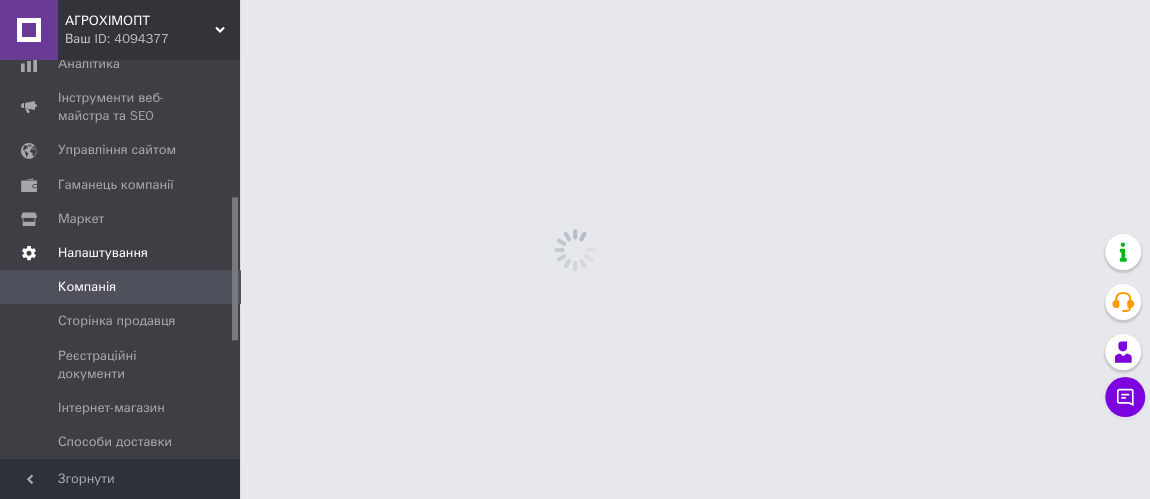 scroll, scrollTop: 0, scrollLeft: 0, axis: both 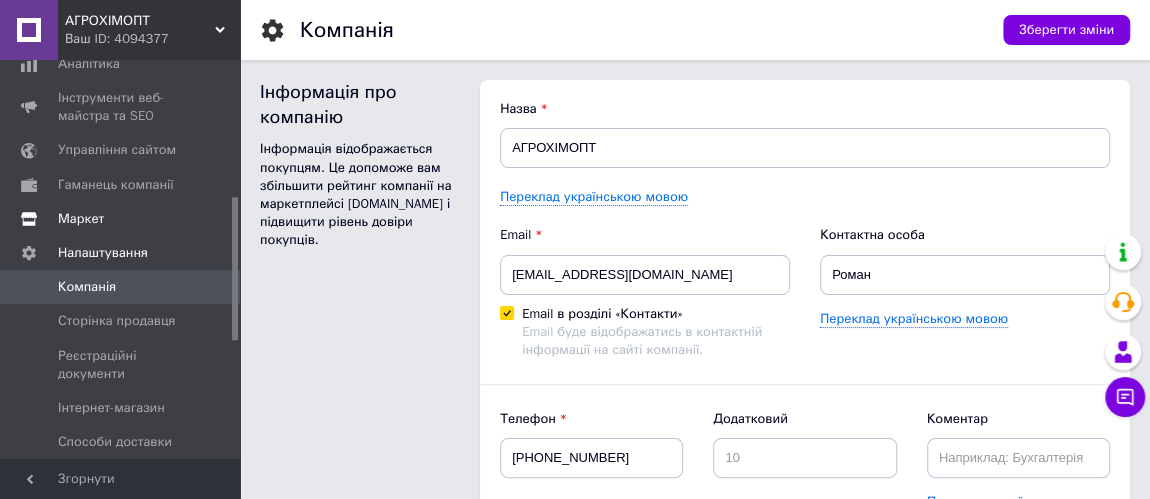 click on "Маркет" at bounding box center [81, 219] 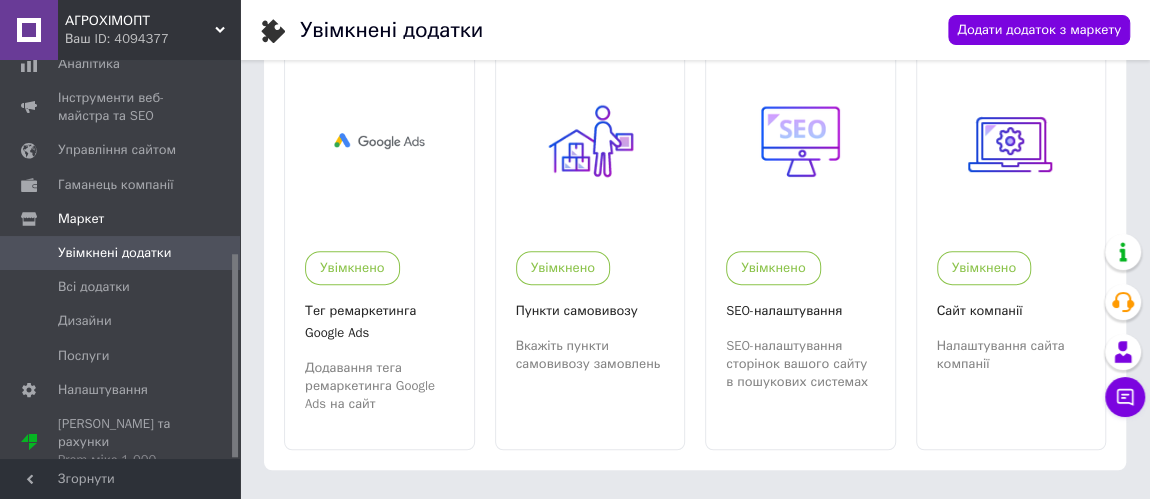 scroll, scrollTop: 497, scrollLeft: 0, axis: vertical 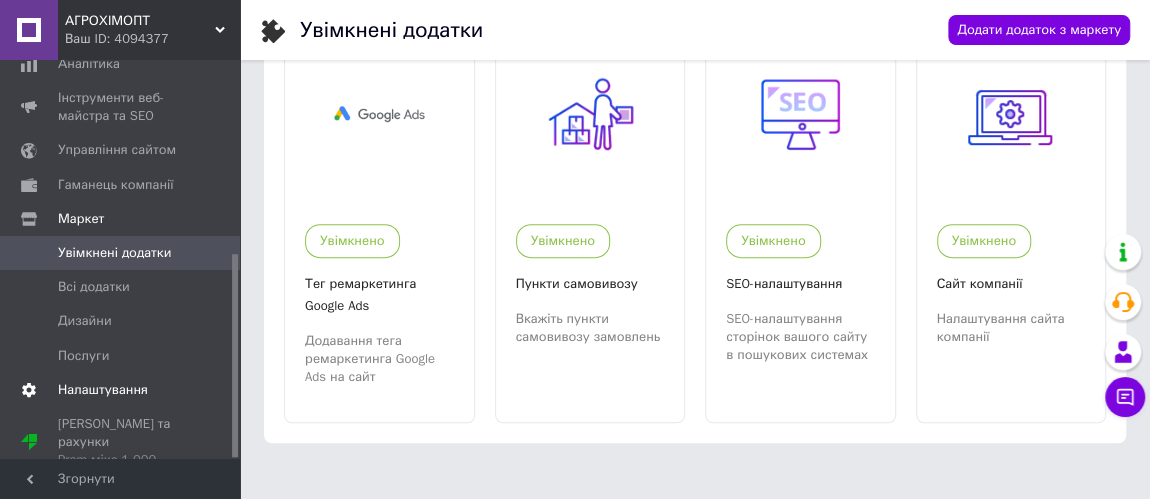 click on "Налаштування" at bounding box center [103, 390] 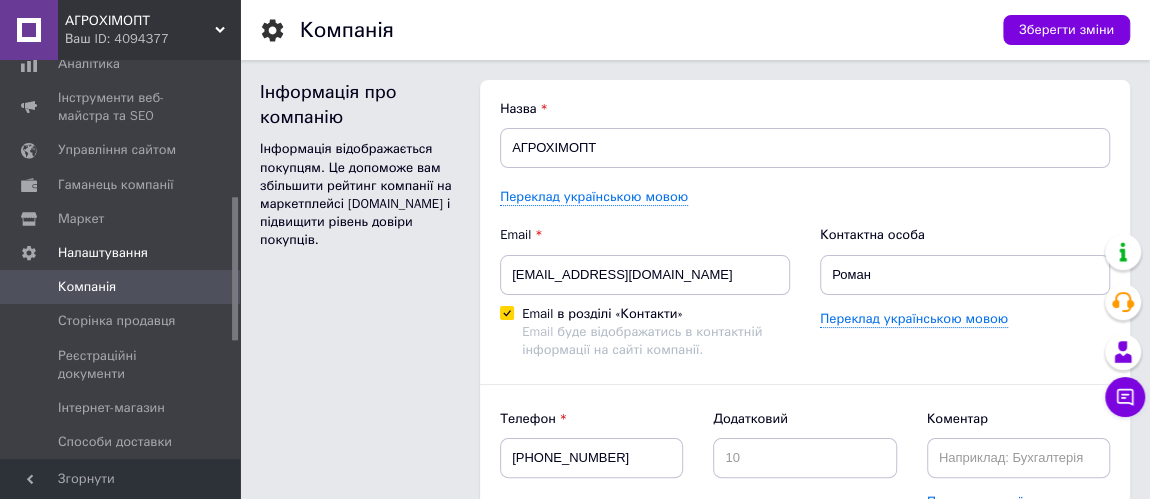 scroll, scrollTop: 0, scrollLeft: 0, axis: both 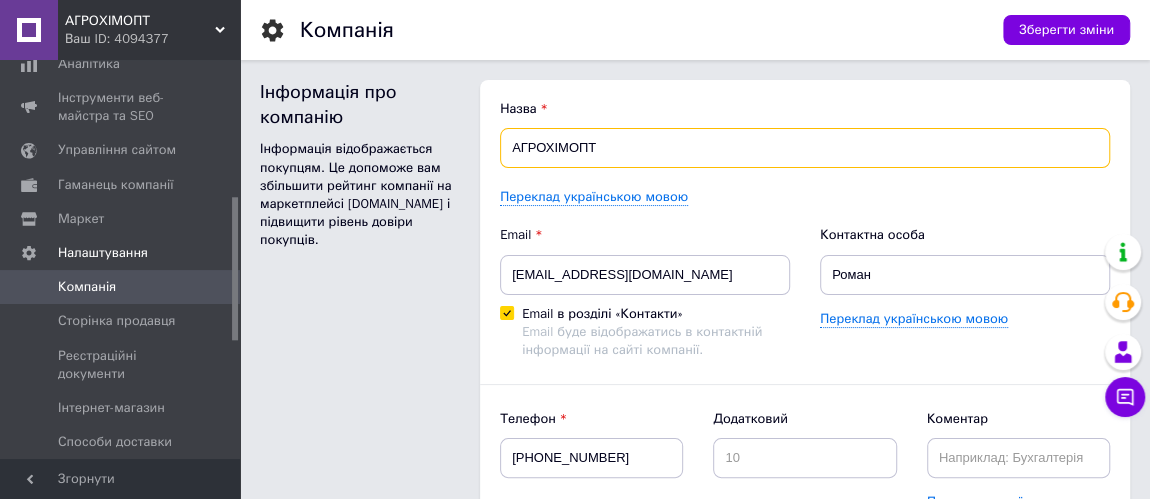 drag, startPoint x: 605, startPoint y: 150, endPoint x: 505, endPoint y: 154, distance: 100.07997 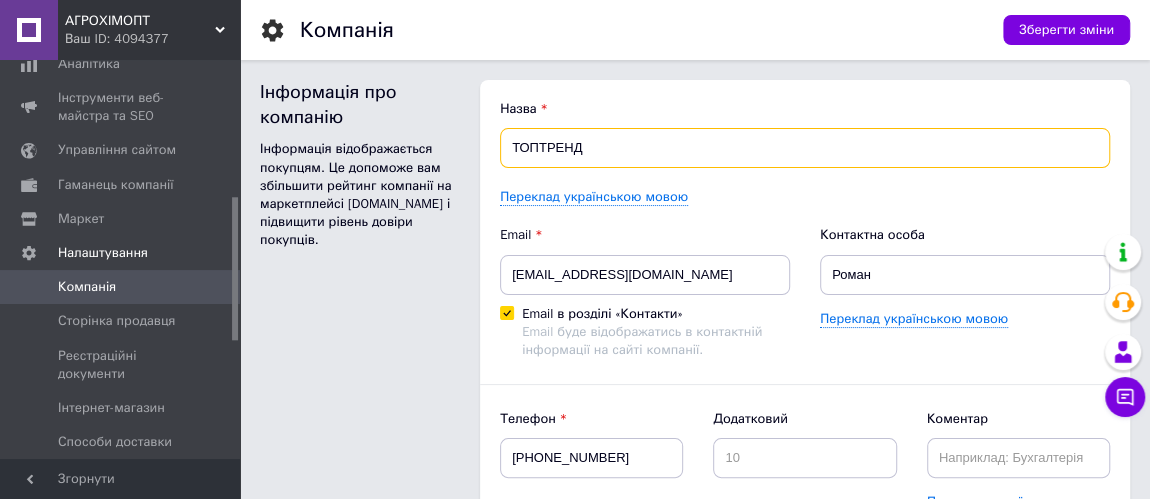 click on "ТОПТРЕНД" at bounding box center [805, 148] 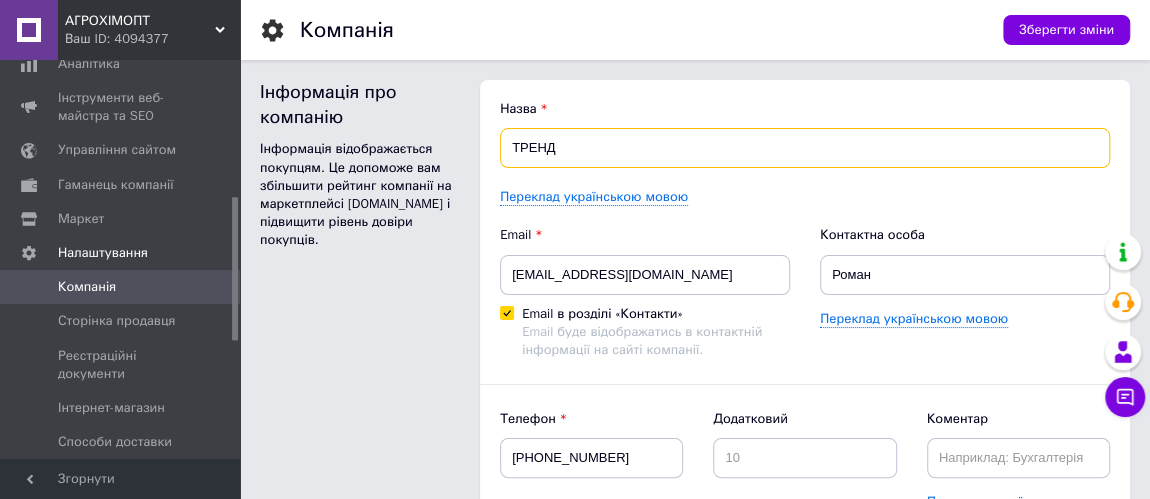 click on "ТРЕНД" at bounding box center (805, 148) 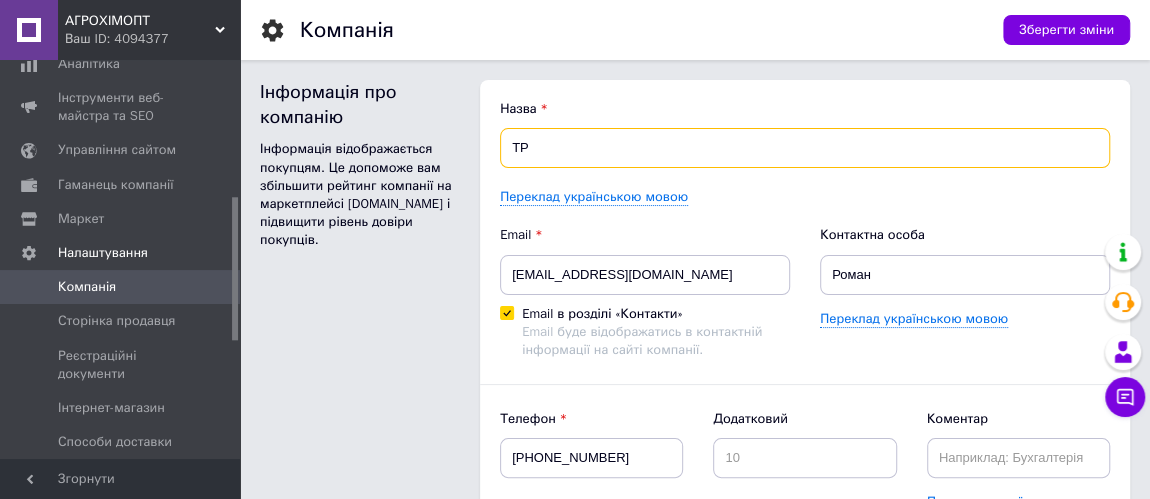 type on "Т" 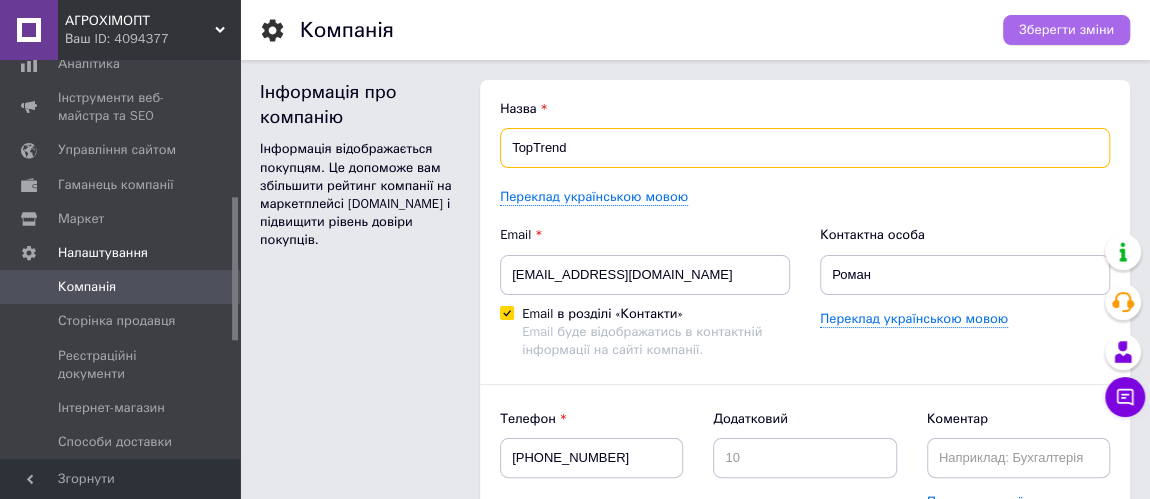 type on "TopTrend" 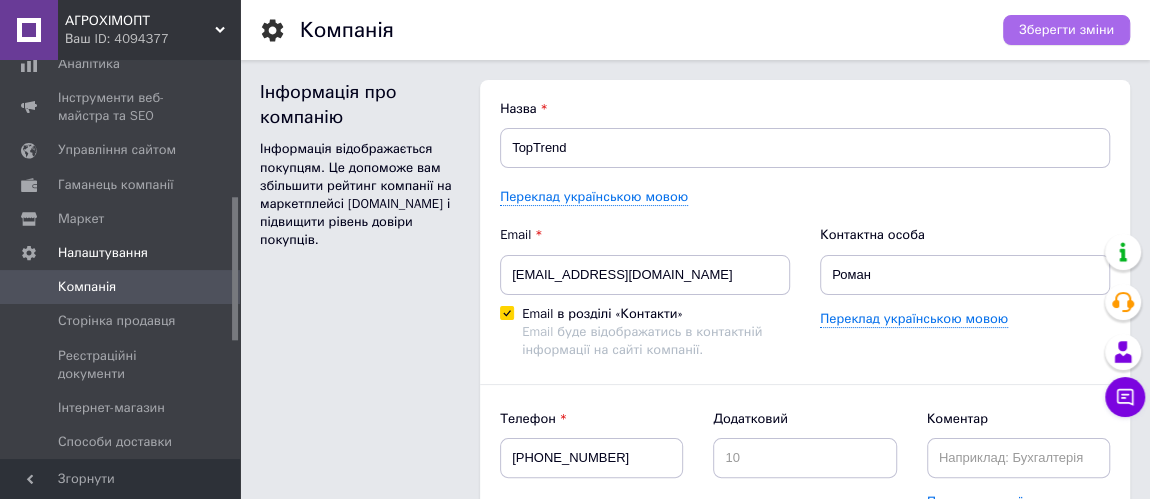 click on "Зберегти зміни" at bounding box center [1066, 30] 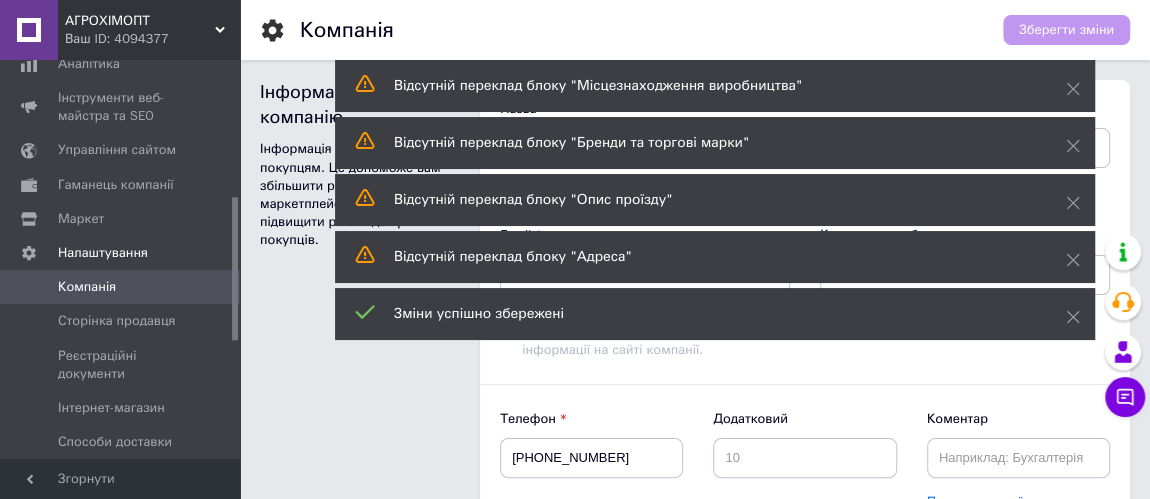click on "Інформація про компанію Інформація відображається покупцям. Це допоможе вам збільшити
рейтинг компанії на маркетплейсі Prom.ua і підвищити рівень довіри покупців." at bounding box center (360, 541) 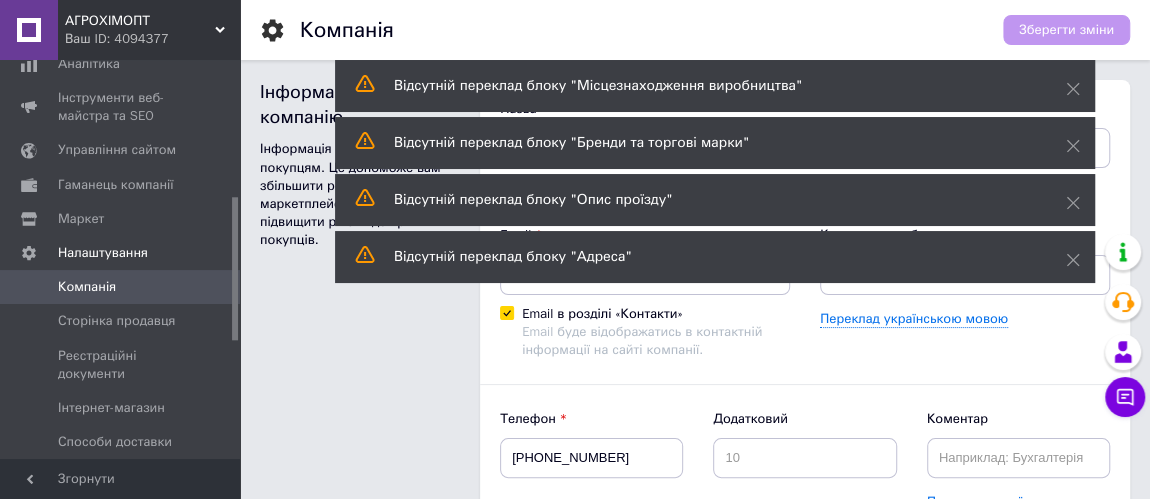 click on "Компанія" at bounding box center [641, 30] 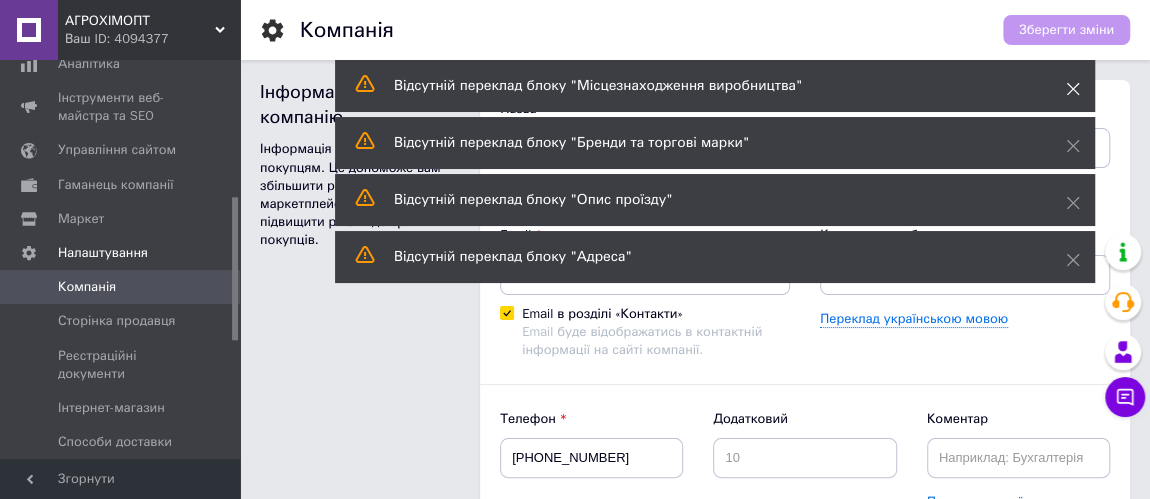 click 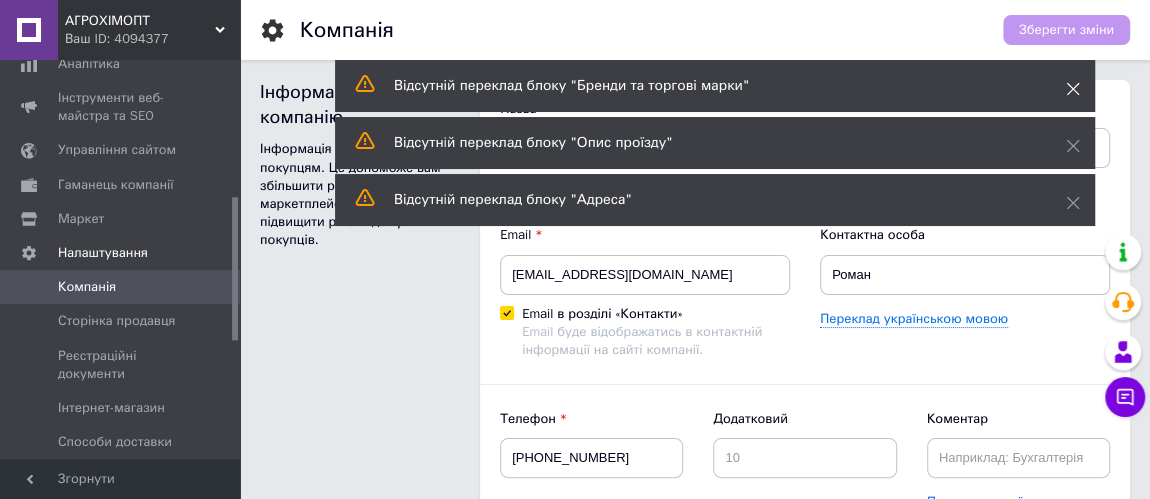 click 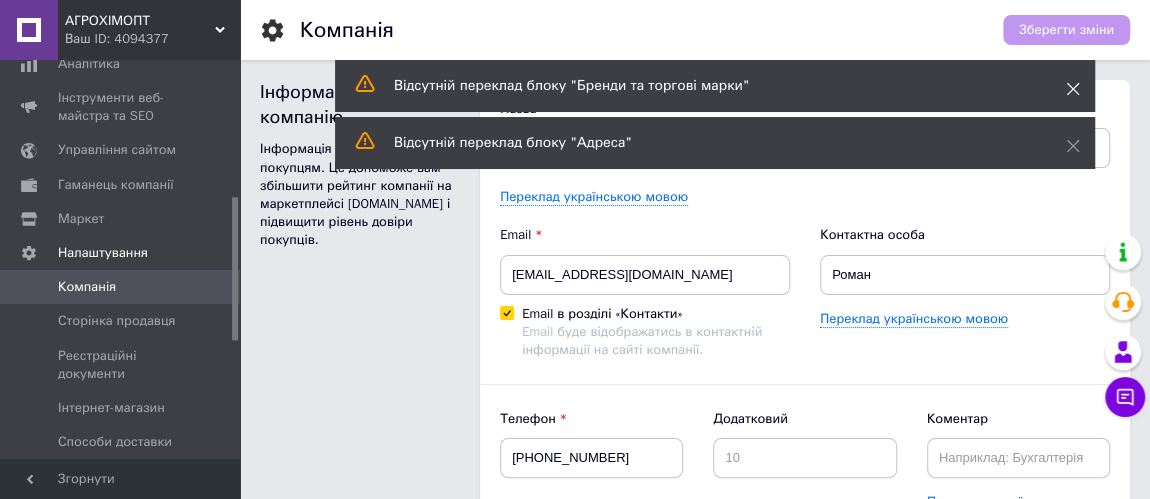 click at bounding box center [1073, 89] 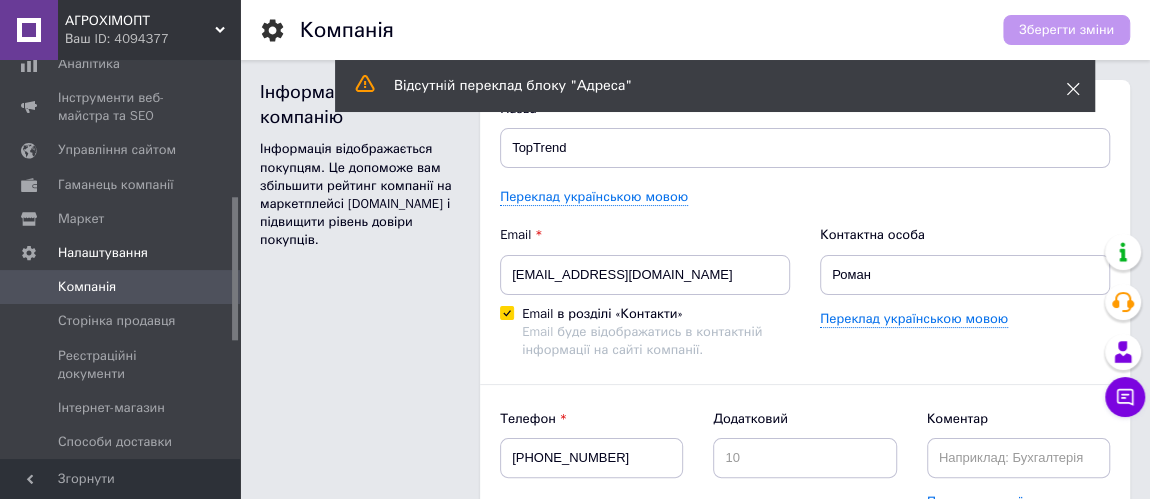 click 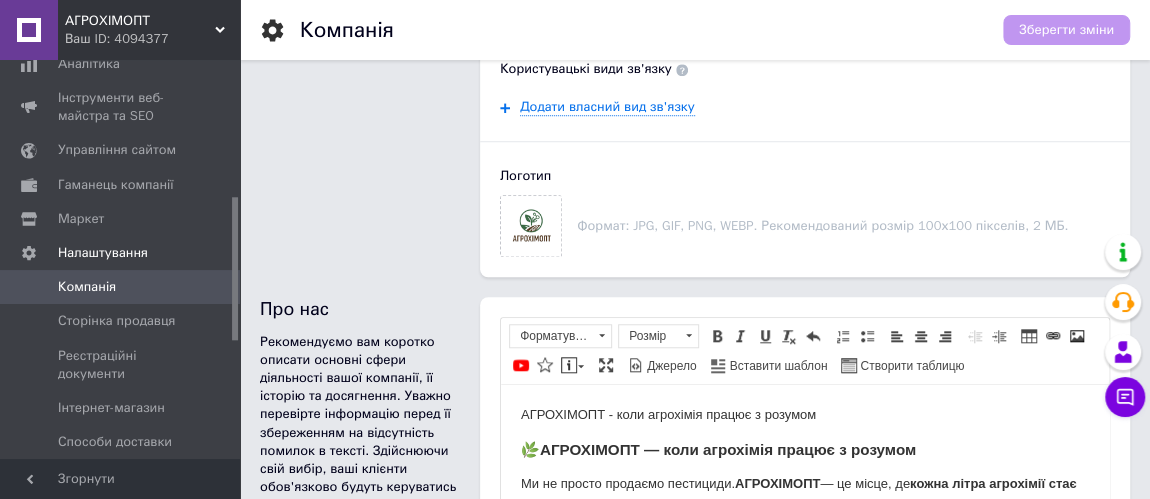 scroll, scrollTop: 727, scrollLeft: 0, axis: vertical 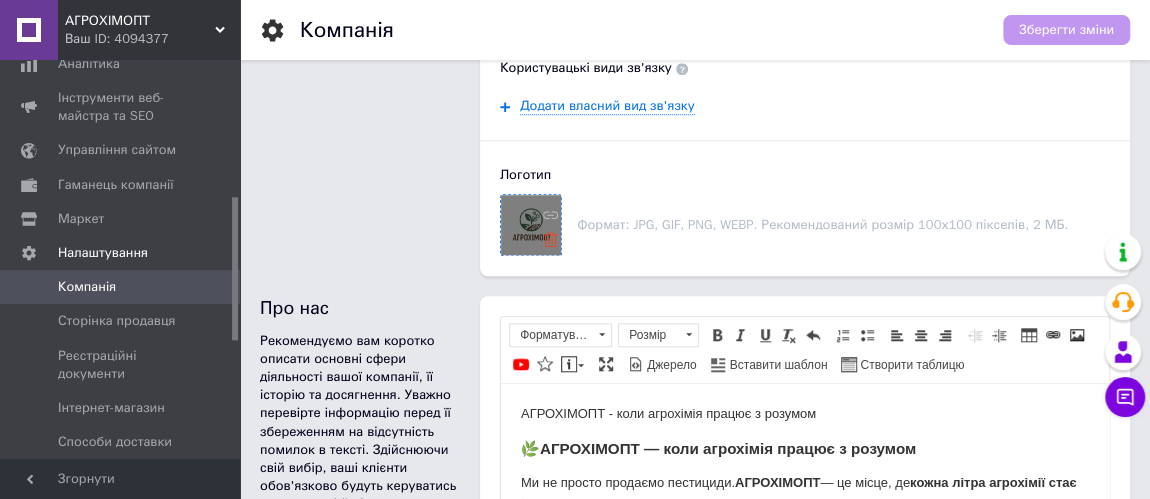 click 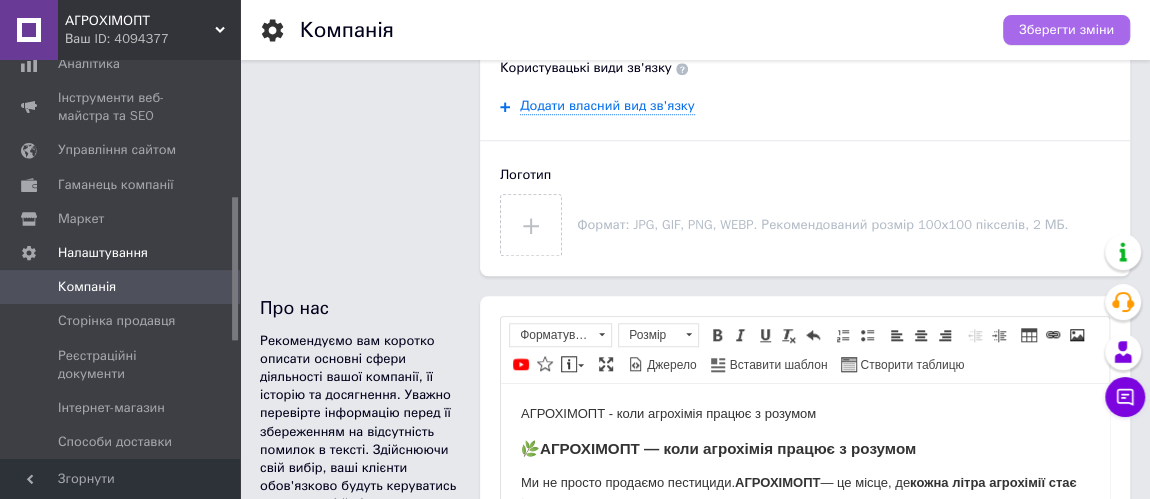 click on "Зберегти зміни" at bounding box center (1066, 30) 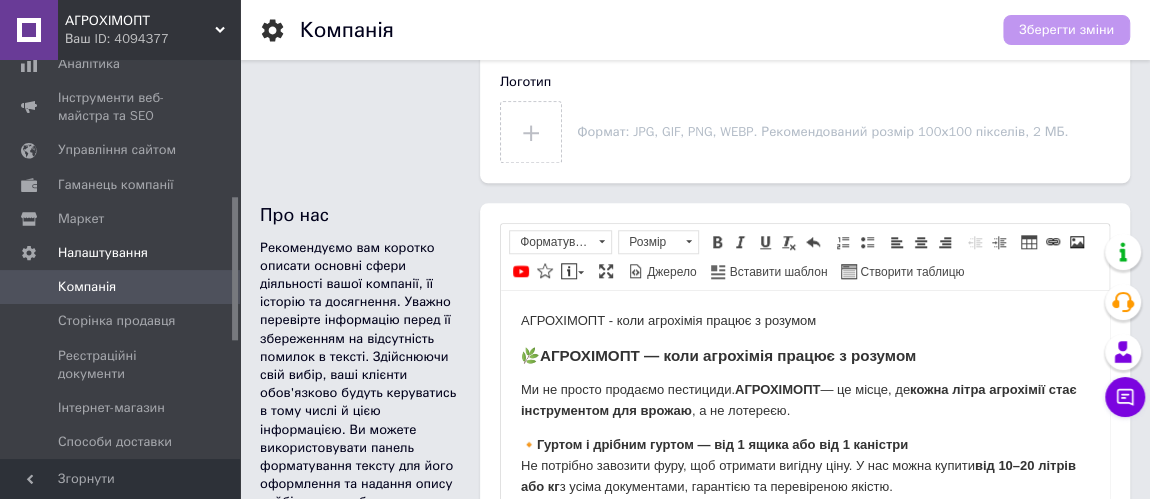 scroll, scrollTop: 909, scrollLeft: 0, axis: vertical 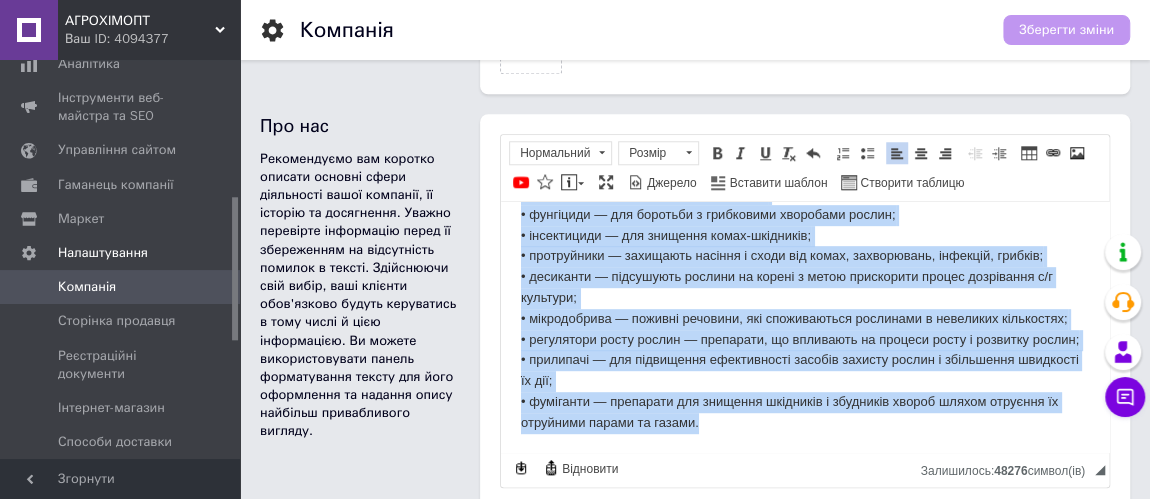 drag, startPoint x: 520, startPoint y: 238, endPoint x: 1011, endPoint y: 479, distance: 546.95703 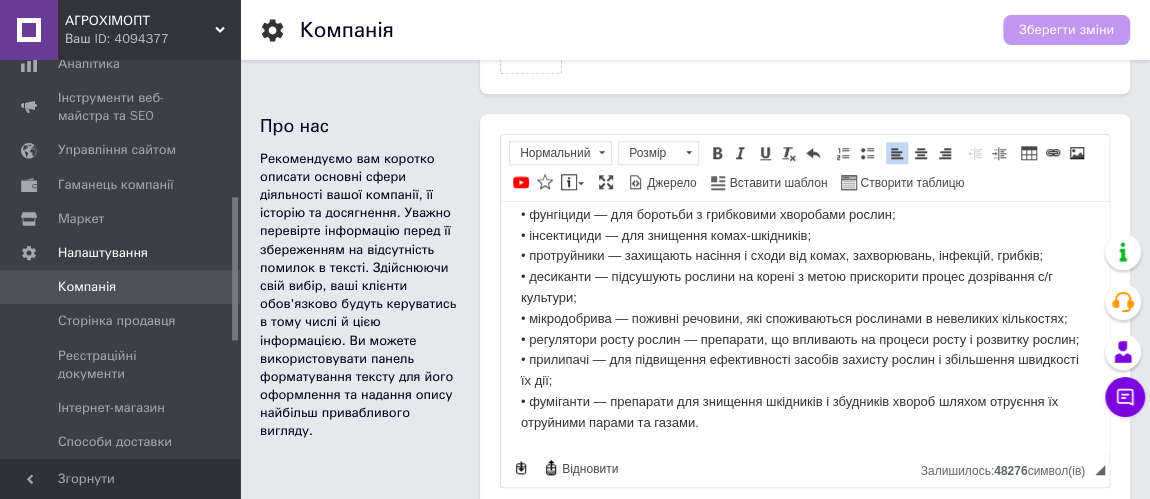 scroll, scrollTop: 0, scrollLeft: 0, axis: both 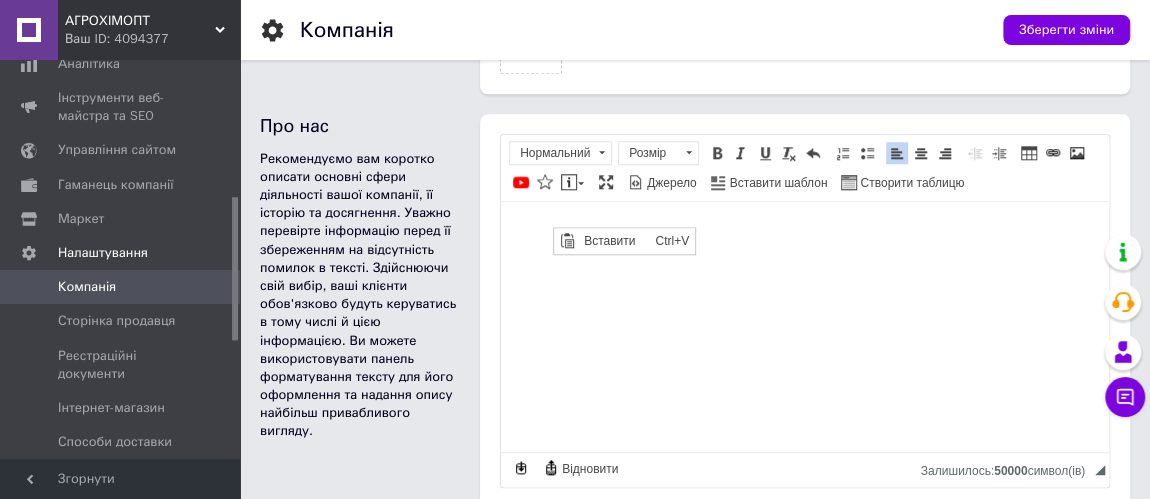 click at bounding box center [805, 232] 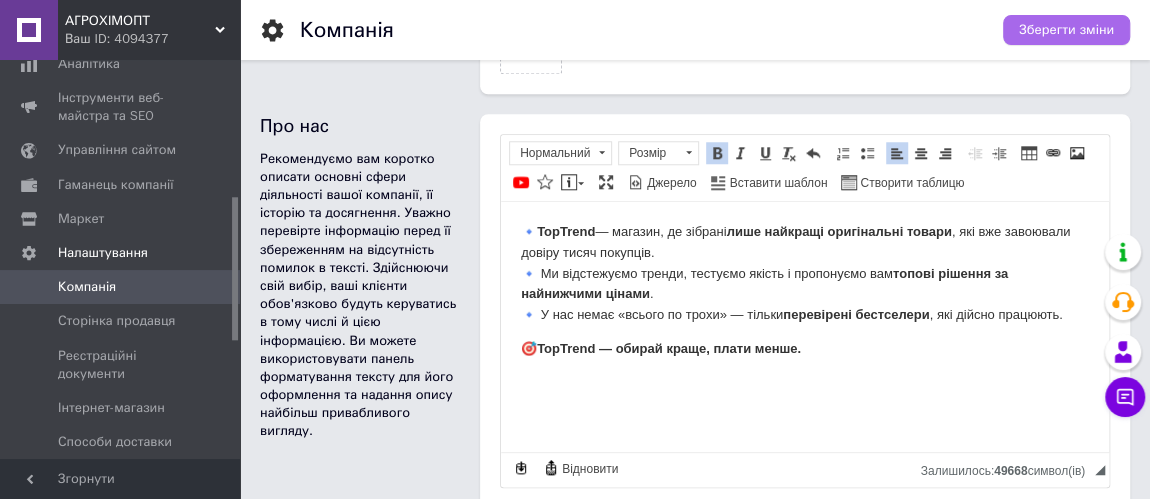 click on "Зберегти зміни" at bounding box center [1066, 30] 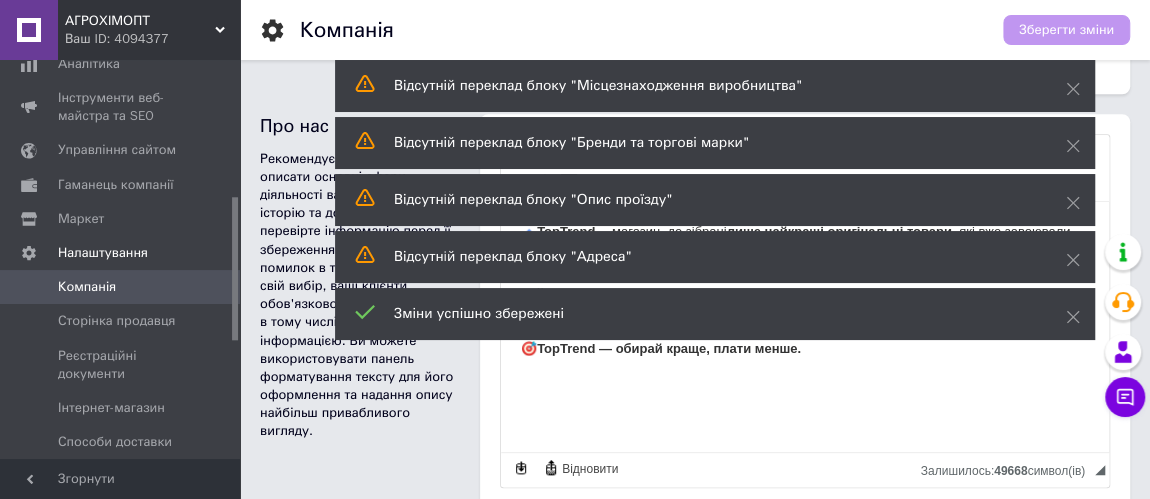 click on "Компанія" at bounding box center [641, 30] 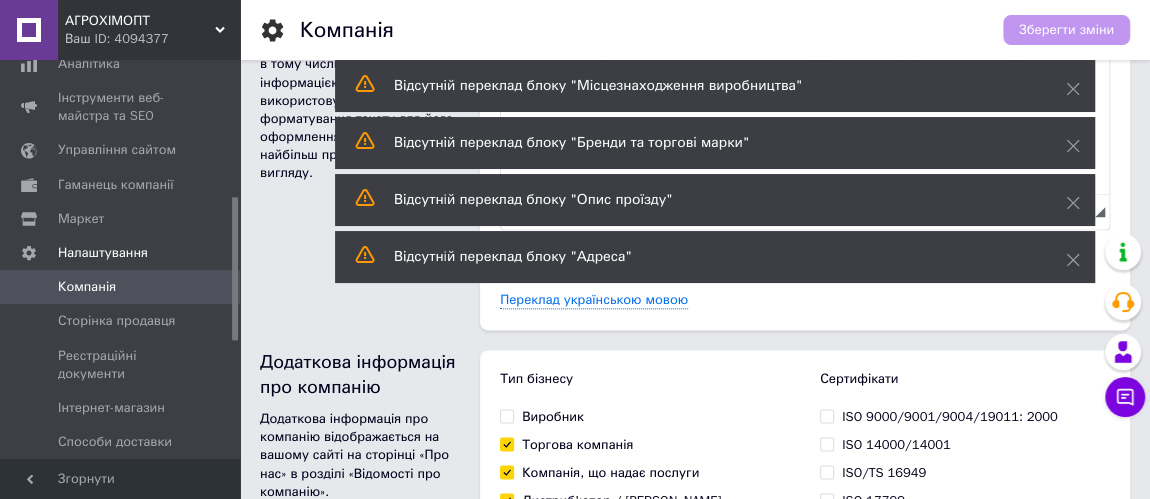 scroll, scrollTop: 1181, scrollLeft: 0, axis: vertical 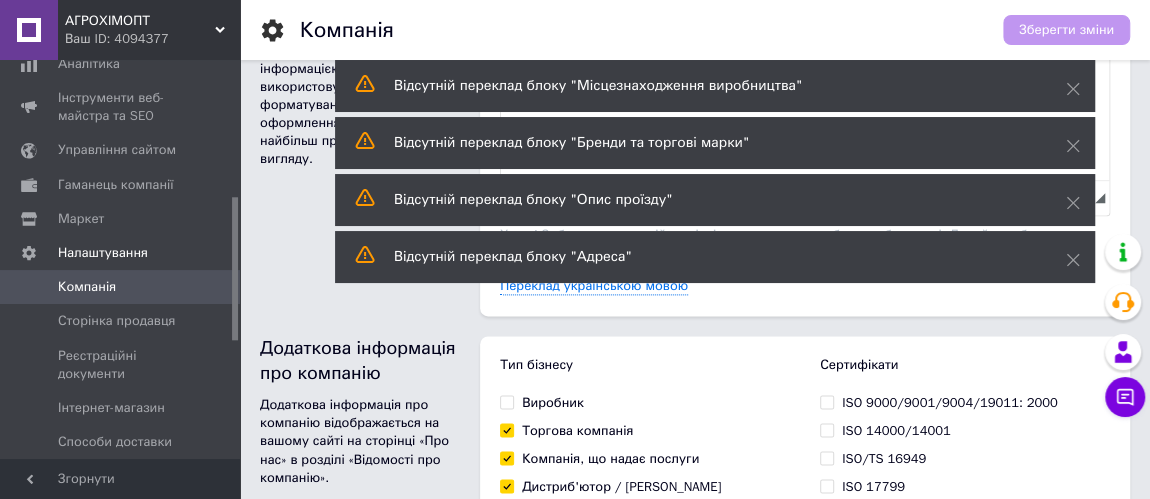 click on "Відсутній переклад блоку "Місцезнаходження виробництва"" at bounding box center (715, 86) 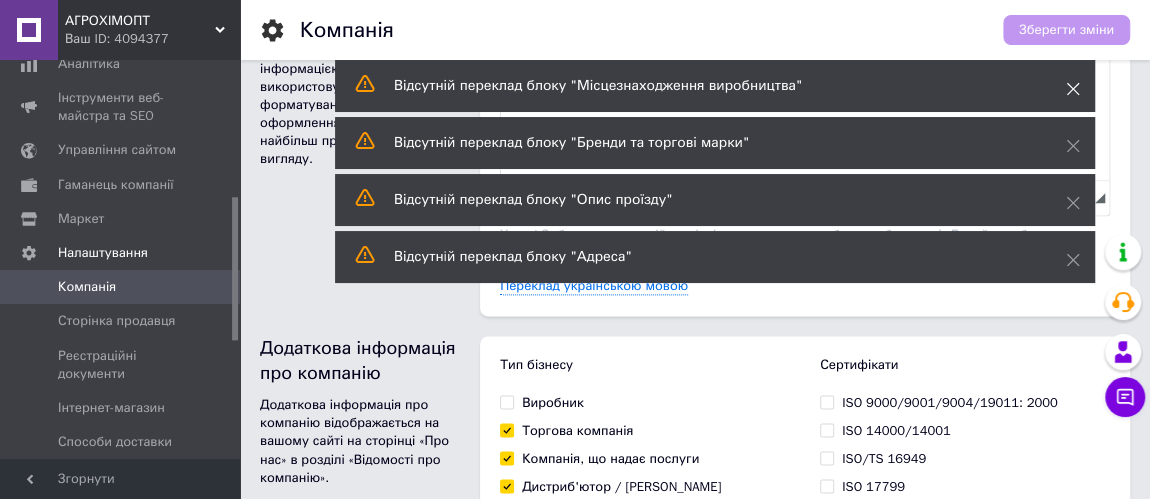 click 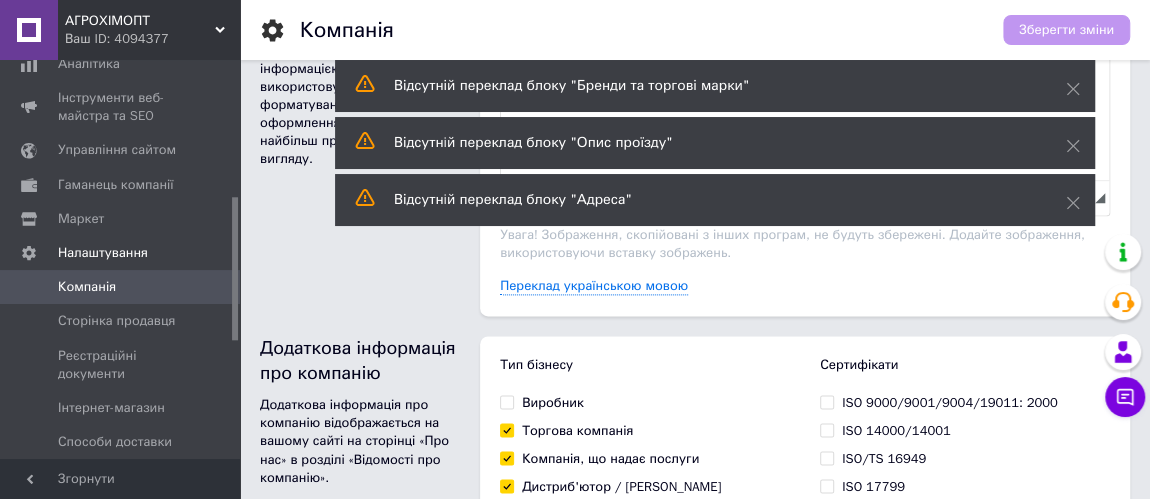 click 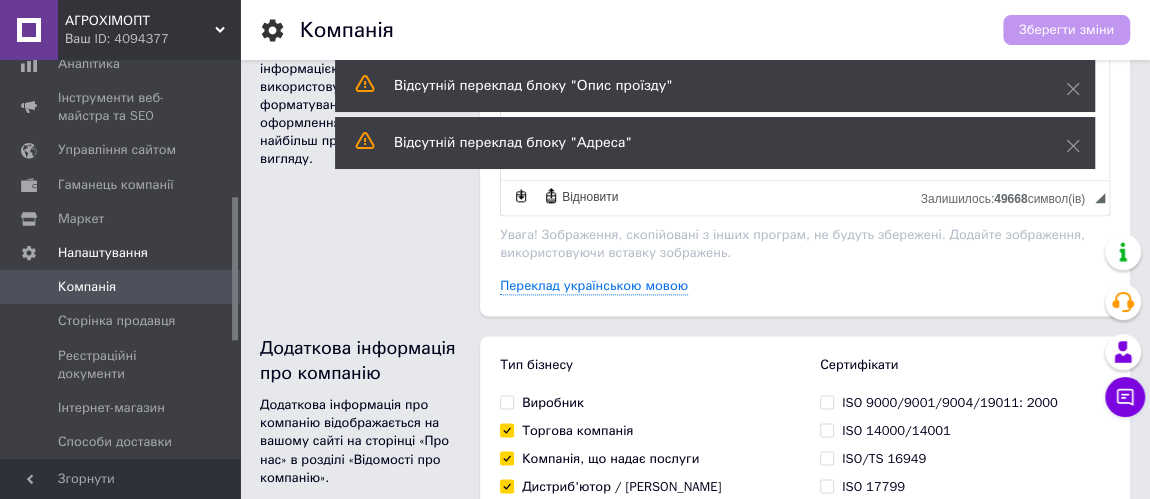 click 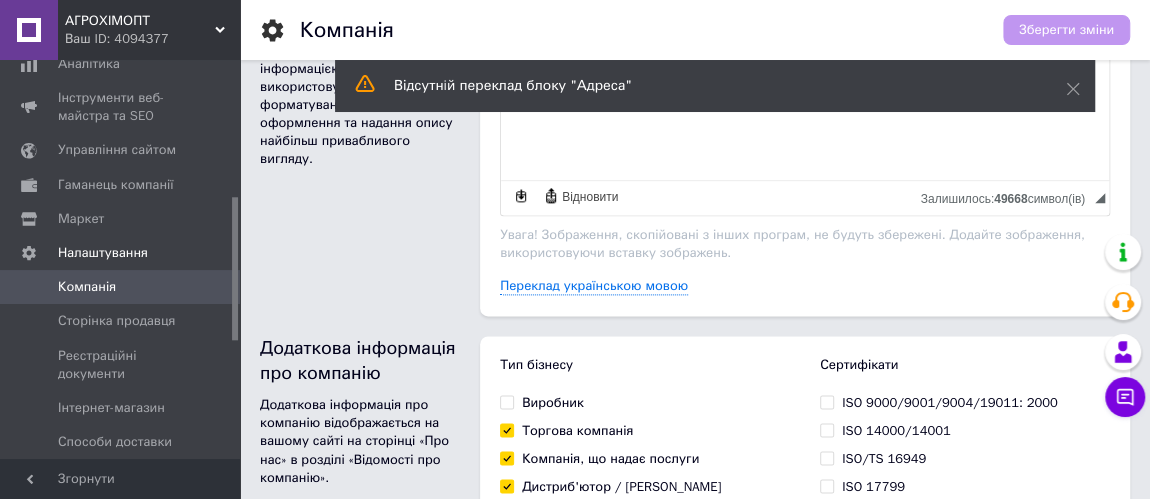 click 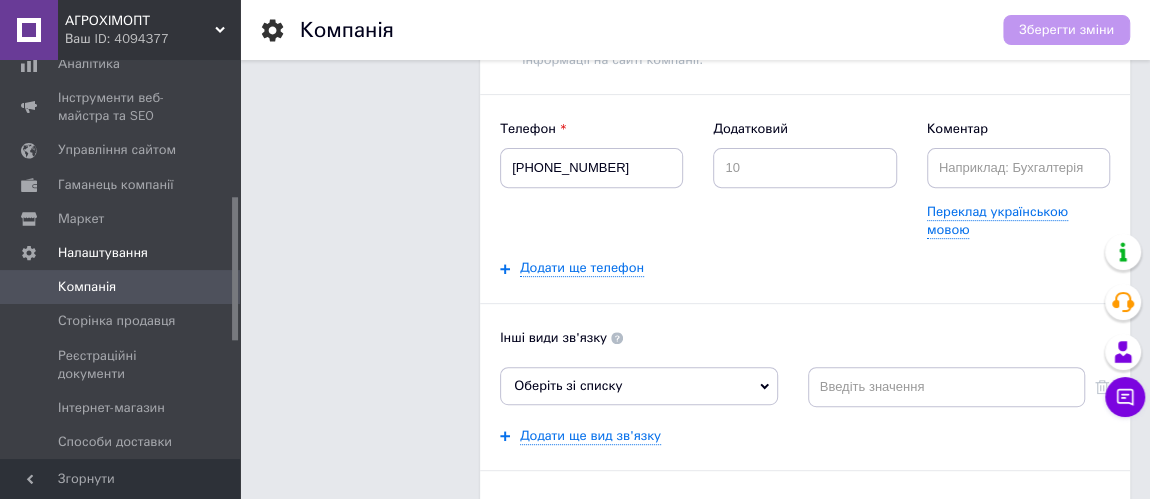 scroll, scrollTop: 168, scrollLeft: 0, axis: vertical 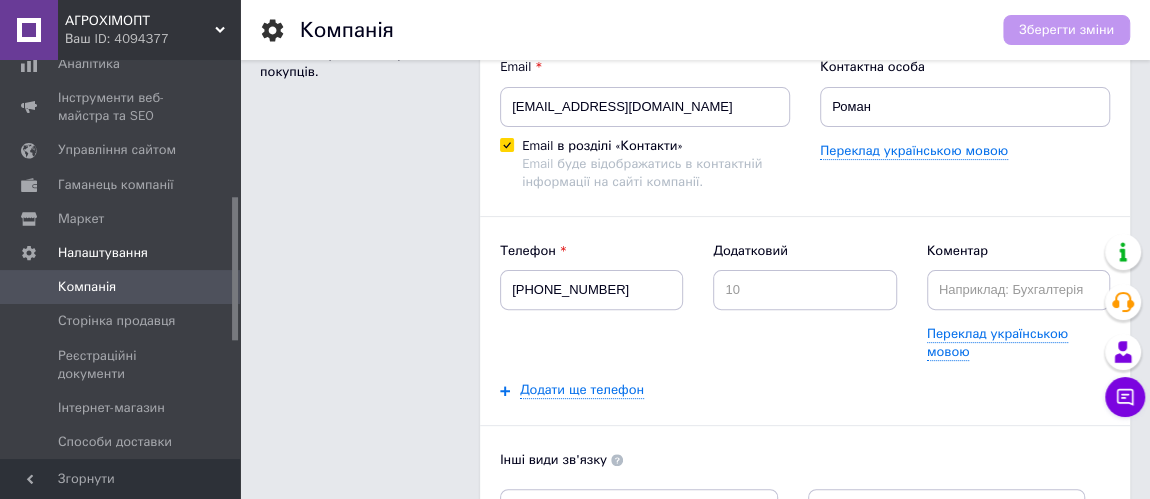click on "АГРОХІМОПТ" at bounding box center (140, 21) 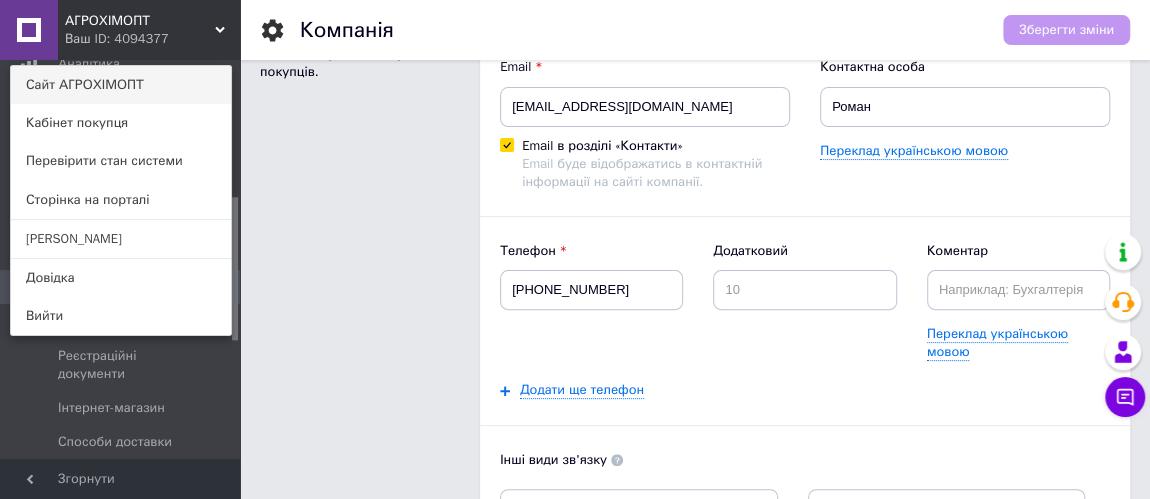 click on "Сайт АГРОХІМОПТ" at bounding box center (121, 85) 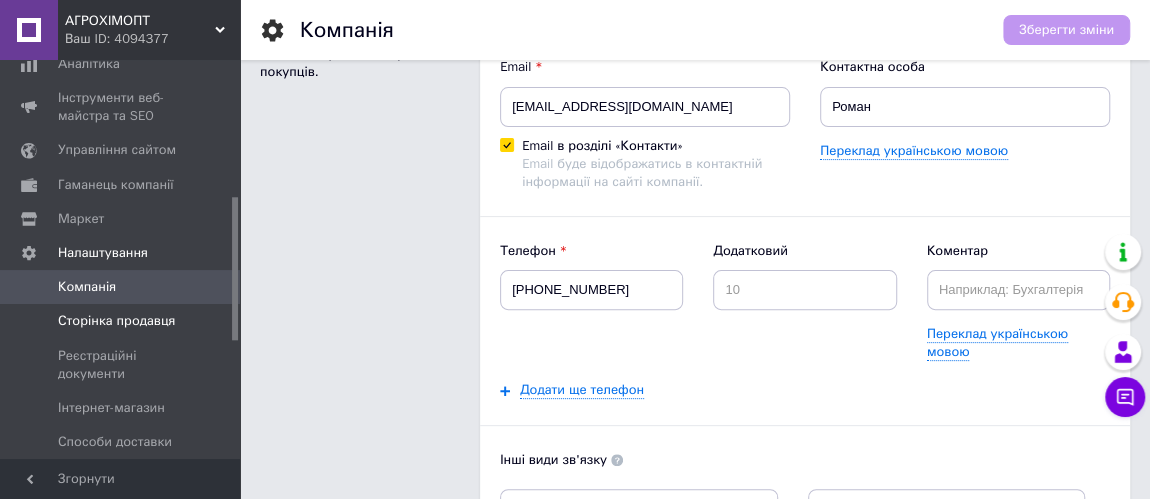 click on "Сторінка продавця" at bounding box center [116, 321] 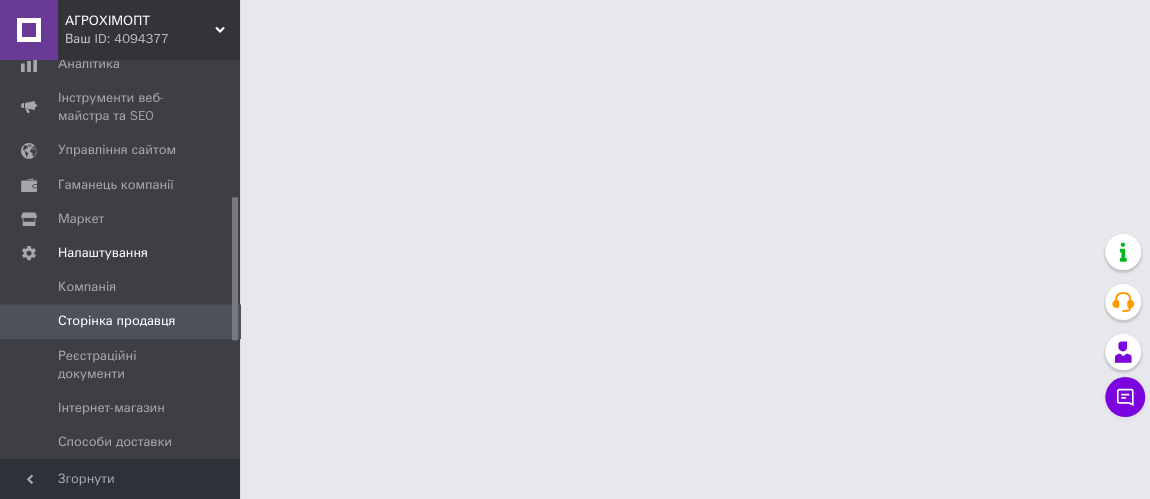 scroll, scrollTop: 0, scrollLeft: 0, axis: both 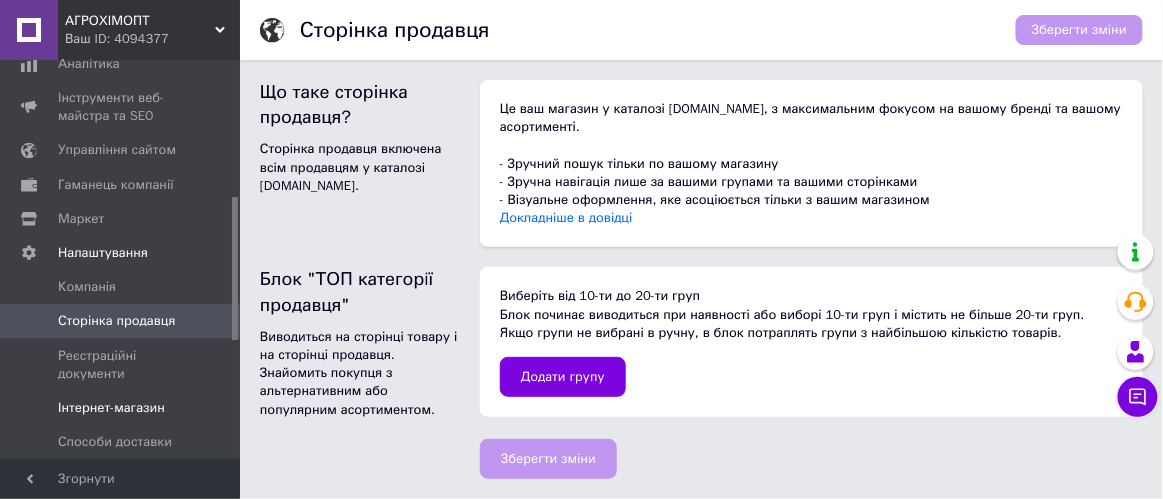 click on "Інтернет-магазин" at bounding box center [111, 408] 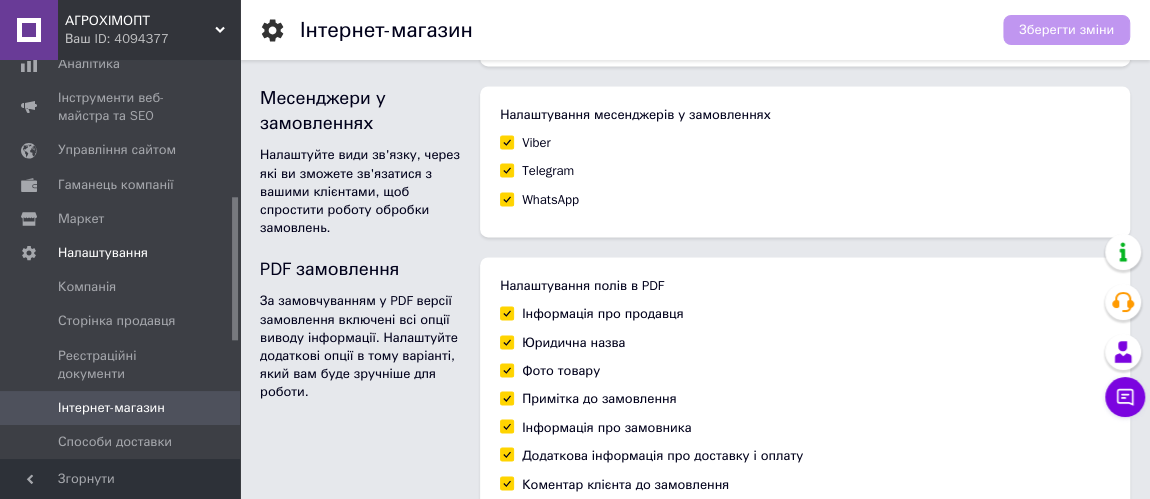 scroll, scrollTop: 1536, scrollLeft: 0, axis: vertical 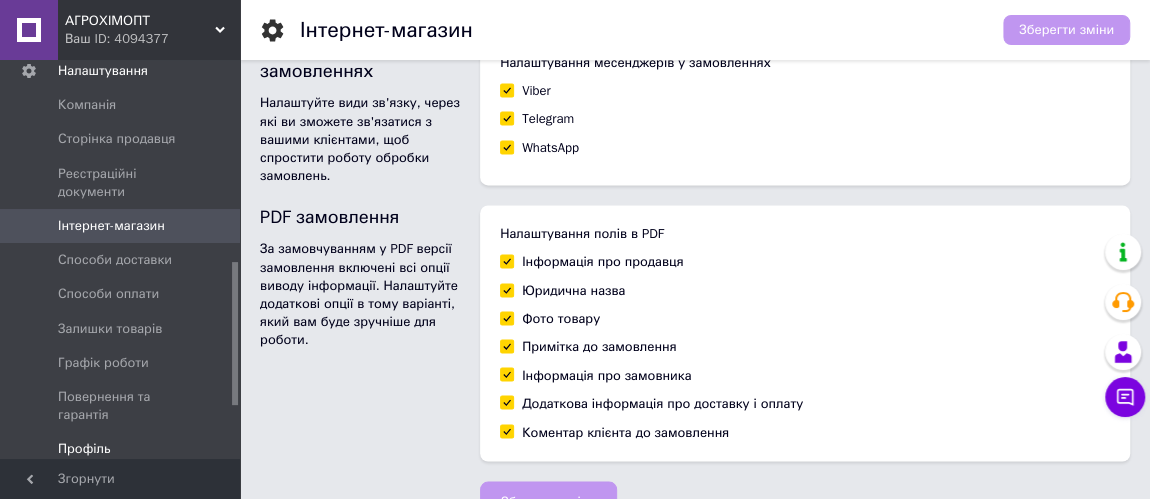 click on "Профіль" at bounding box center [84, 449] 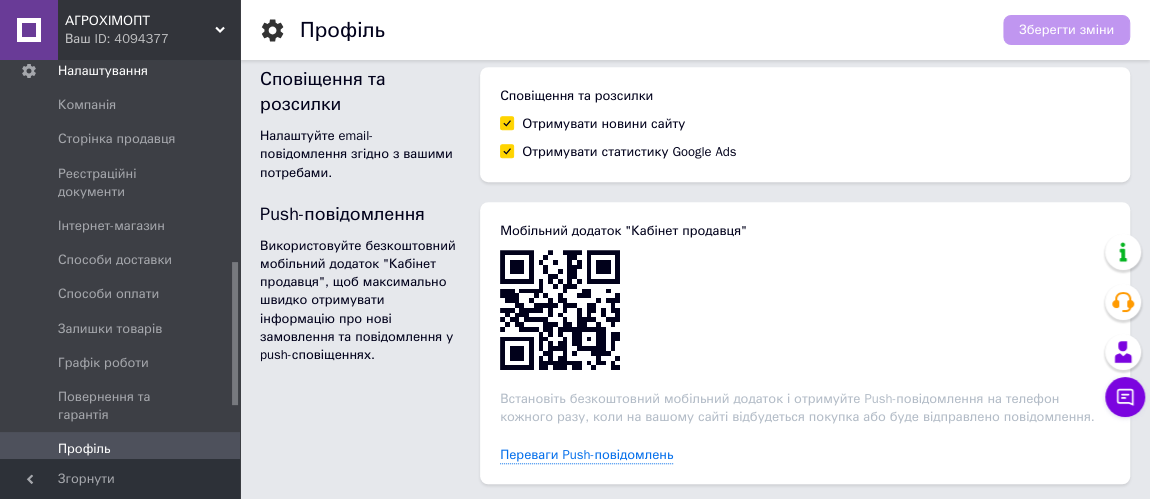 scroll, scrollTop: 610, scrollLeft: 0, axis: vertical 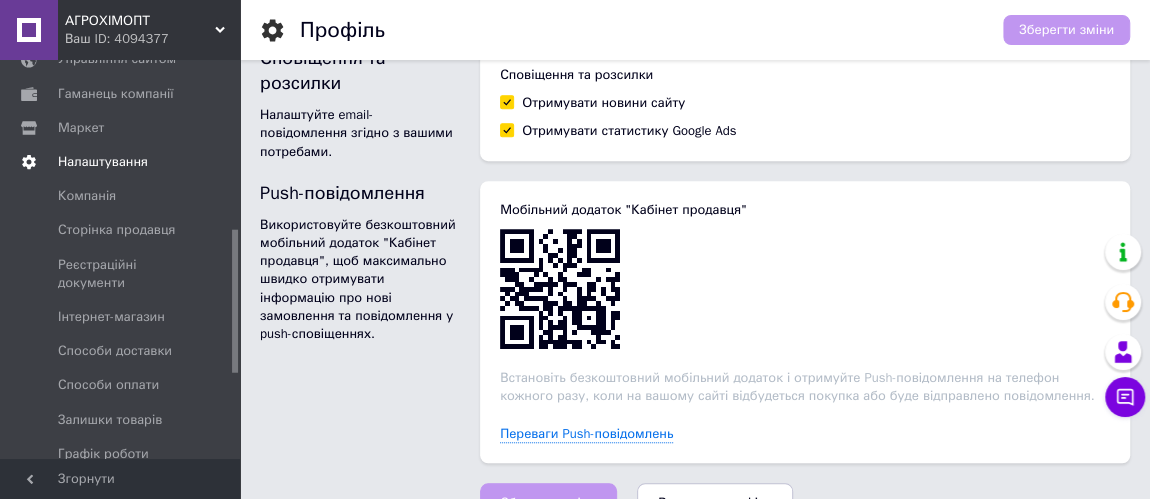 click on "Налаштування" at bounding box center (103, 162) 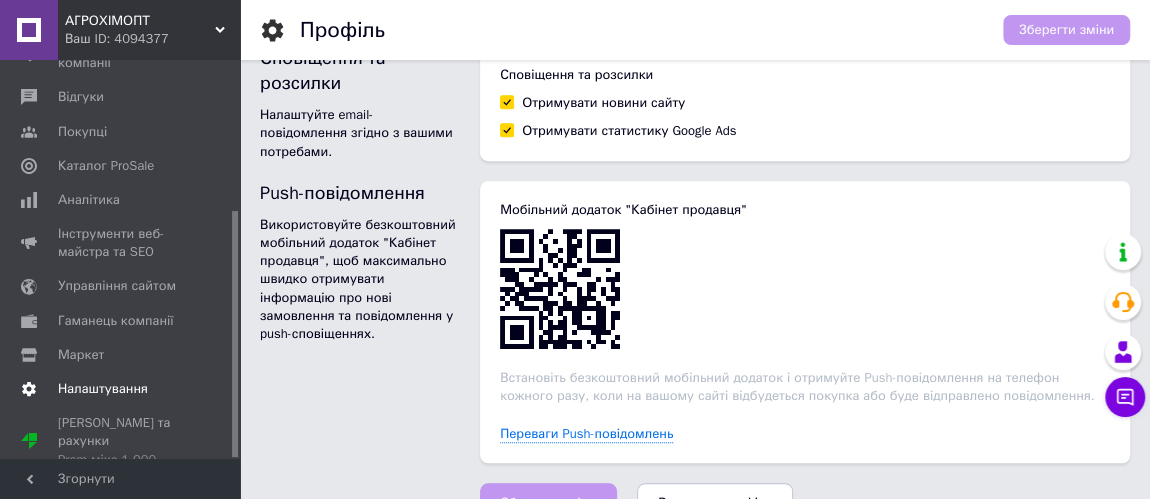 click on "Налаштування" at bounding box center [103, 389] 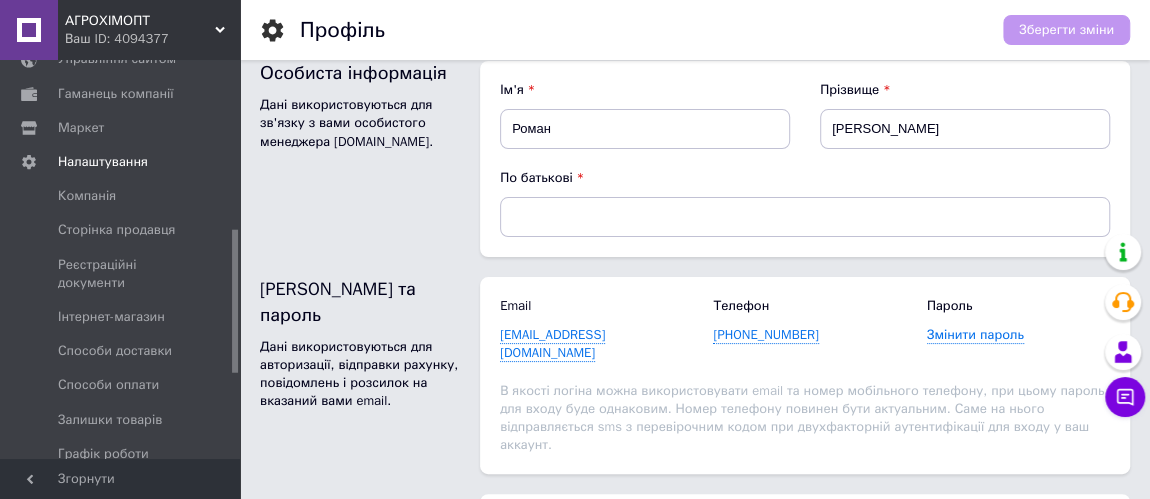 scroll, scrollTop: 0, scrollLeft: 0, axis: both 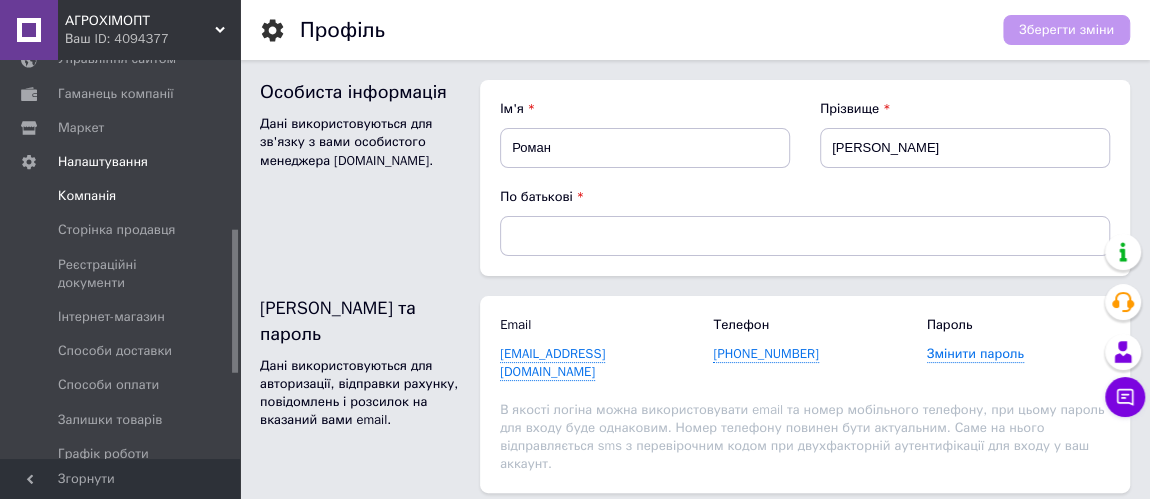 click on "Компанія" at bounding box center [87, 196] 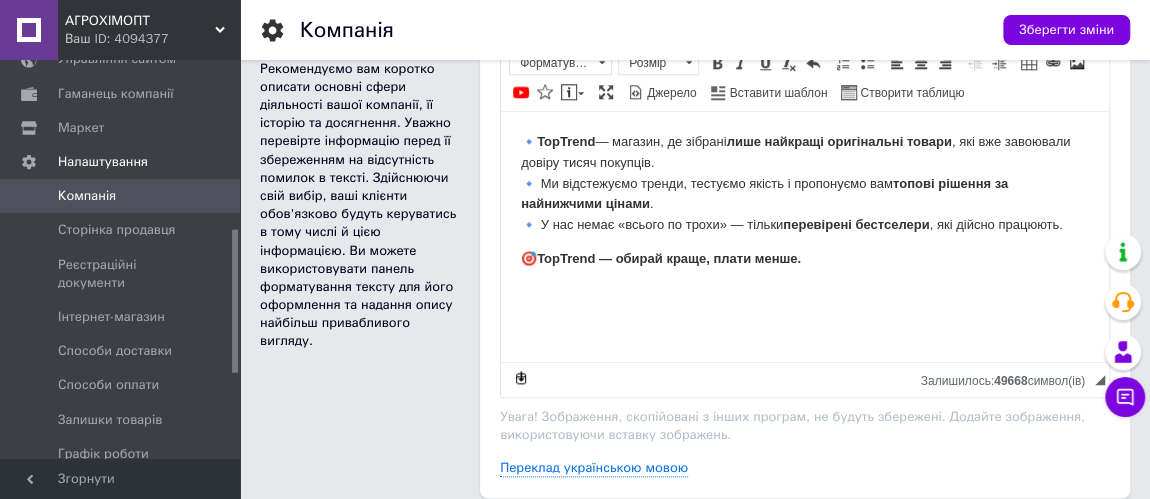scroll, scrollTop: 999, scrollLeft: 0, axis: vertical 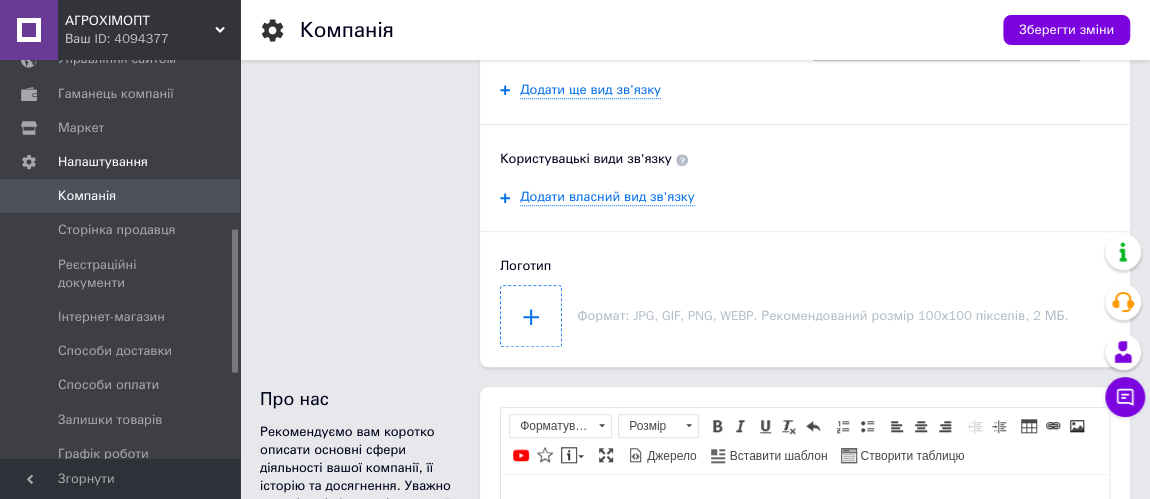 click at bounding box center [531, 316] 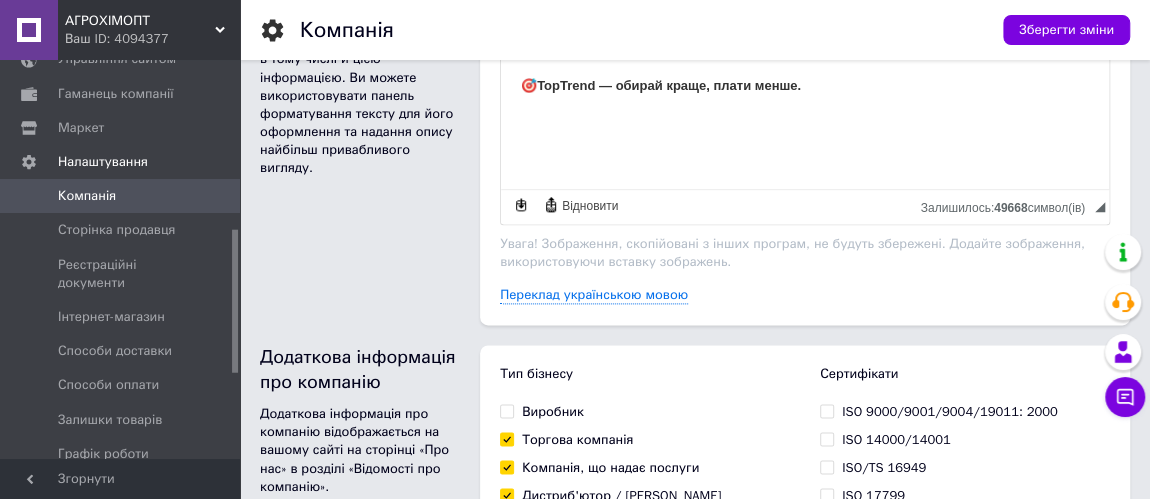 scroll, scrollTop: 1363, scrollLeft: 0, axis: vertical 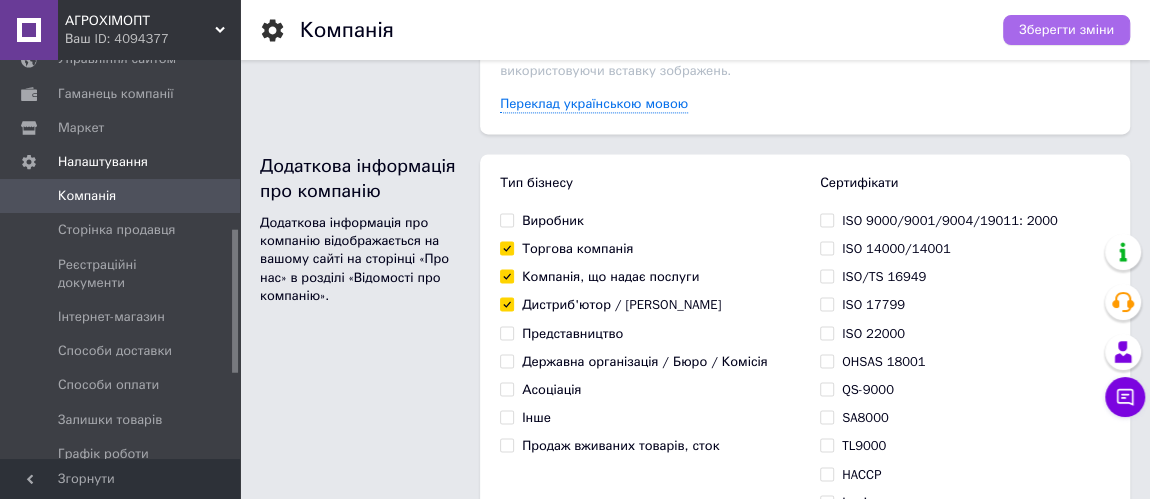 click on "Зберегти зміни" at bounding box center [1066, 30] 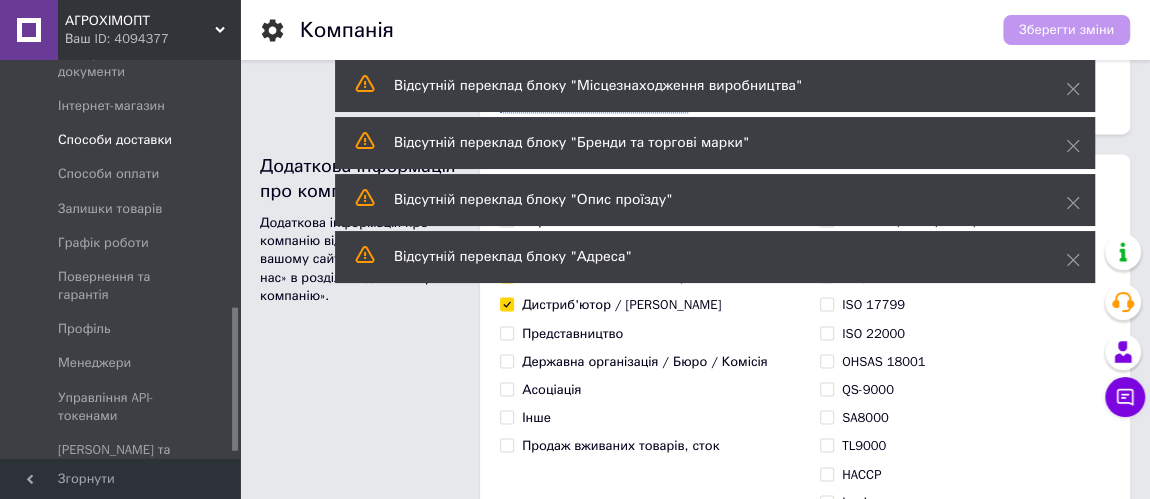 scroll, scrollTop: 707, scrollLeft: 0, axis: vertical 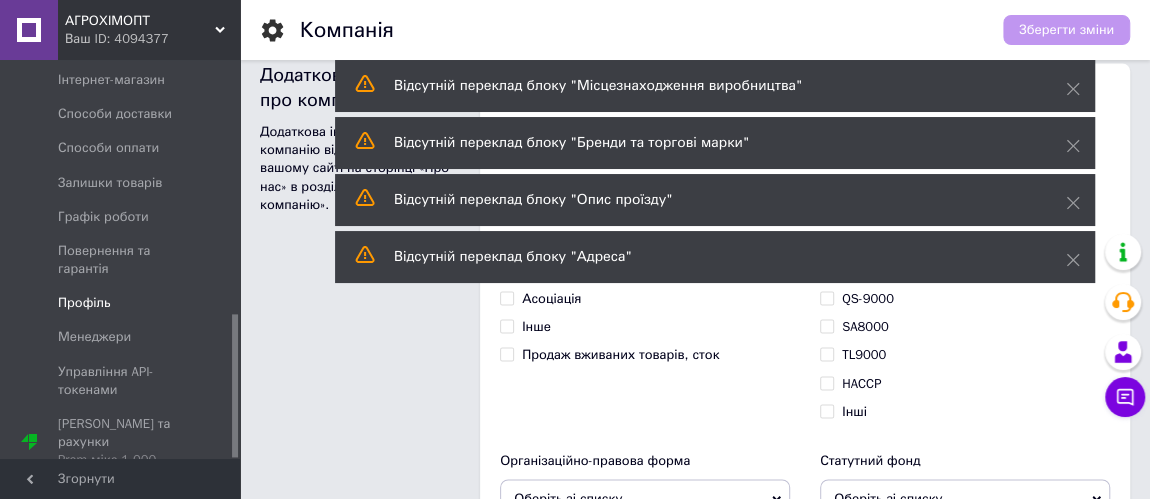 click on "Профіль" at bounding box center (84, 303) 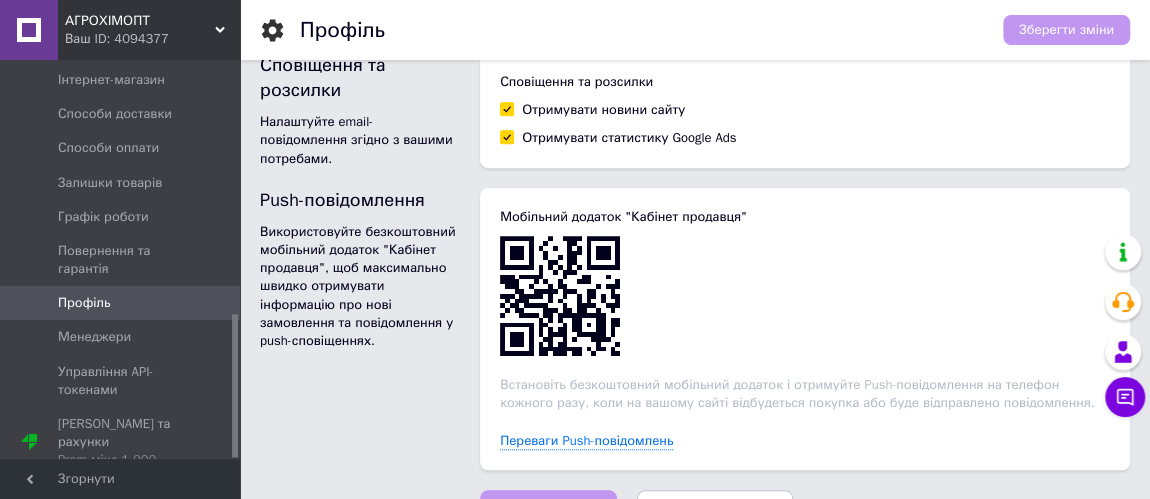 scroll, scrollTop: 610, scrollLeft: 0, axis: vertical 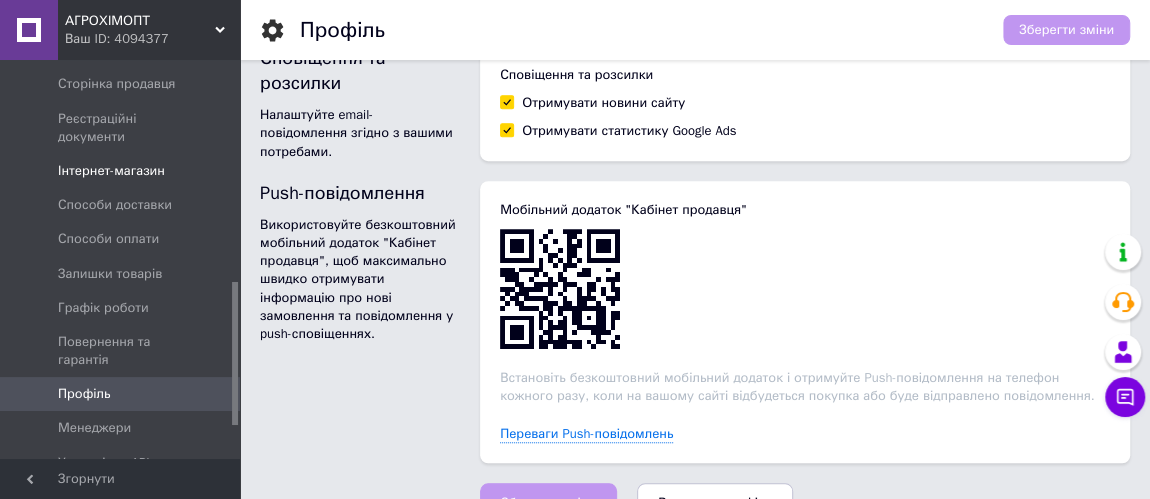 click on "Інтернет-магазин" at bounding box center (111, 171) 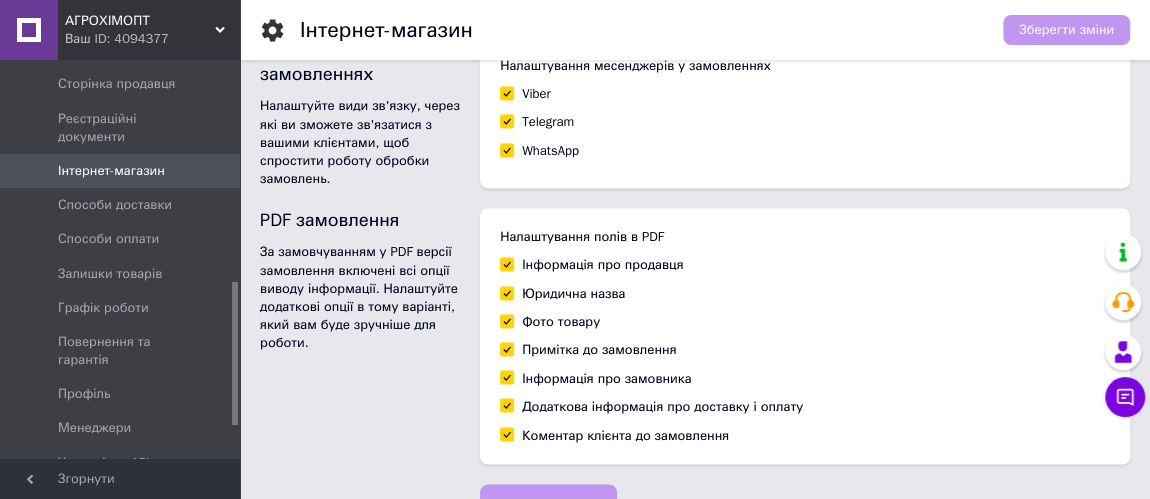 scroll, scrollTop: 1536, scrollLeft: 0, axis: vertical 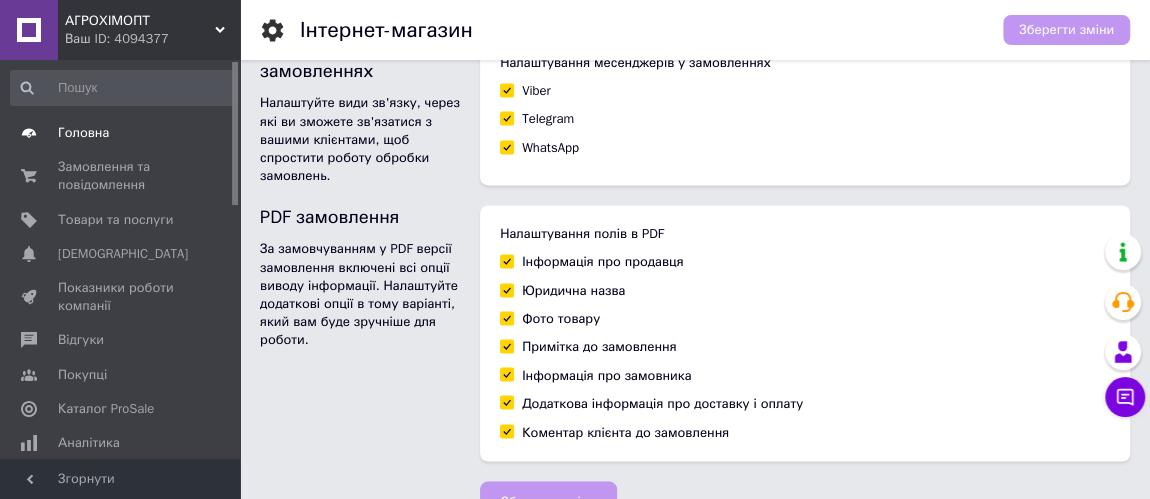 click on "Головна" at bounding box center [83, 133] 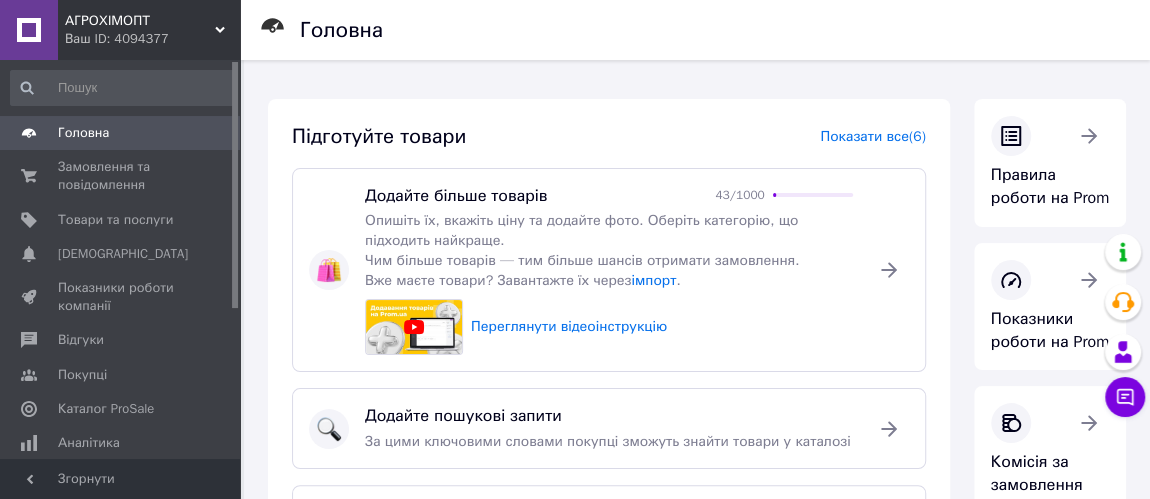 scroll, scrollTop: 0, scrollLeft: 0, axis: both 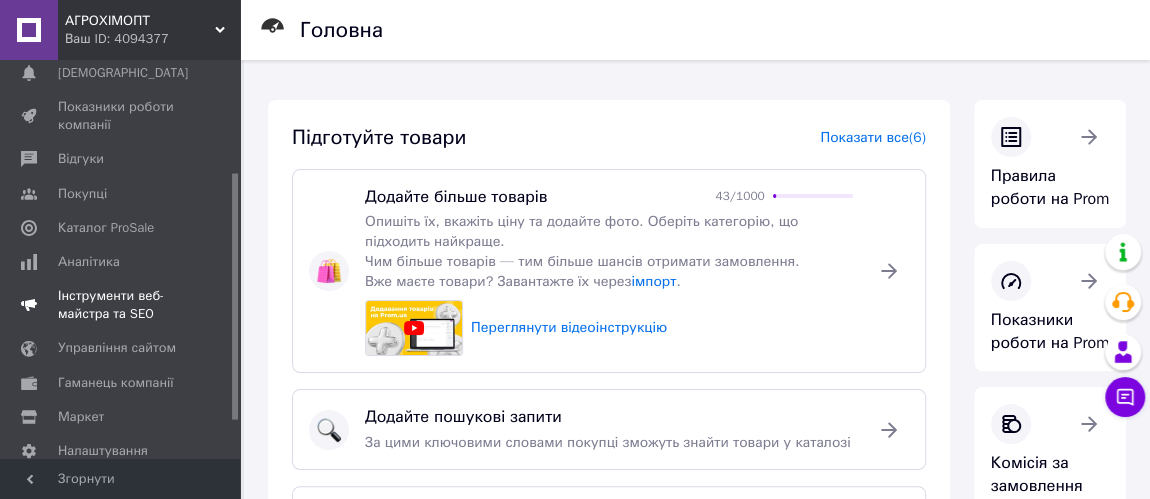 click on "Інструменти веб-майстра та SEO" at bounding box center (121, 305) 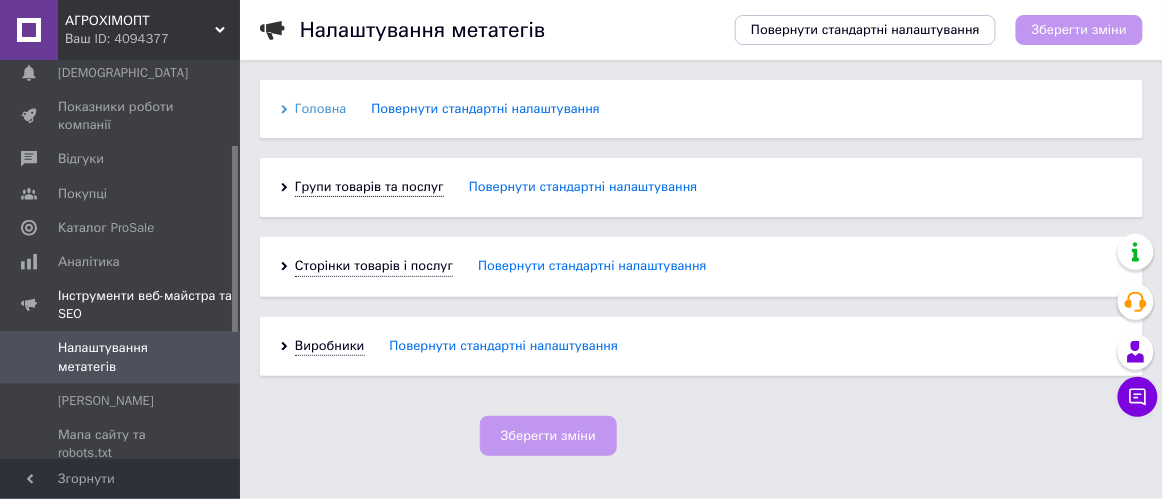 click on "Головна" at bounding box center [320, 109] 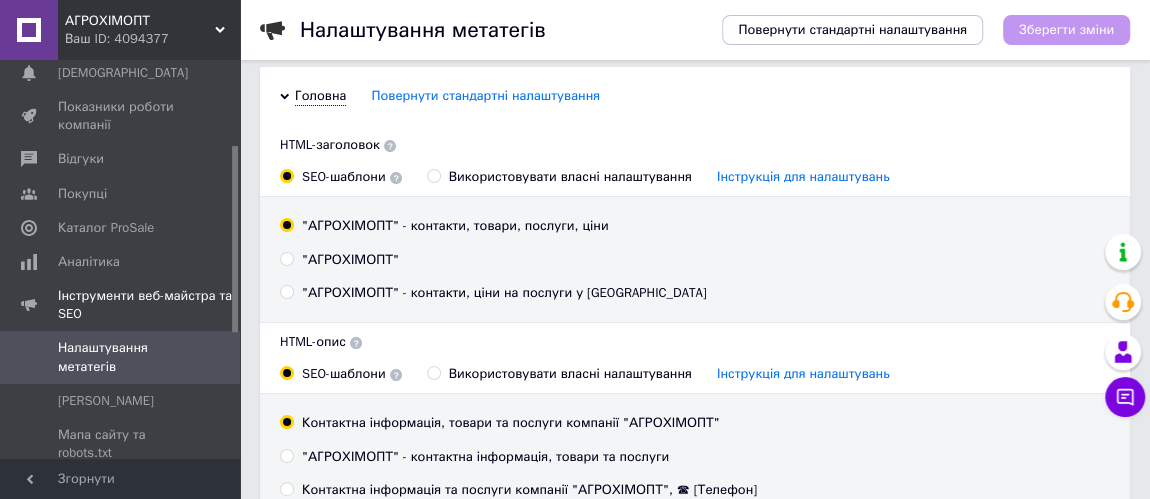scroll, scrollTop: 0, scrollLeft: 0, axis: both 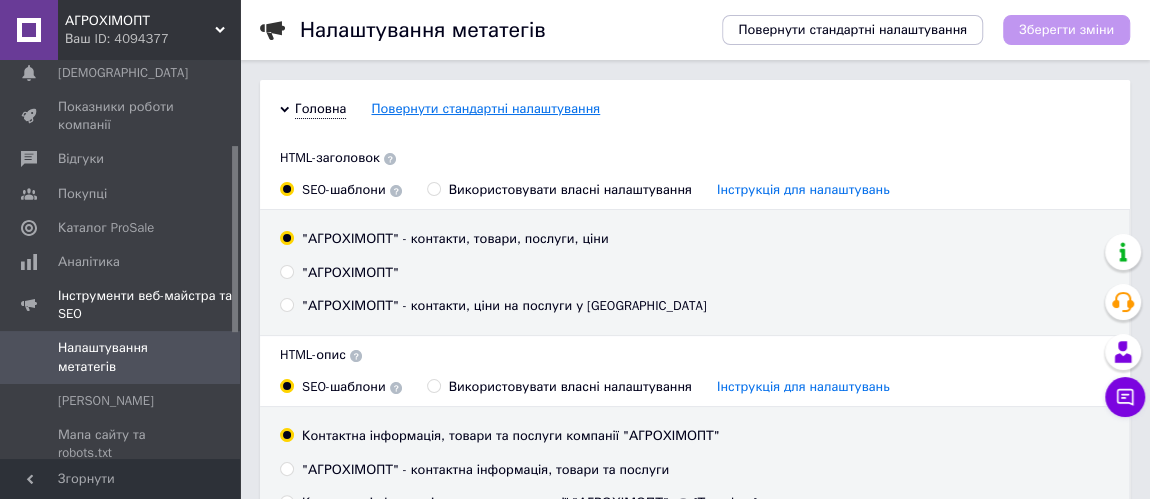 click on "Повернути стандартні налаштування" at bounding box center (485, 109) 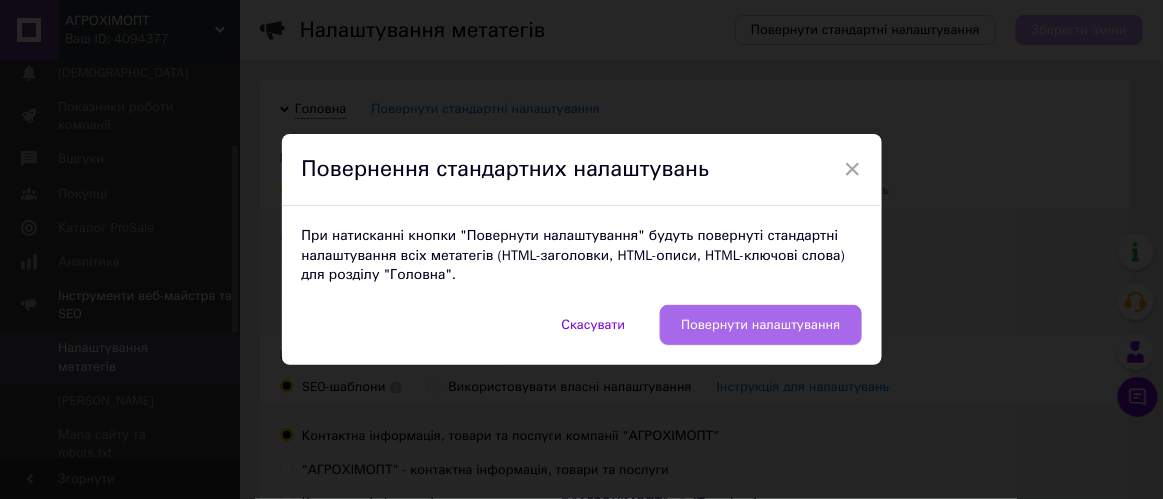 click on "Повернути налаштування" at bounding box center [760, 325] 